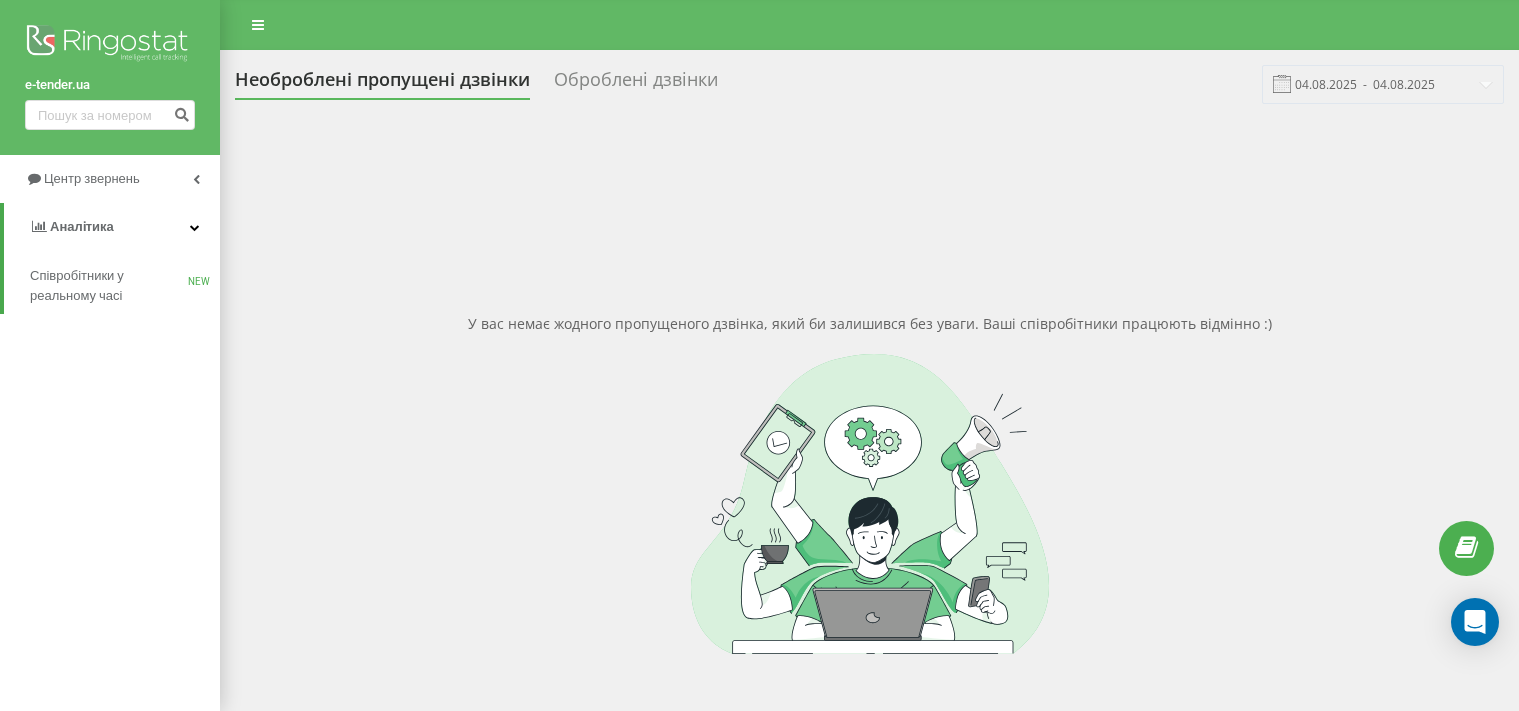 scroll, scrollTop: 0, scrollLeft: 0, axis: both 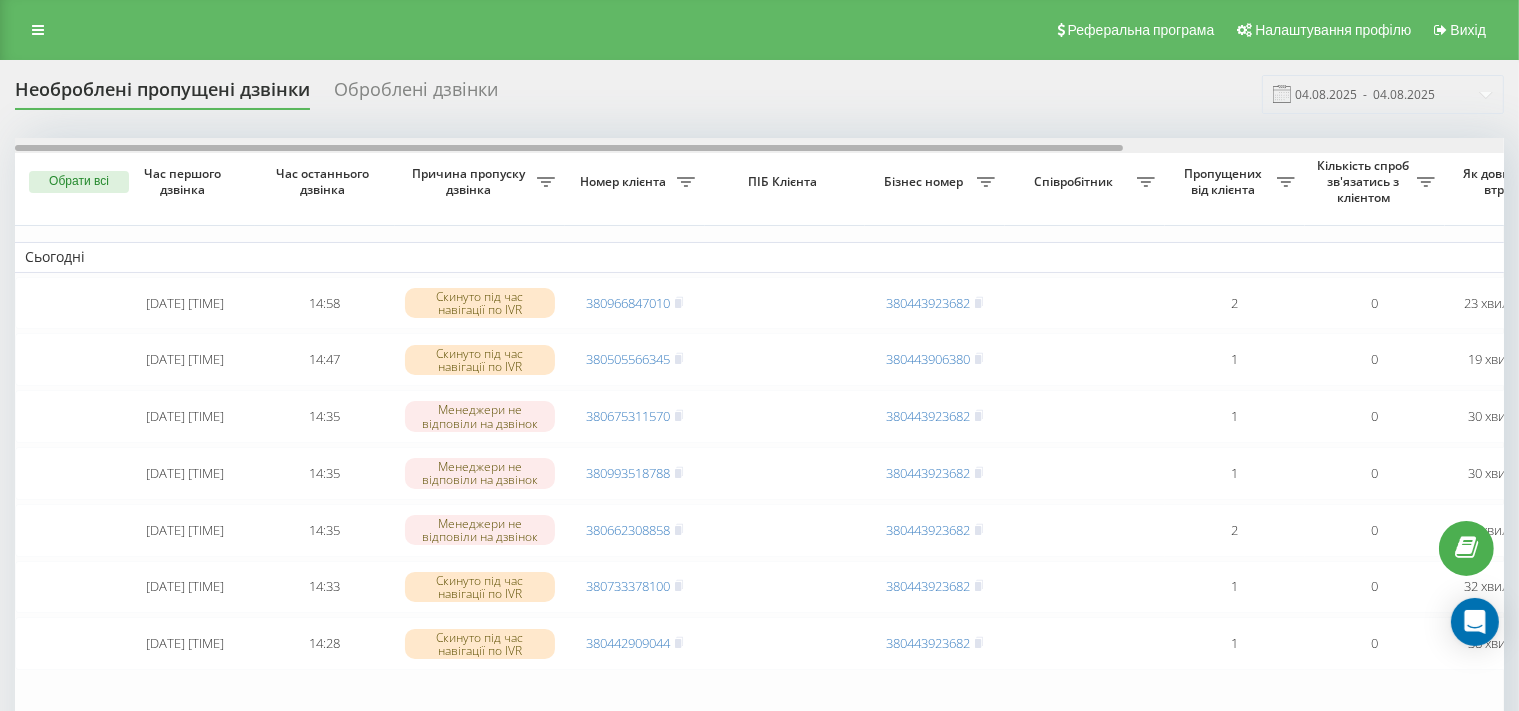 drag, startPoint x: 1187, startPoint y: 148, endPoint x: 482, endPoint y: 161, distance: 705.1199 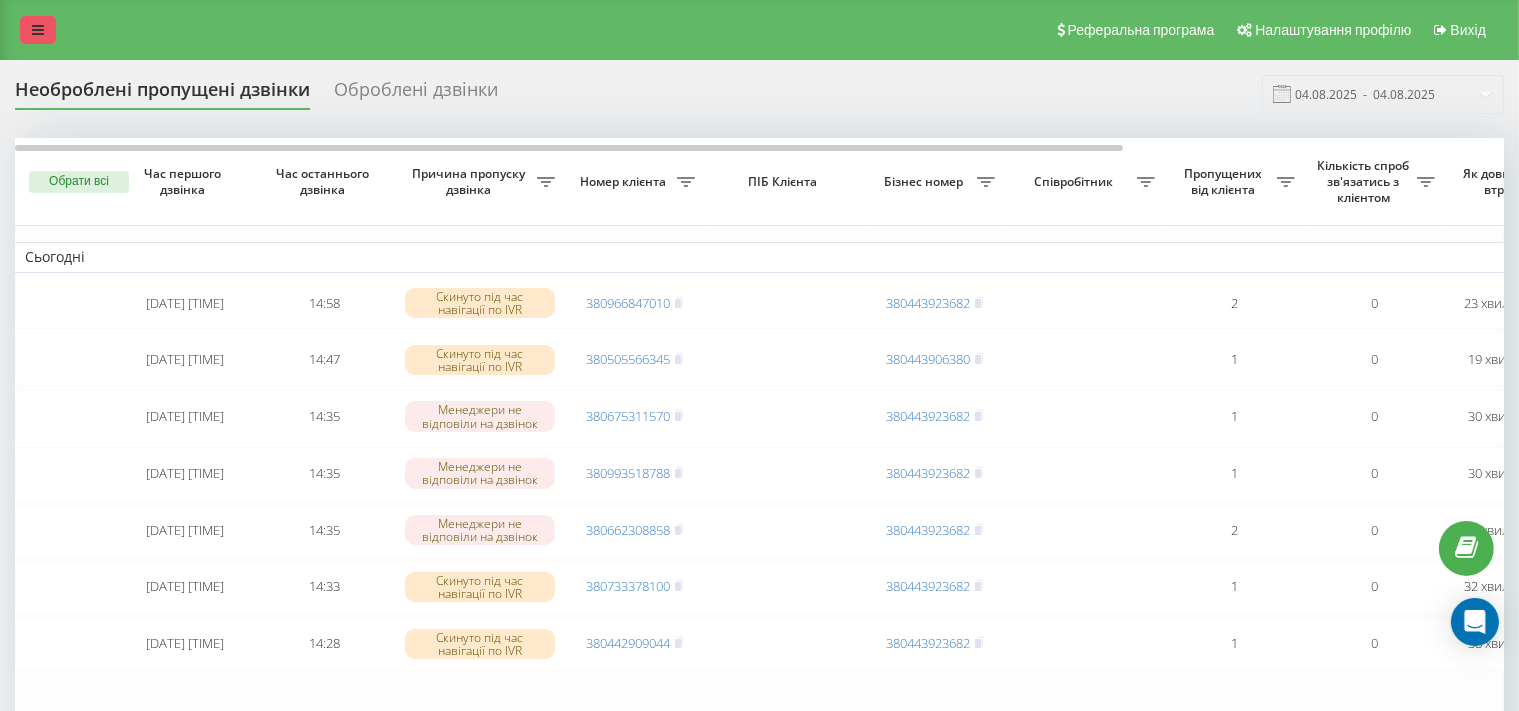click at bounding box center (38, 30) 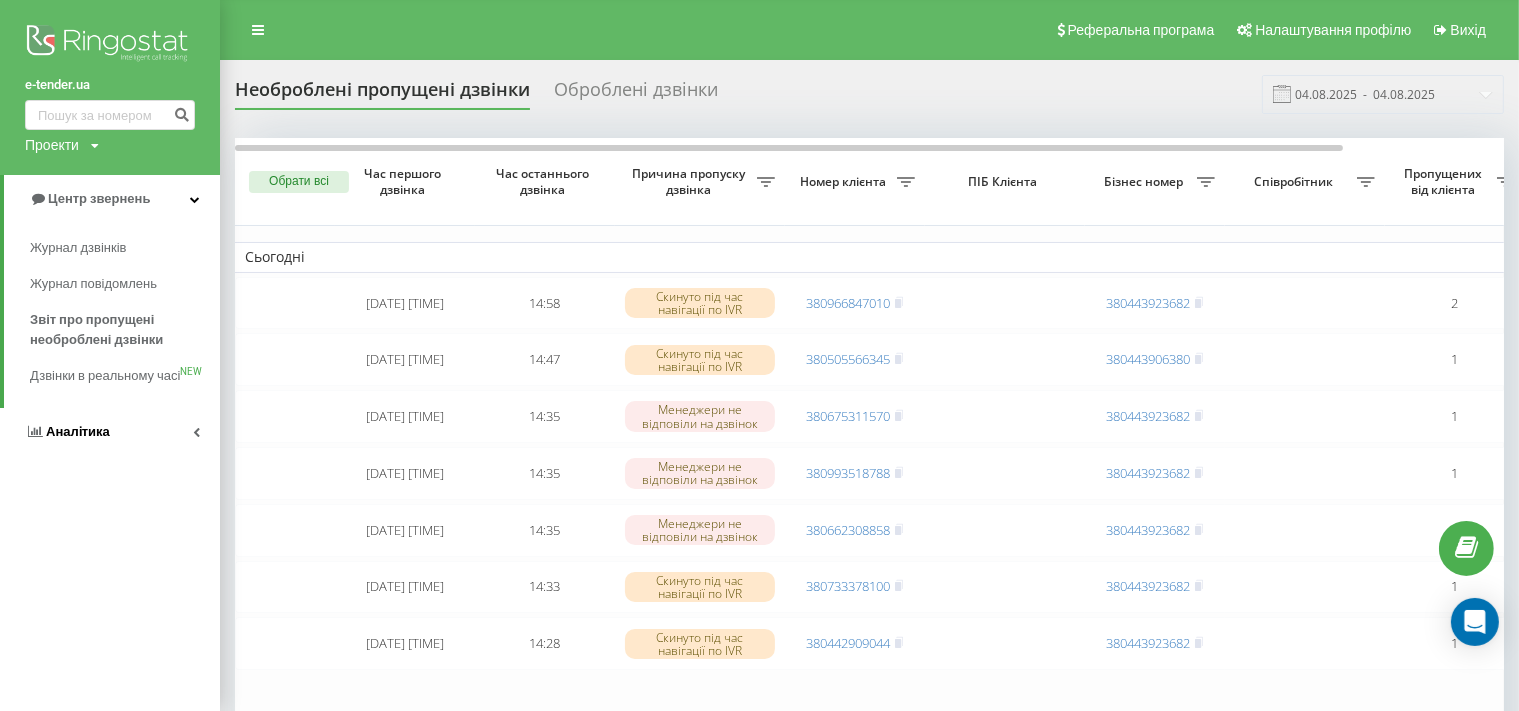 click on "Аналiтика" at bounding box center [110, 432] 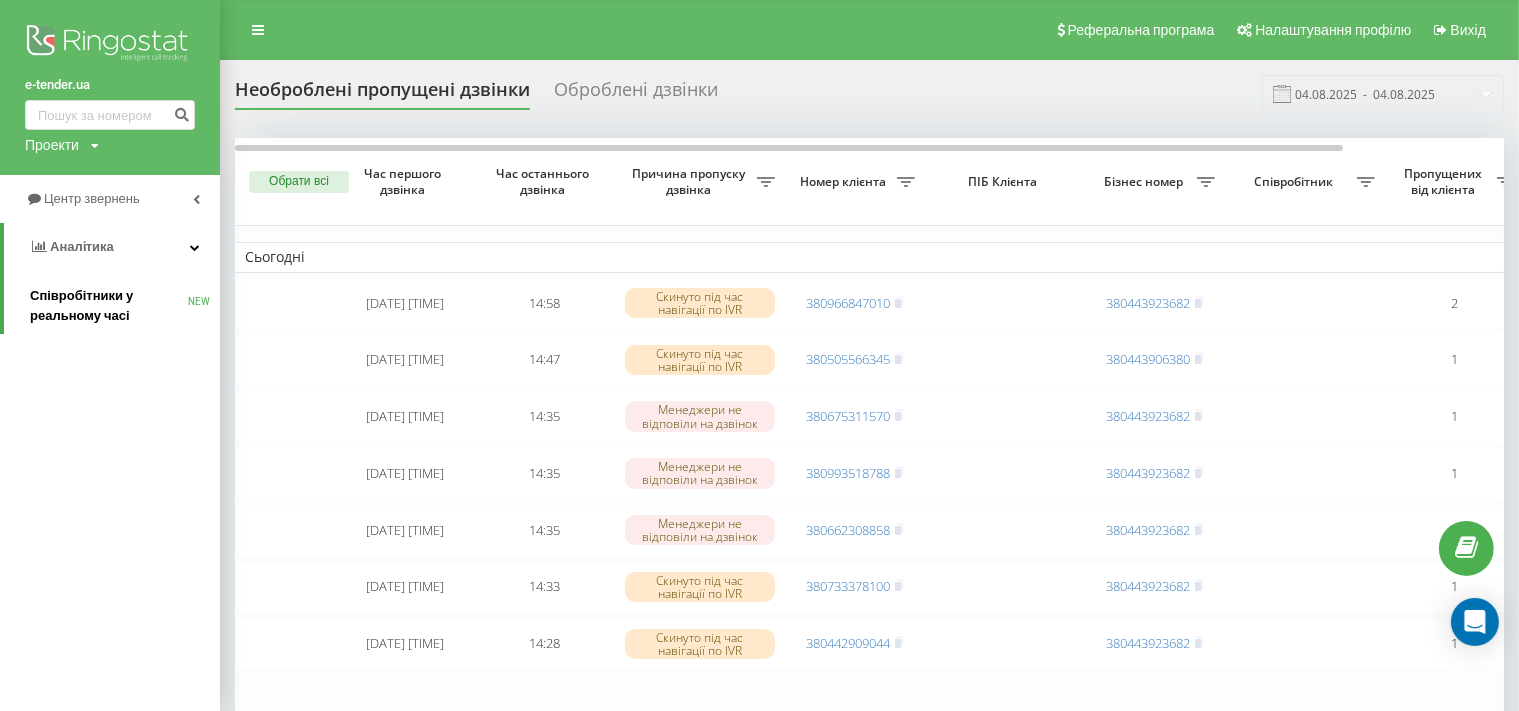 click on "Співробітники у реальному часі" at bounding box center [109, 306] 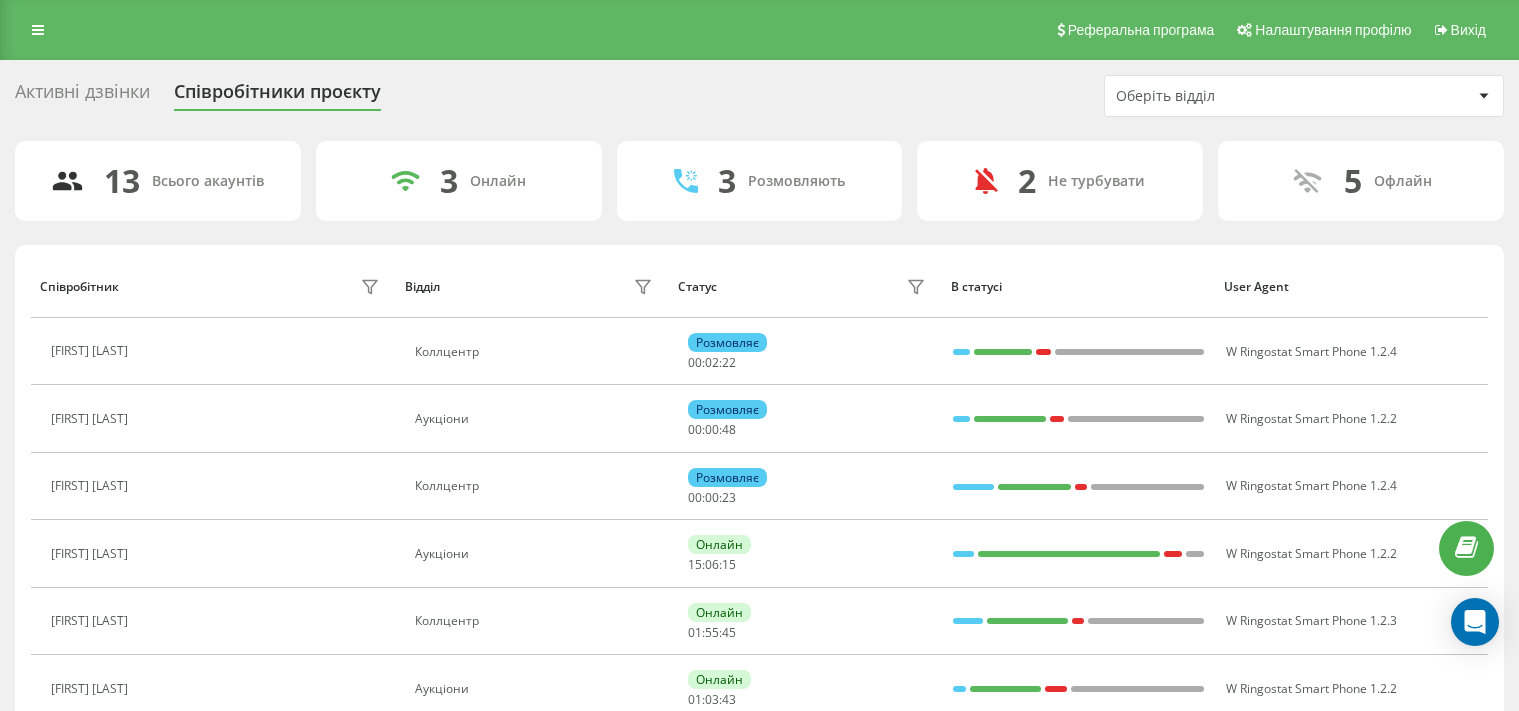 scroll, scrollTop: 0, scrollLeft: 0, axis: both 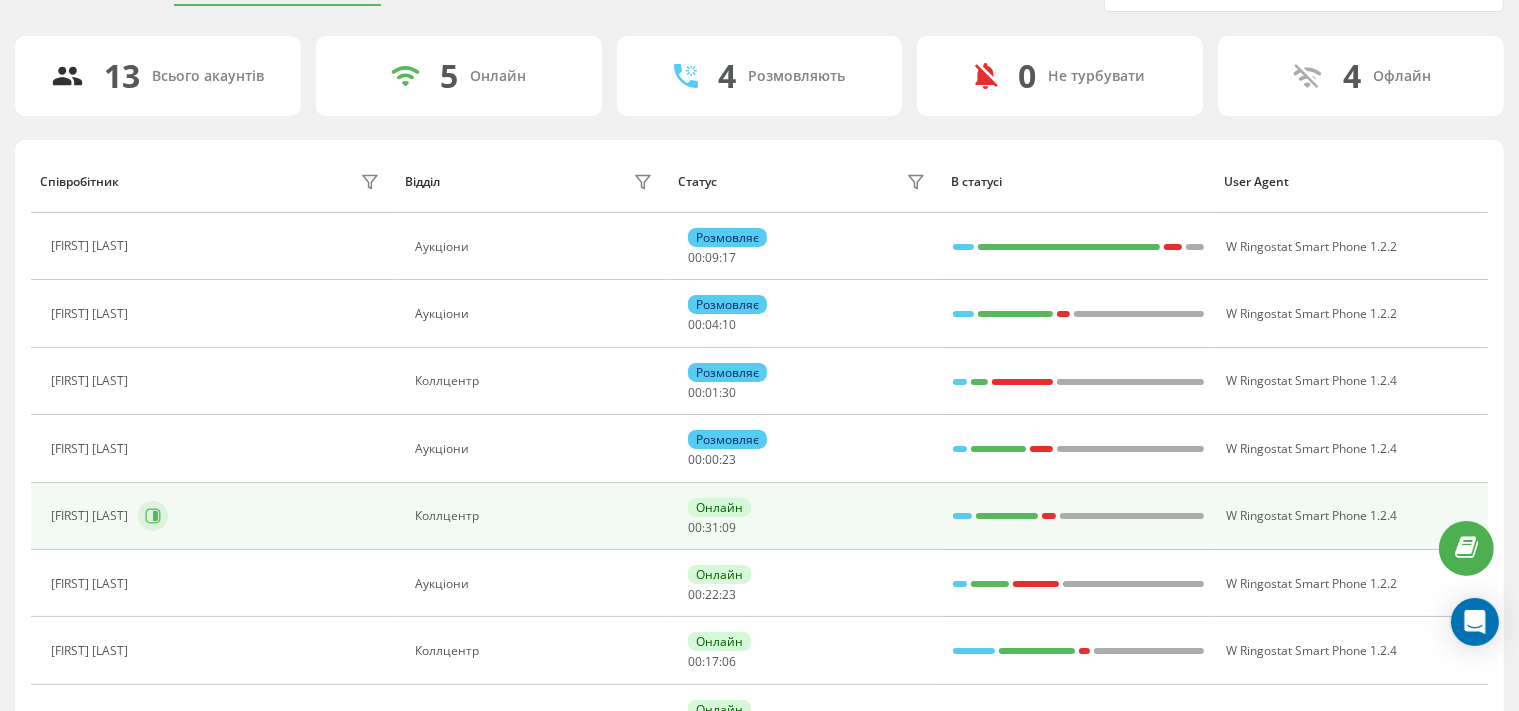 click 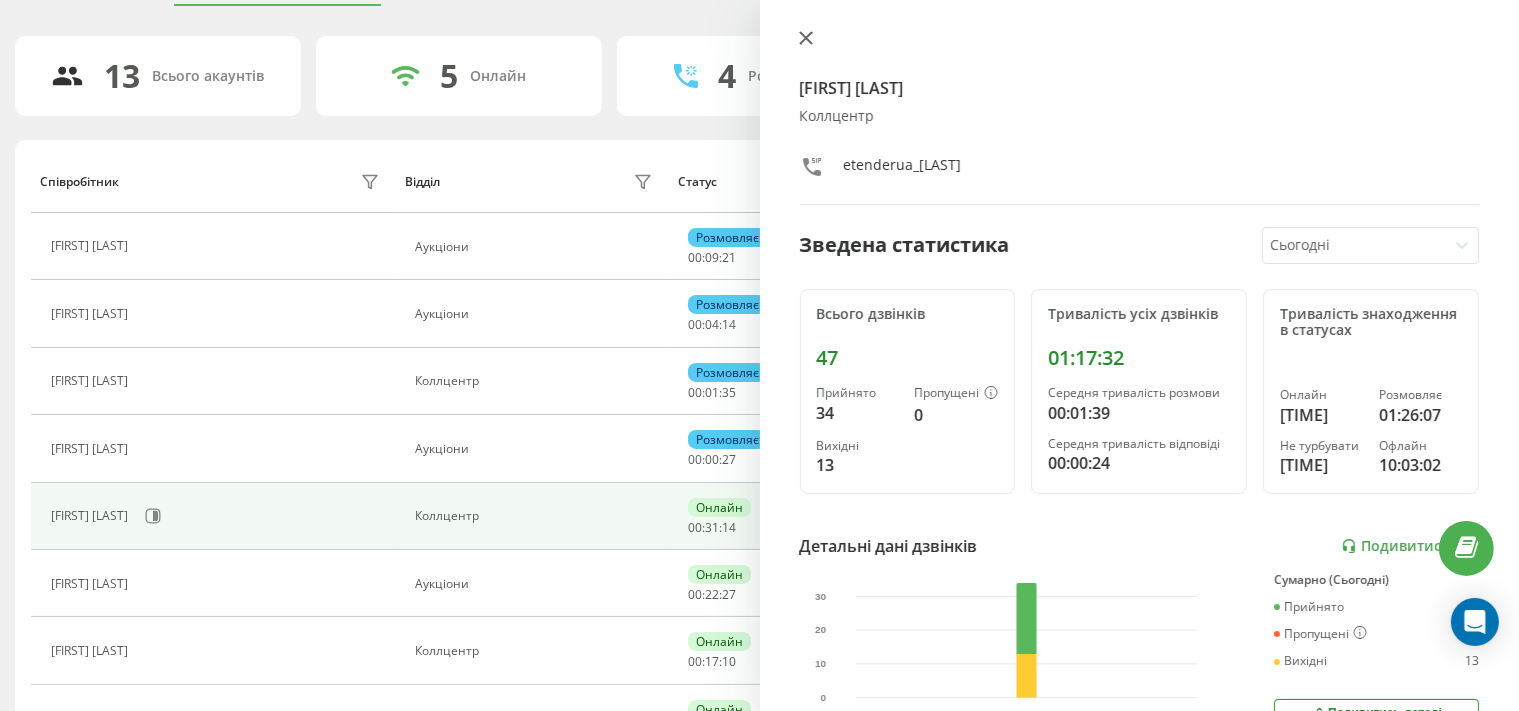 click 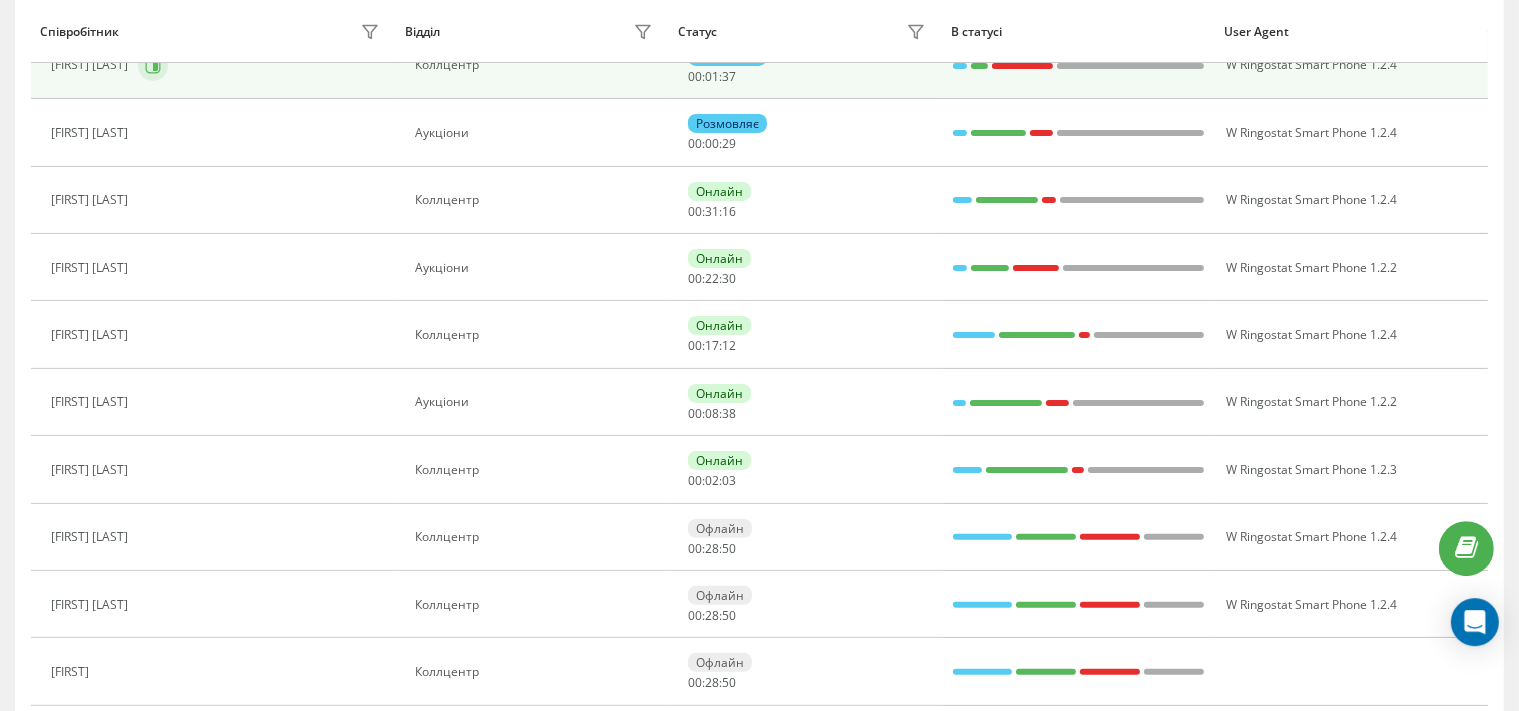 scroll, scrollTop: 422, scrollLeft: 0, axis: vertical 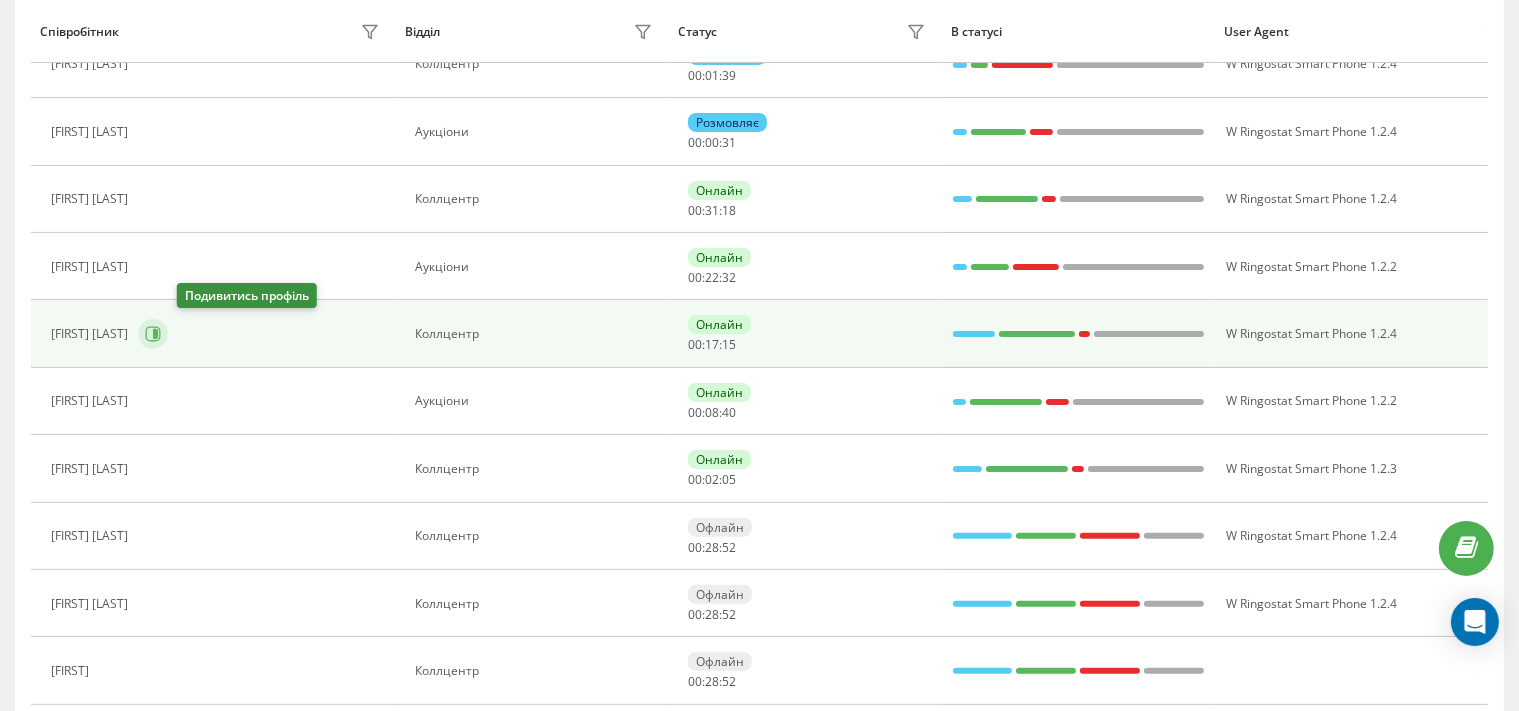 click at bounding box center [153, 334] 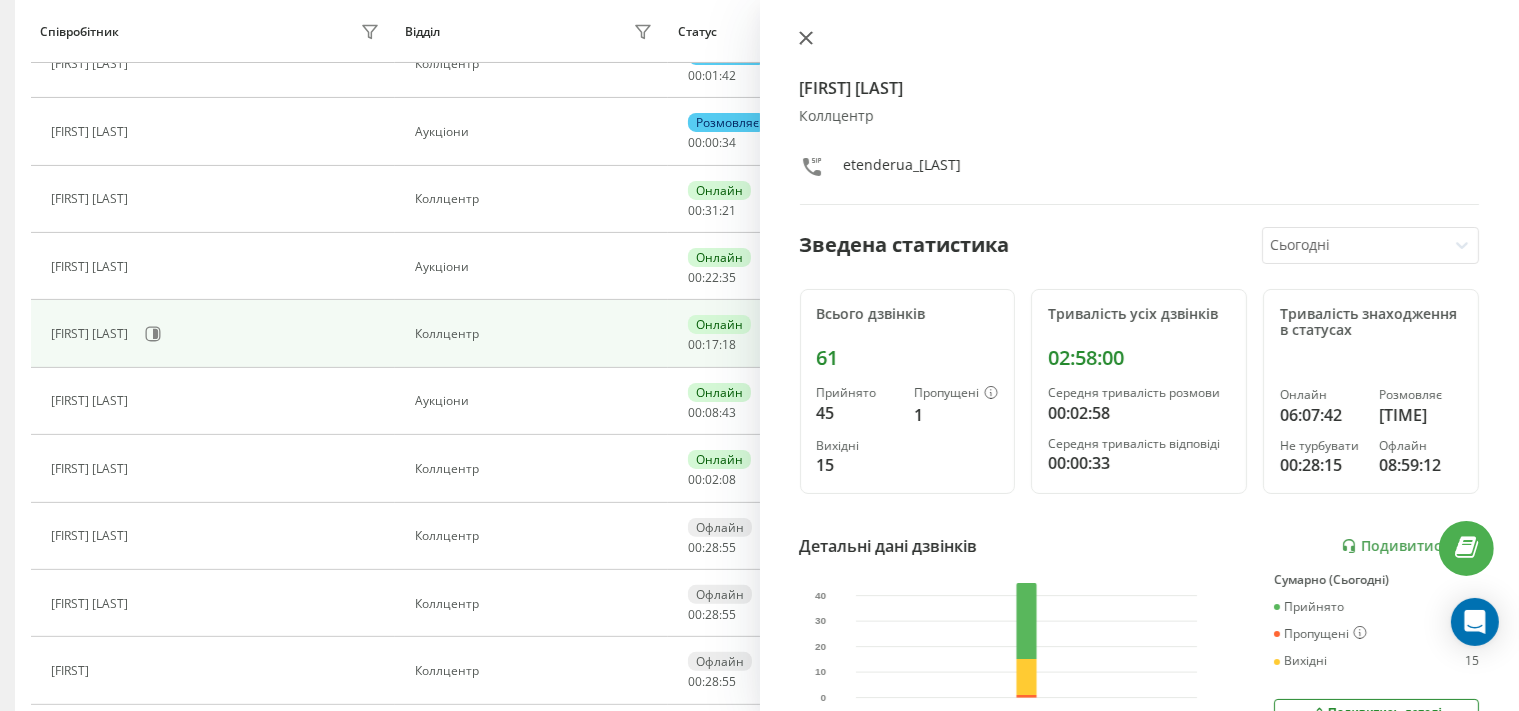 click 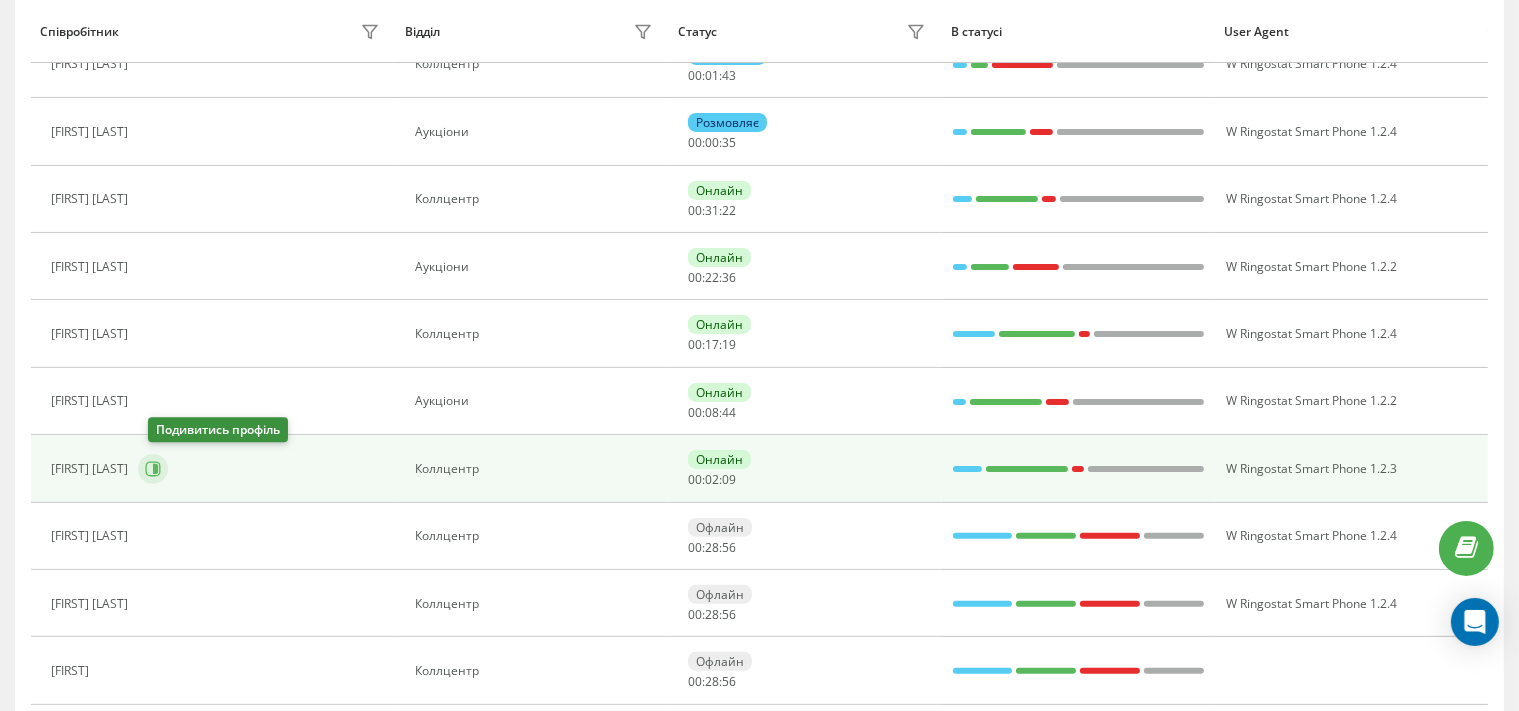click 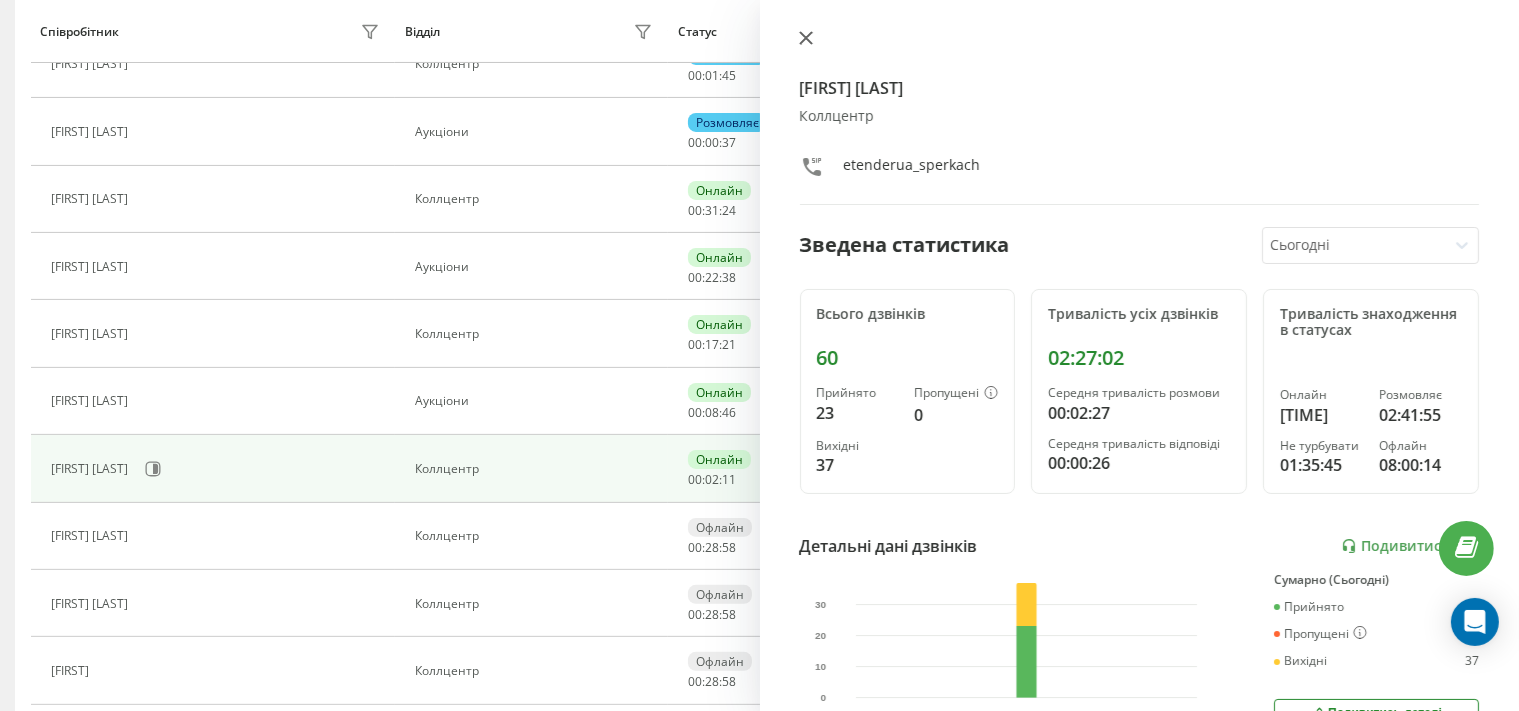 click 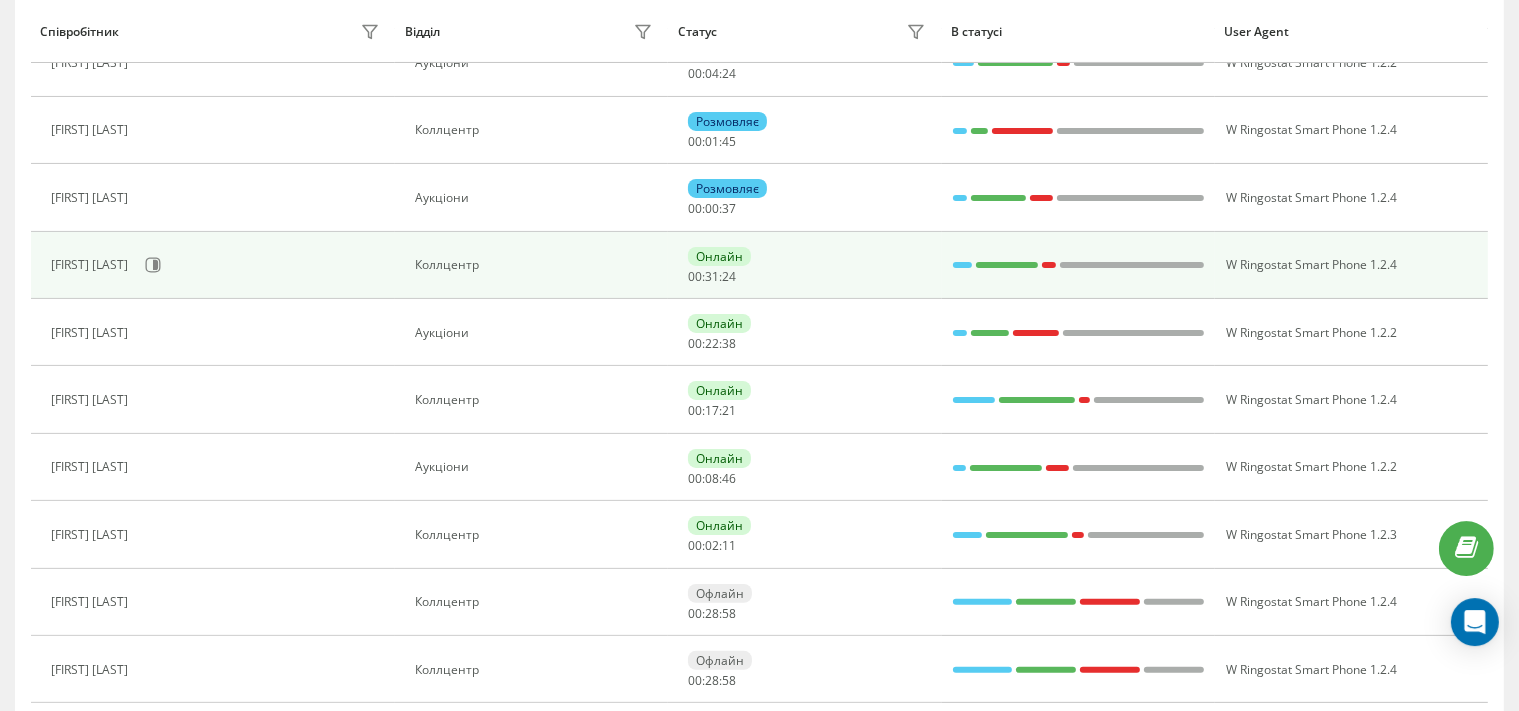scroll, scrollTop: 316, scrollLeft: 0, axis: vertical 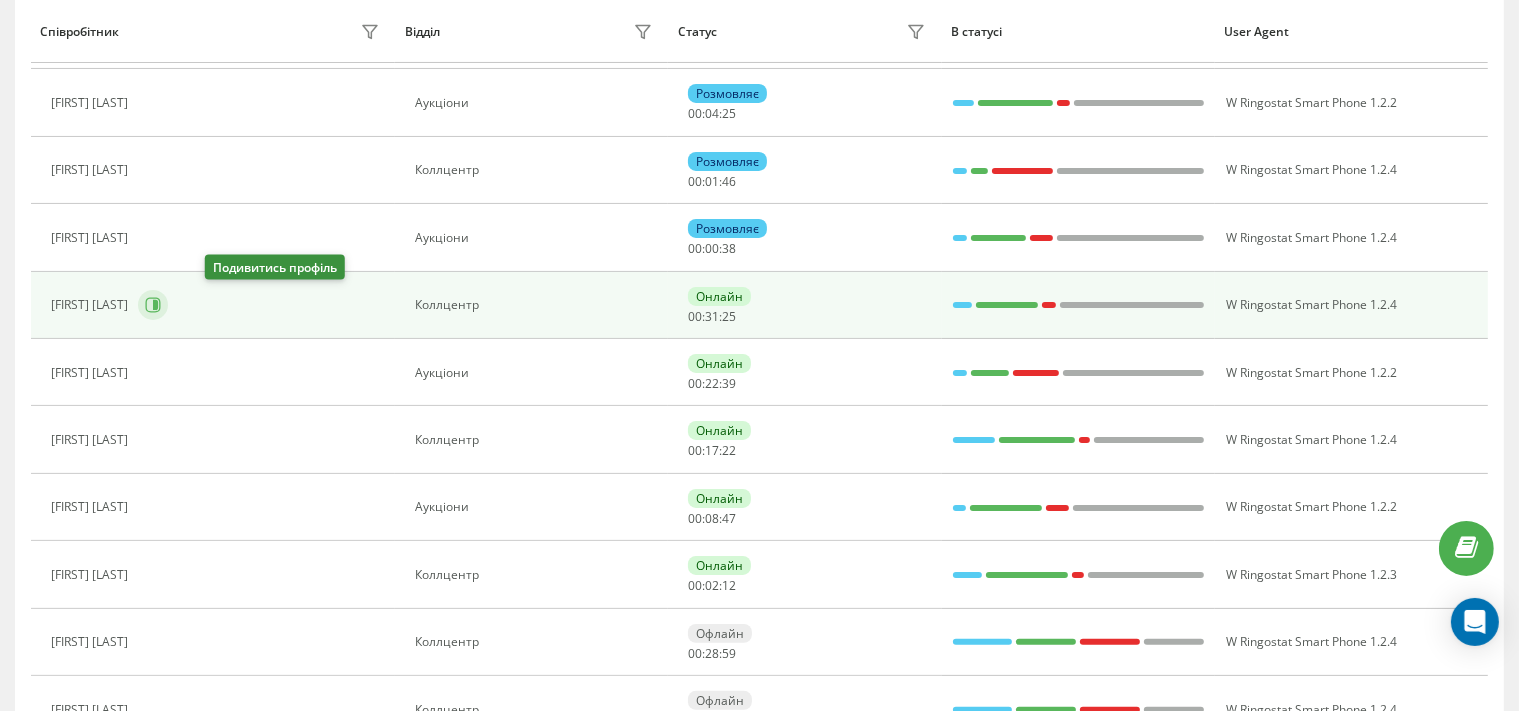 click 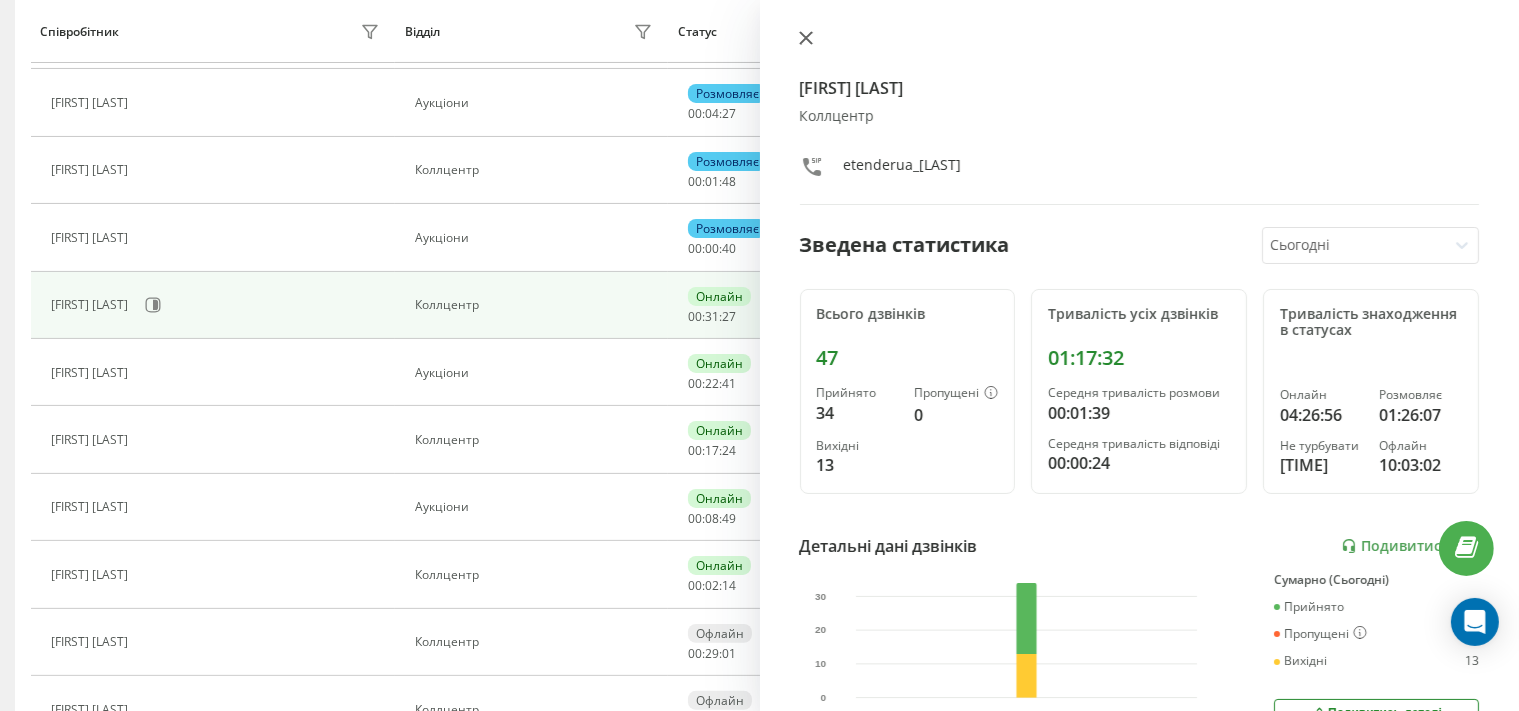 click at bounding box center [806, 39] 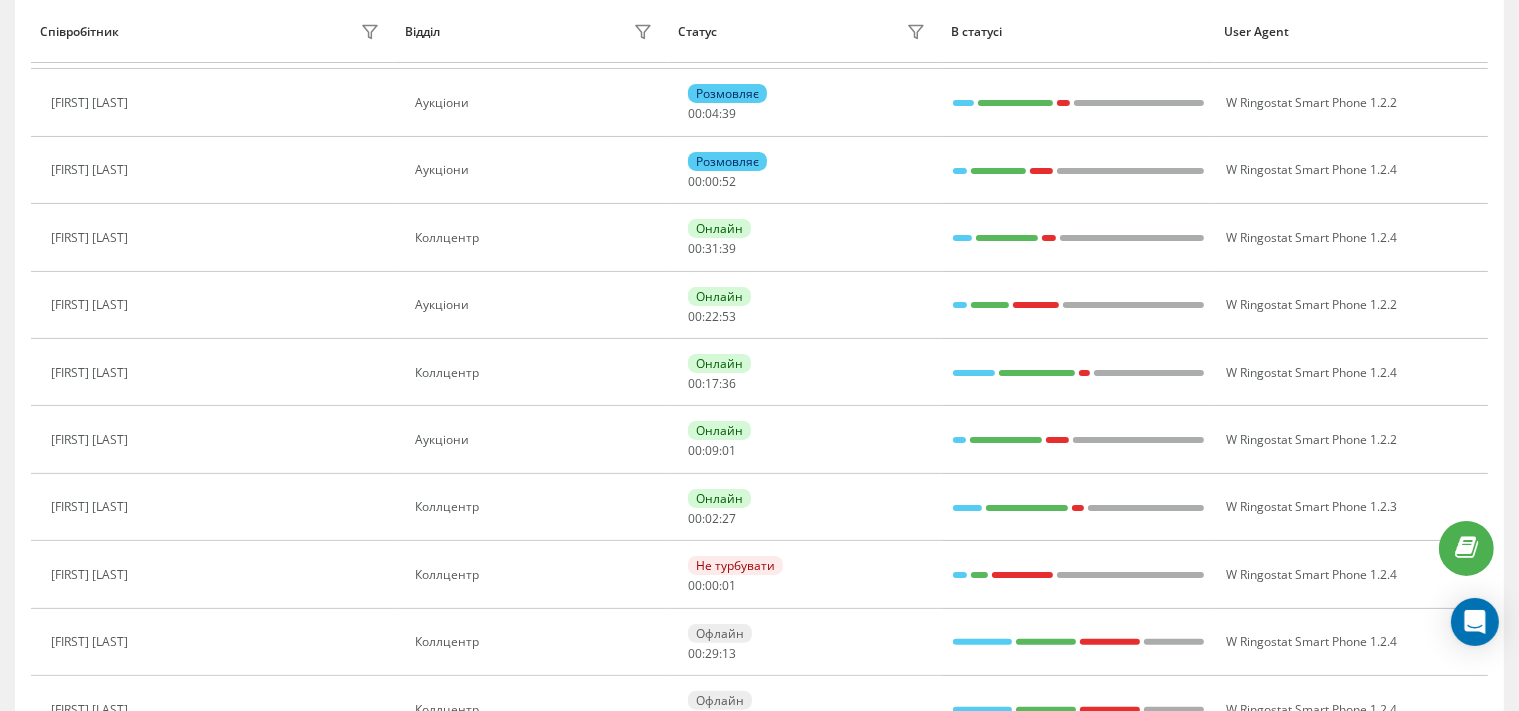 scroll, scrollTop: 249, scrollLeft: 0, axis: vertical 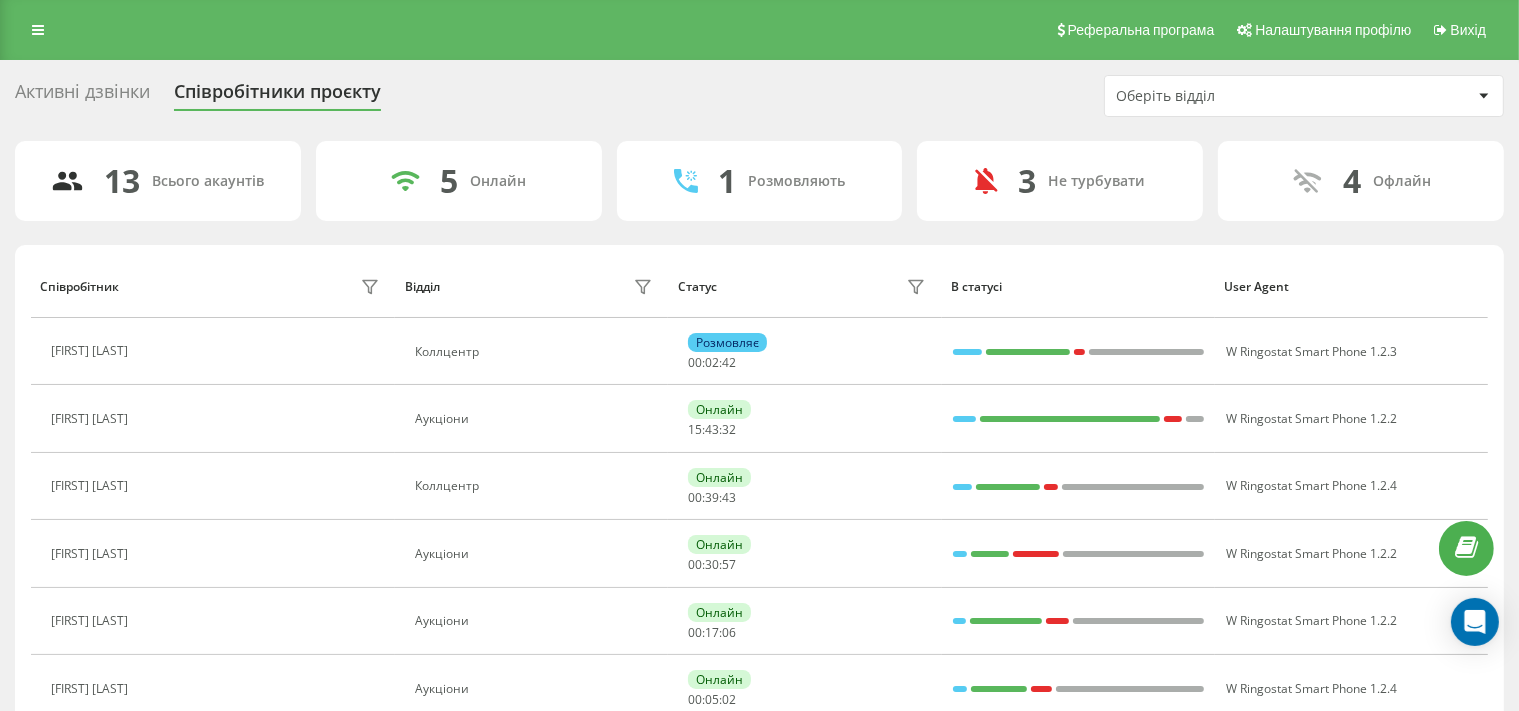 click on "Реферальна програма Налаштування профілю Вихід" at bounding box center (759, 30) 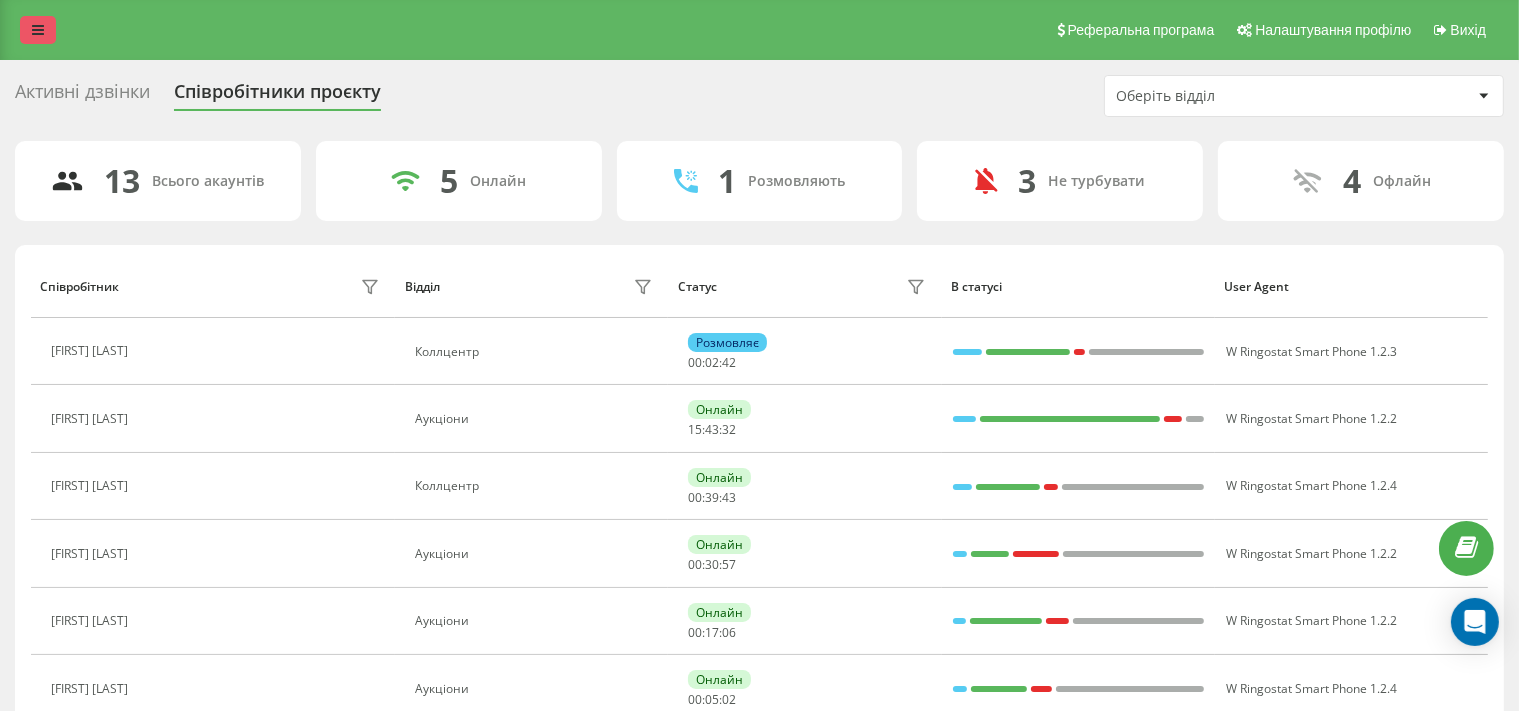 click at bounding box center (38, 30) 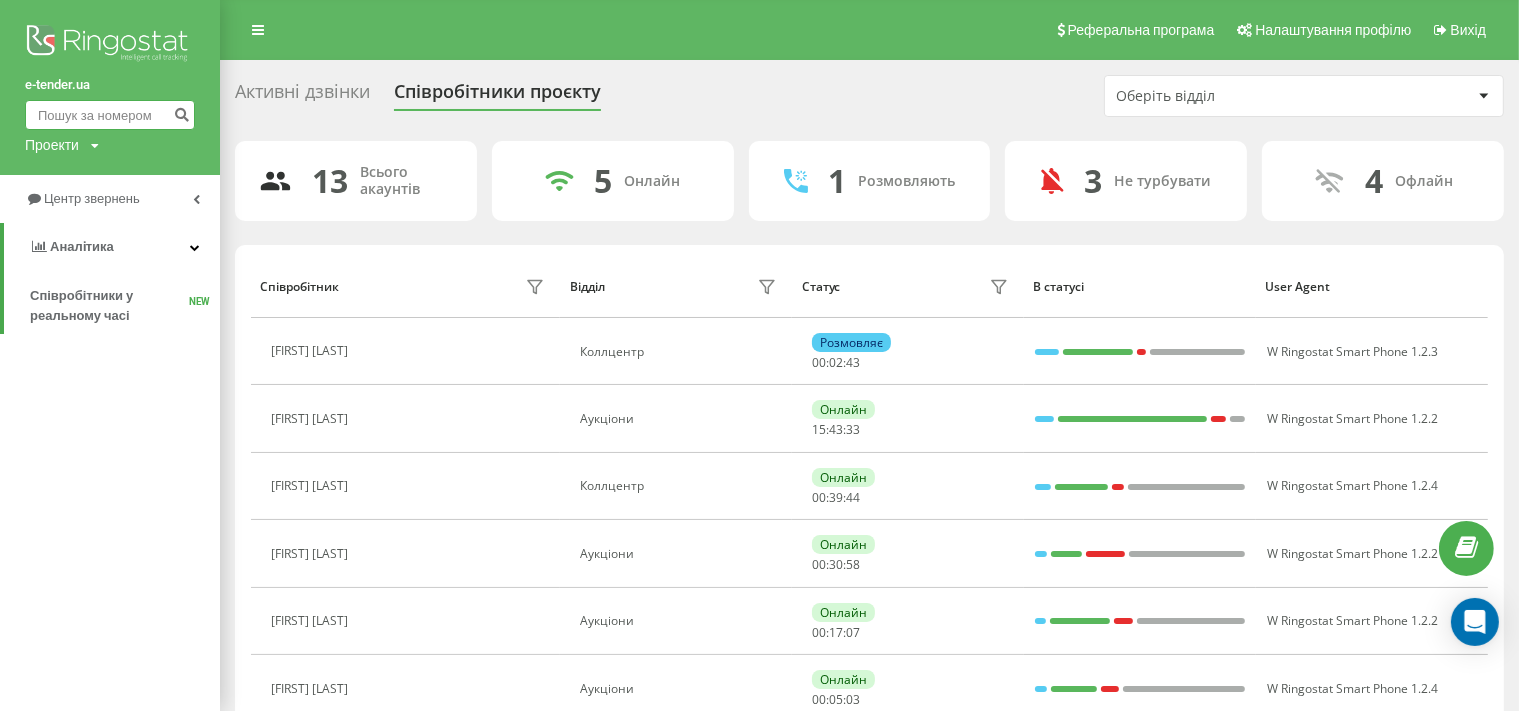 click at bounding box center (110, 115) 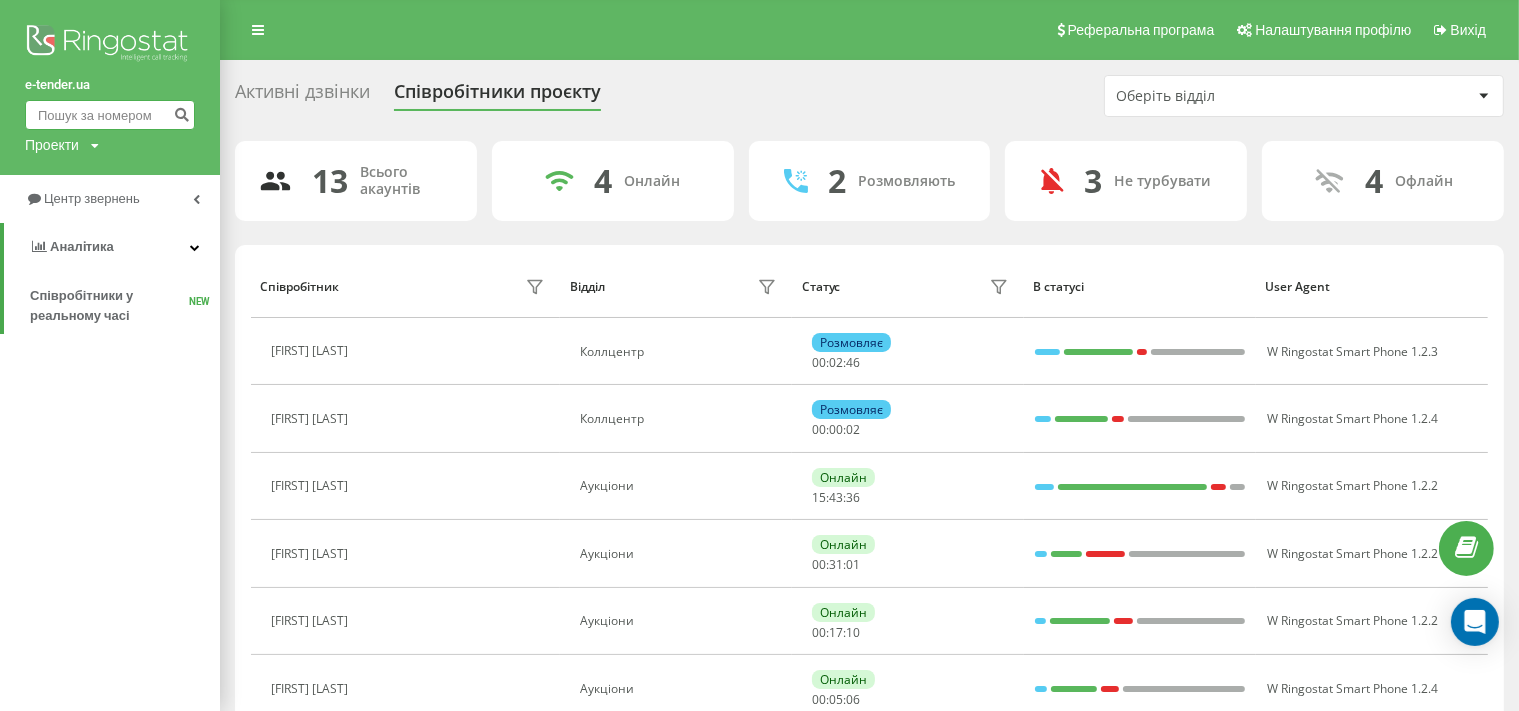 paste on "380686248410" 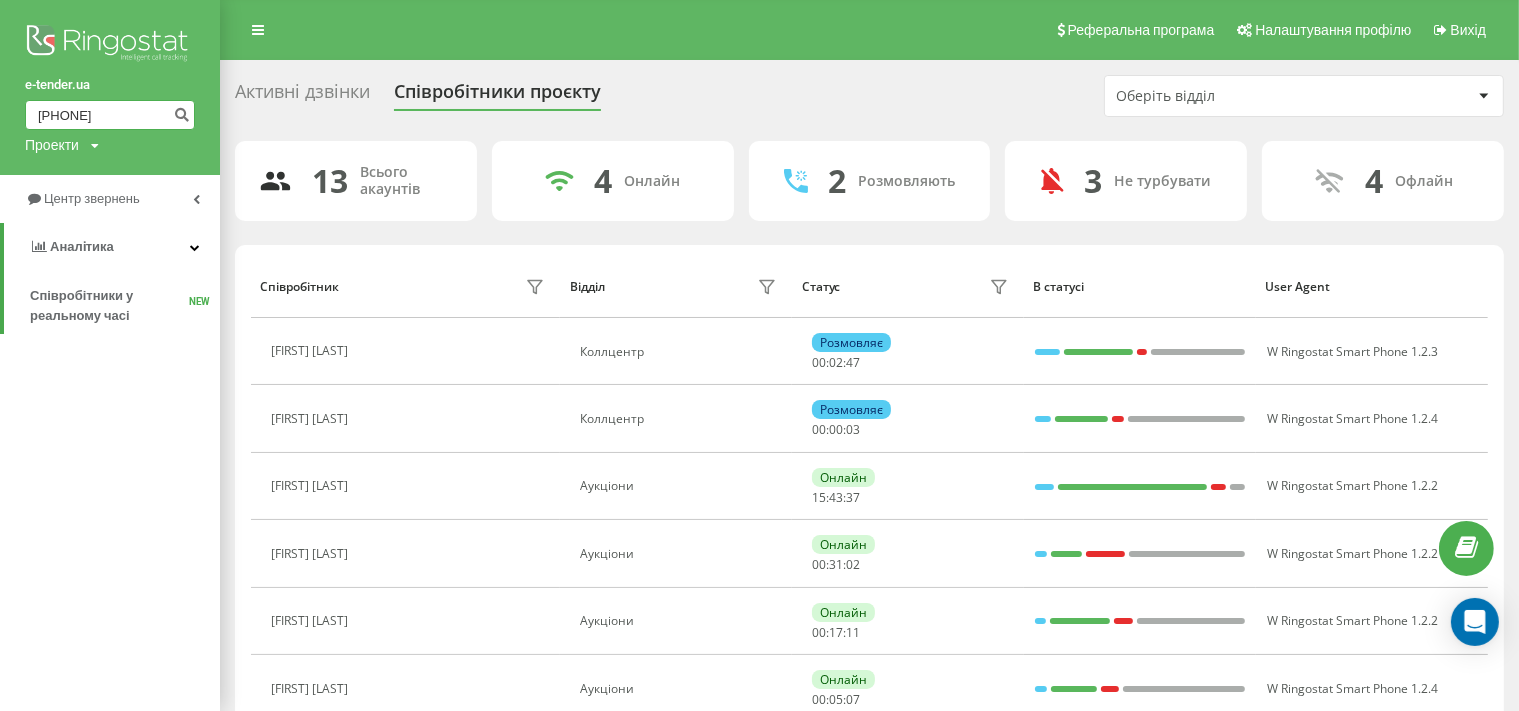 type on "380686248410" 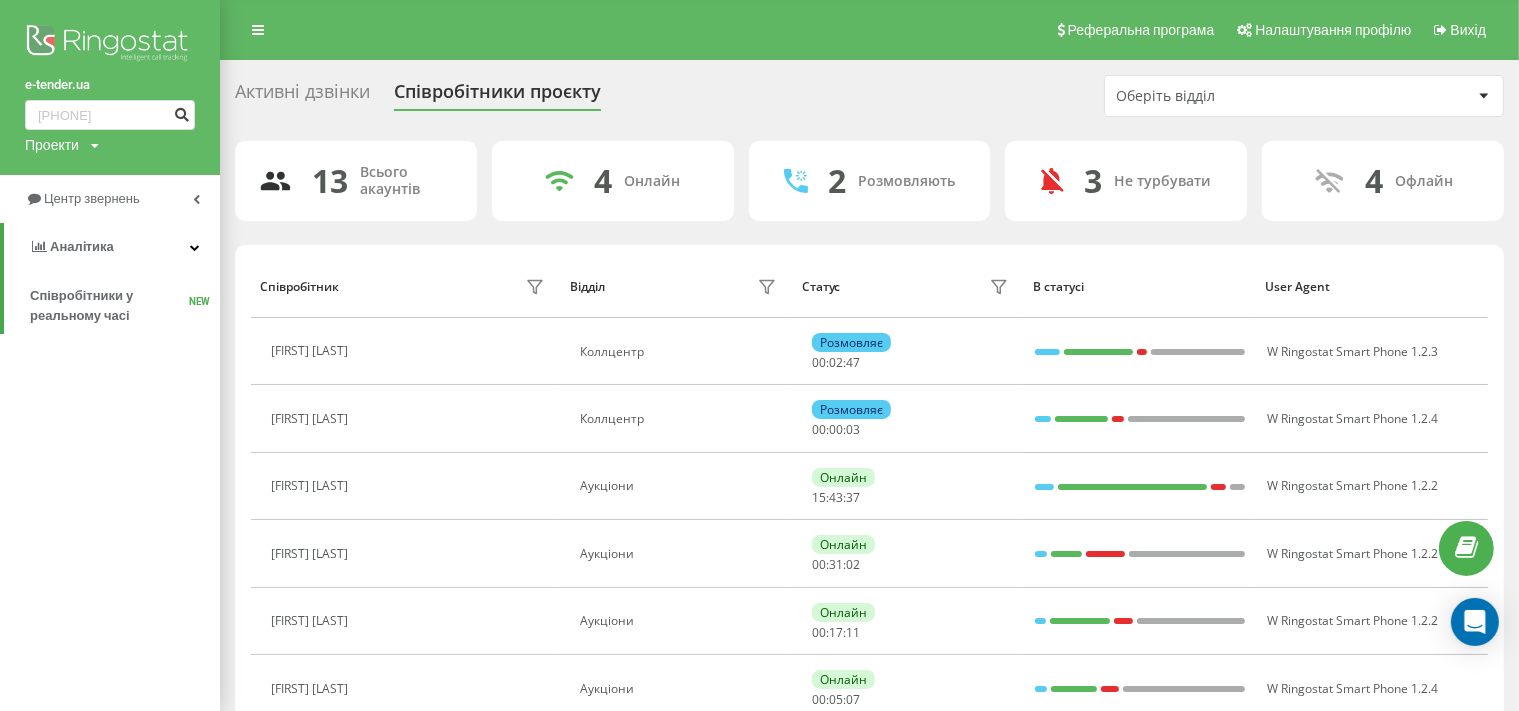 click at bounding box center [181, 112] 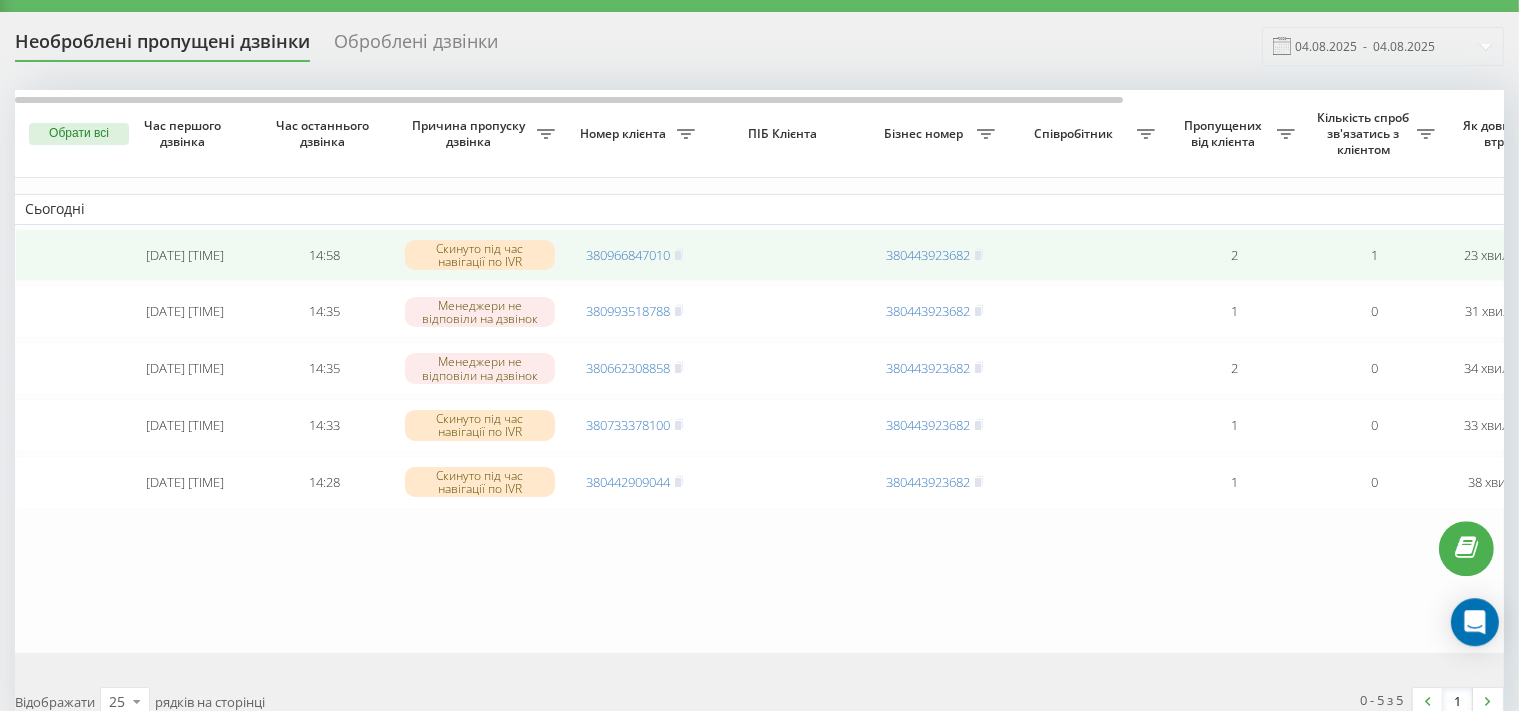 scroll, scrollTop: 105, scrollLeft: 0, axis: vertical 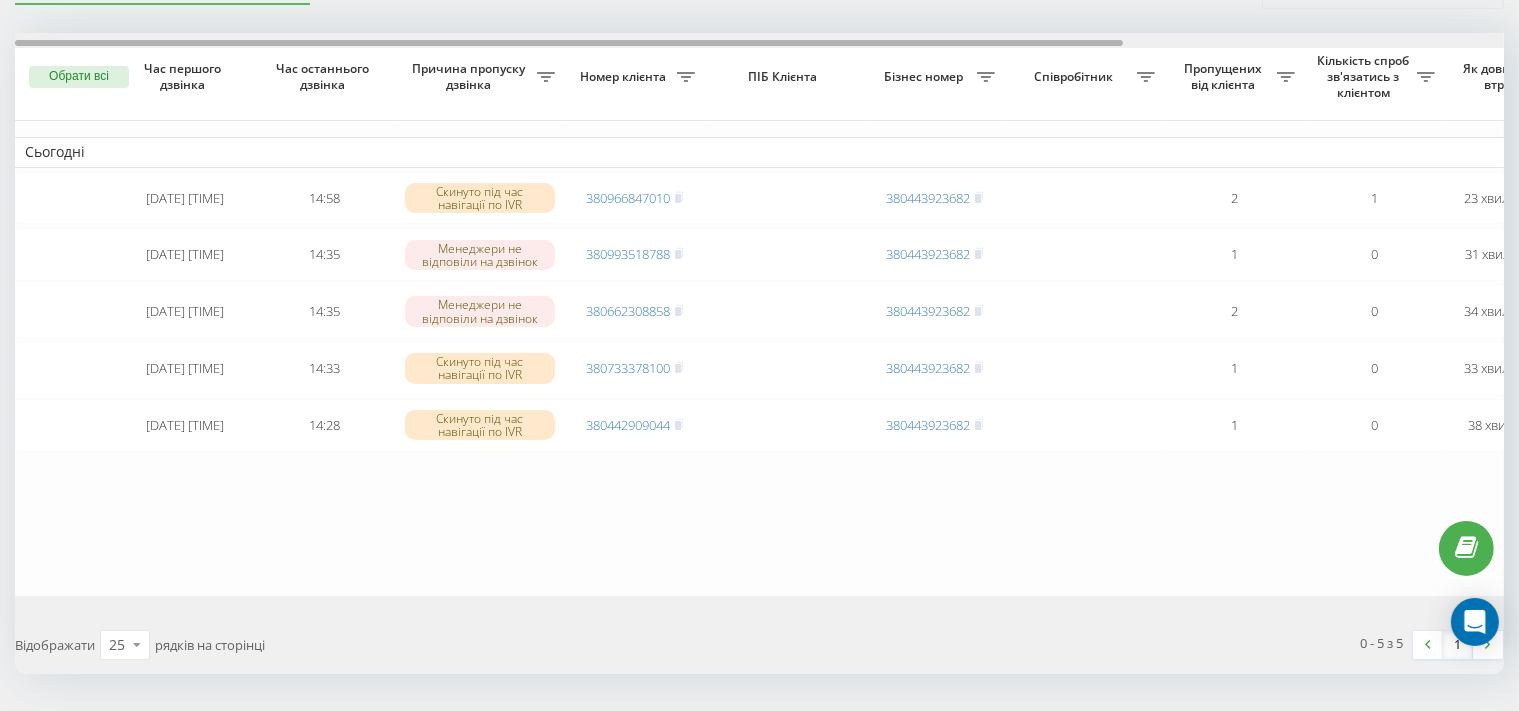 drag, startPoint x: 792, startPoint y: 40, endPoint x: 538, endPoint y: 32, distance: 254.12595 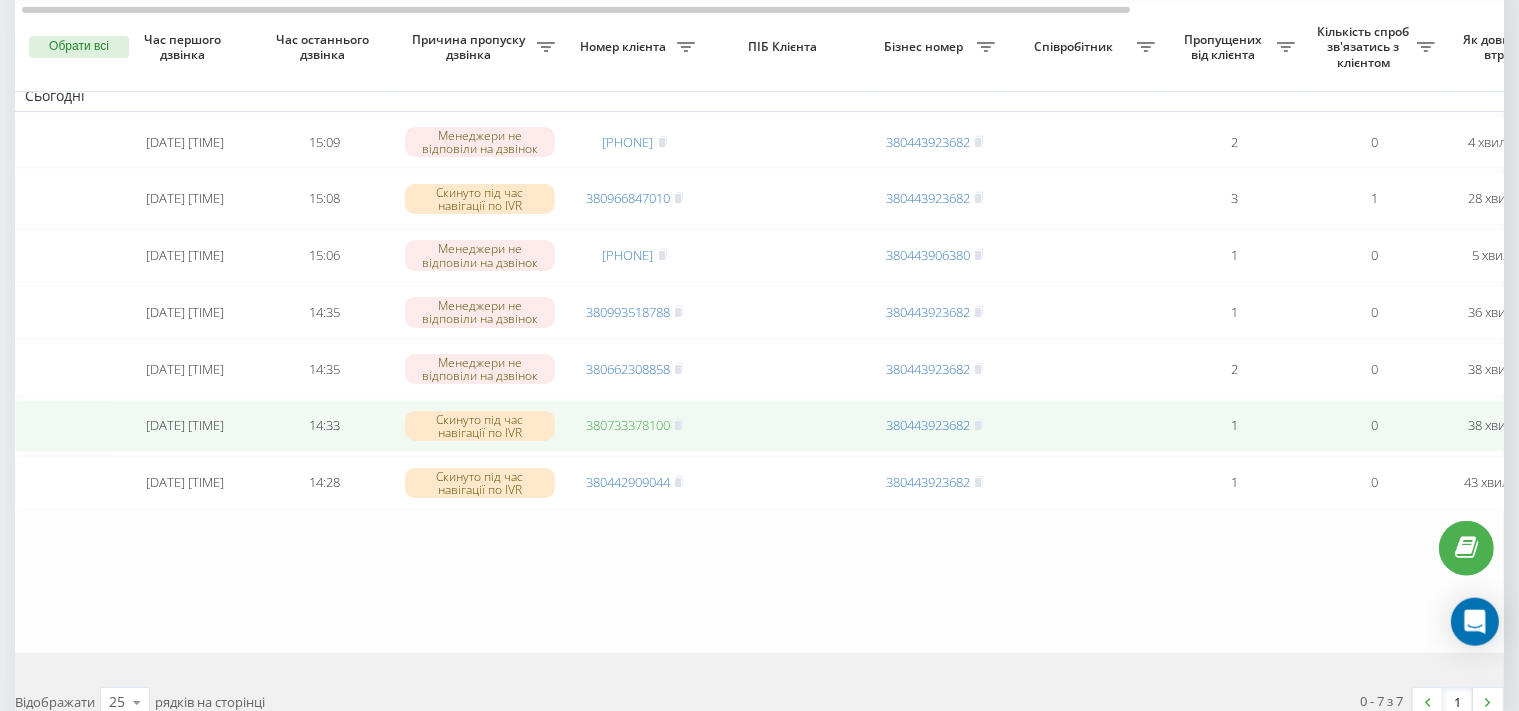 scroll, scrollTop: 211, scrollLeft: 0, axis: vertical 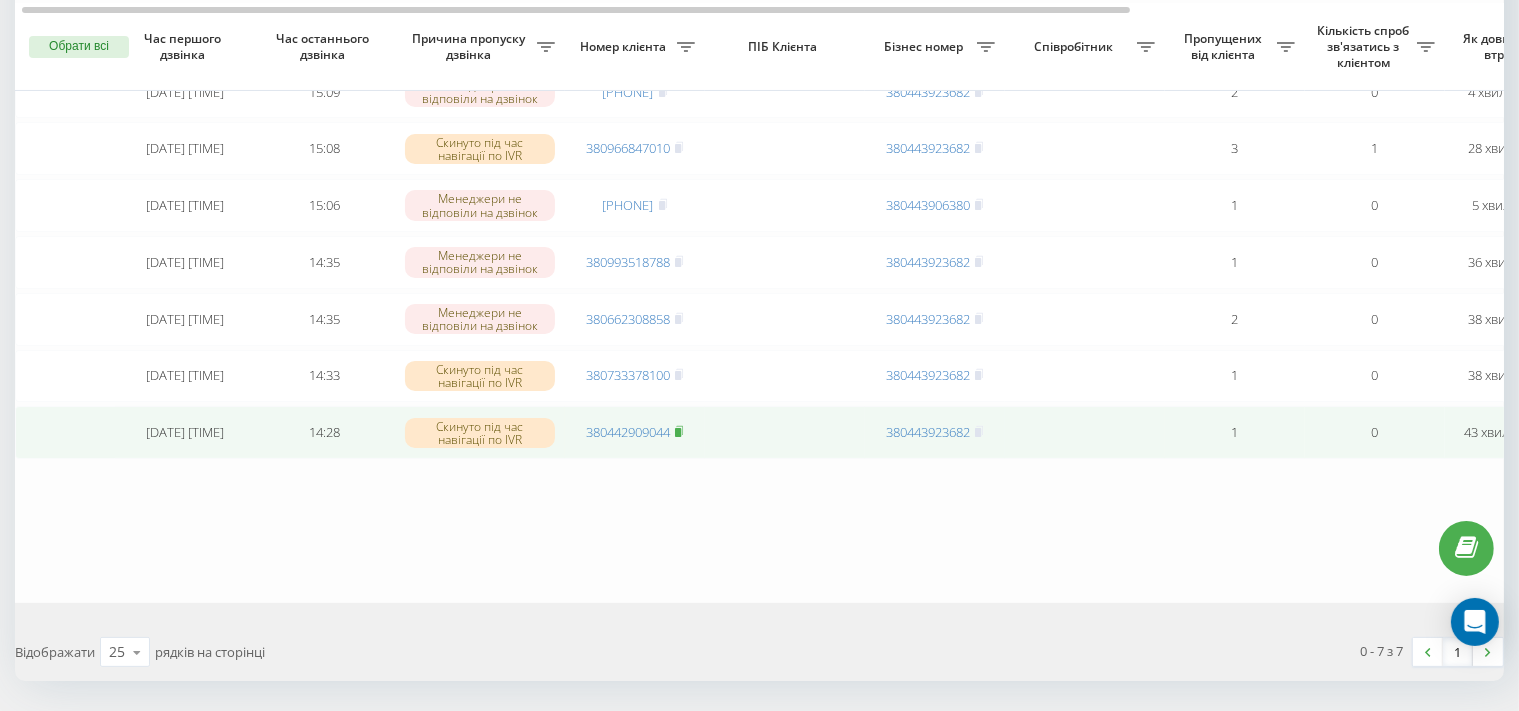 click 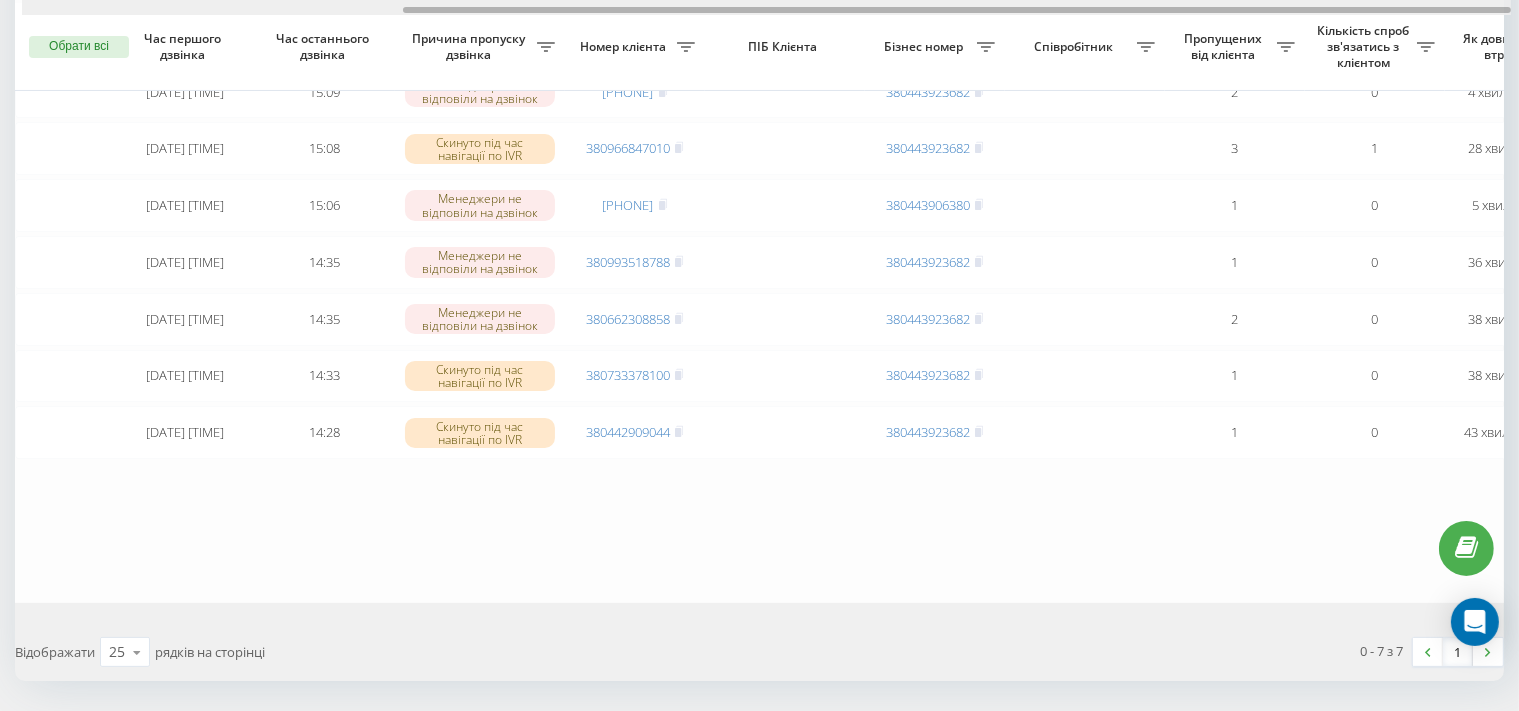 scroll, scrollTop: 0, scrollLeft: 511, axis: horizontal 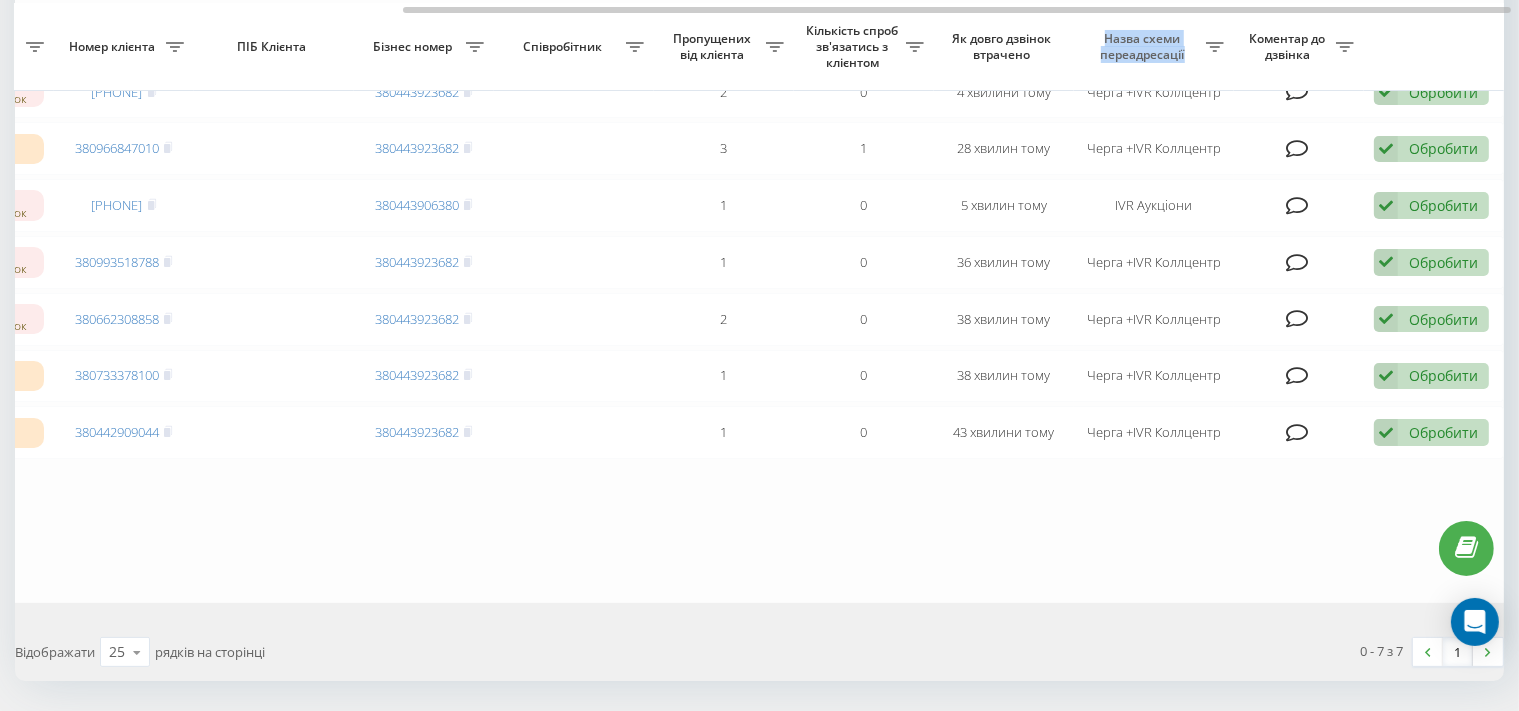drag, startPoint x: 778, startPoint y: 6, endPoint x: 1106, endPoint y: 21, distance: 328.3428 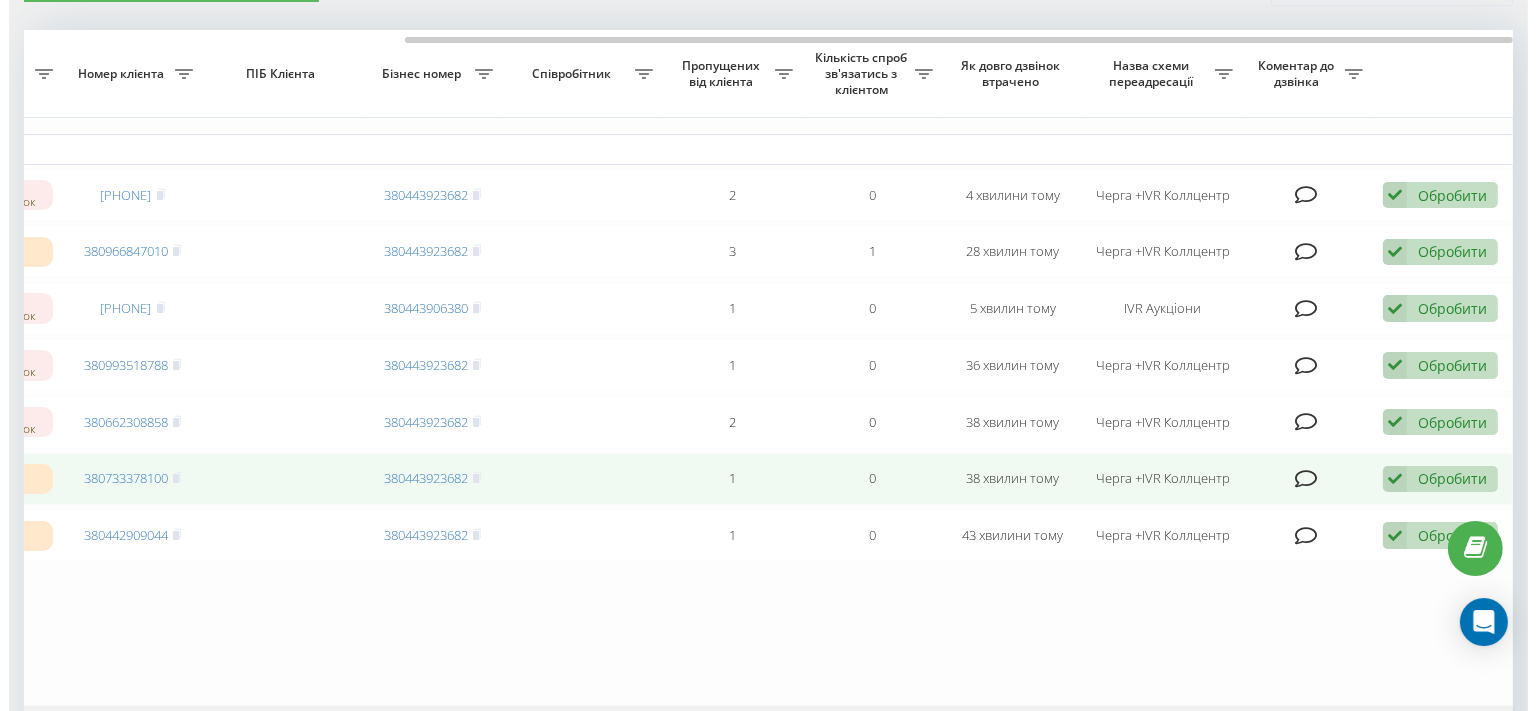 scroll, scrollTop: 105, scrollLeft: 0, axis: vertical 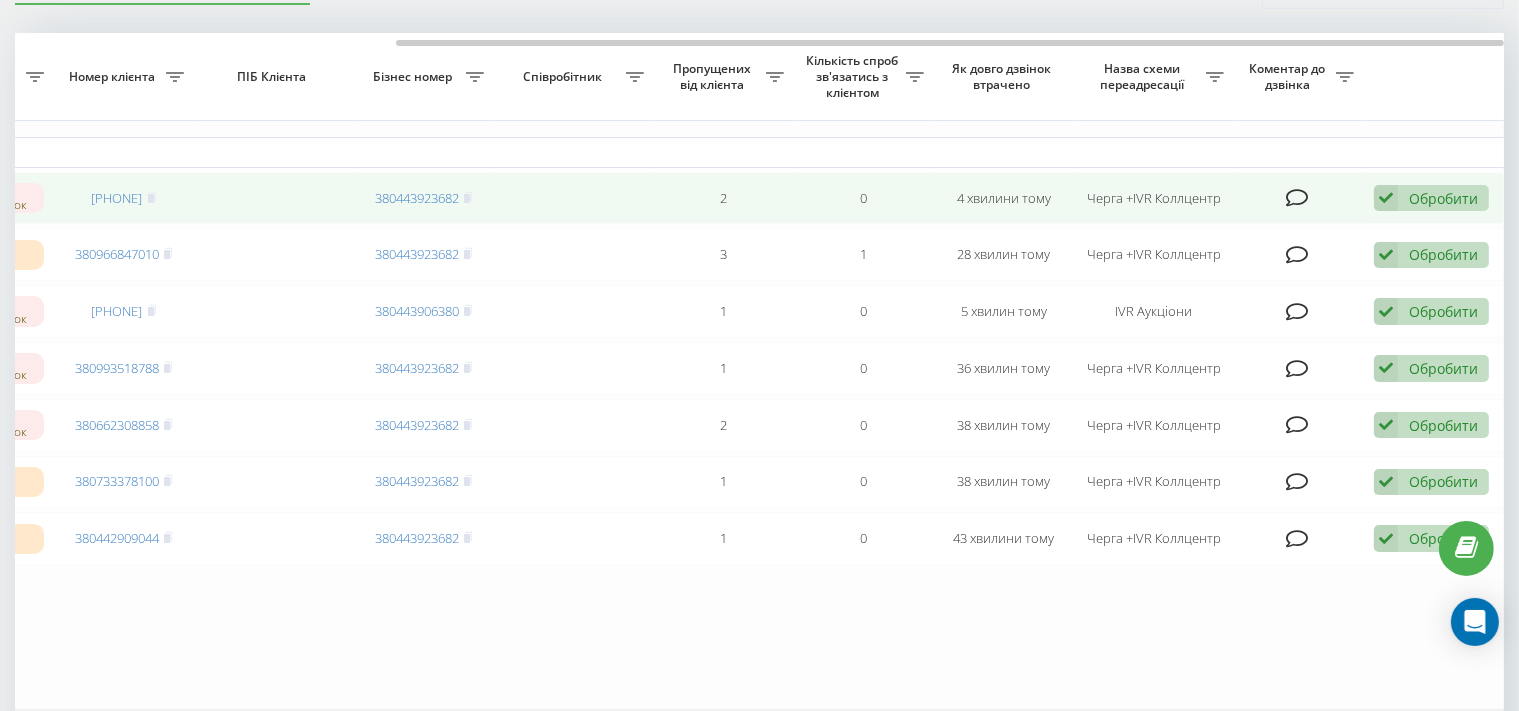 drag, startPoint x: 450, startPoint y: 46, endPoint x: 656, endPoint y: 188, distance: 250.19992 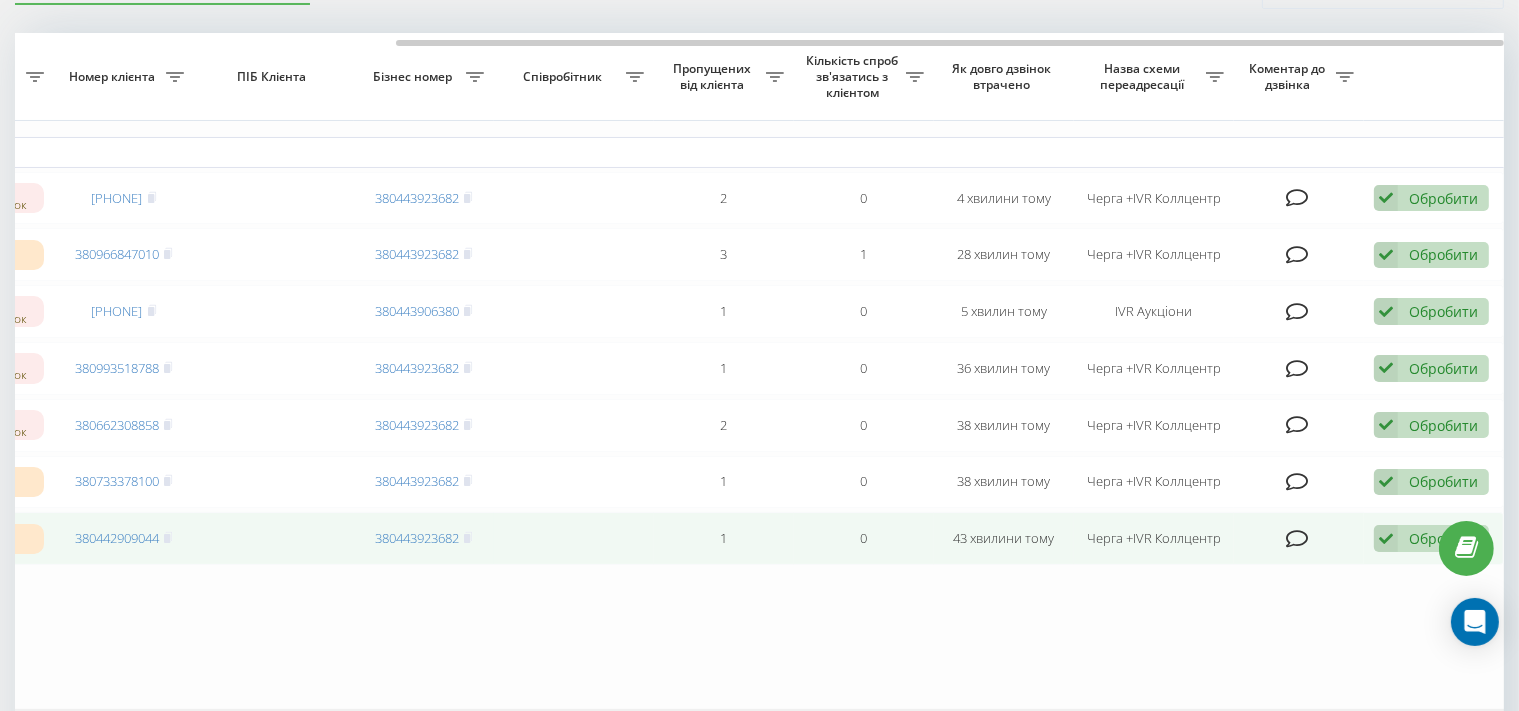 click on "Обробити Не вдалося зв'язатися Зв'язався з клієнтом за допомогою іншого каналу Клієнт передзвонив сам з іншого номера Інший варіант" at bounding box center [1434, 538] 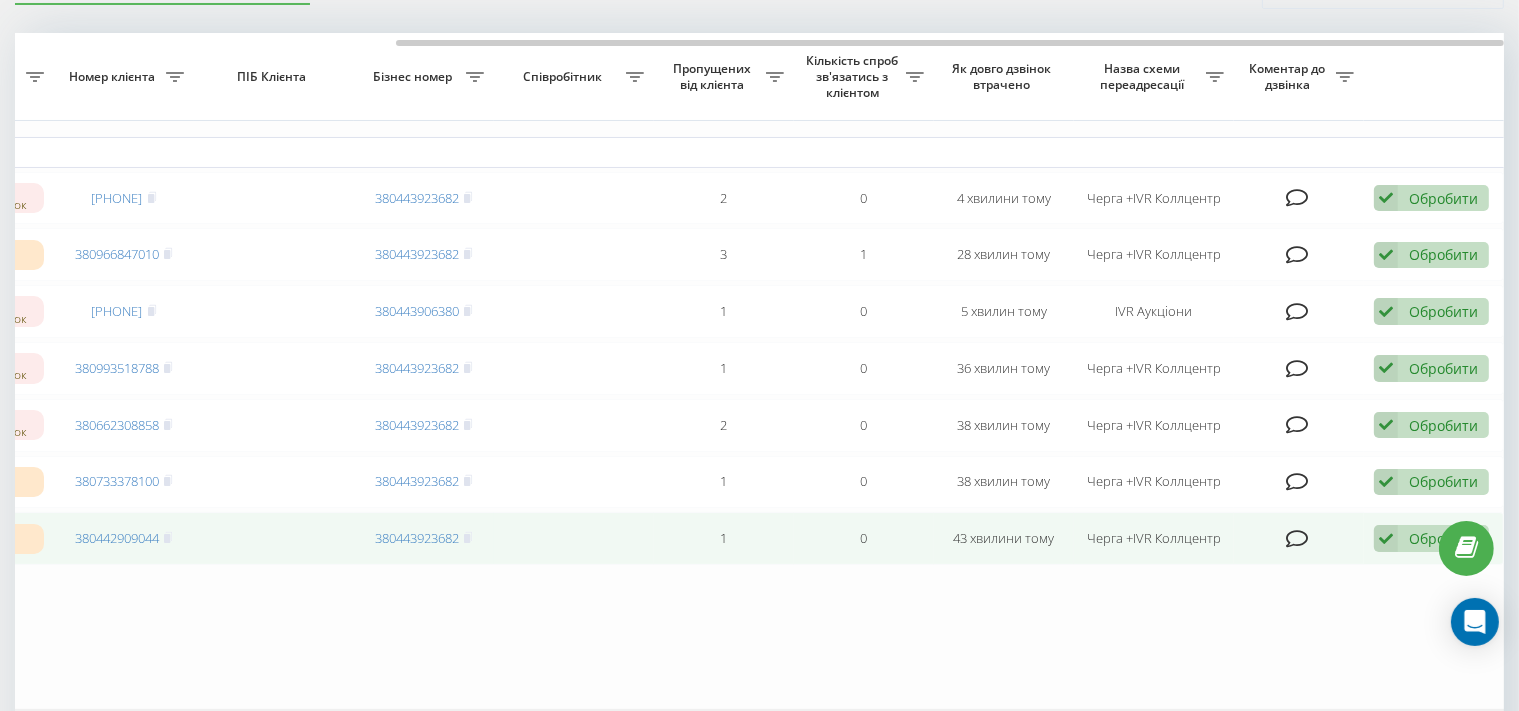 click at bounding box center [1386, 538] 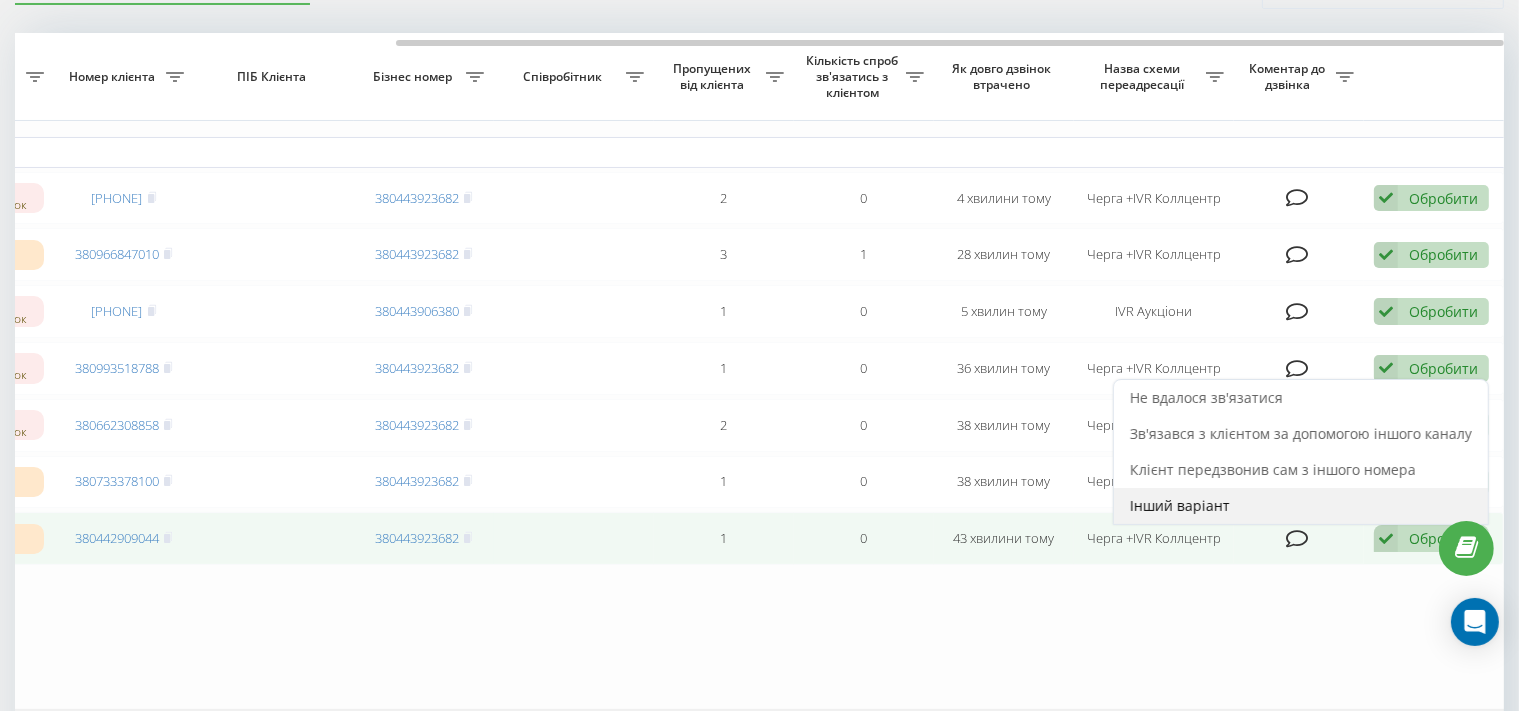 click on "Інший варіант" at bounding box center (1301, 506) 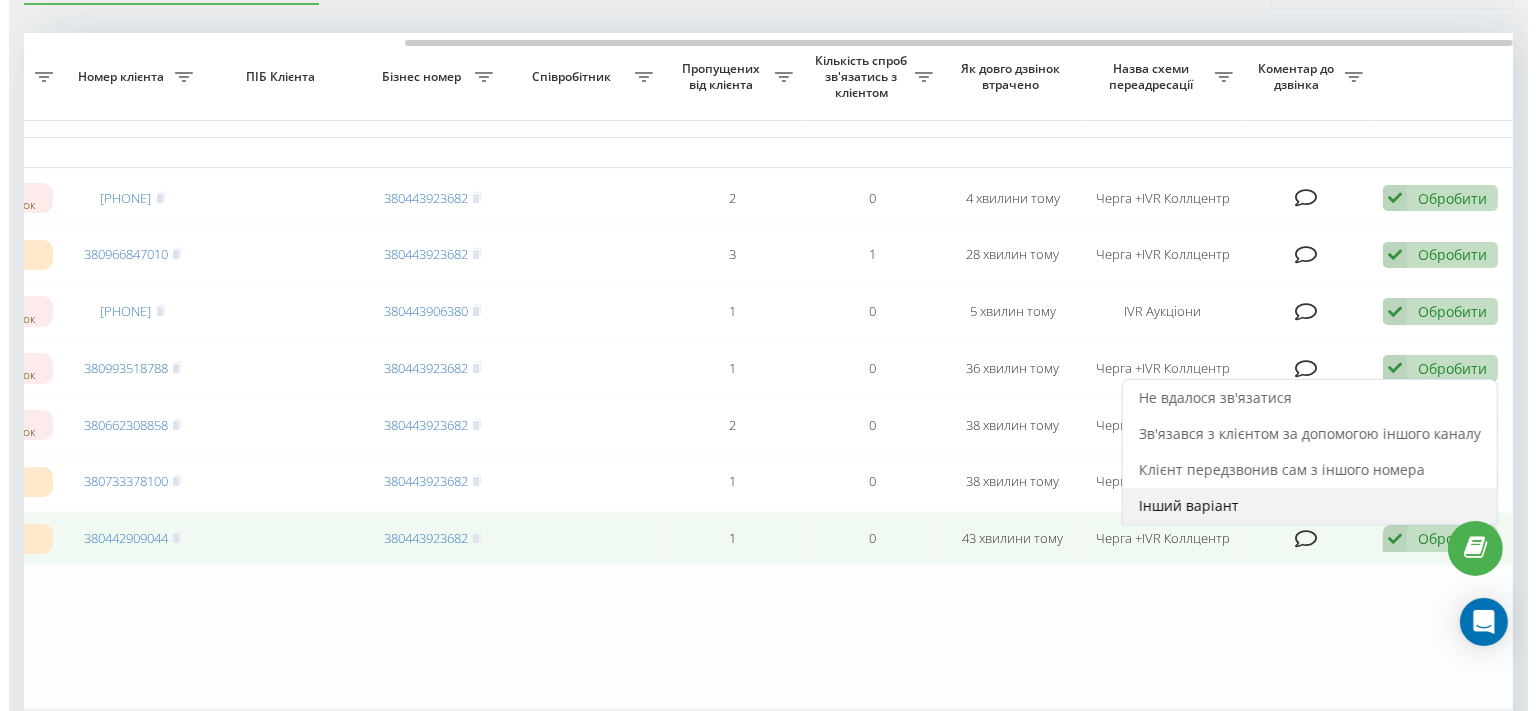 scroll, scrollTop: 0, scrollLeft: 494, axis: horizontal 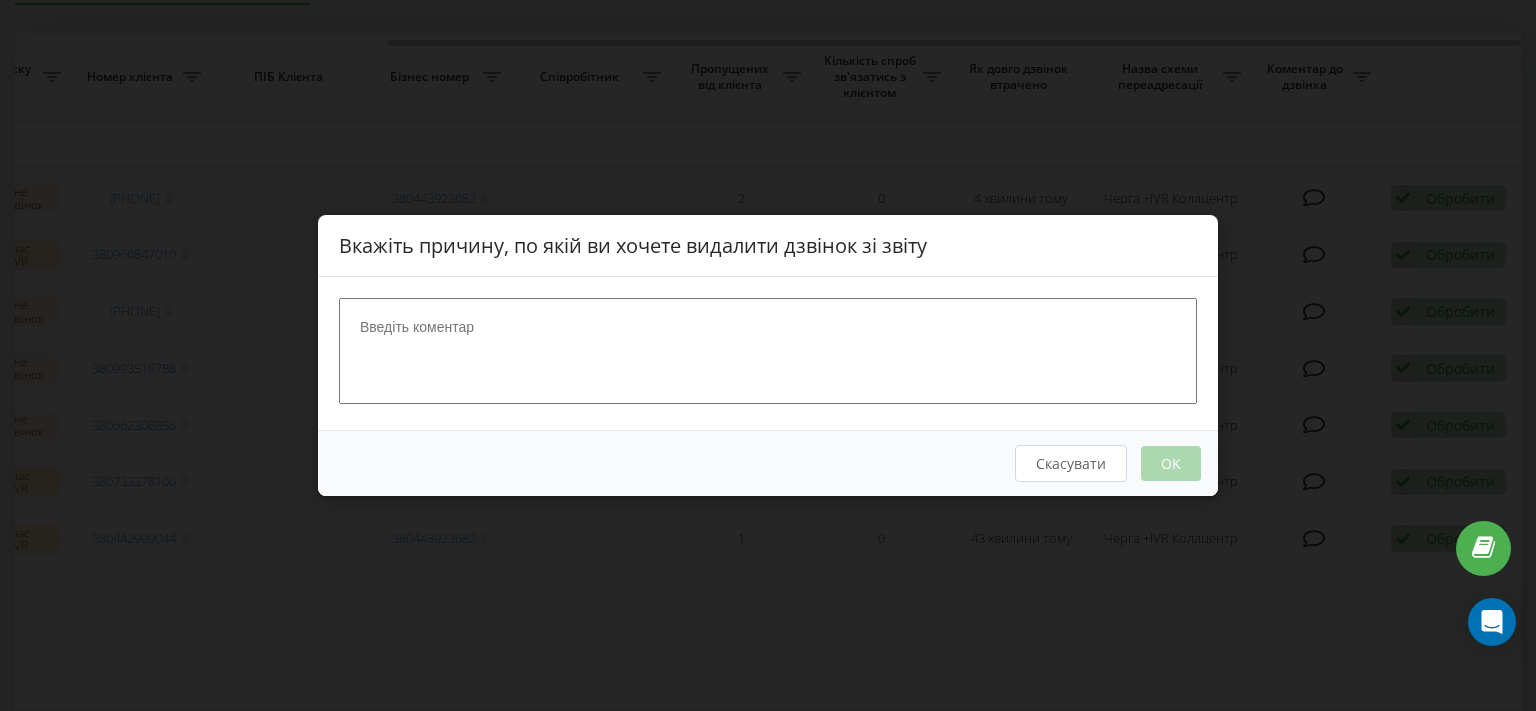 click at bounding box center [768, 351] 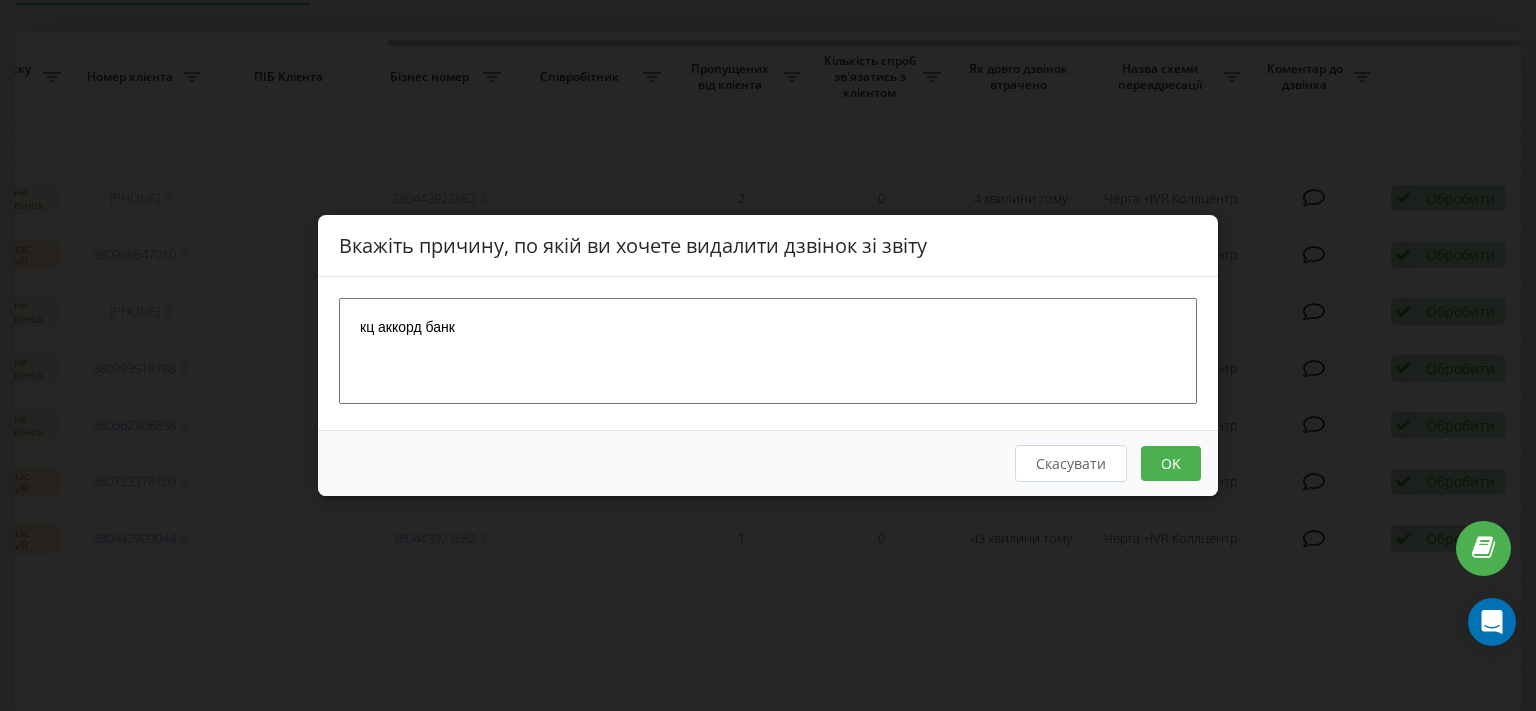 type on "кц аккорд банк" 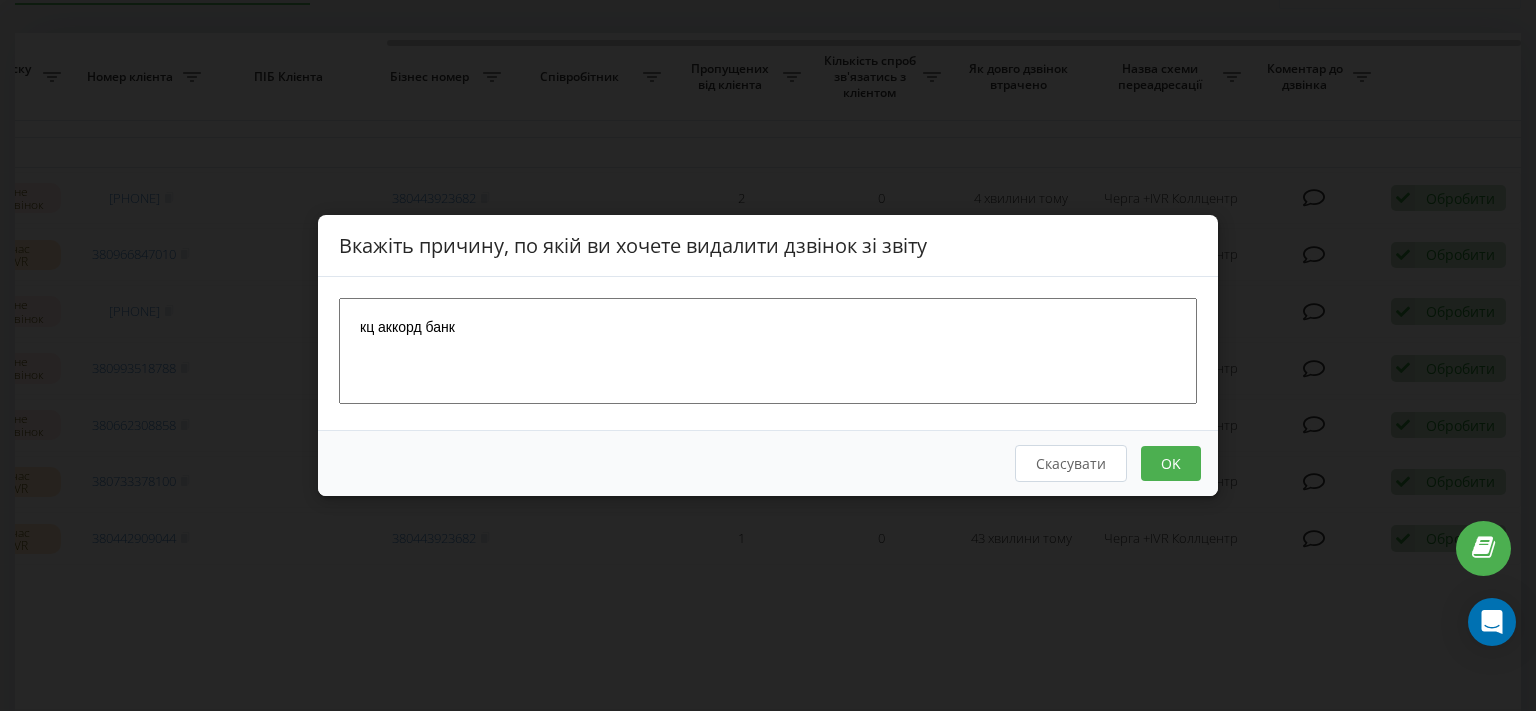 click on "OK" at bounding box center (1171, 463) 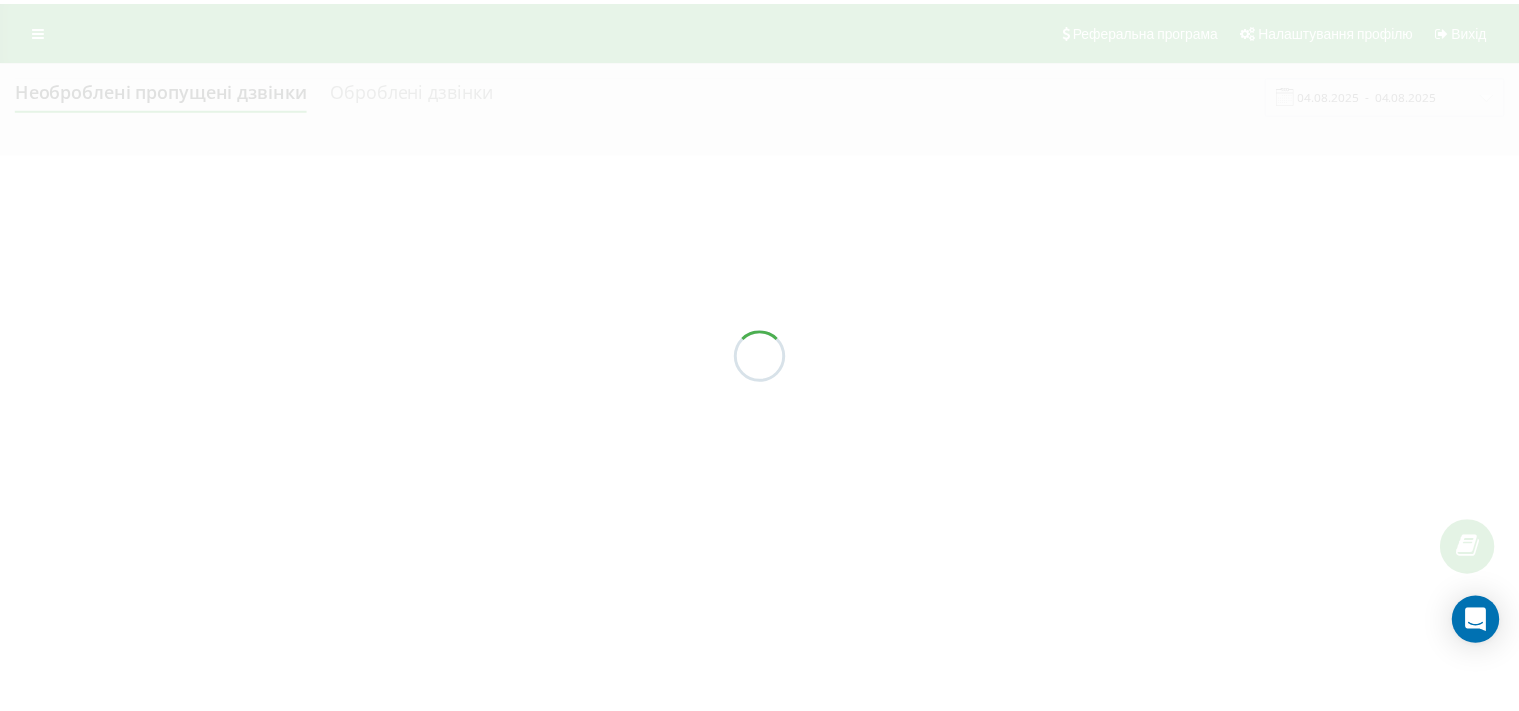scroll, scrollTop: 0, scrollLeft: 0, axis: both 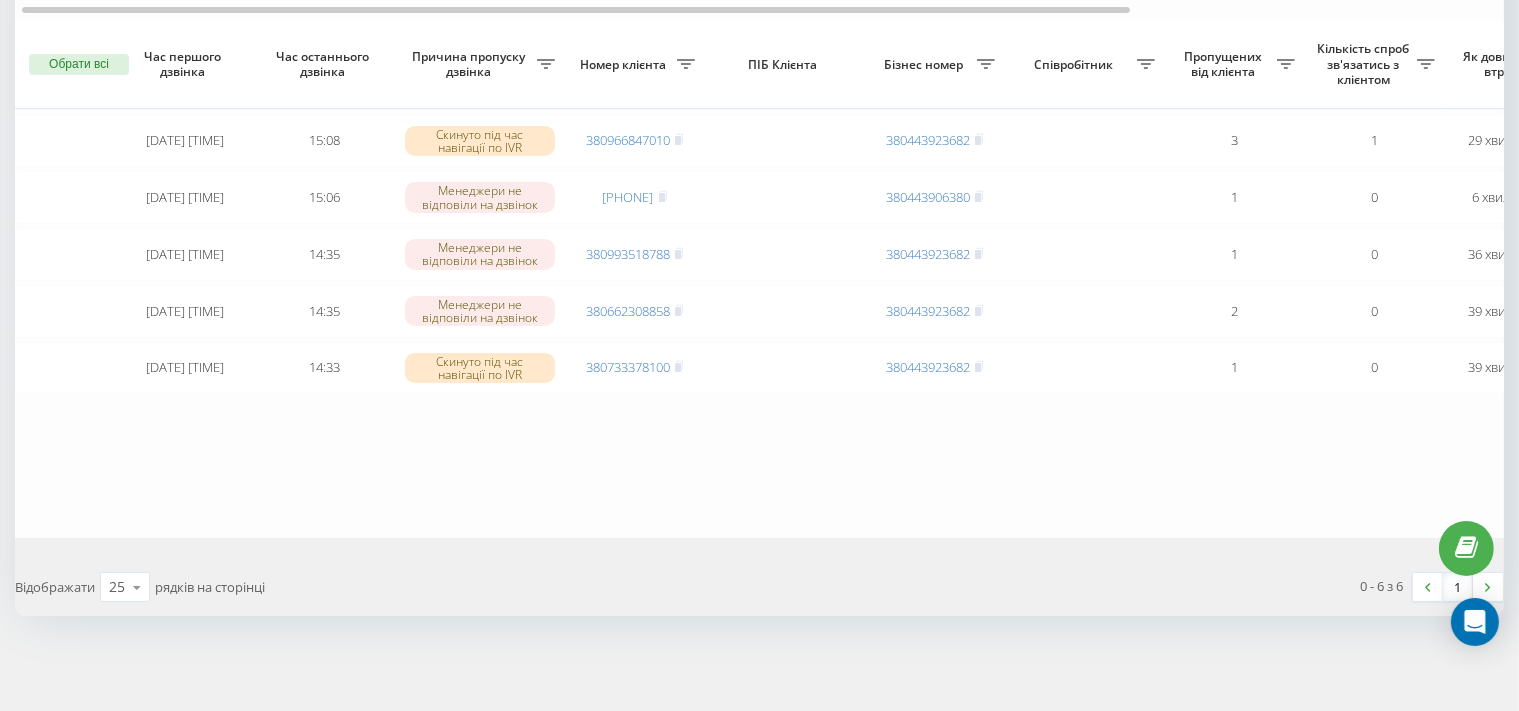 drag, startPoint x: 686, startPoint y: 366, endPoint x: 689, endPoint y: 412, distance: 46.09772 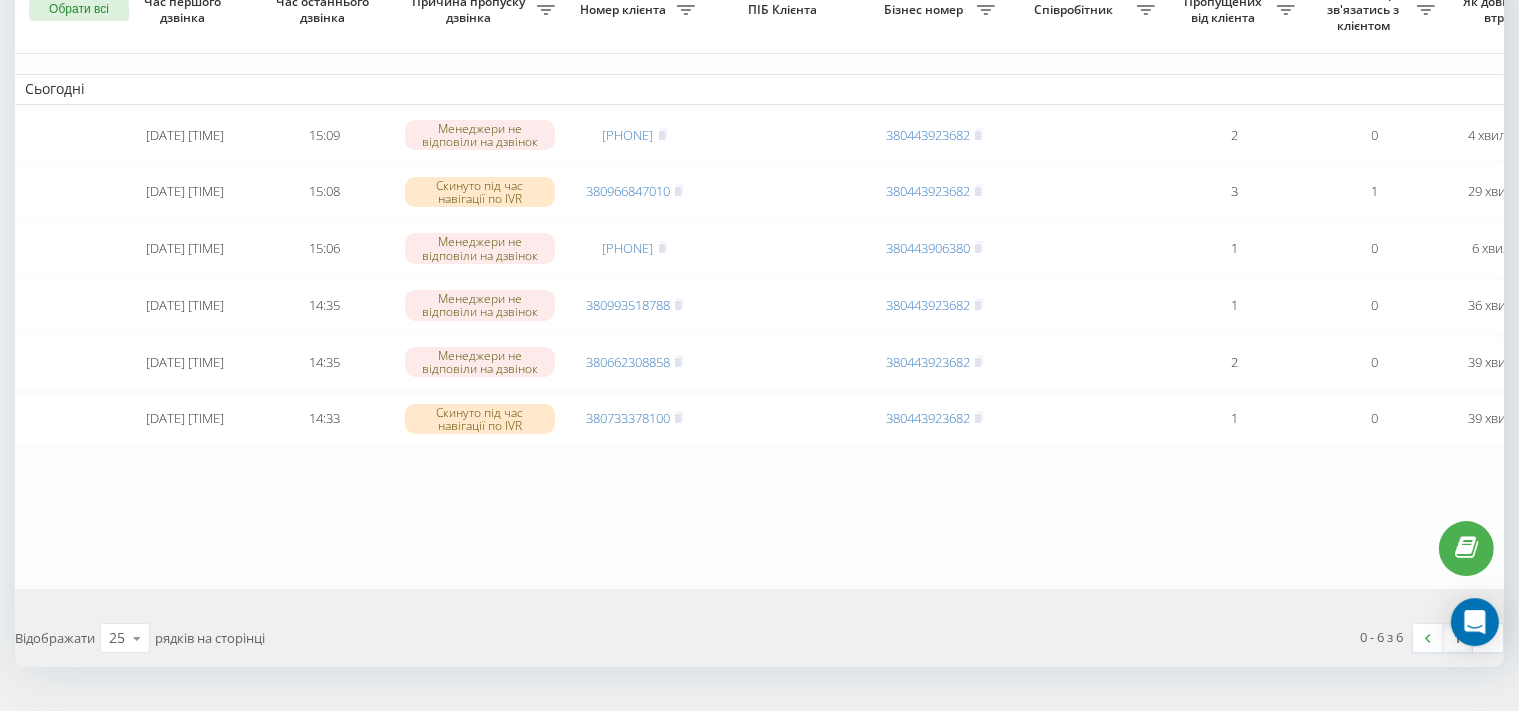 scroll, scrollTop: 131, scrollLeft: 0, axis: vertical 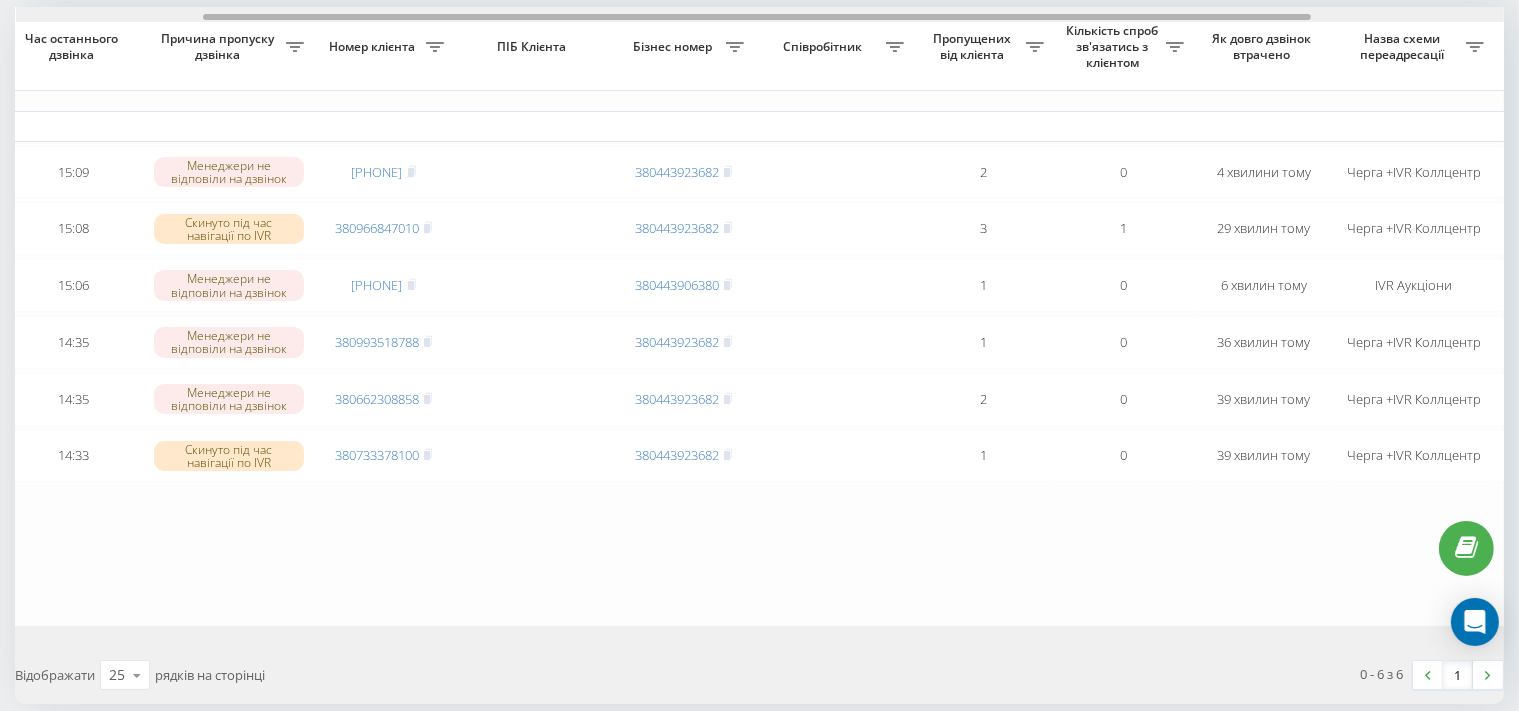 drag, startPoint x: 714, startPoint y: 20, endPoint x: 901, endPoint y: 19, distance: 187.00267 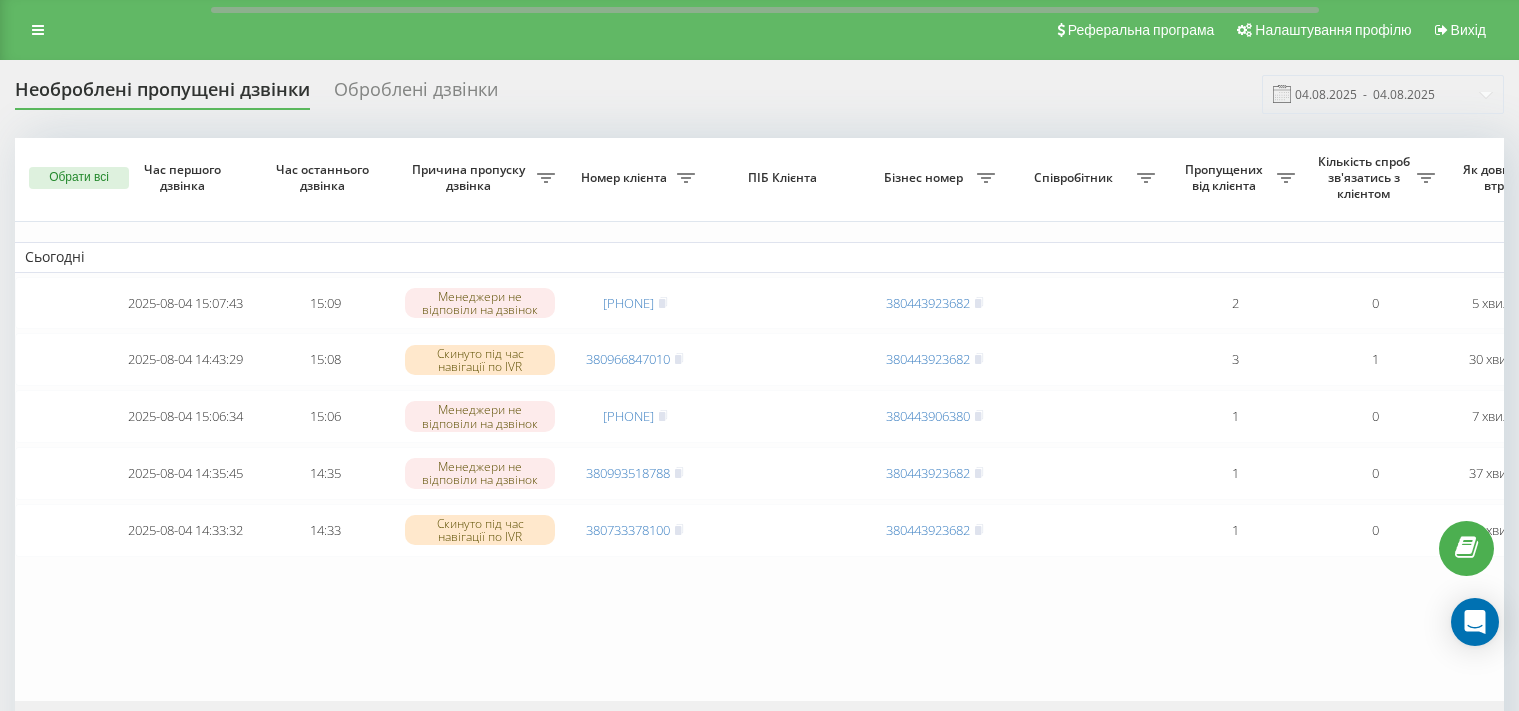 scroll, scrollTop: 131, scrollLeft: 0, axis: vertical 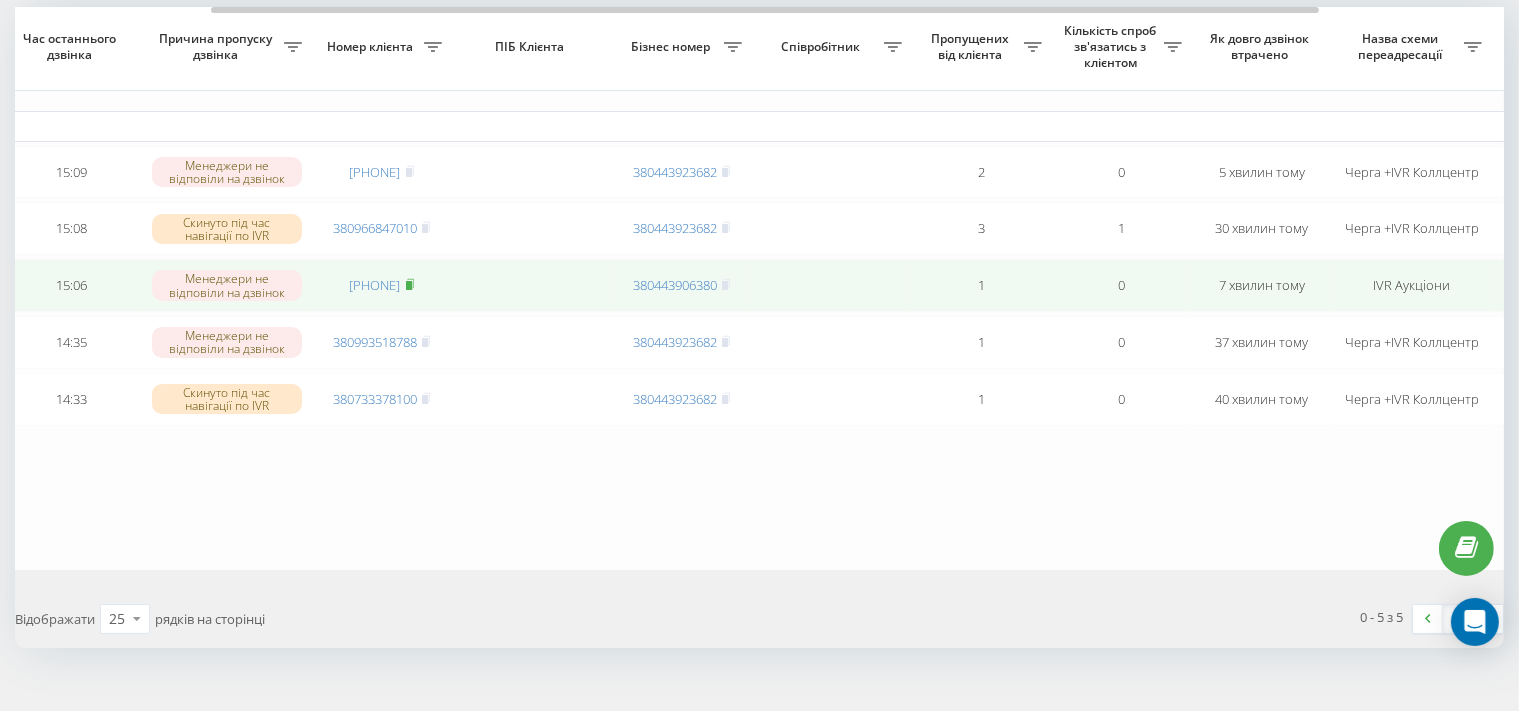 click 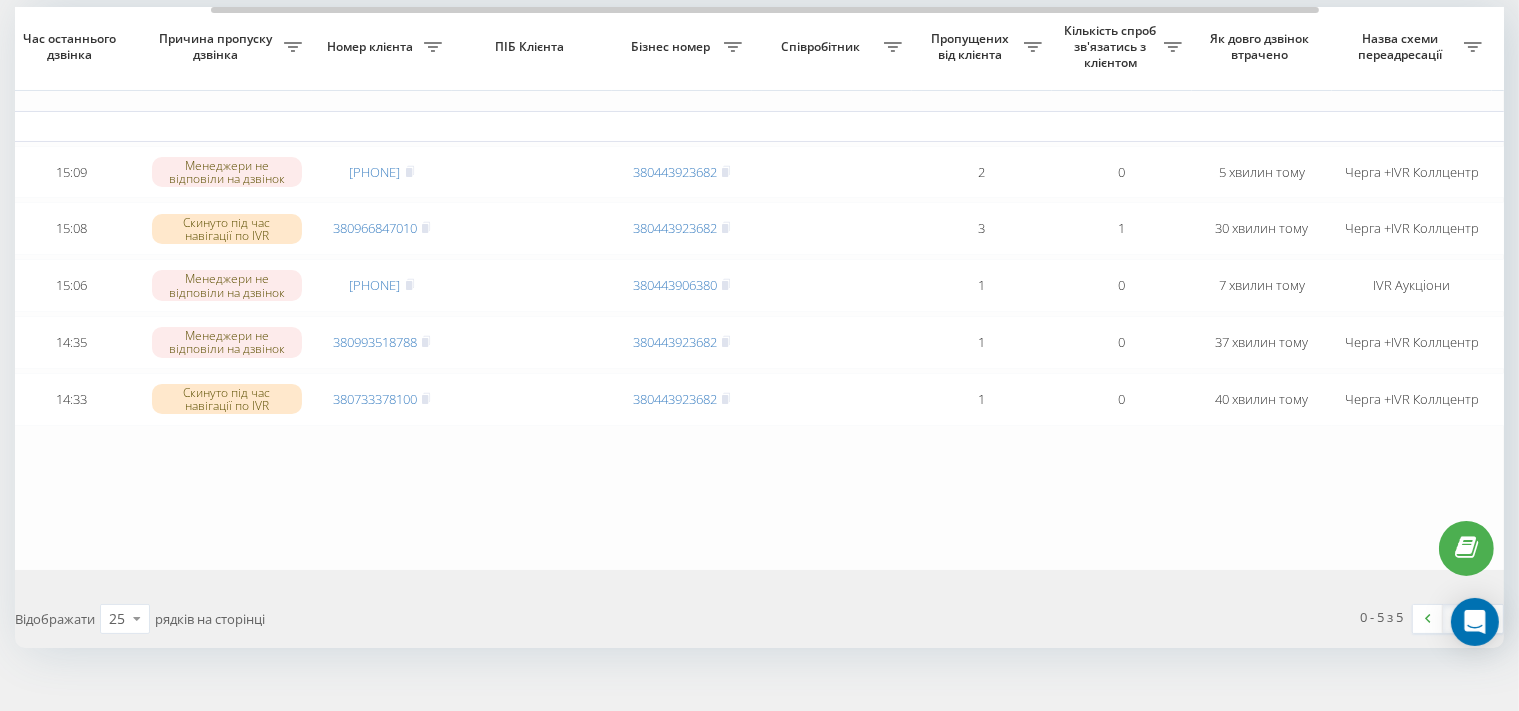 scroll, scrollTop: 141, scrollLeft: 0, axis: vertical 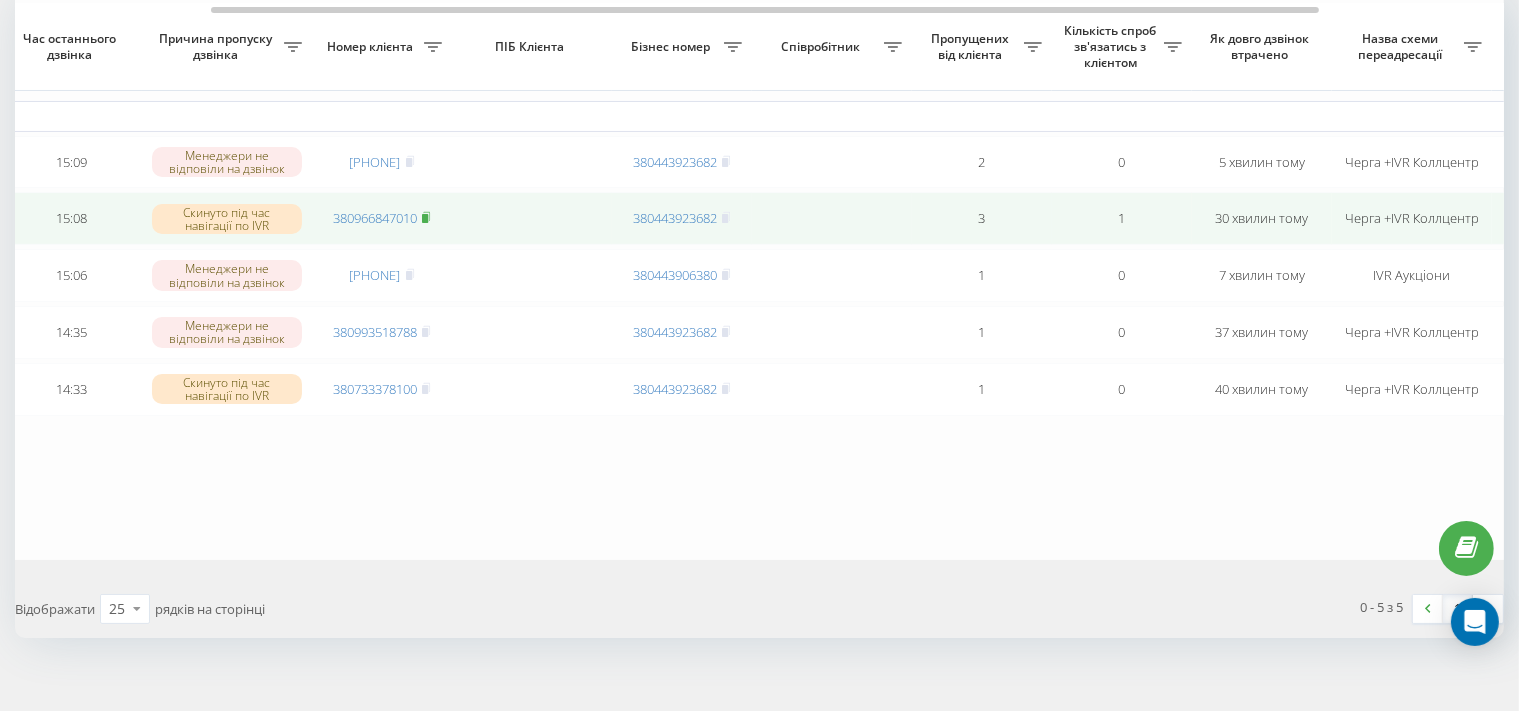 click 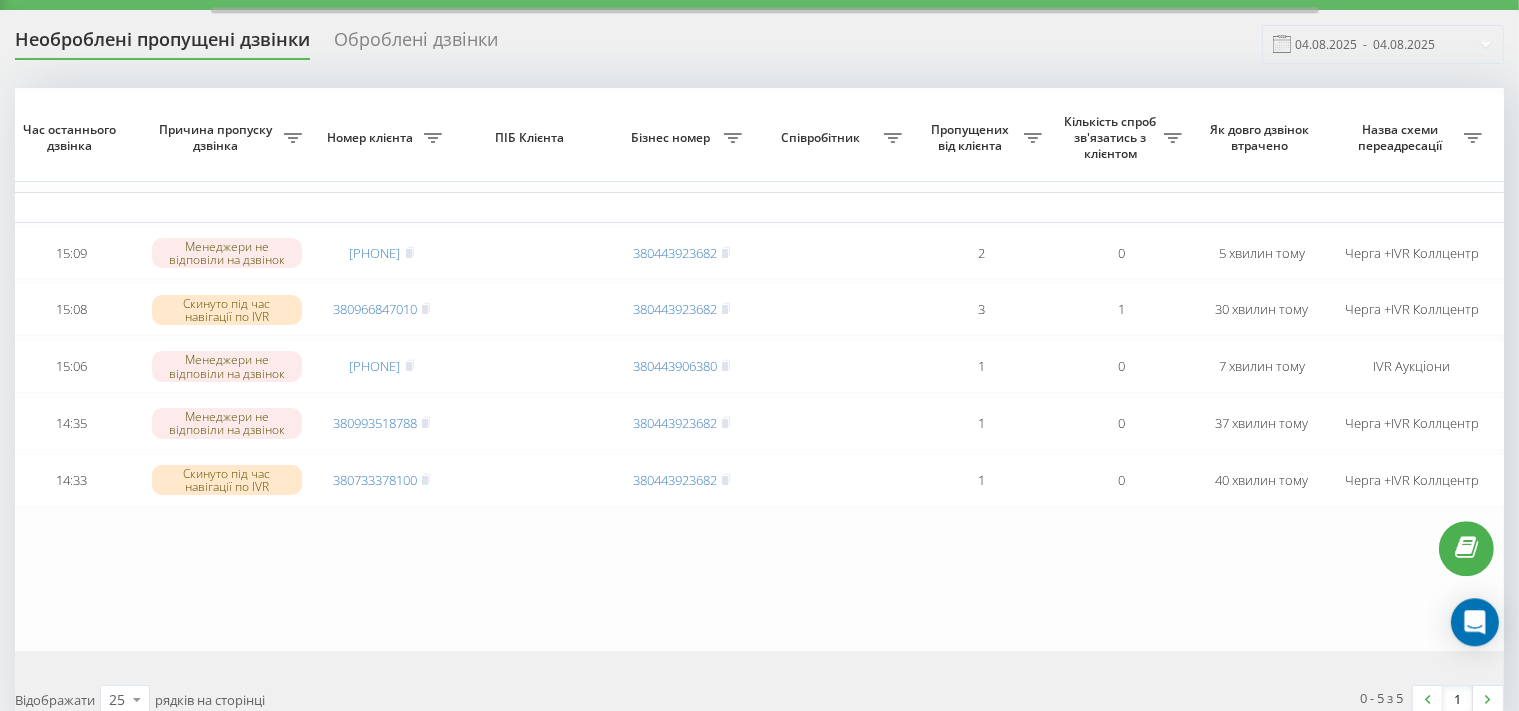 scroll, scrollTop: 0, scrollLeft: 0, axis: both 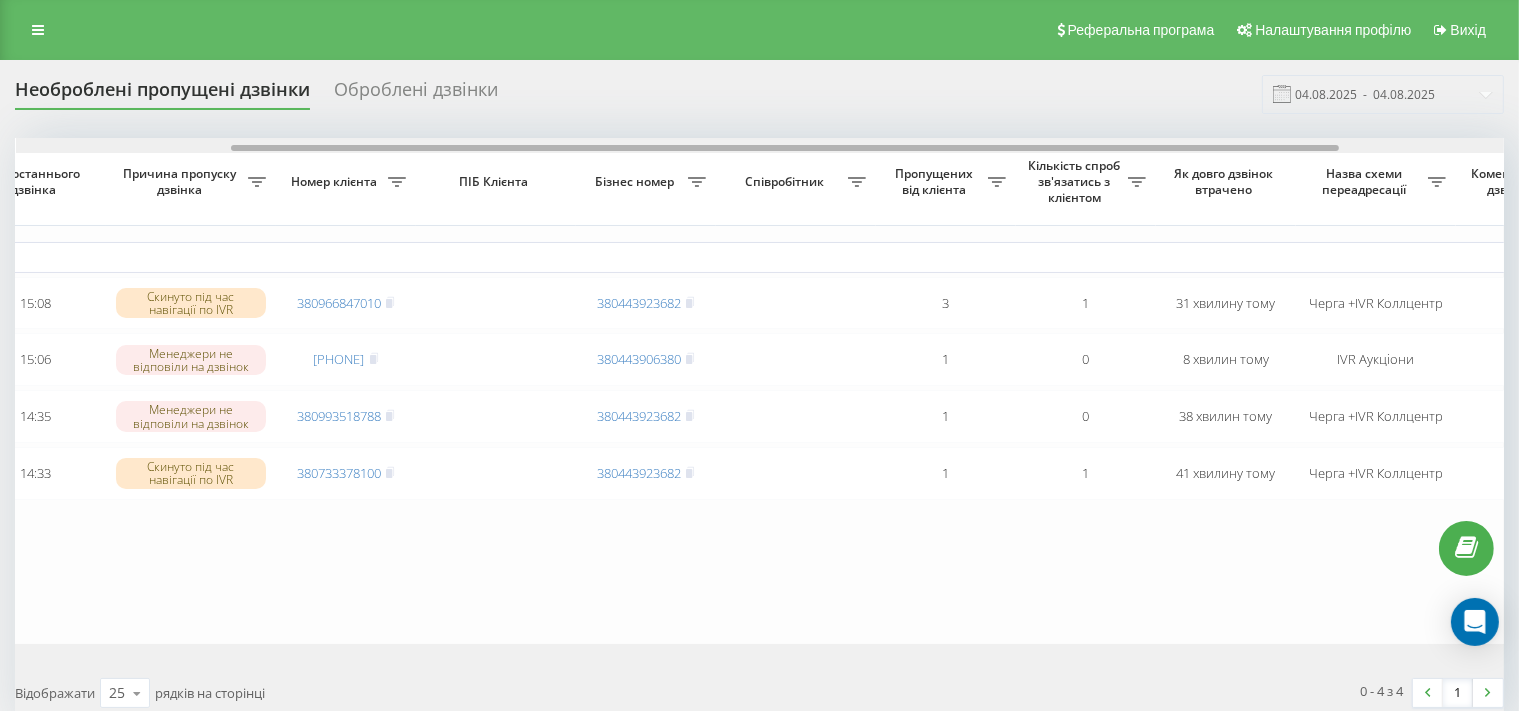drag, startPoint x: 632, startPoint y: 149, endPoint x: 848, endPoint y: 177, distance: 217.80725 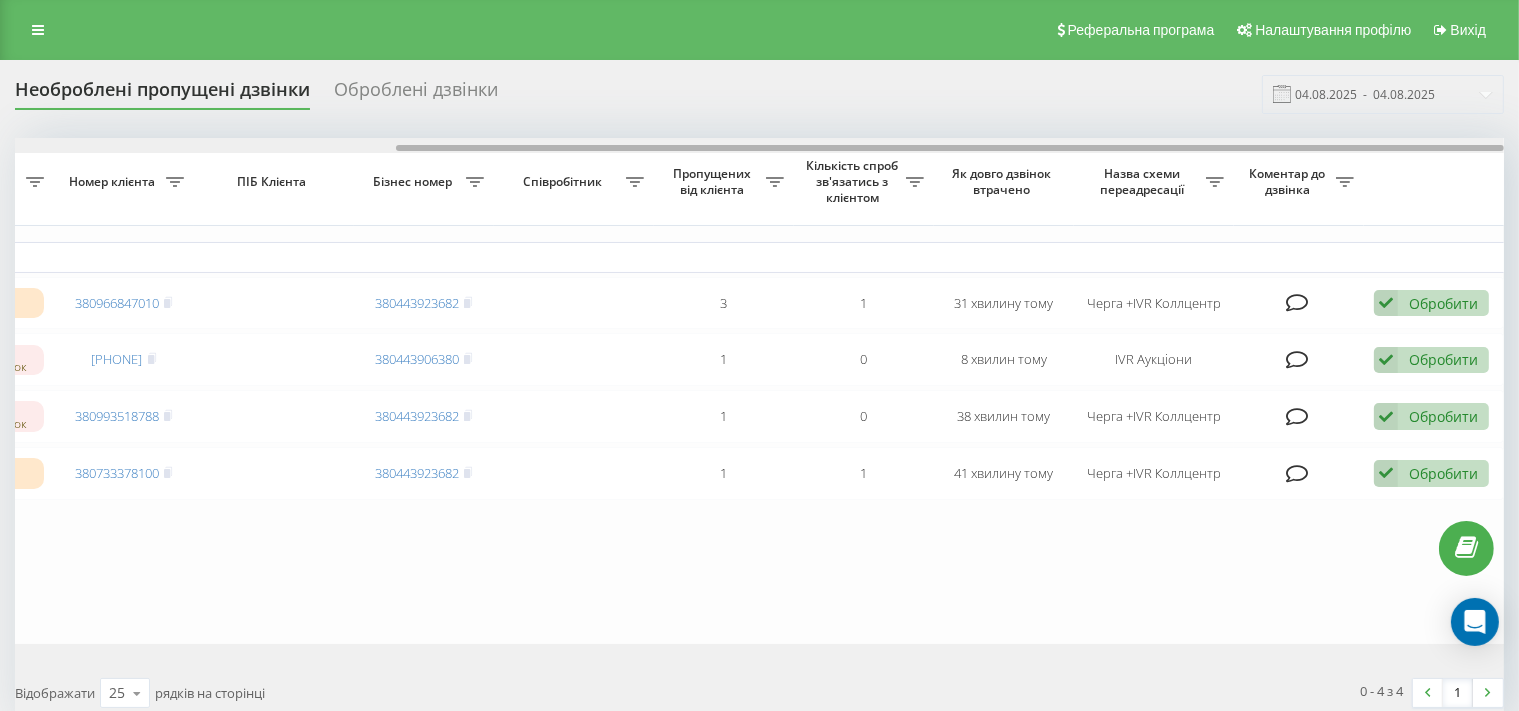 drag, startPoint x: 1267, startPoint y: 147, endPoint x: 1486, endPoint y: 148, distance: 219.00229 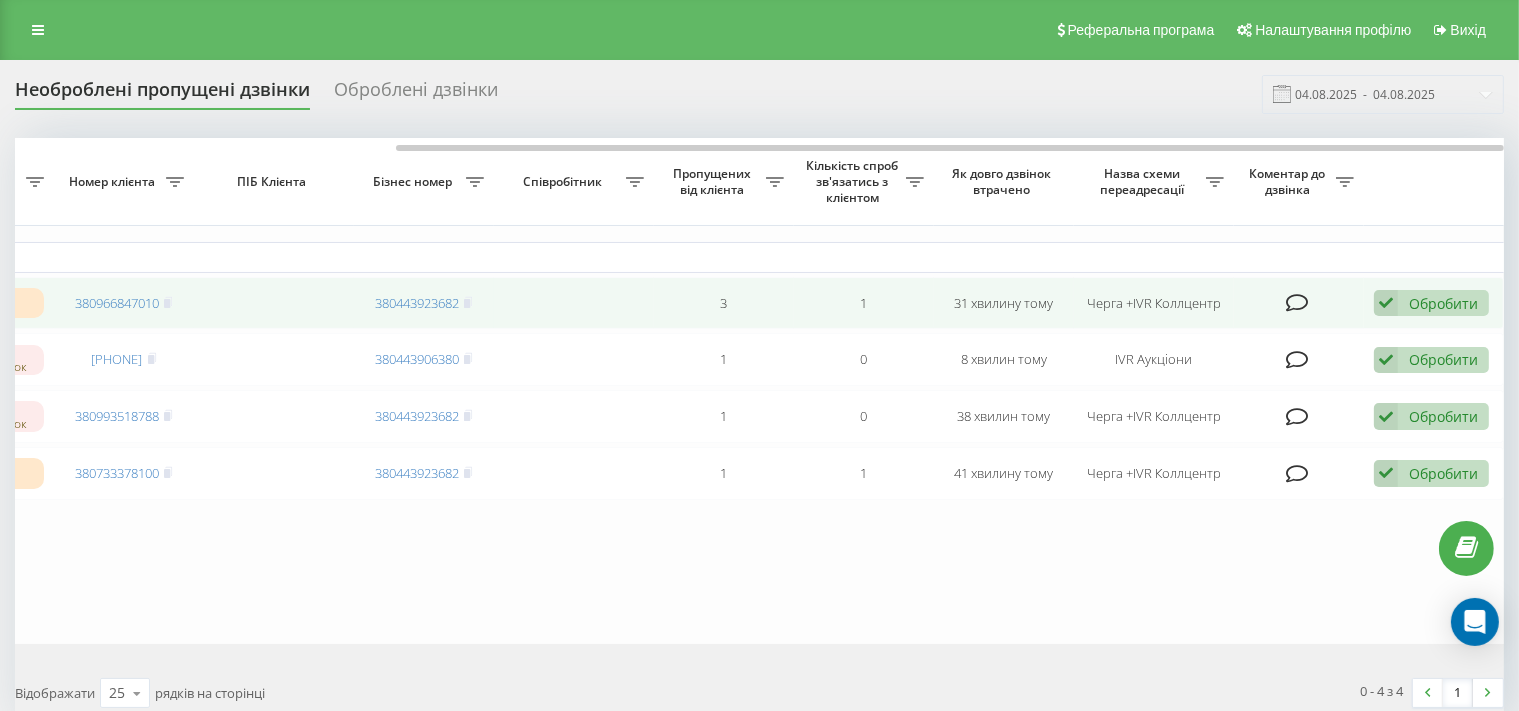 click at bounding box center (1386, 303) 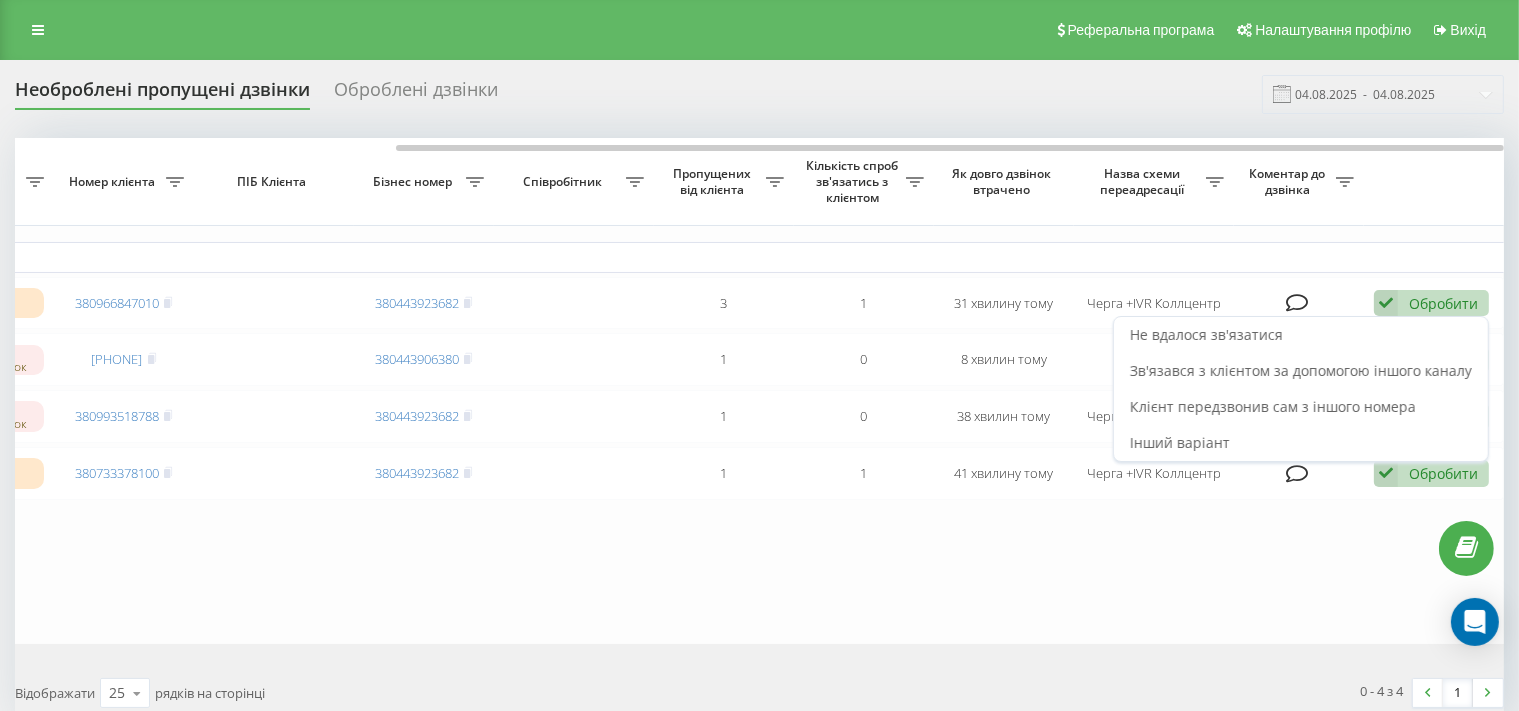 click on "Не вдалося зв'язатися" at bounding box center [1206, 334] 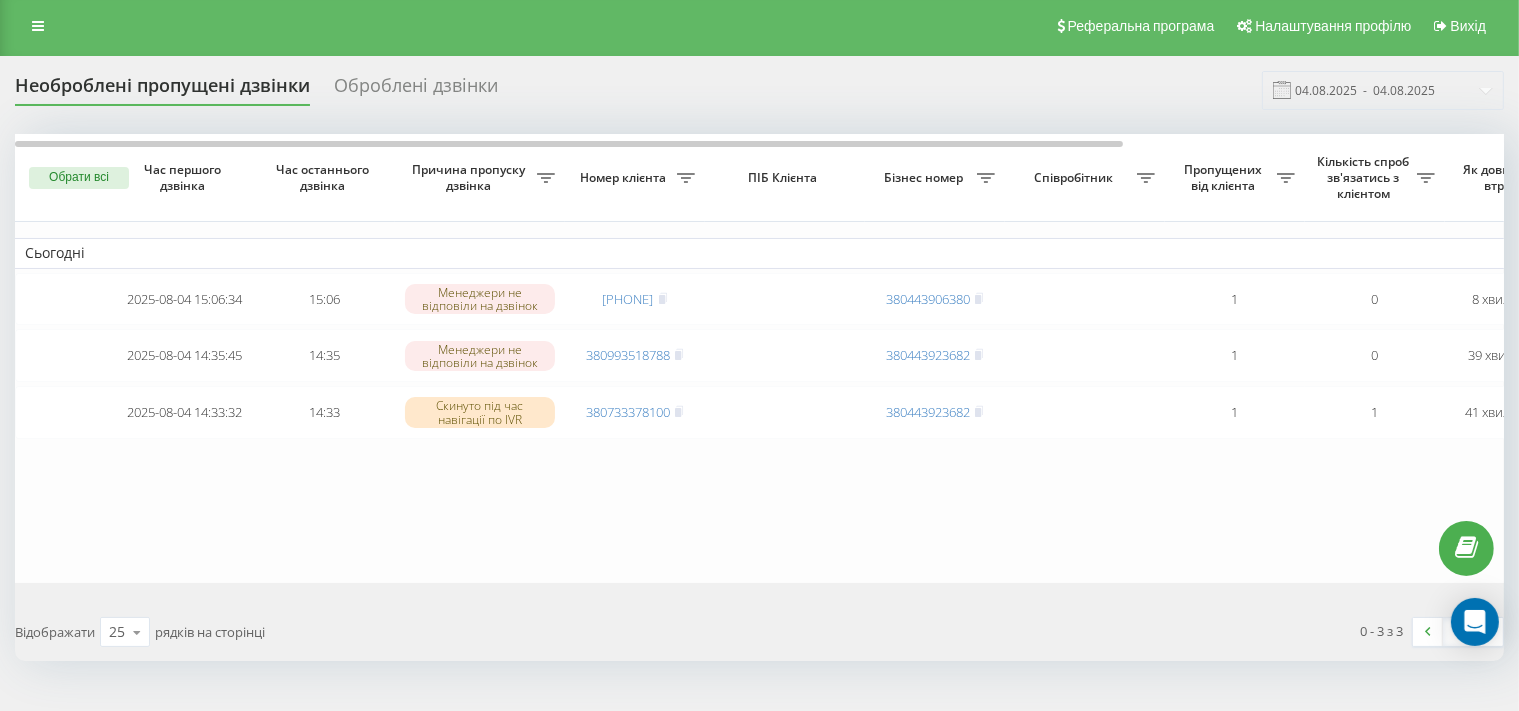 scroll, scrollTop: 0, scrollLeft: 0, axis: both 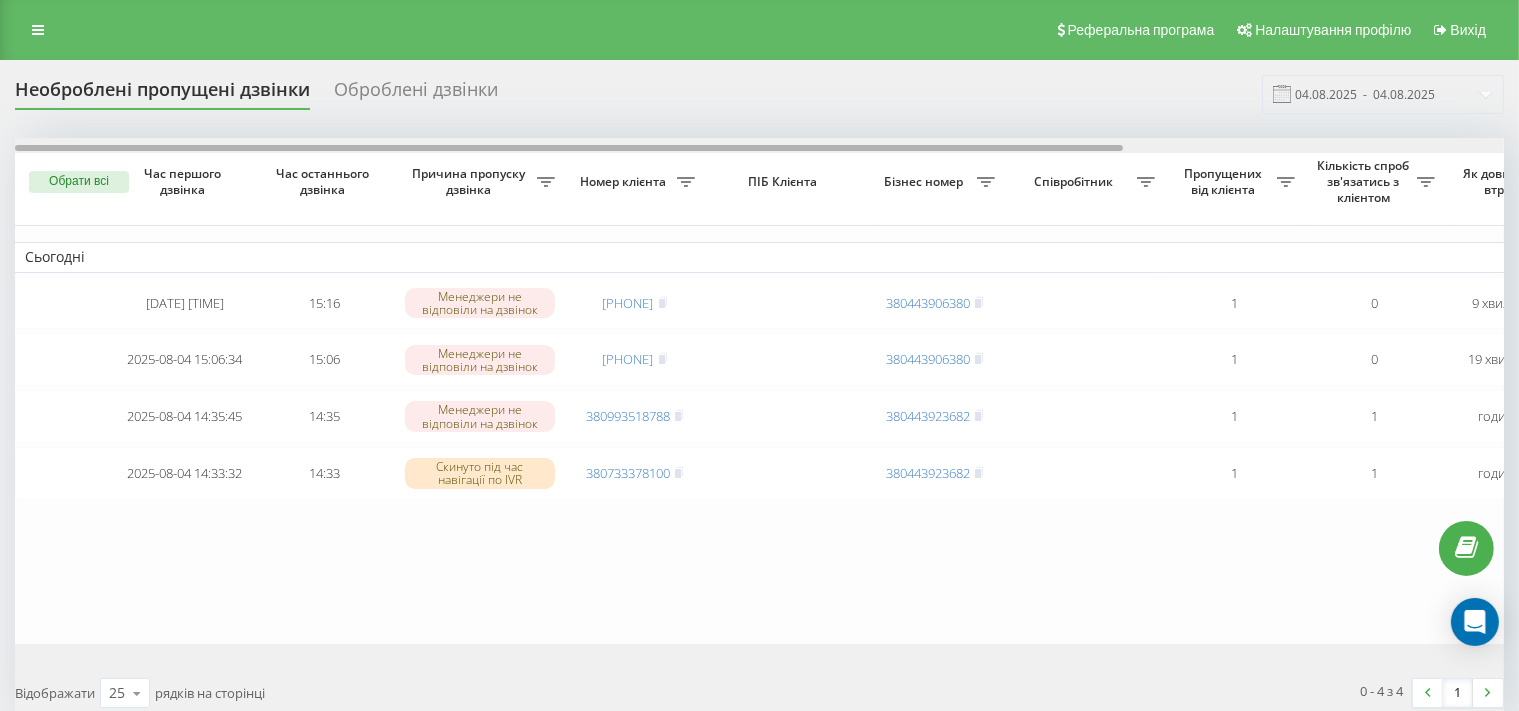 drag, startPoint x: 723, startPoint y: 148, endPoint x: 681, endPoint y: 154, distance: 42.426407 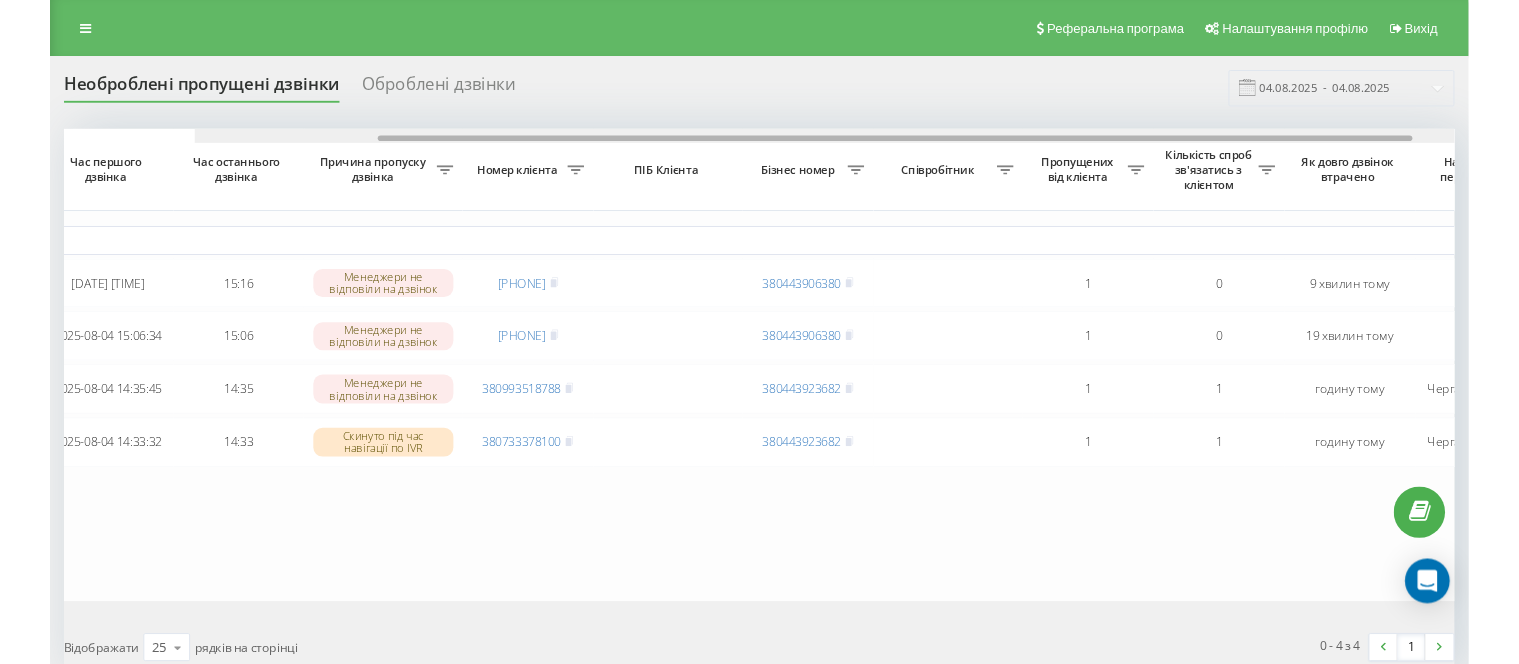 scroll, scrollTop: 0, scrollLeft: 0, axis: both 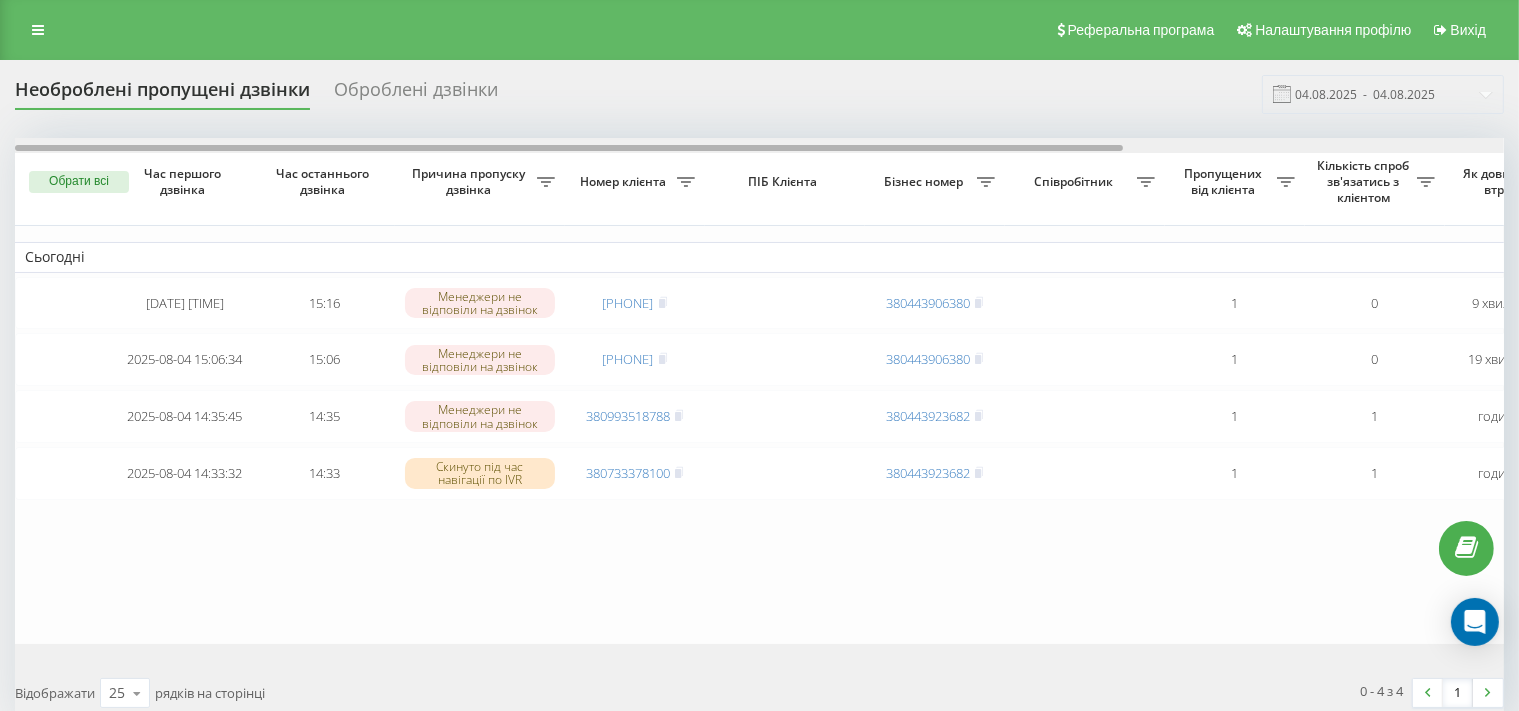 drag, startPoint x: 682, startPoint y: 147, endPoint x: 656, endPoint y: 147, distance: 26 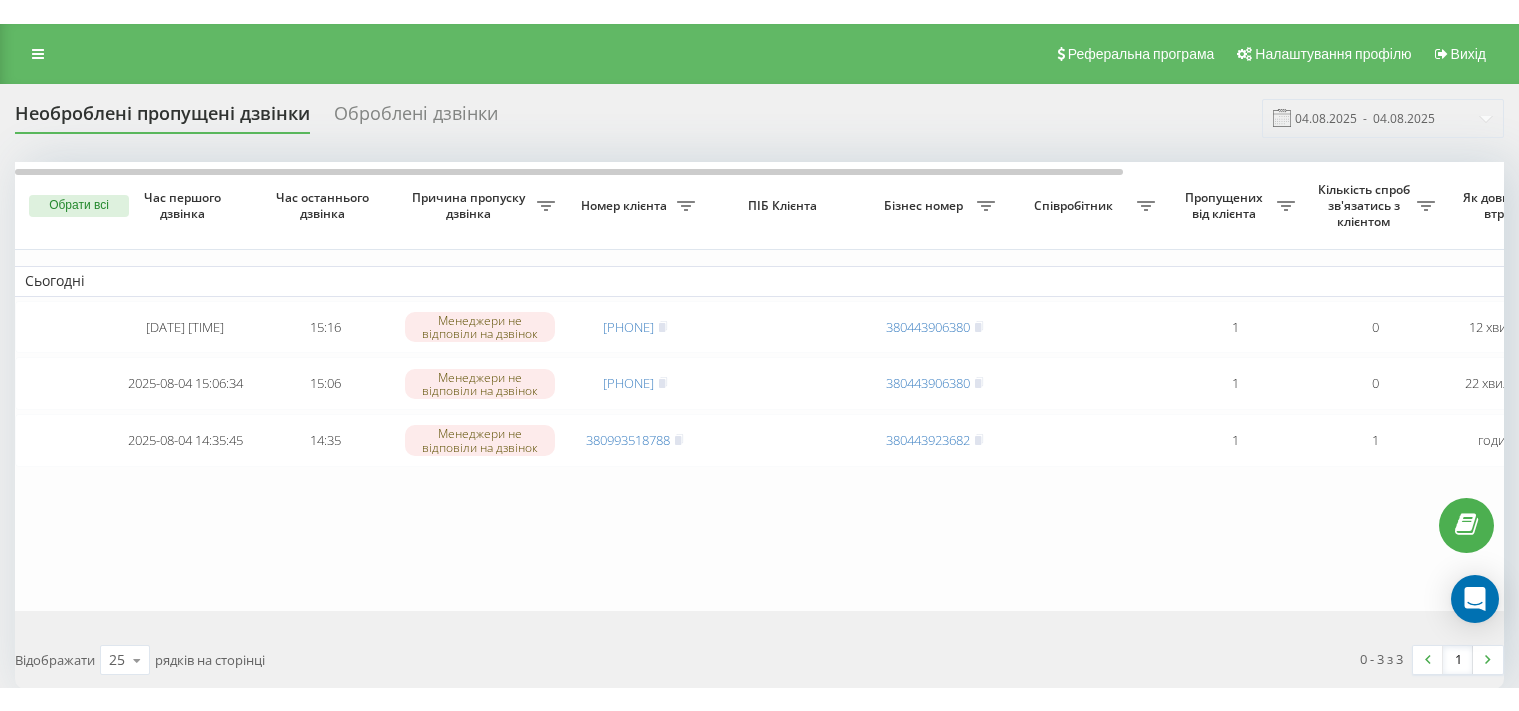 scroll, scrollTop: 0, scrollLeft: 0, axis: both 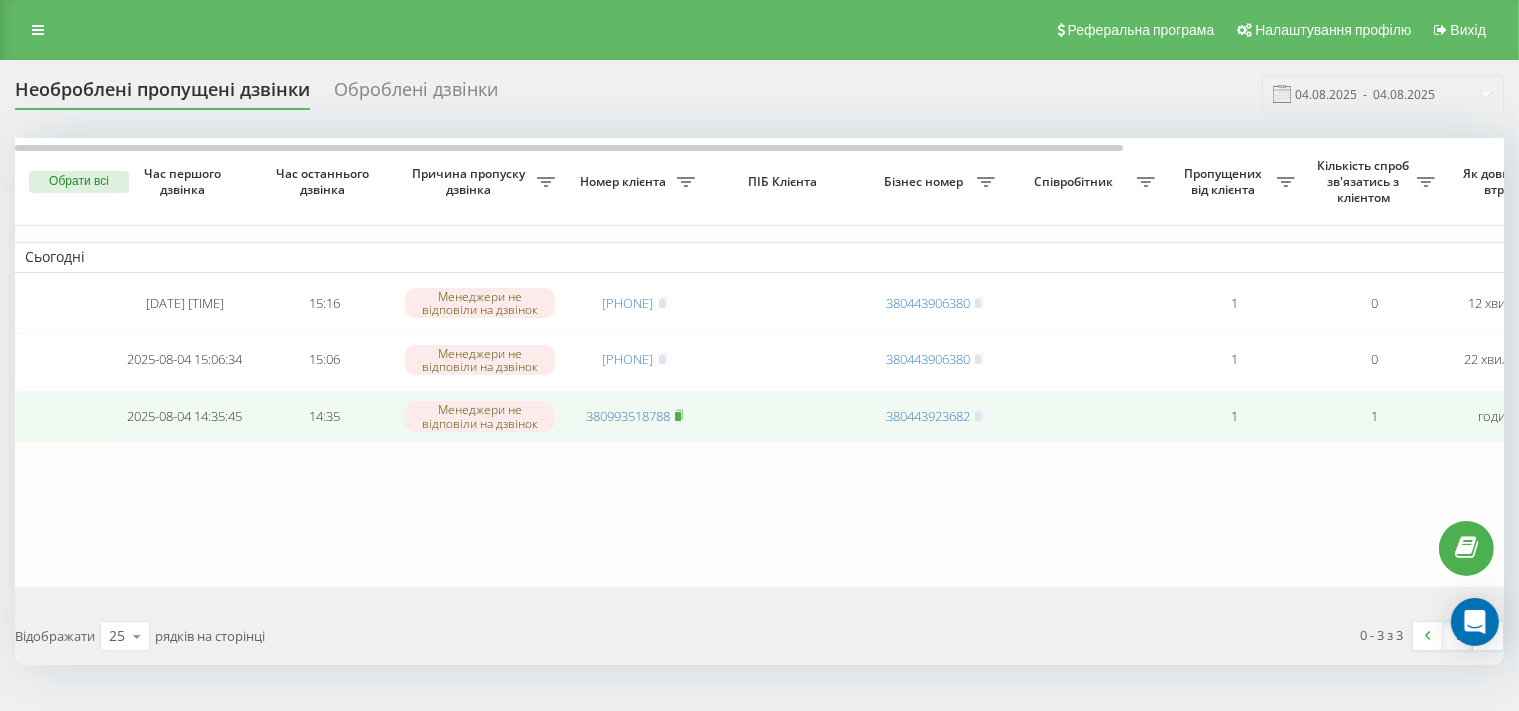 click 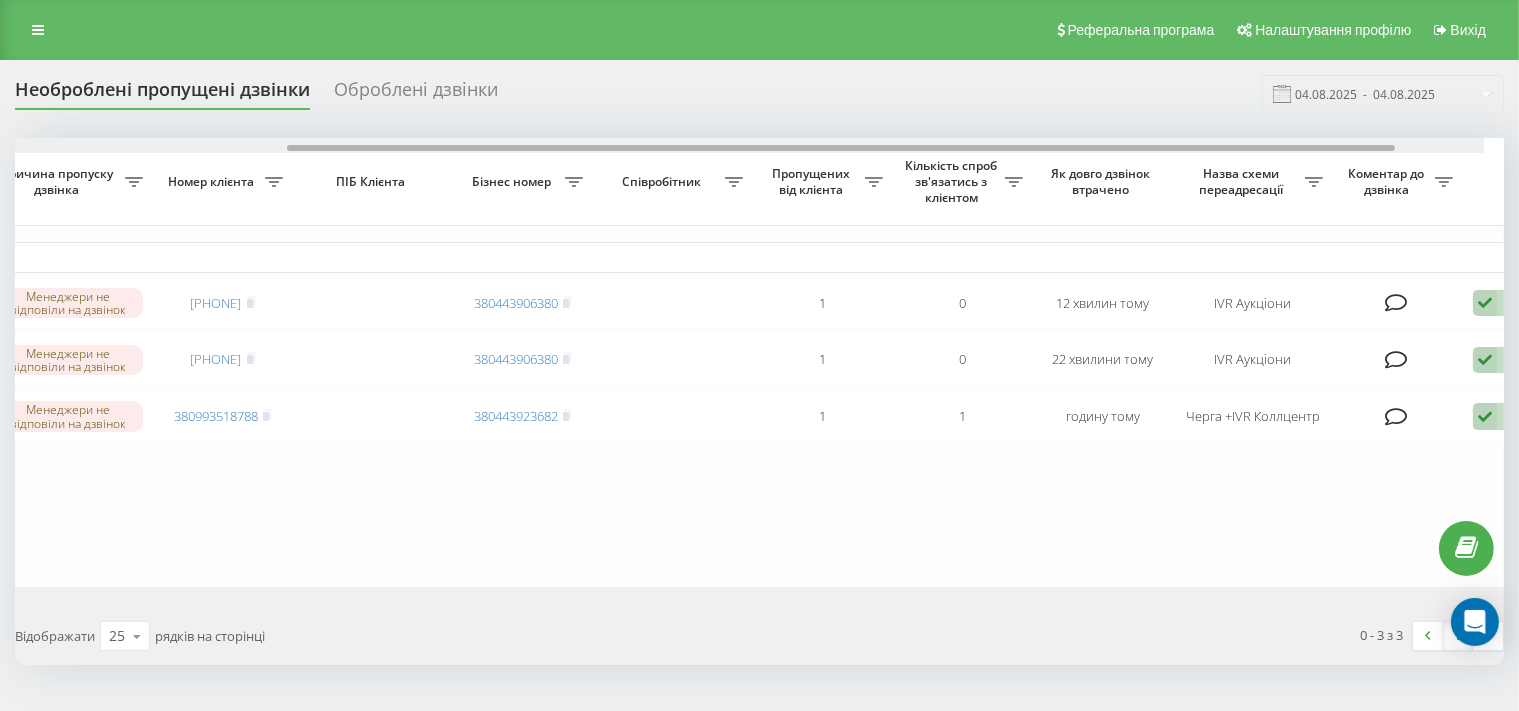 scroll, scrollTop: 0, scrollLeft: 147, axis: horizontal 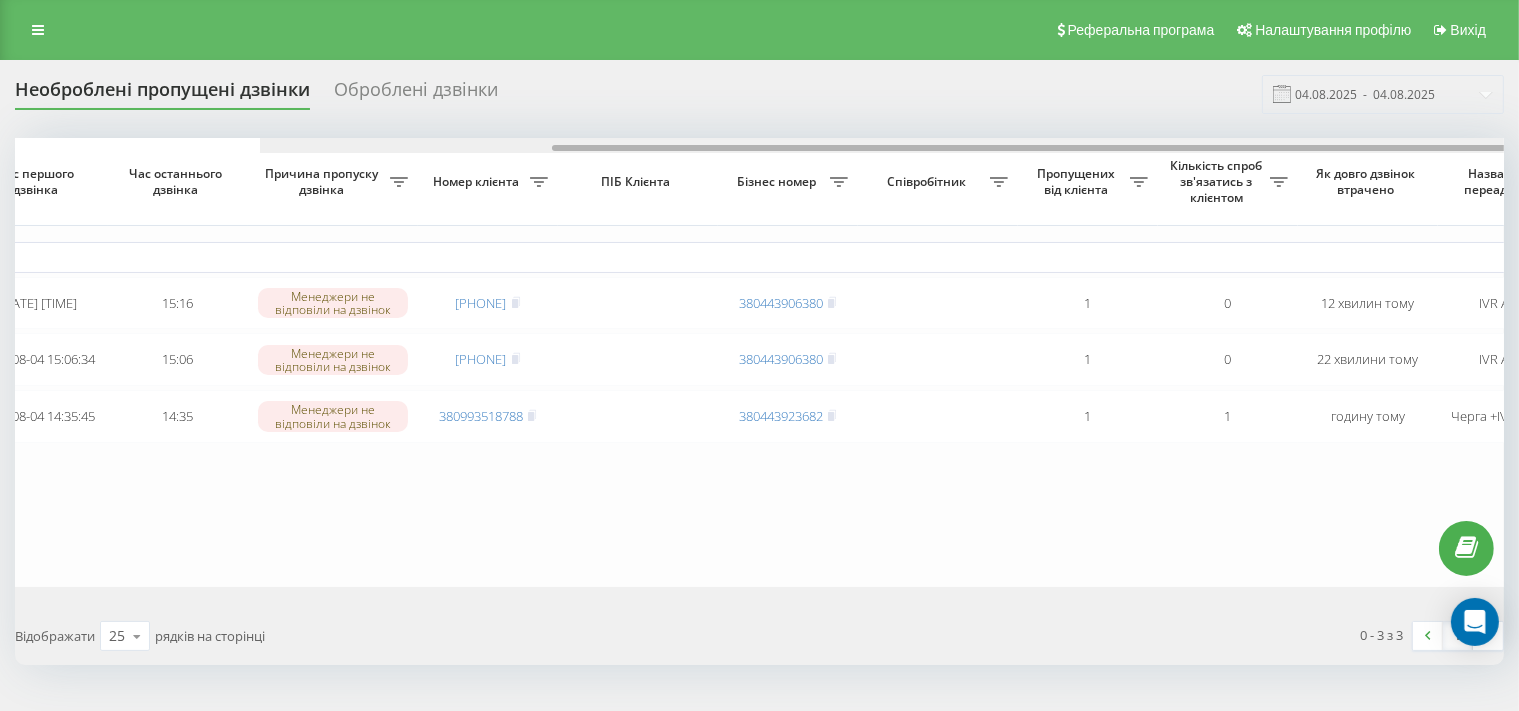 drag, startPoint x: 828, startPoint y: 150, endPoint x: 670, endPoint y: 115, distance: 161.83015 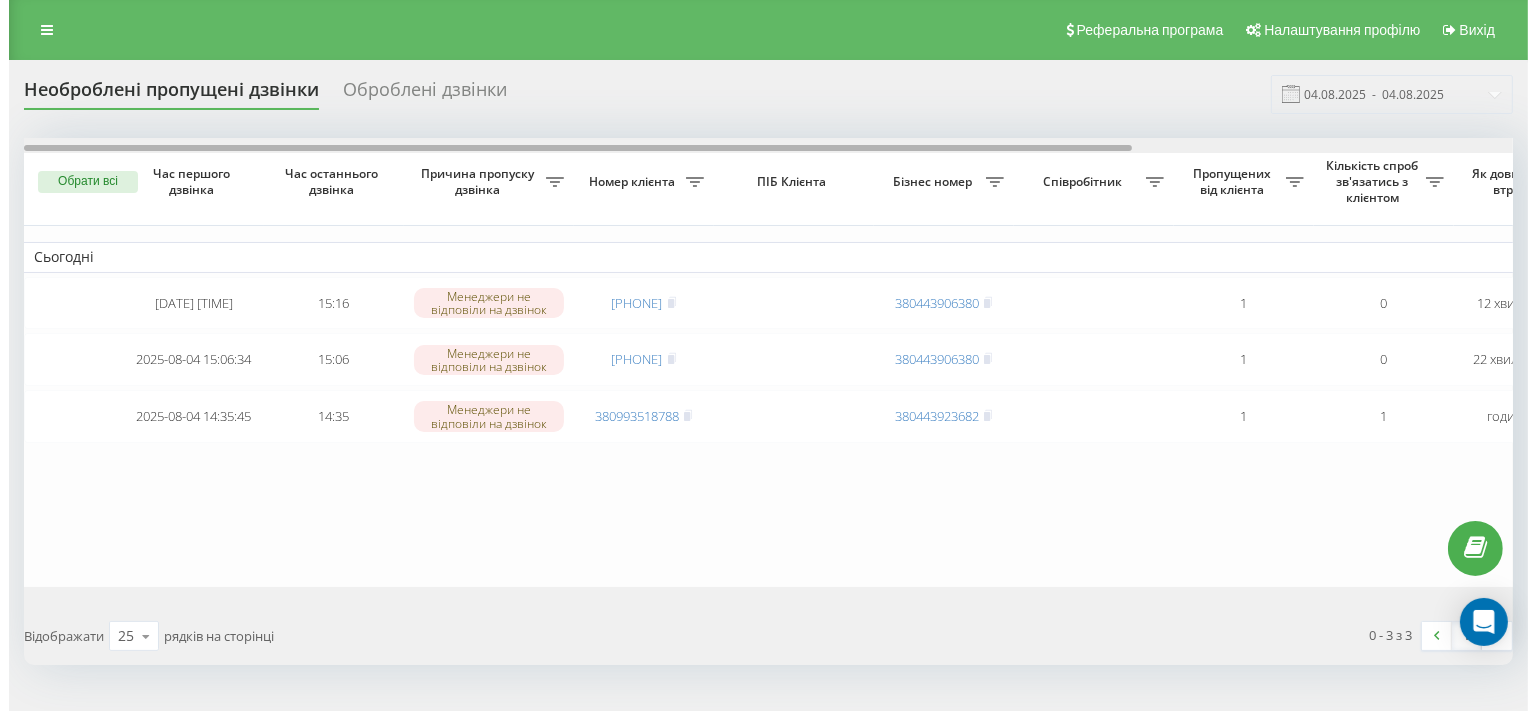 scroll, scrollTop: 0, scrollLeft: 511, axis: horizontal 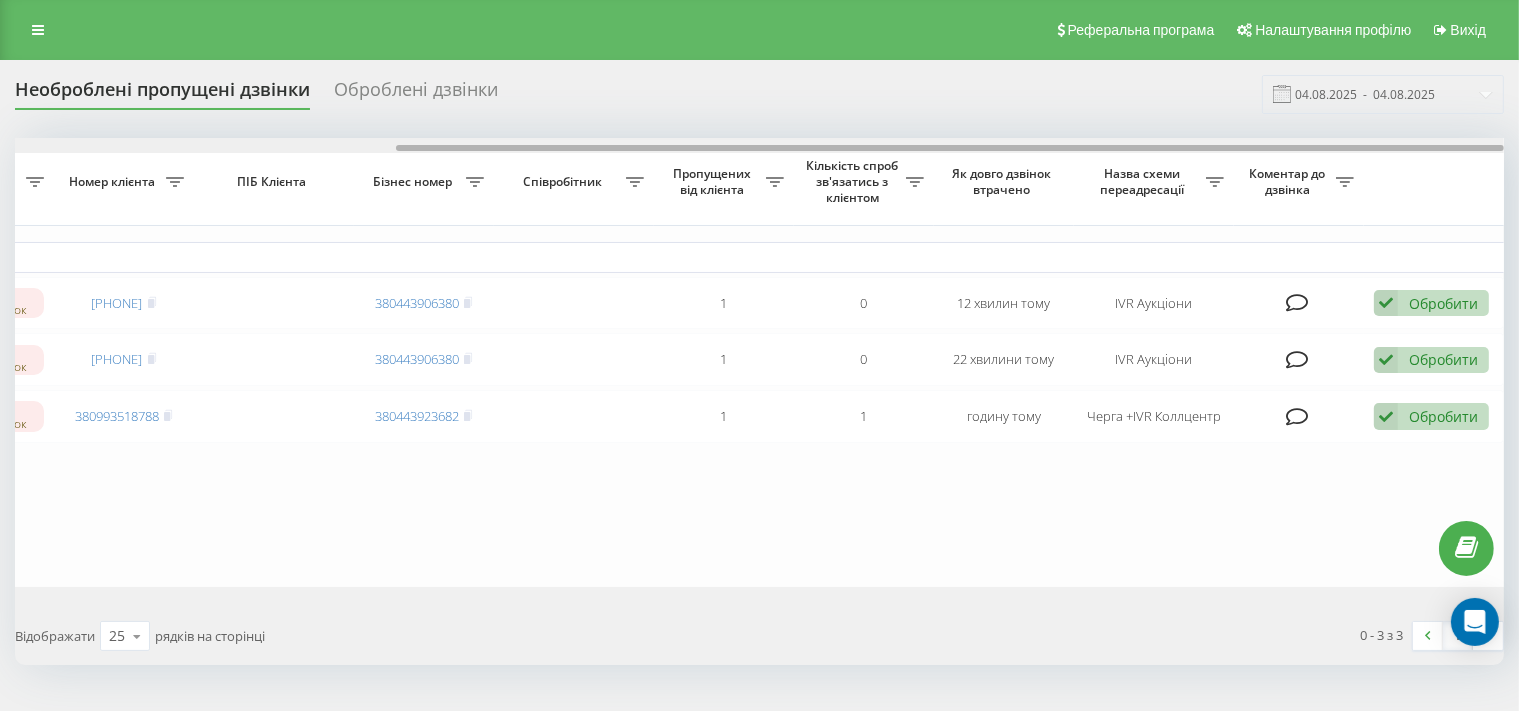 drag, startPoint x: 767, startPoint y: 142, endPoint x: 960, endPoint y: 142, distance: 193 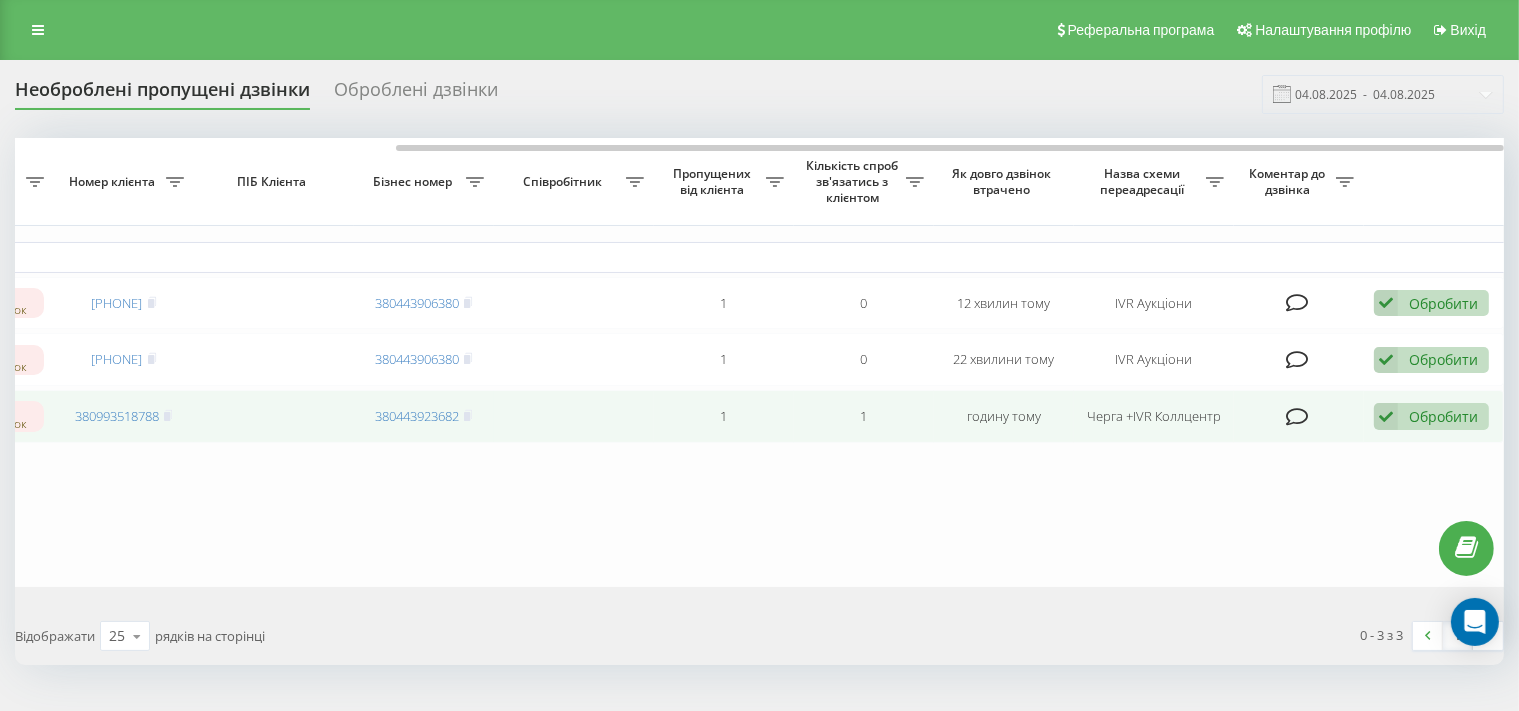 click at bounding box center (1386, 416) 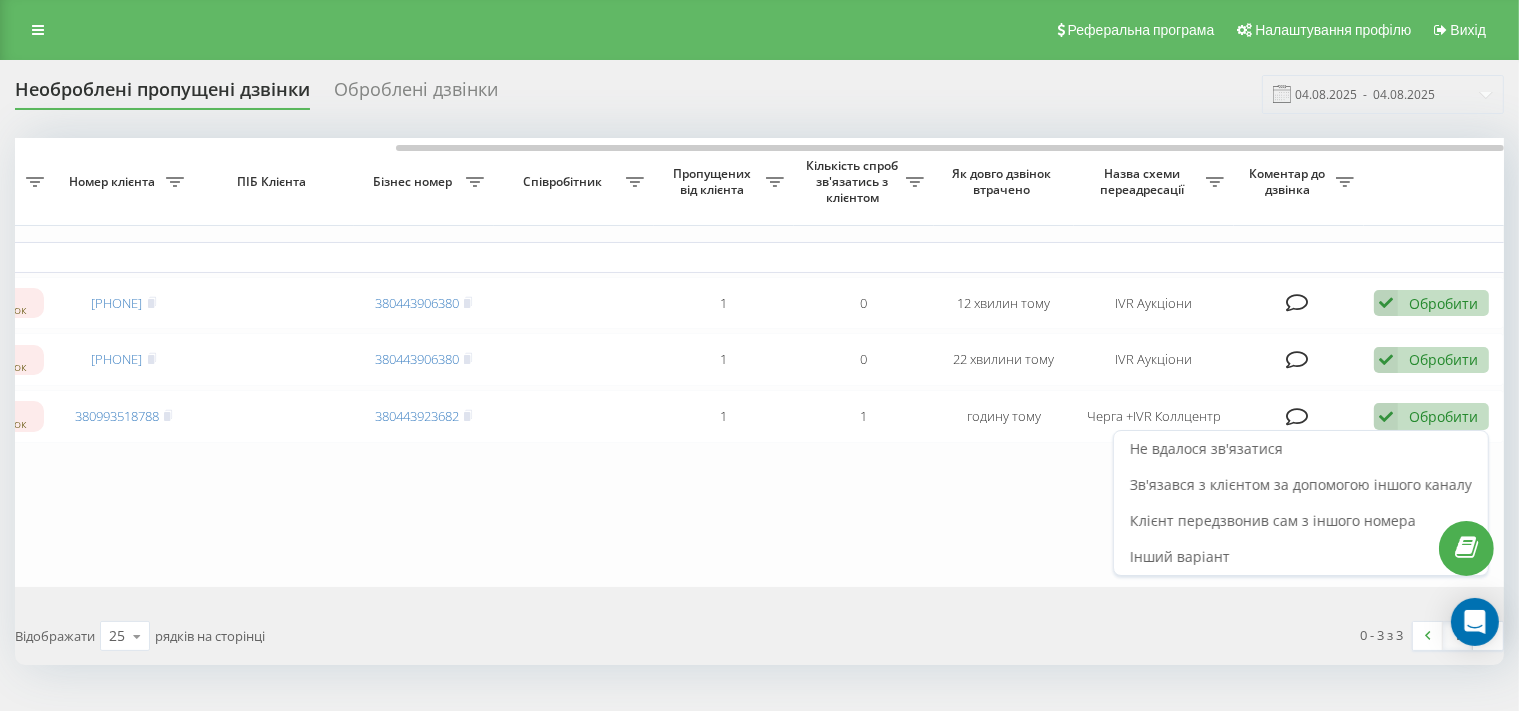 drag, startPoint x: 1236, startPoint y: 467, endPoint x: 1066, endPoint y: 513, distance: 176.1136 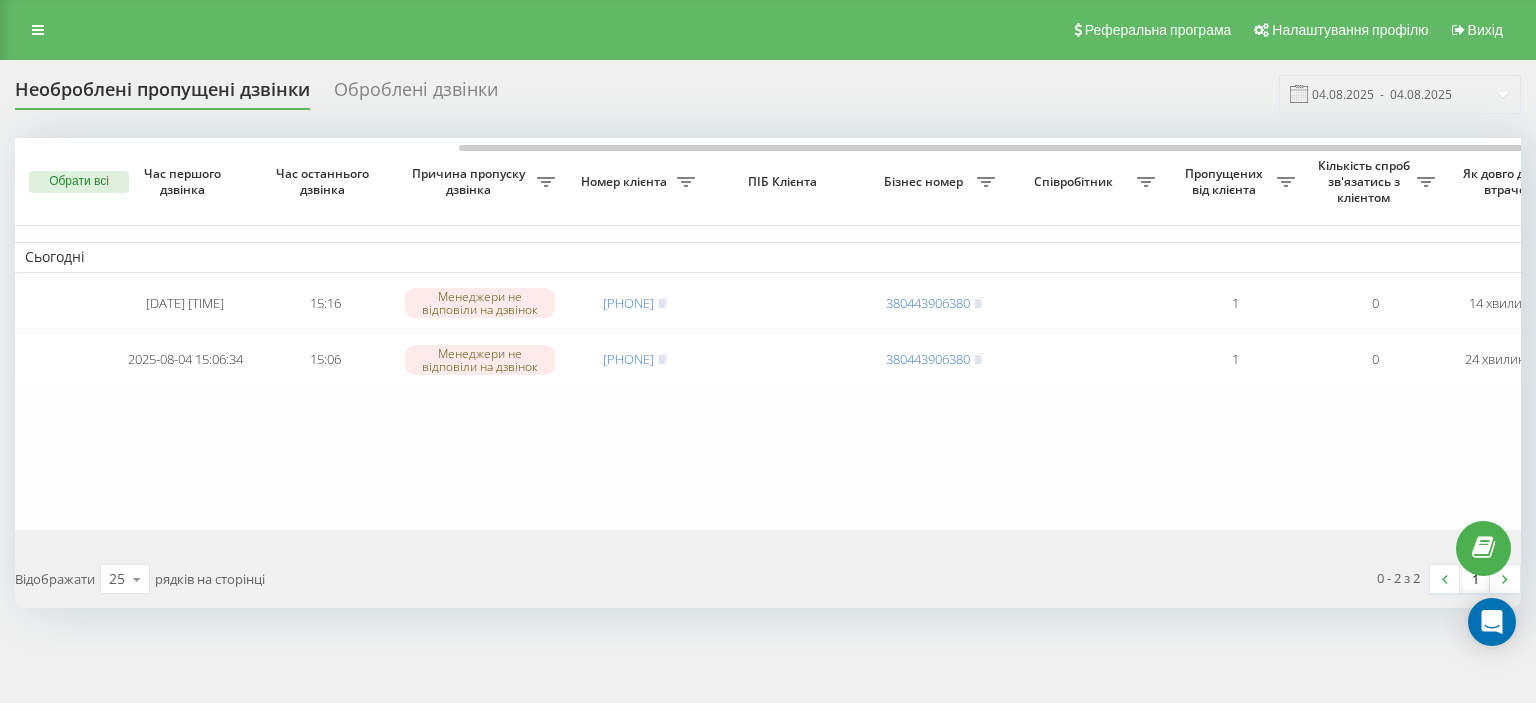 scroll, scrollTop: 0, scrollLeft: 253, axis: horizontal 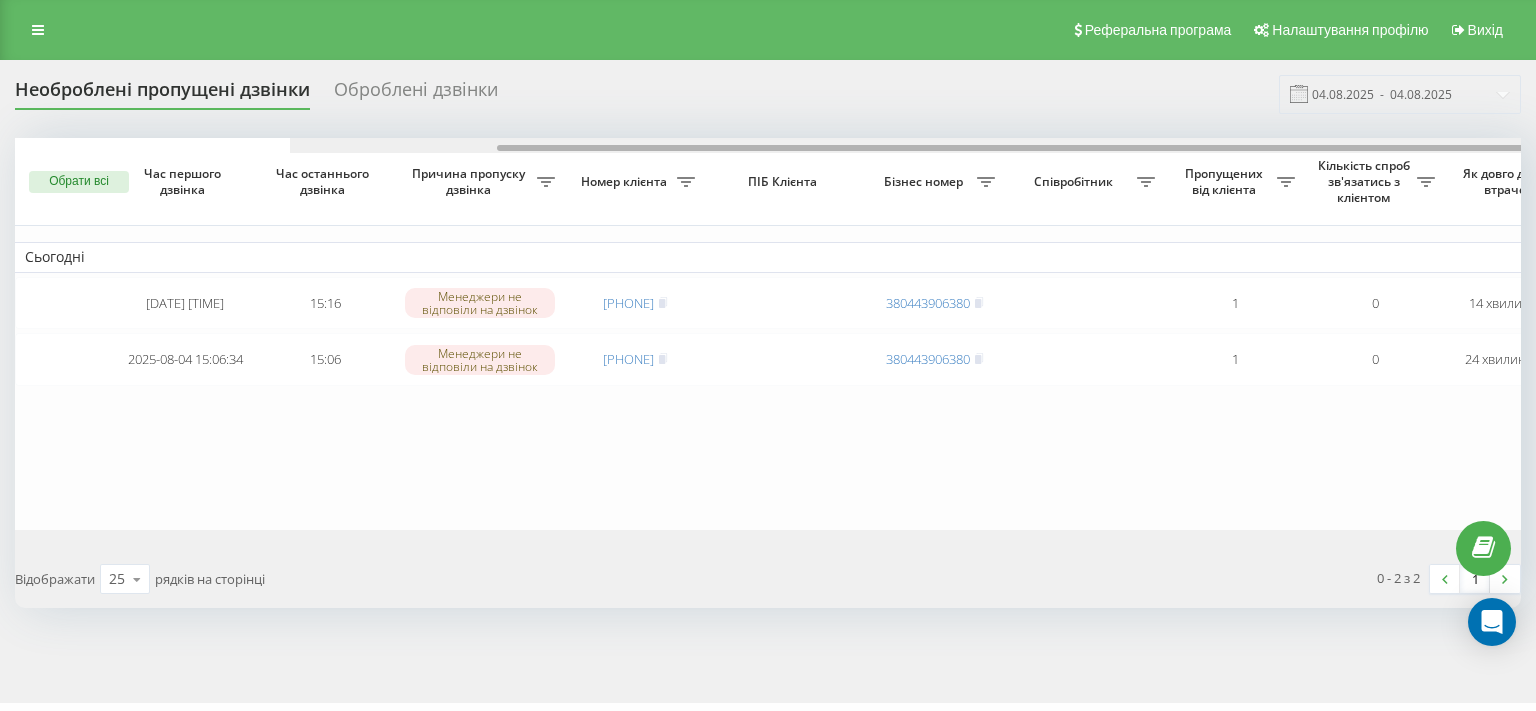 drag, startPoint x: 627, startPoint y: 146, endPoint x: 353, endPoint y: 142, distance: 274.0292 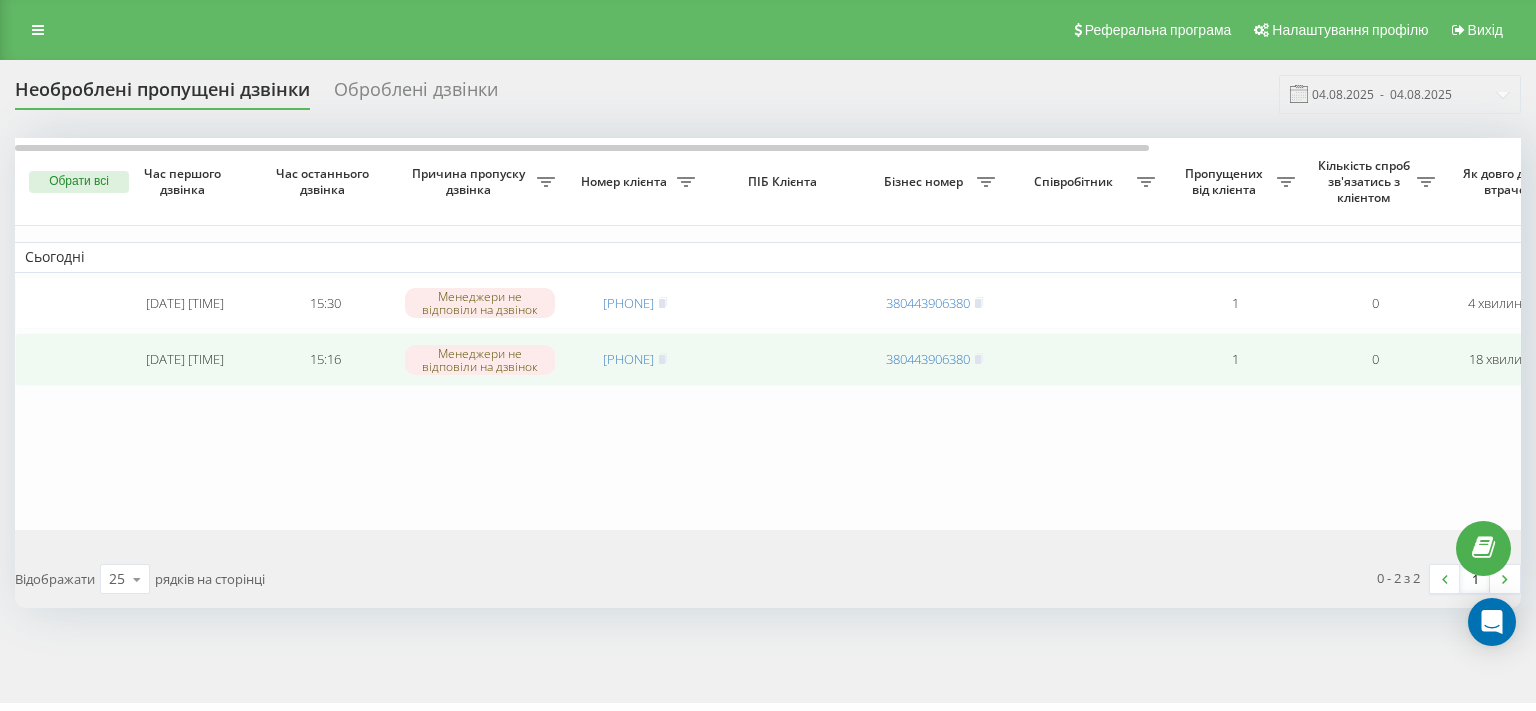 scroll, scrollTop: 0, scrollLeft: 0, axis: both 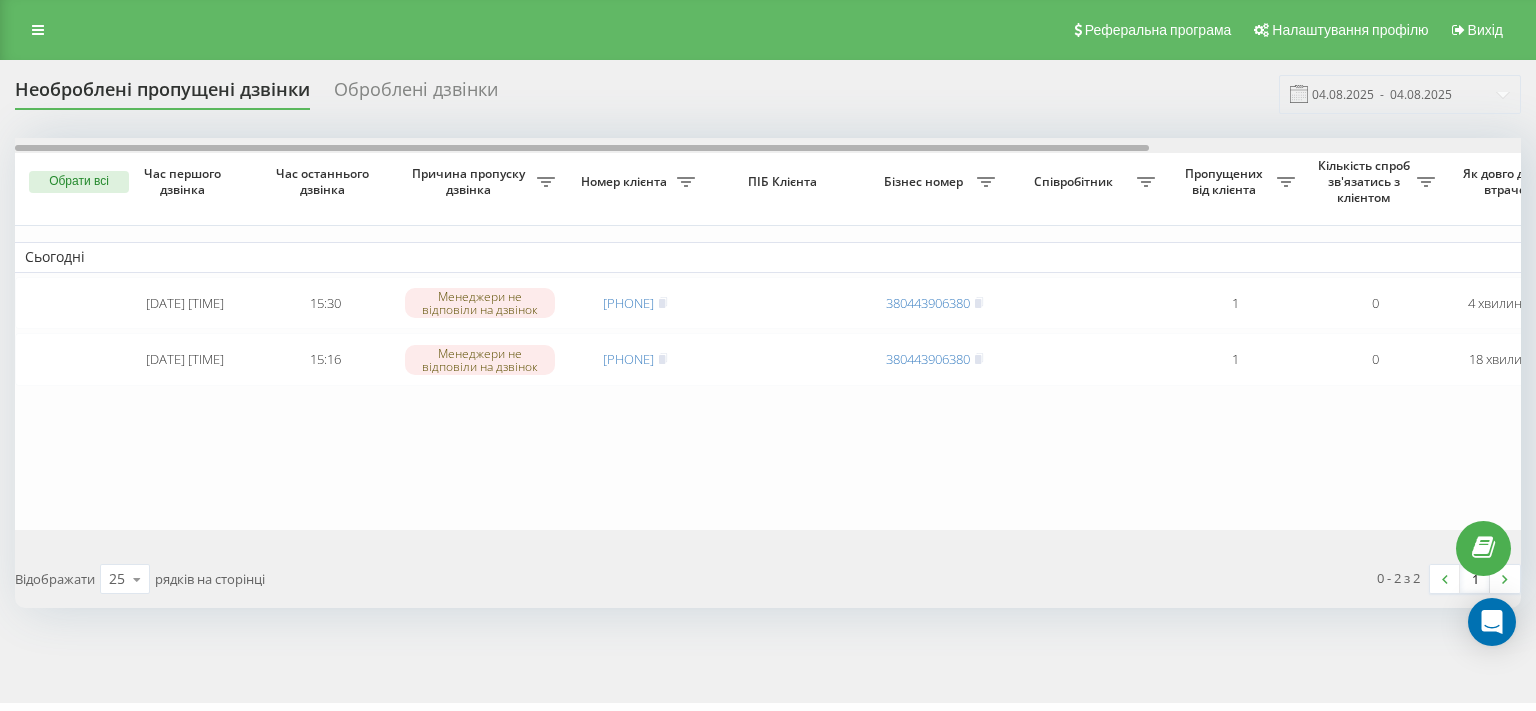 drag, startPoint x: 645, startPoint y: 146, endPoint x: 607, endPoint y: 148, distance: 38.052597 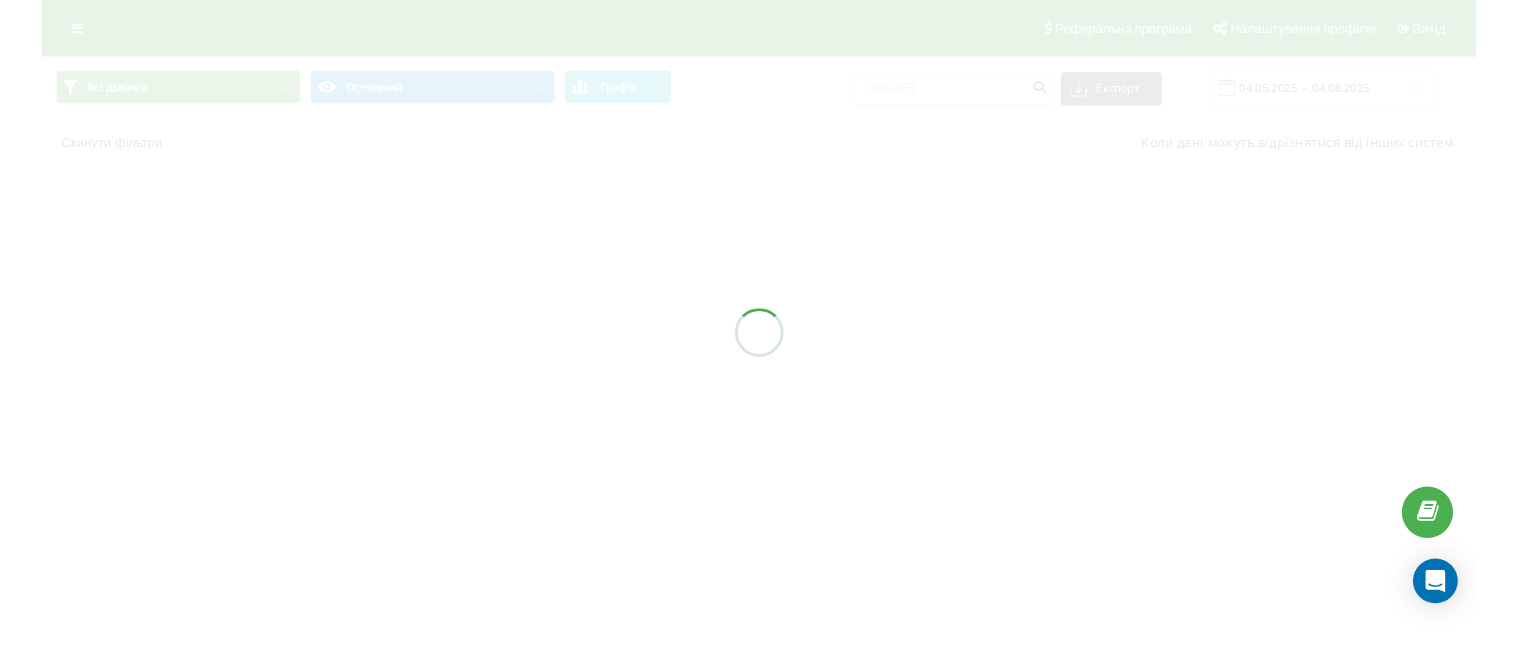 scroll, scrollTop: 0, scrollLeft: 0, axis: both 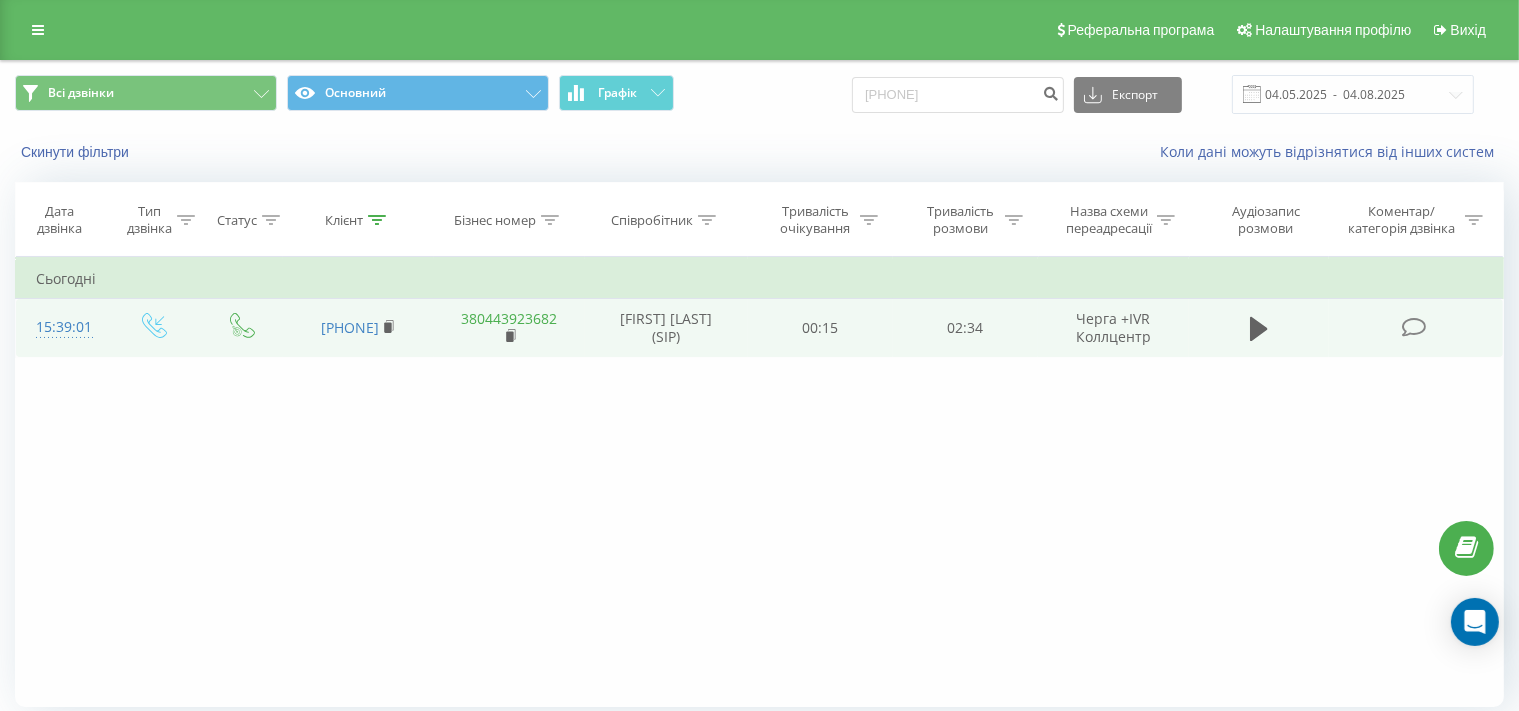 drag, startPoint x: 262, startPoint y: 366, endPoint x: 463, endPoint y: 322, distance: 205.75957 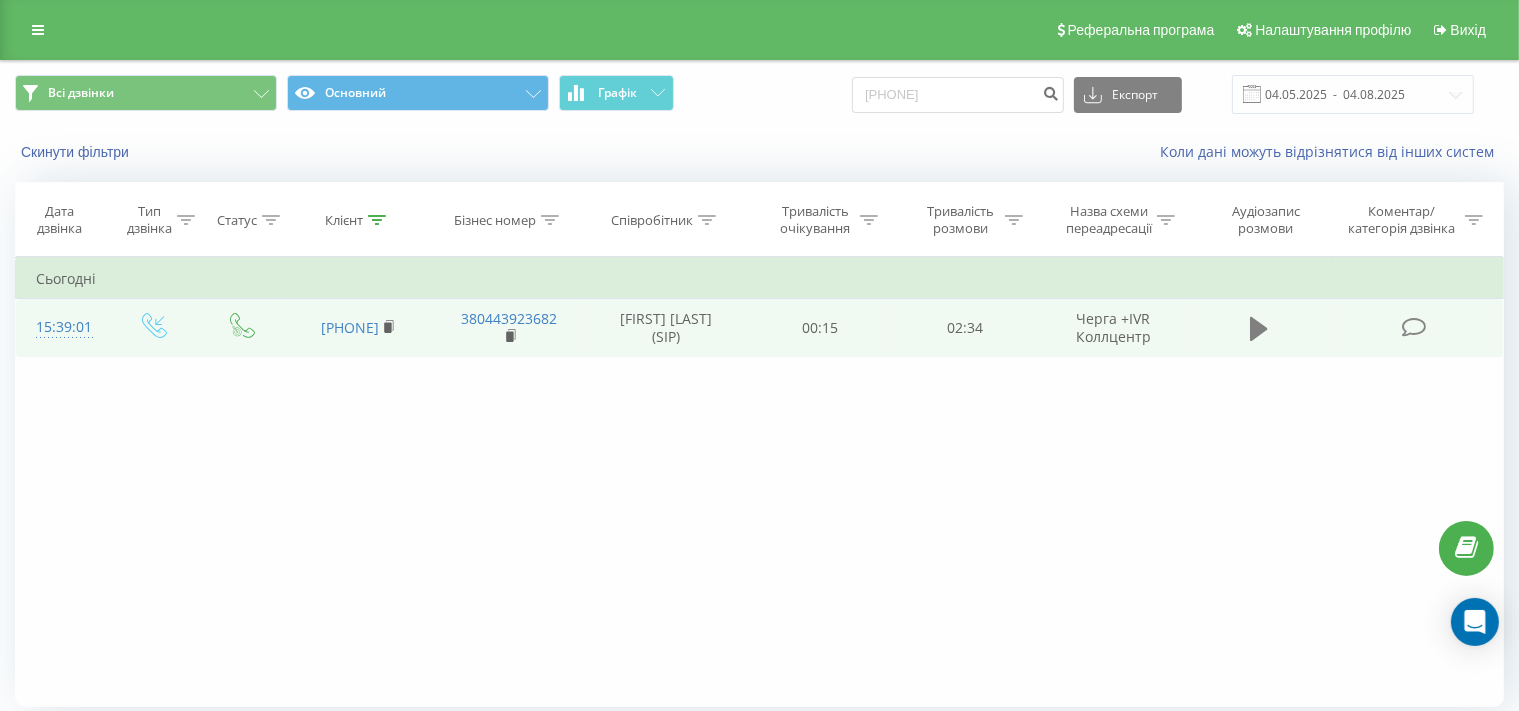 click 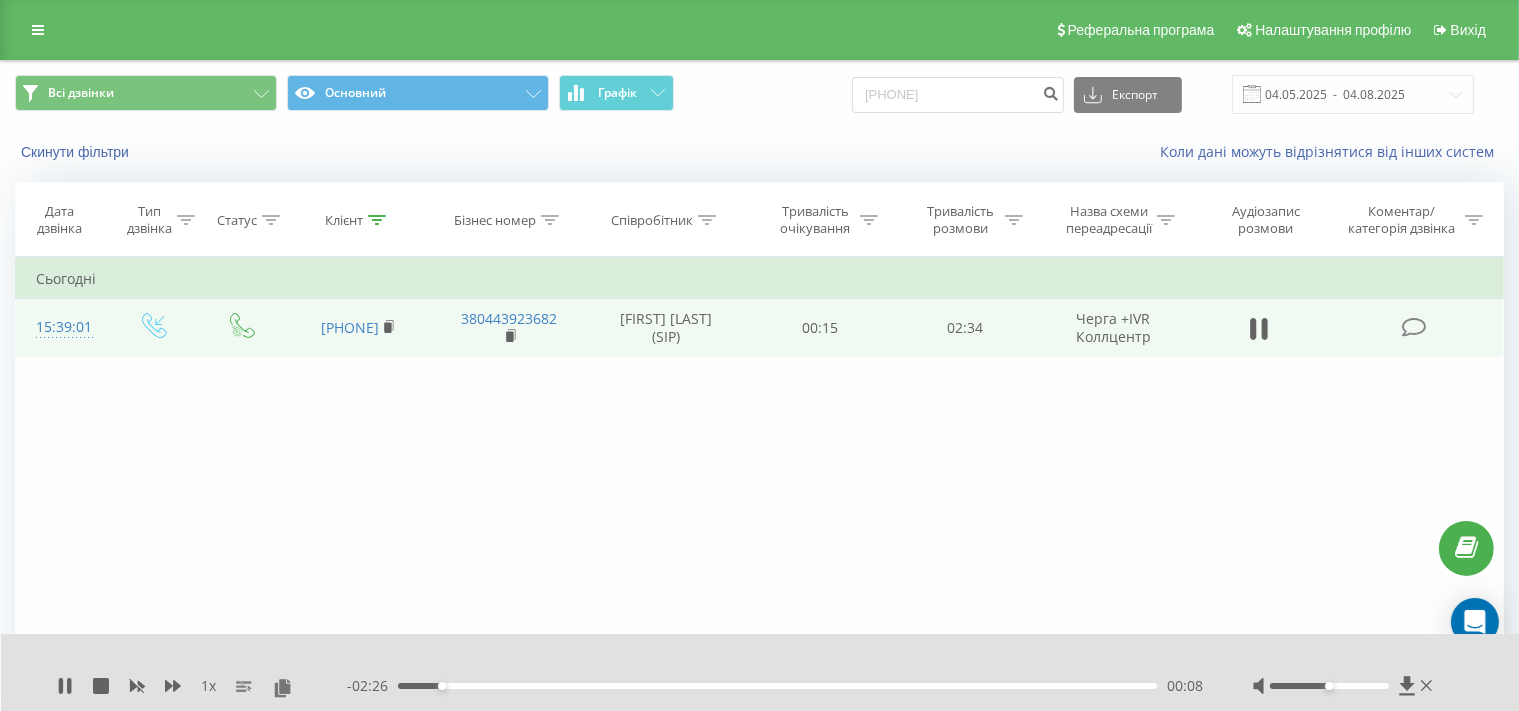 click on "00:08" at bounding box center [777, 686] 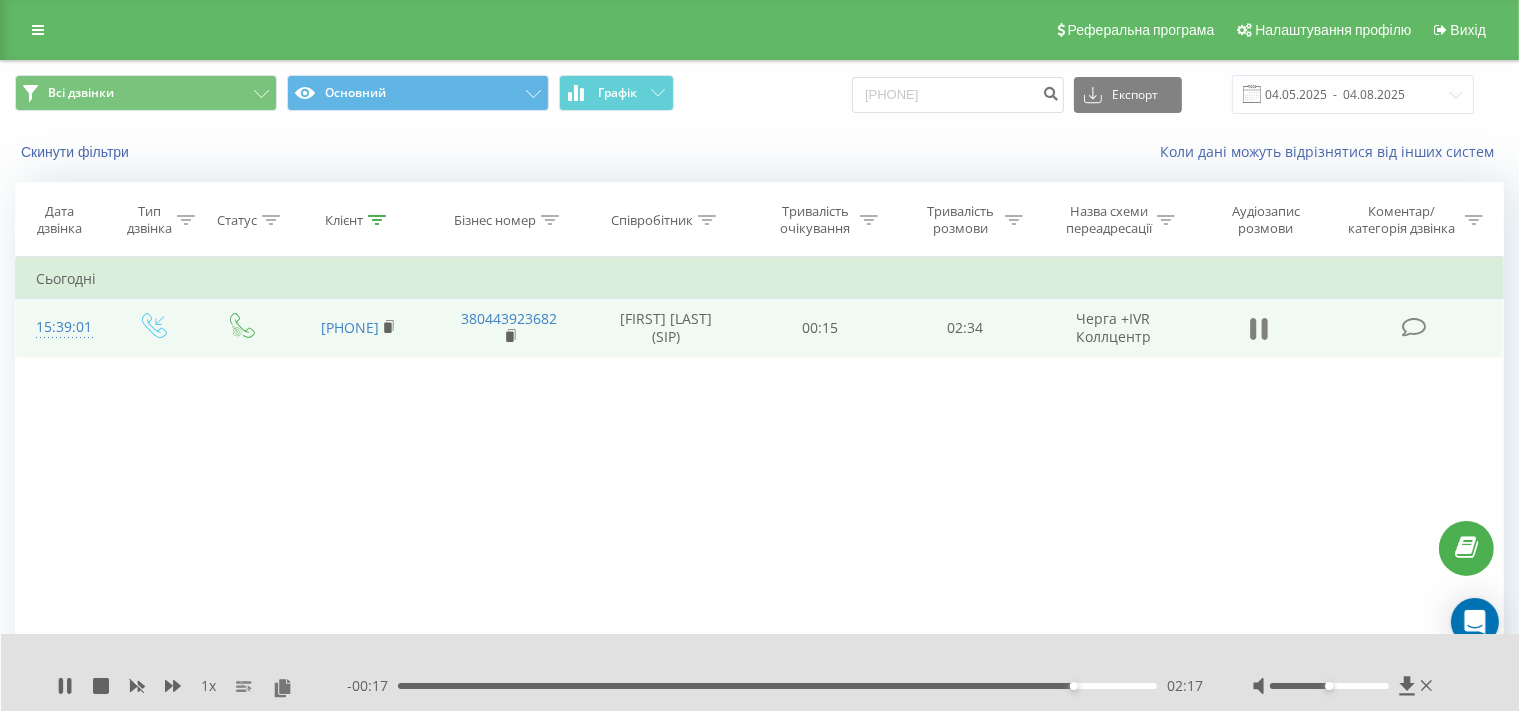 click 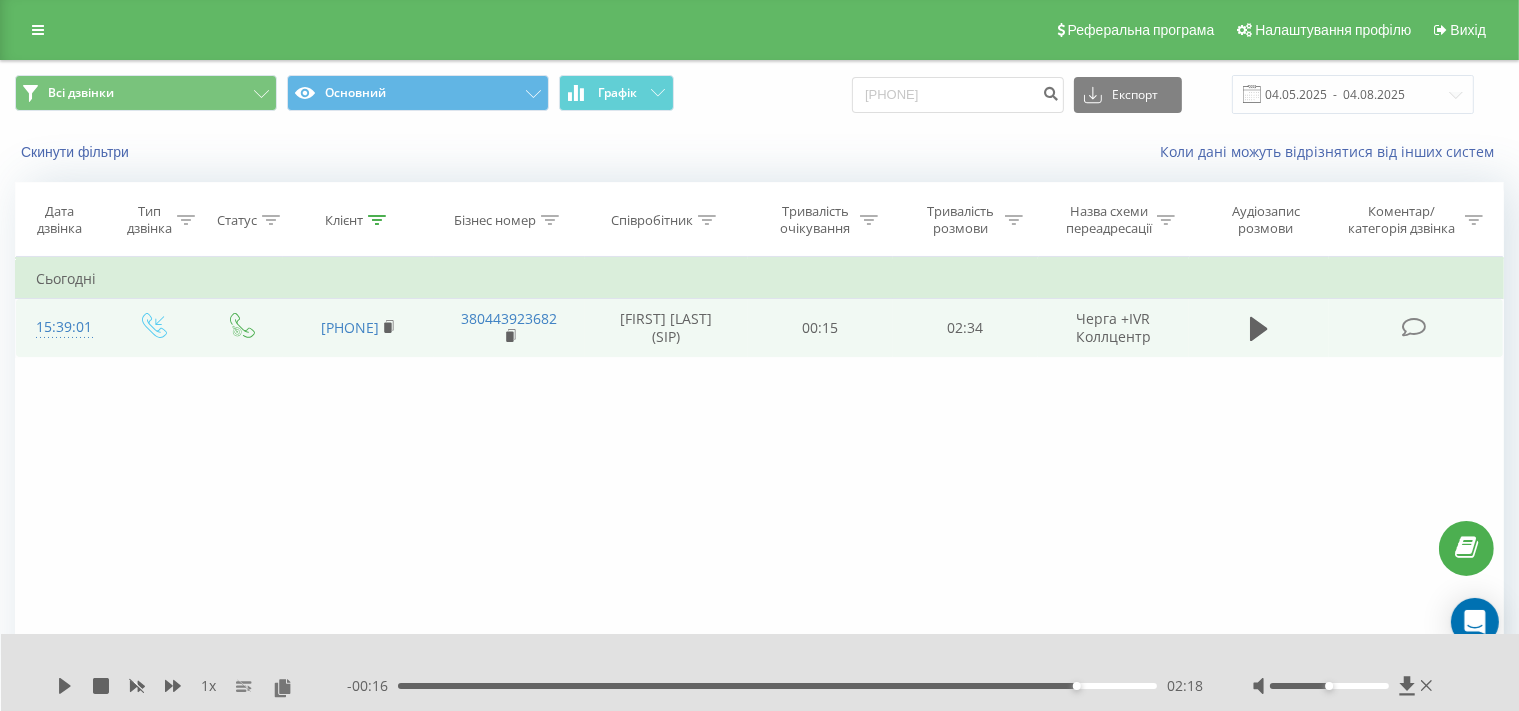 drag, startPoint x: 36, startPoint y: 22, endPoint x: 40, endPoint y: 204, distance: 182.04395 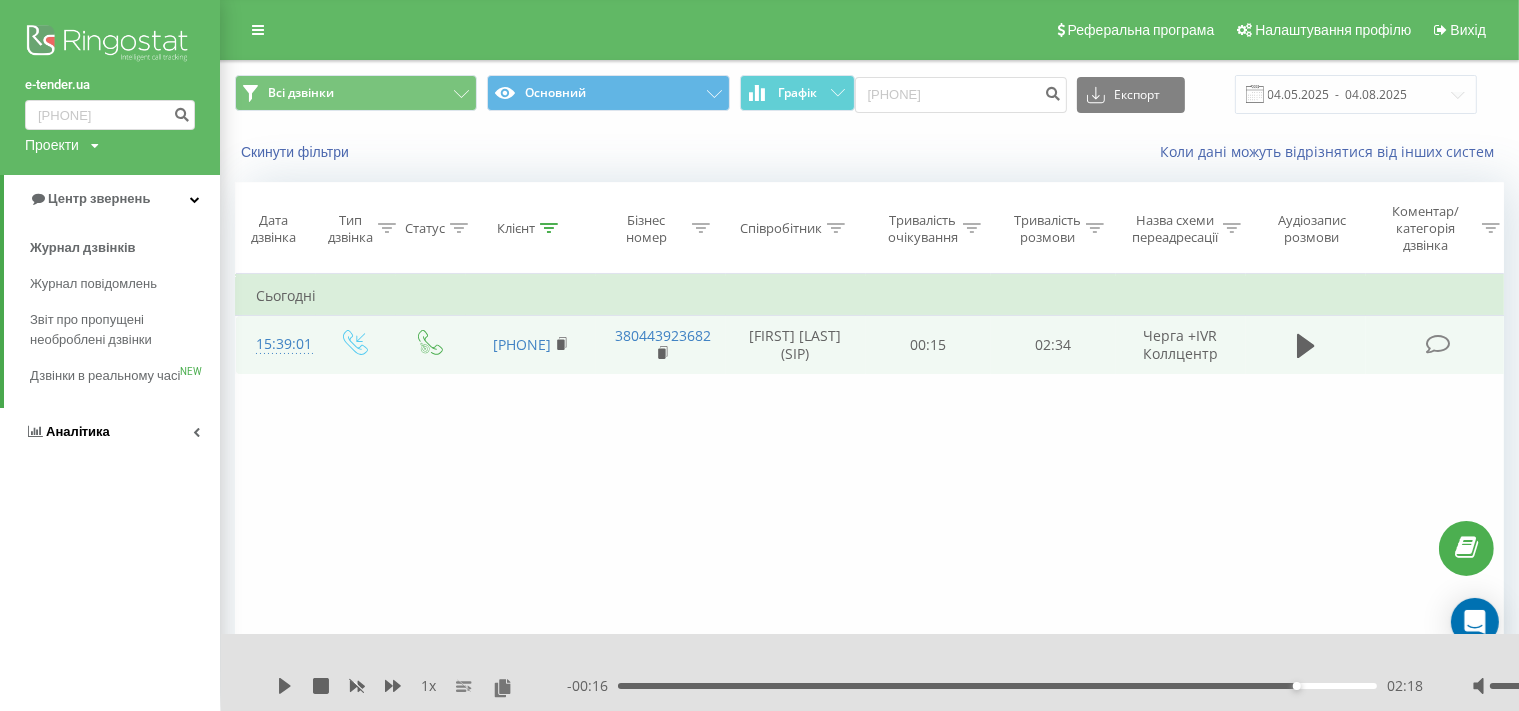 click on "Аналiтика" at bounding box center (78, 431) 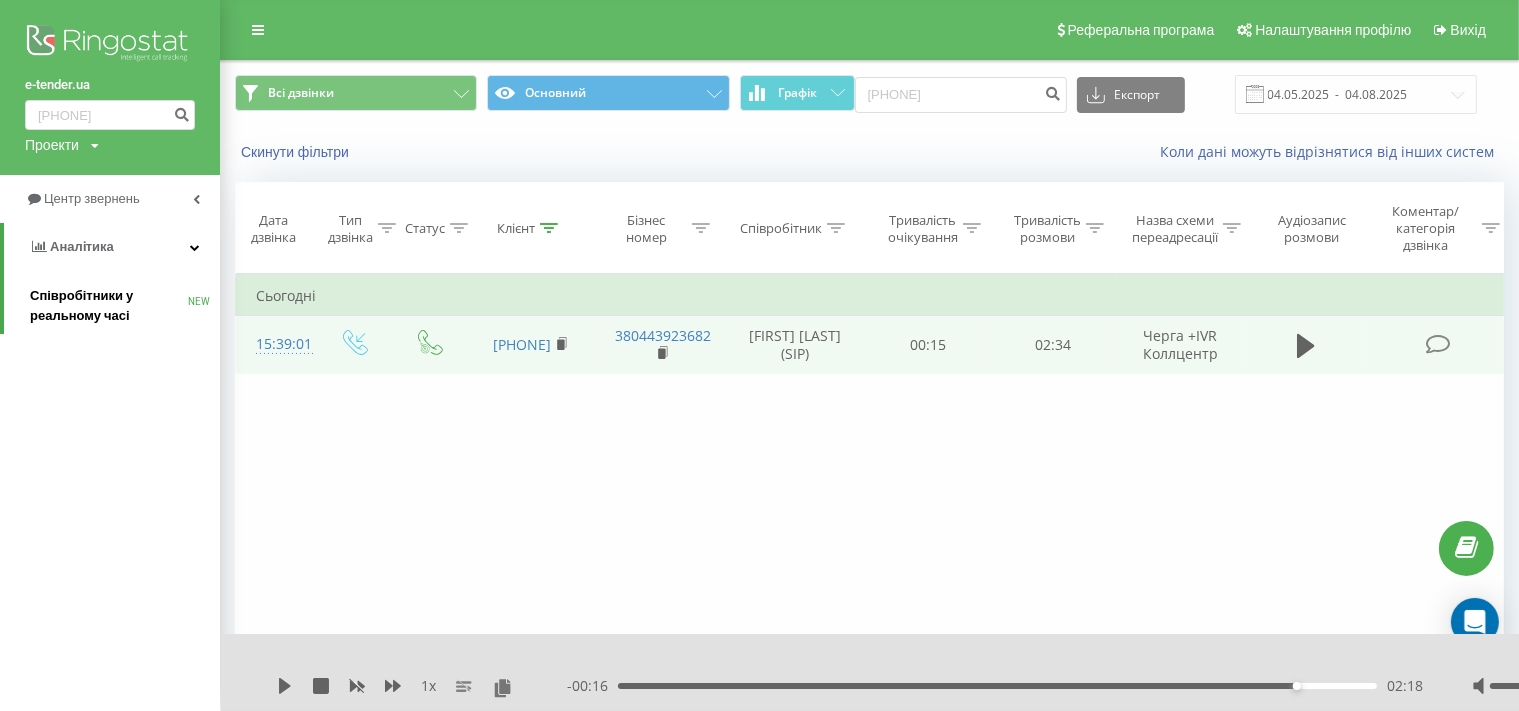 click on "Співробітники у реальному часі" at bounding box center [109, 306] 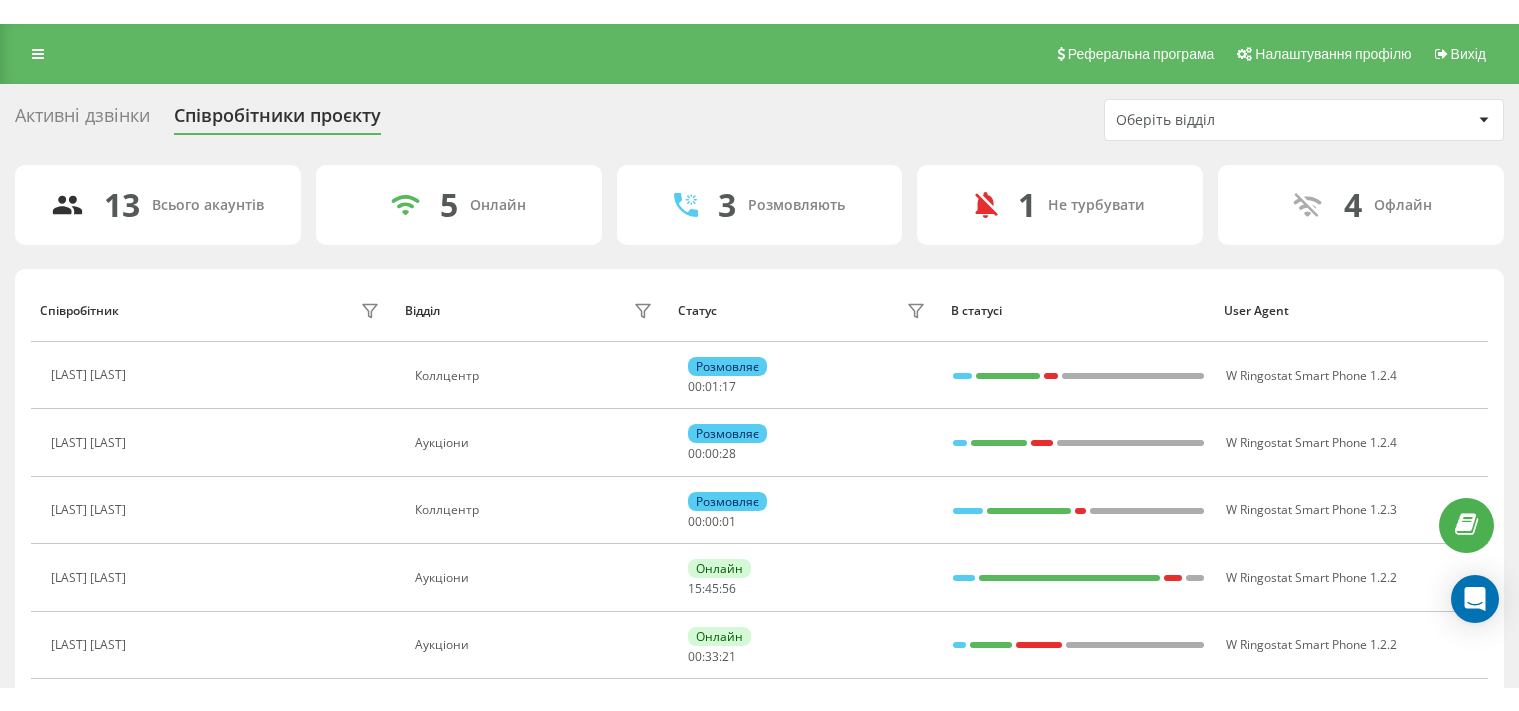 scroll, scrollTop: 0, scrollLeft: 0, axis: both 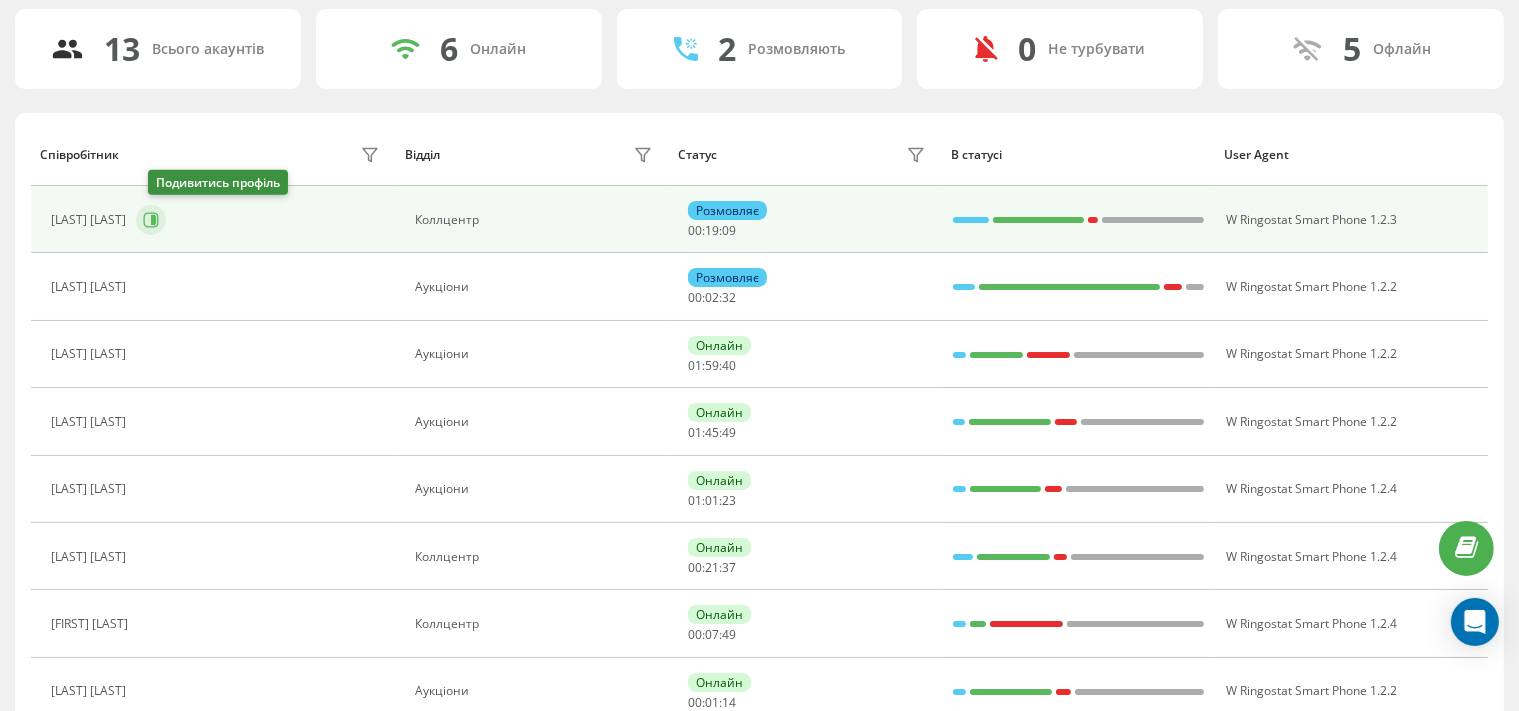 click 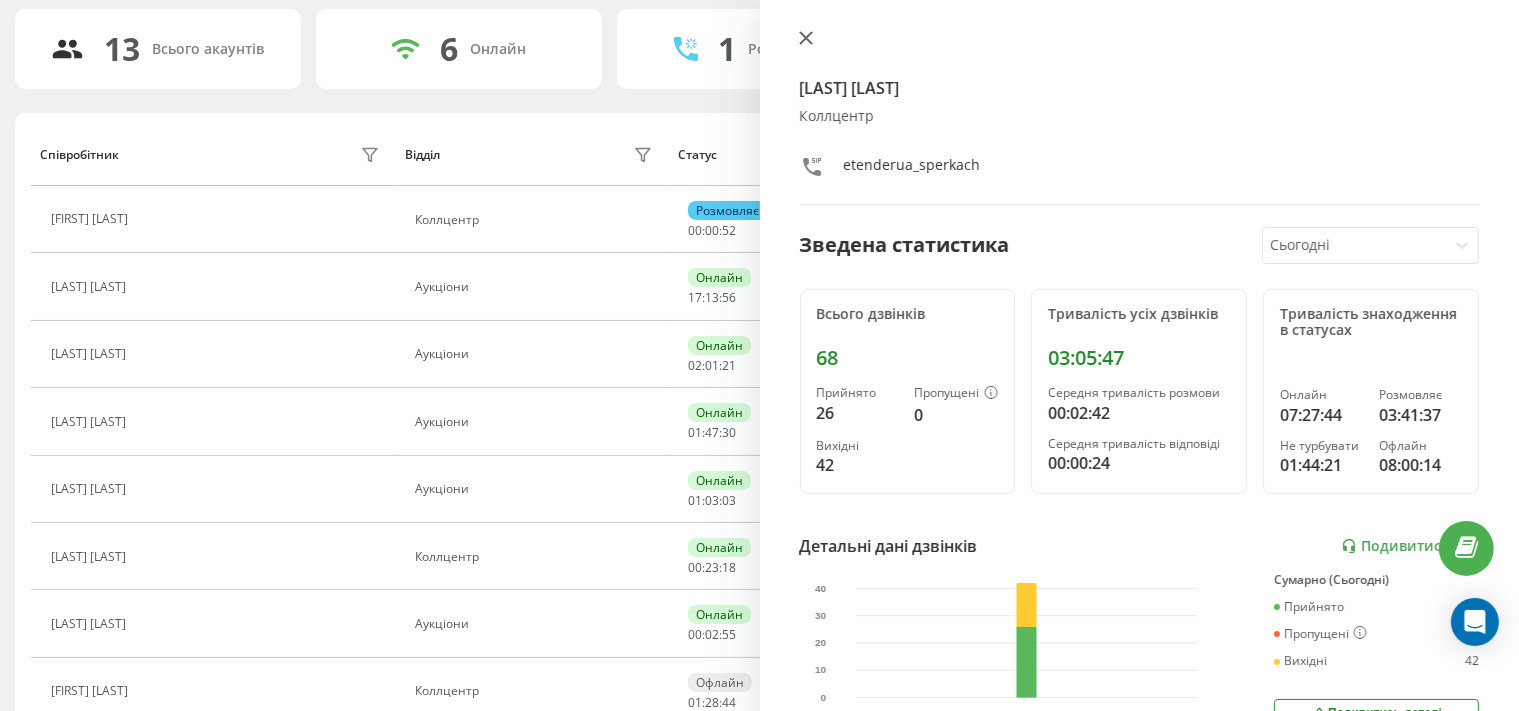 click at bounding box center (806, 39) 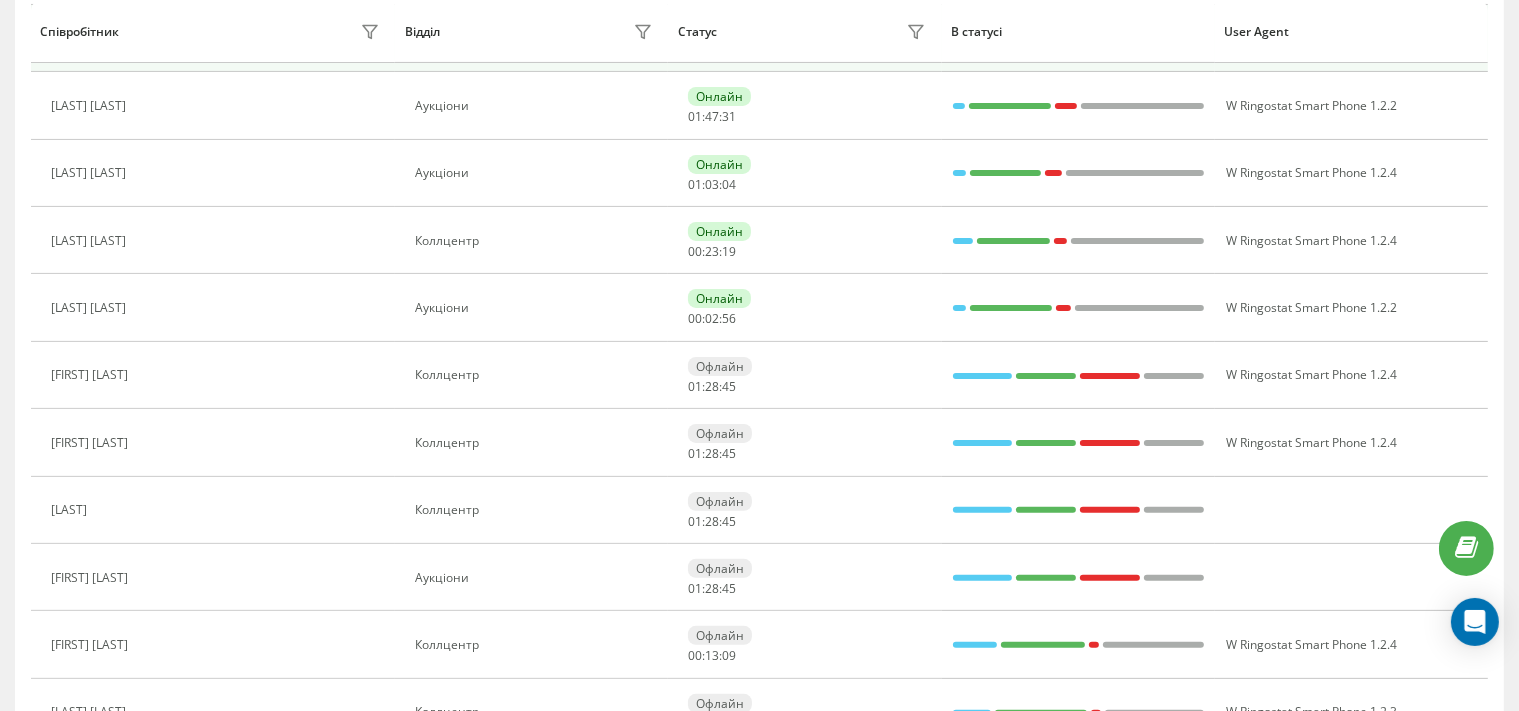 scroll, scrollTop: 0, scrollLeft: 0, axis: both 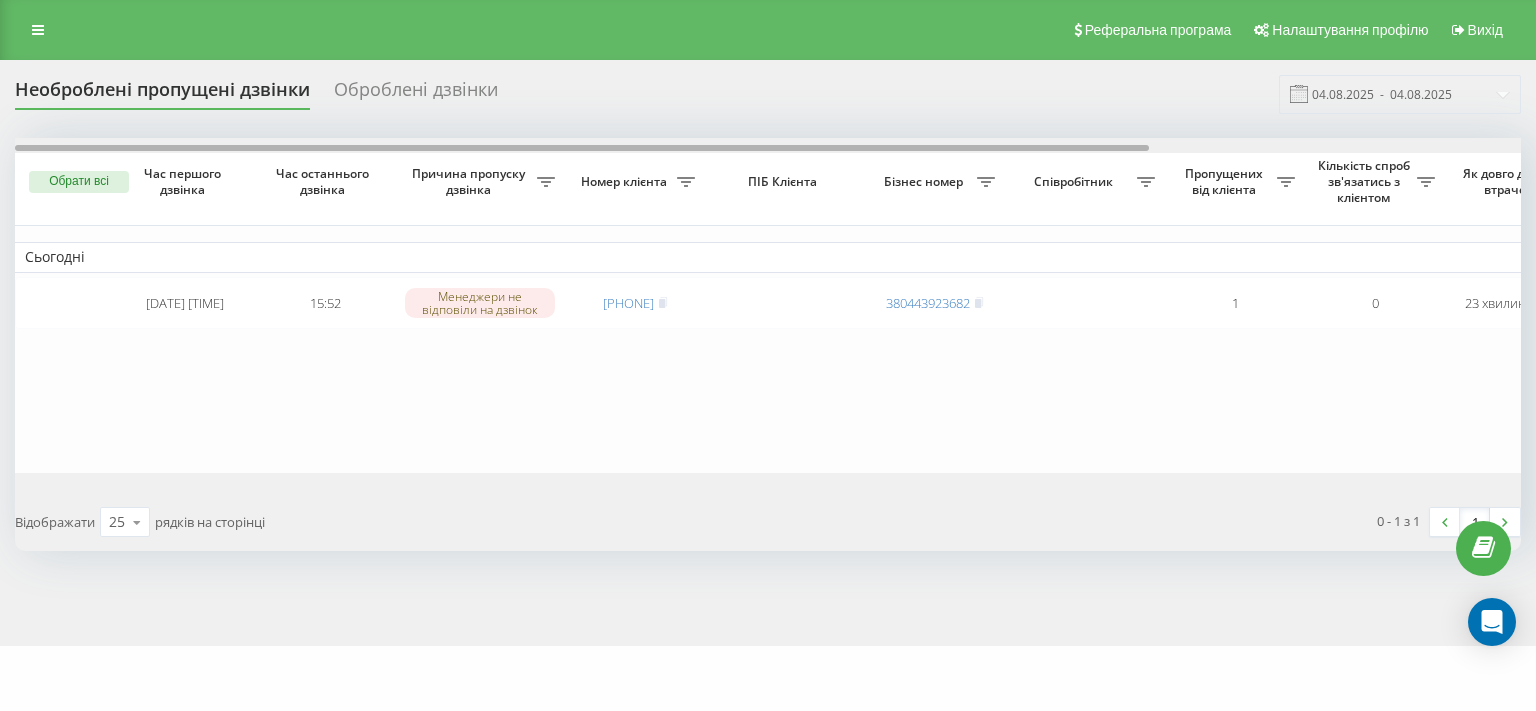 drag, startPoint x: 626, startPoint y: 146, endPoint x: 402, endPoint y: 158, distance: 224.3212 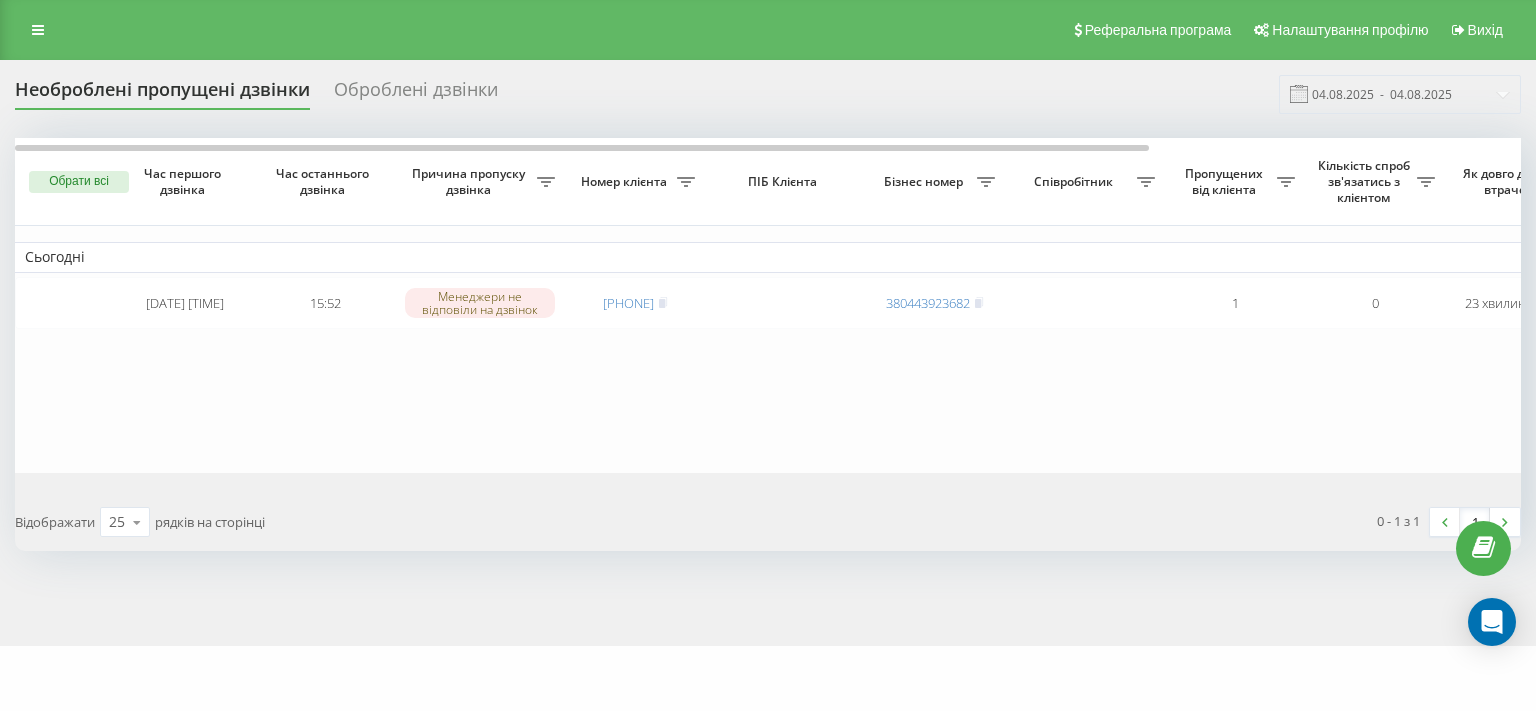 click on "Обрати всі Час першого дзвінка Час останнього дзвінка Причина пропуску дзвінка Номер клієнта ПІБ Клієнта Бізнес номер Співробітник Пропущених від клієнта Кількість спроб зв'язатись з клієнтом Як довго дзвінок втрачено Назва схеми переадресації Коментар до дзвінка Сьогодні 2025-08-04 15:52:01 15:52 Менеджери не відповіли на дзвінок 380939361292 380443923682 1 0 23 хвилини тому Черга +IVR Коллцентр Обробити Не вдалося зв'язатися Зв'язався з клієнтом за допомогою іншого каналу Клієнт передзвонив сам з іншого номера Інший варіант Відображати 25 10 25 50 100 рядків на сторінці 0 - 1 з 1 1" at bounding box center (768, 344) 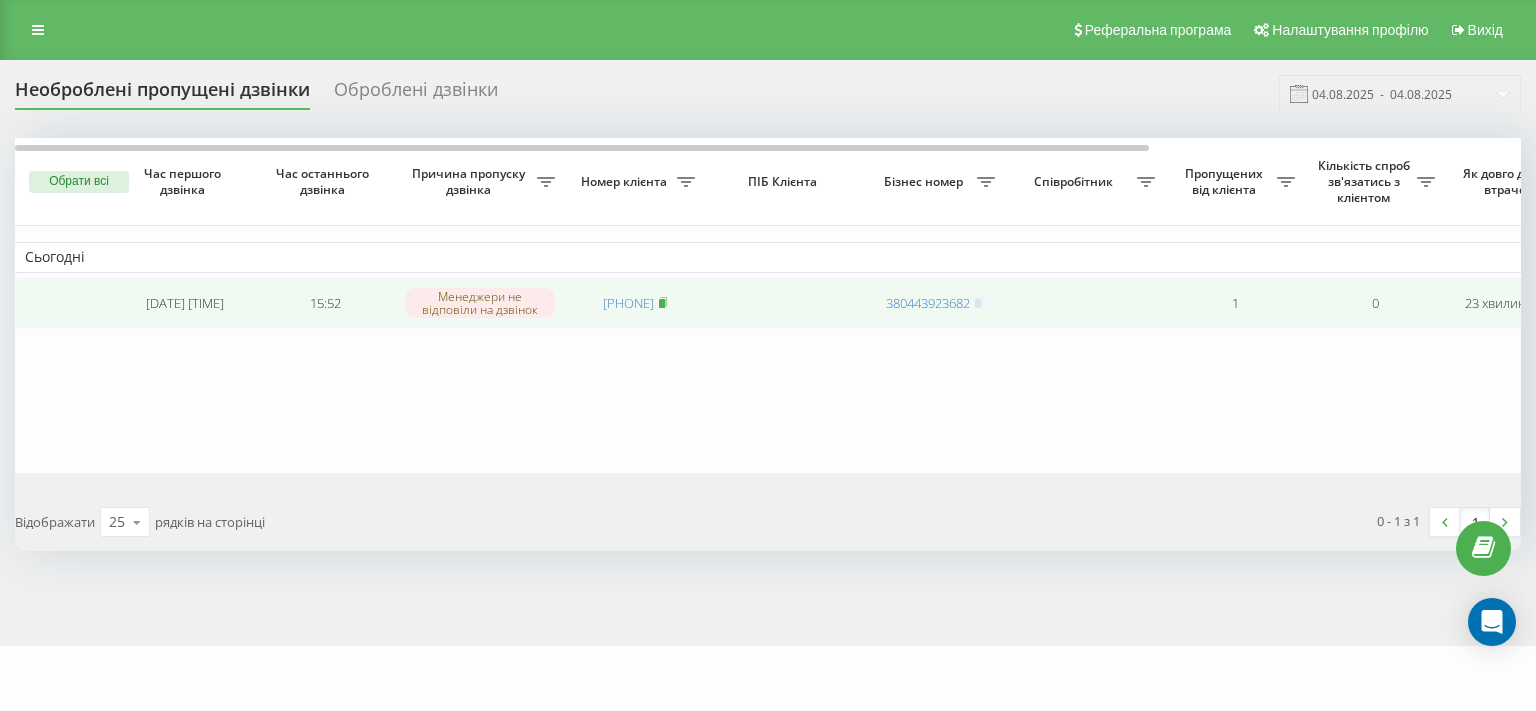 click 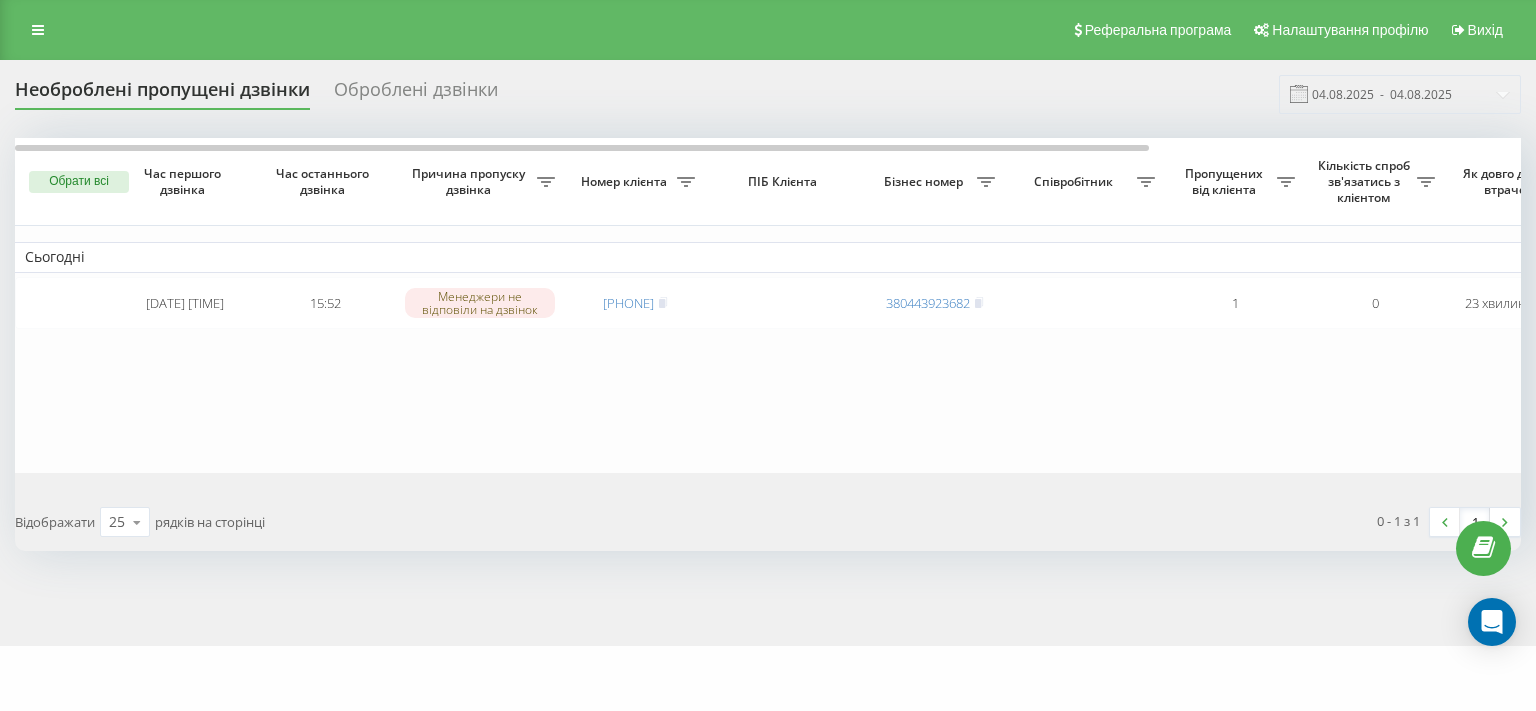 scroll, scrollTop: 0, scrollLeft: 0, axis: both 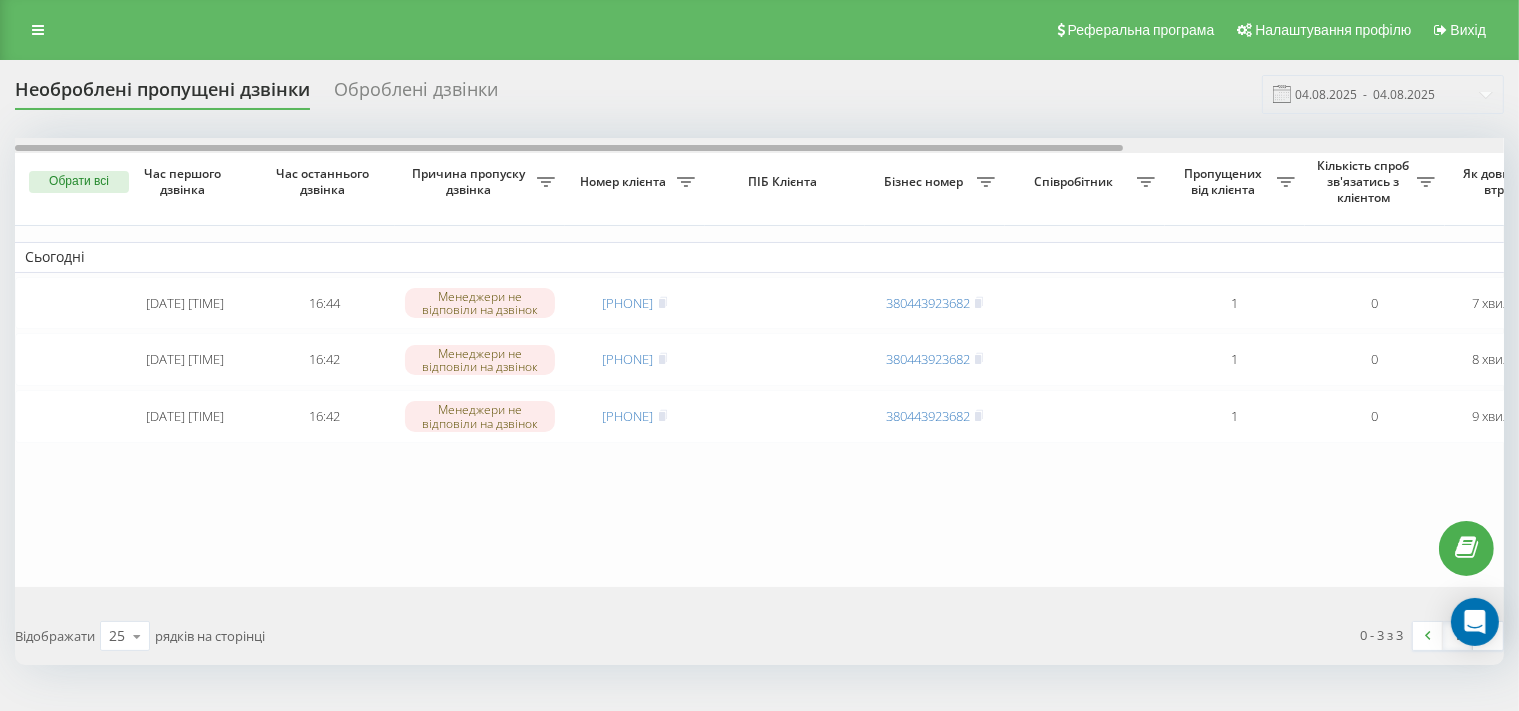 drag, startPoint x: 783, startPoint y: 147, endPoint x: 706, endPoint y: 169, distance: 80.08121 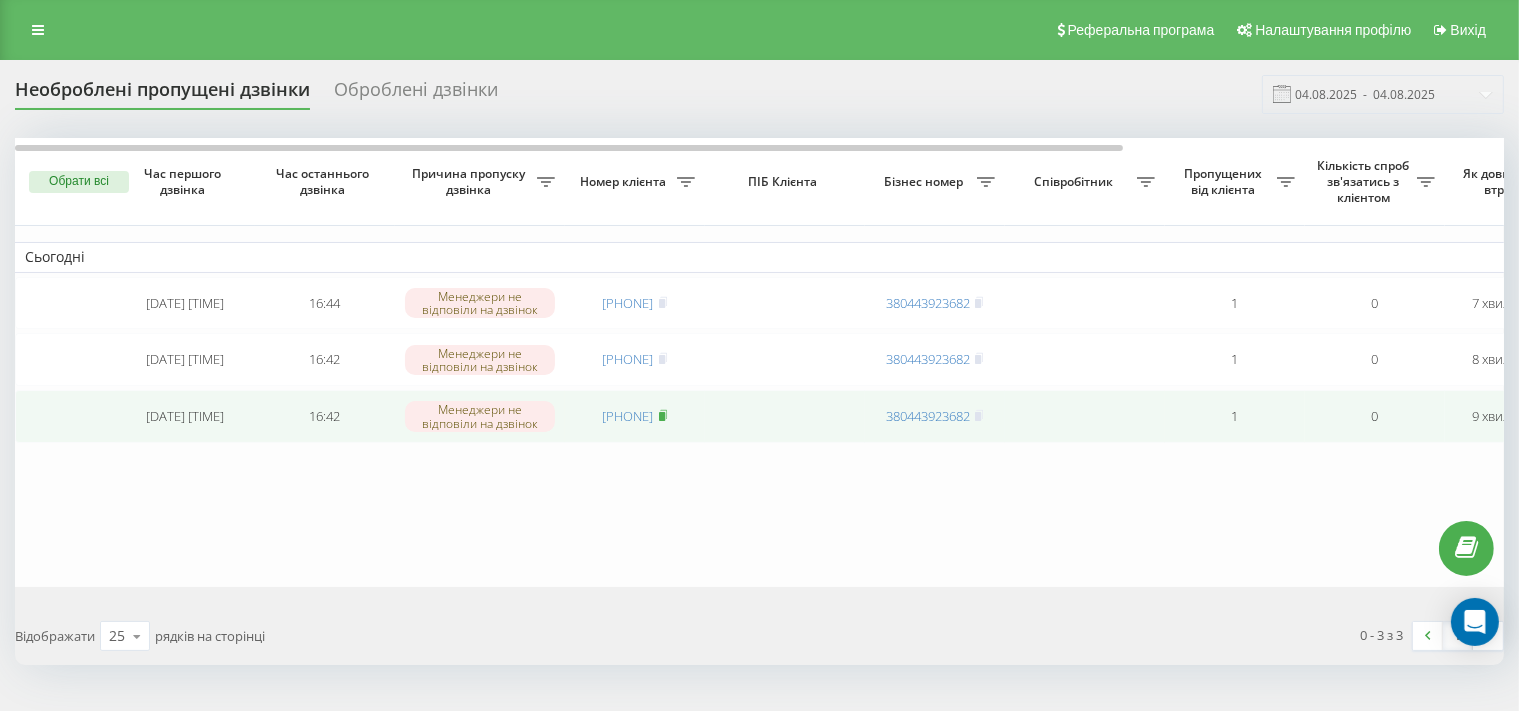 click 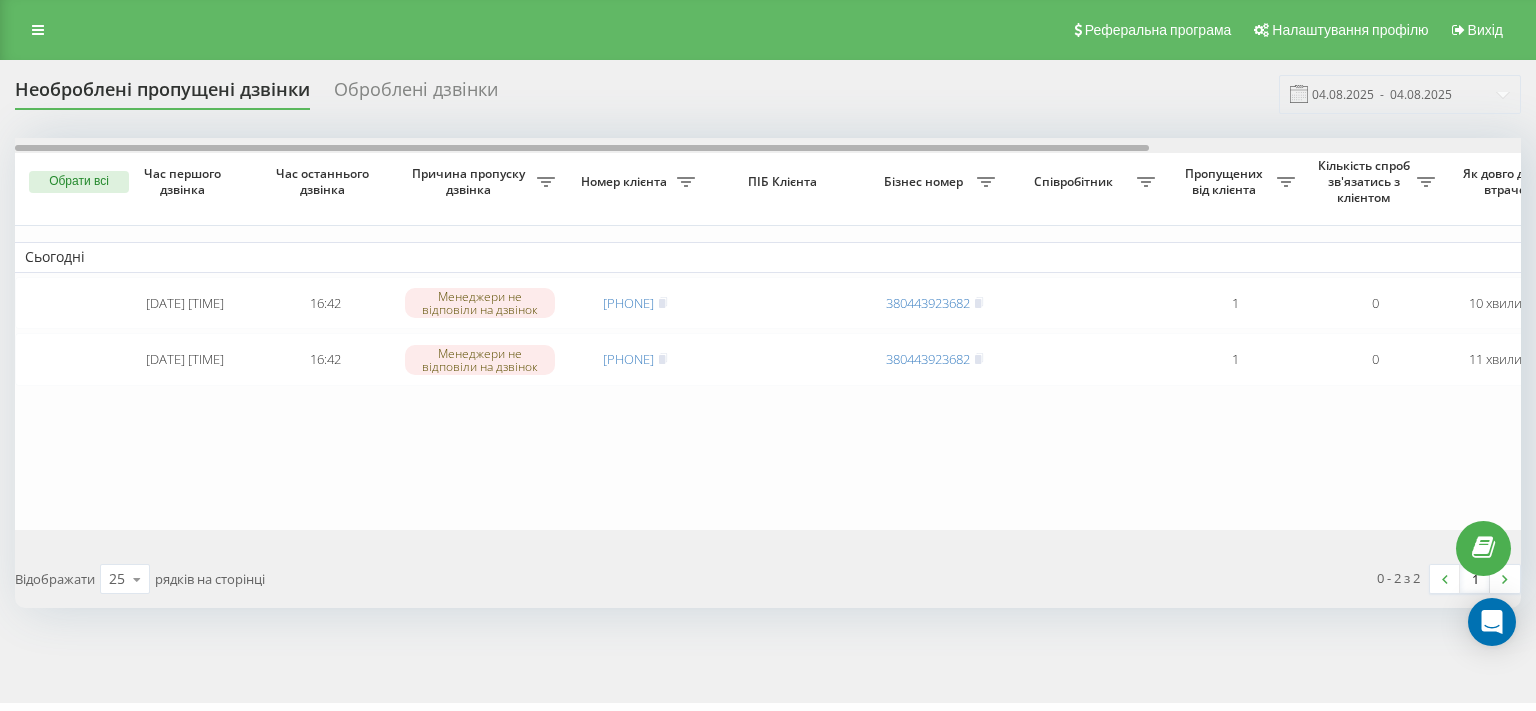 scroll, scrollTop: 0, scrollLeft: 0, axis: both 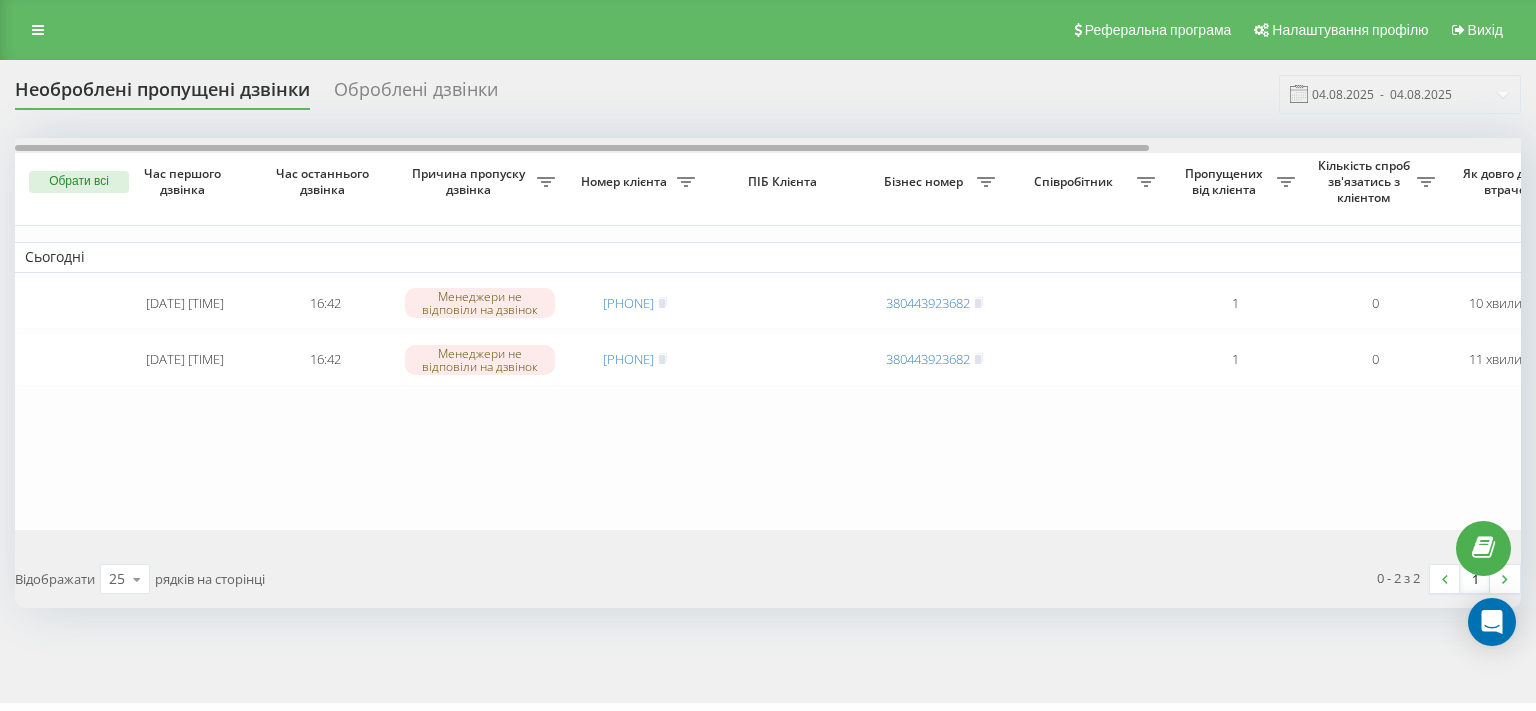drag, startPoint x: 643, startPoint y: 151, endPoint x: 439, endPoint y: 179, distance: 205.9126 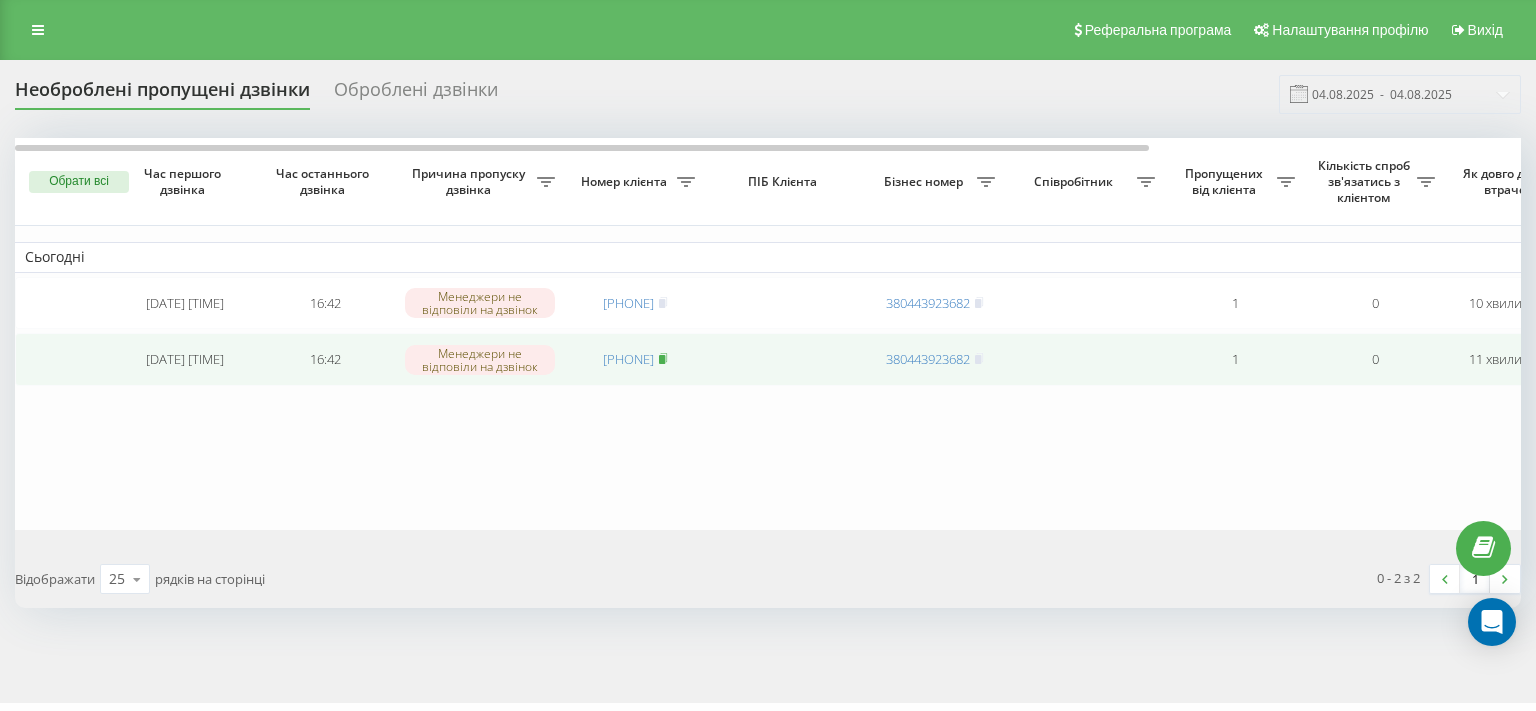 click 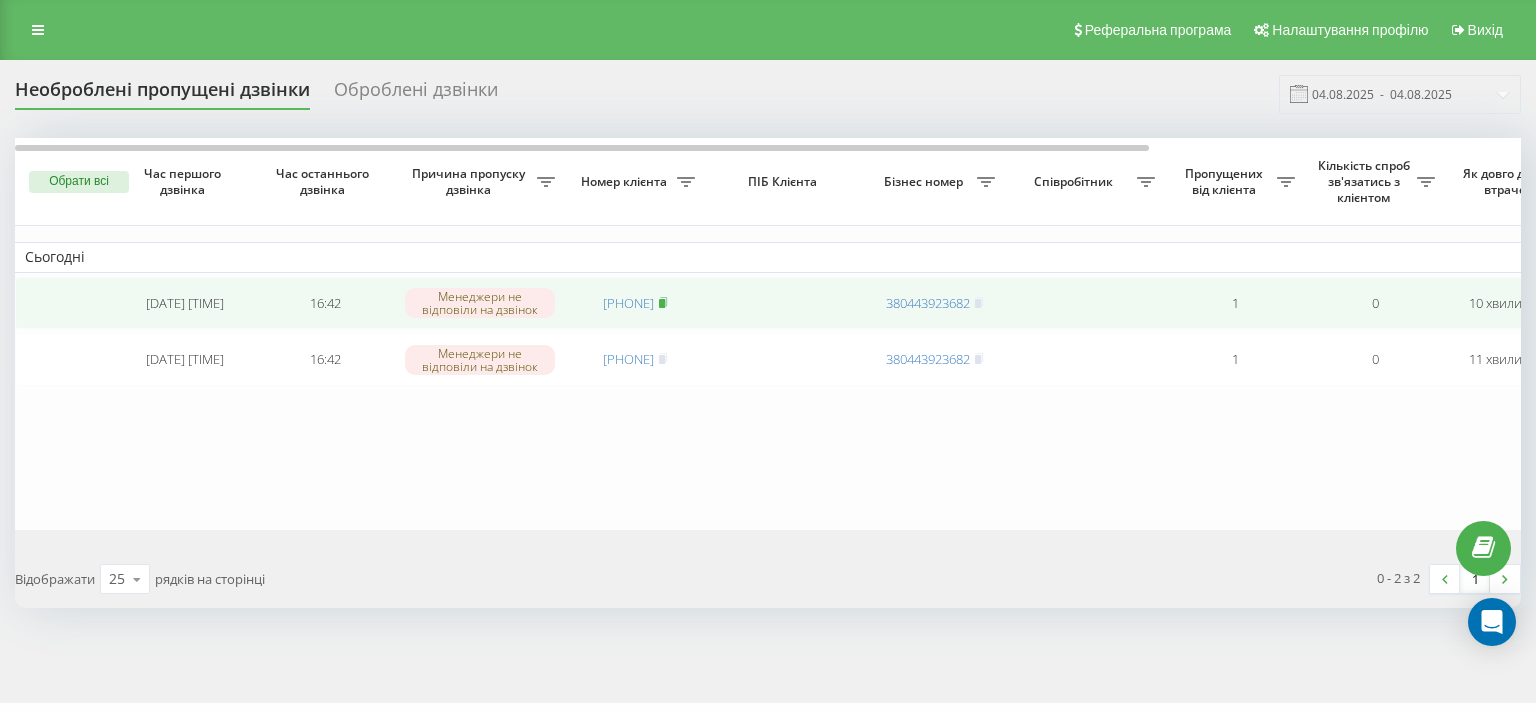 click 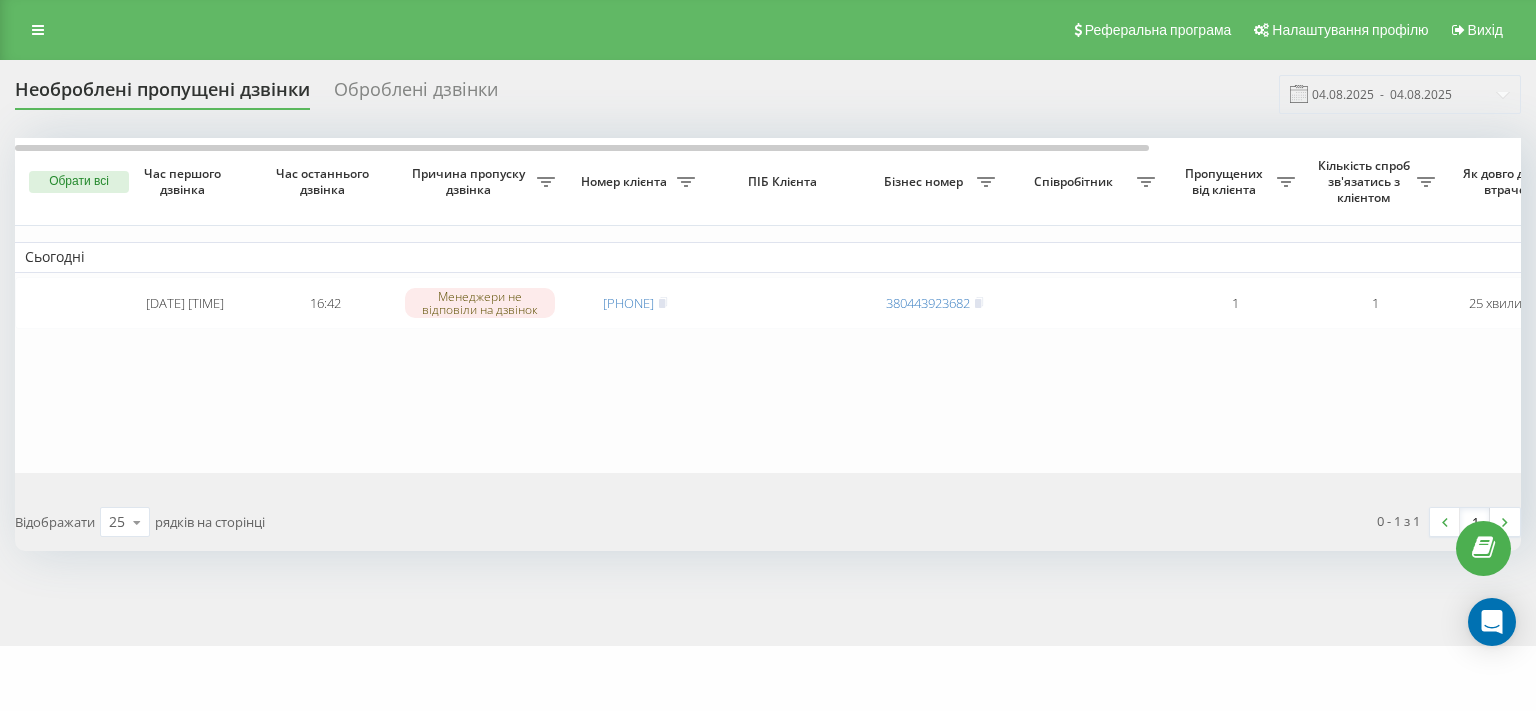 scroll, scrollTop: 0, scrollLeft: 0, axis: both 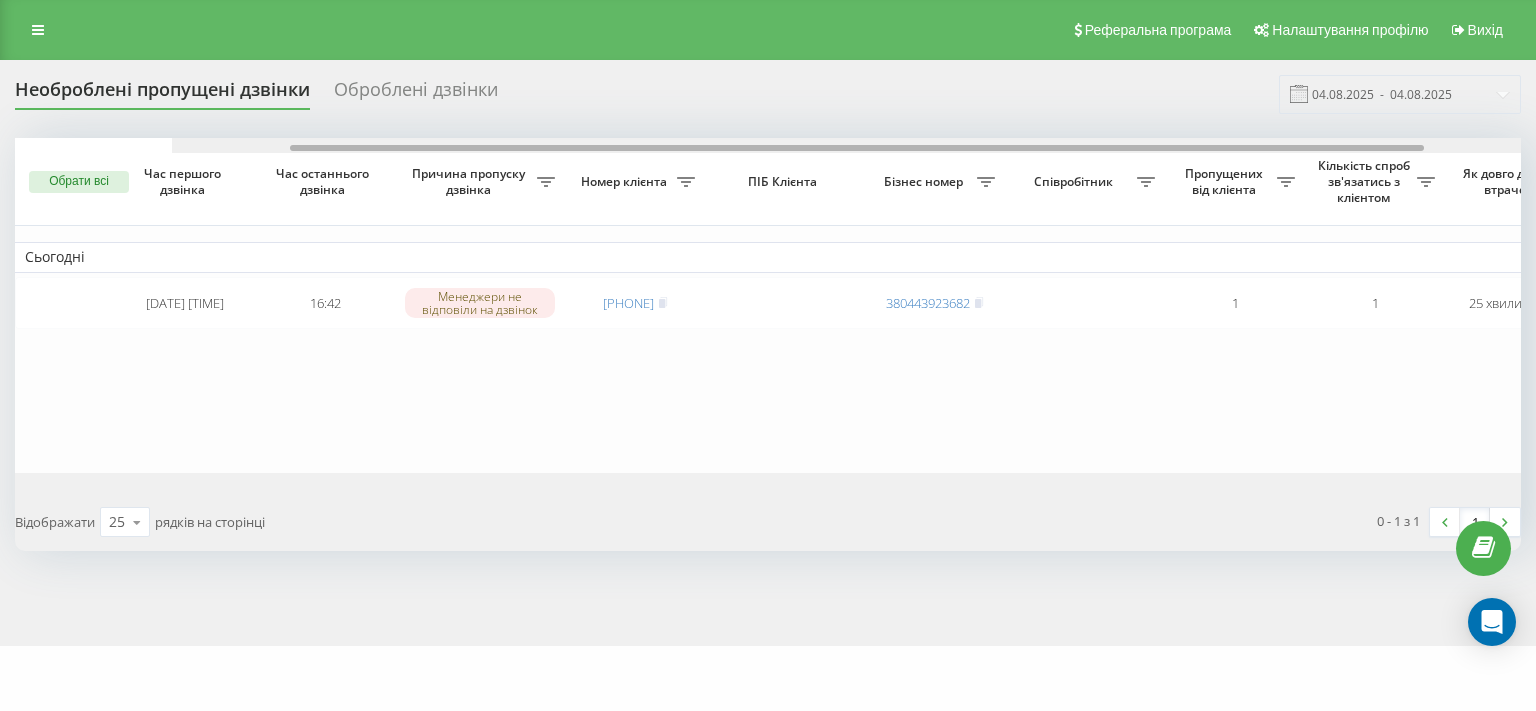 drag, startPoint x: 0, startPoint y: 0, endPoint x: 385, endPoint y: 184, distance: 426.7095 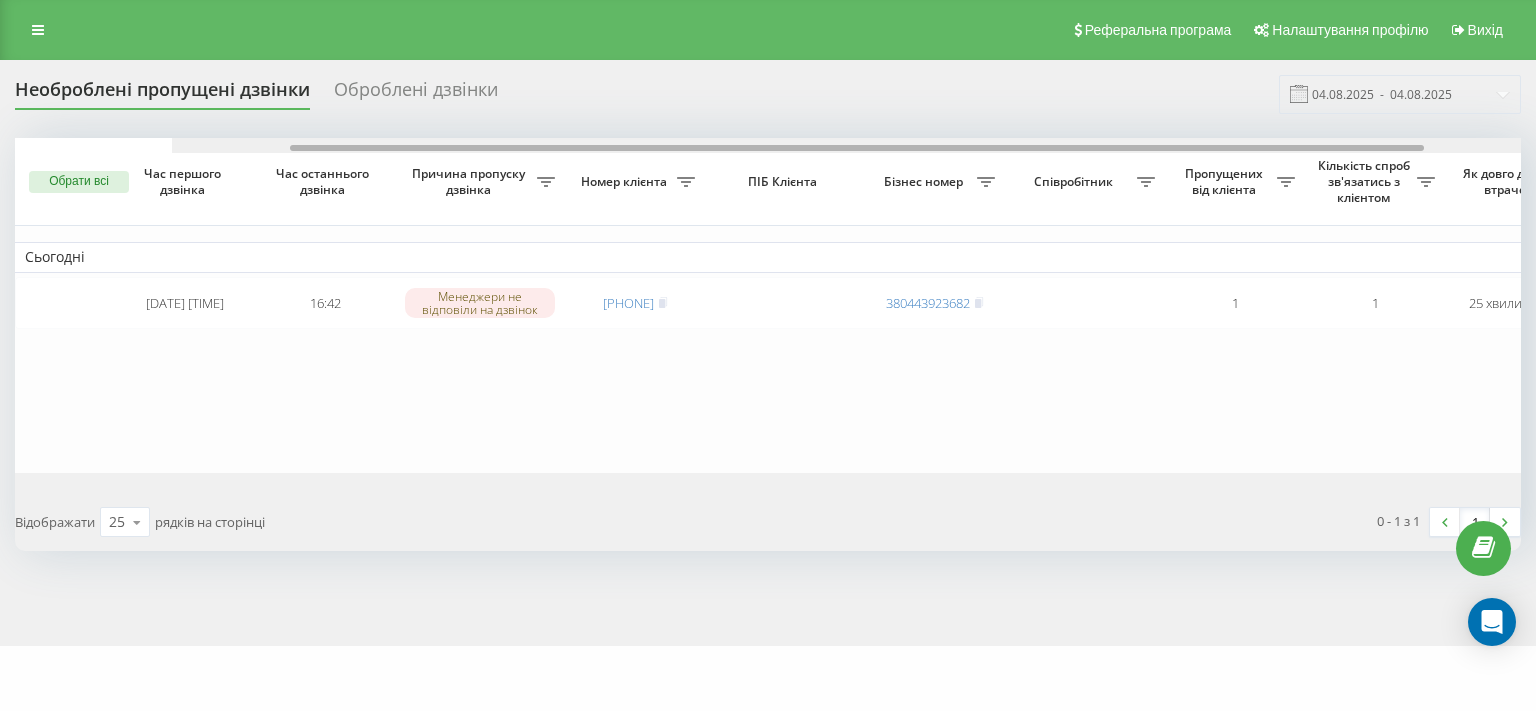 click on "Обрати всі Час першого дзвінка Час останнього дзвінка Причина пропуску дзвінка Номер клієнта ПІБ Клієнта Бізнес номер Співробітник Пропущених від клієнта Кількість спроб зв'язатись з клієнтом Як довго дзвінок втрачено Назва схеми переадресації Коментар до дзвінка Сьогодні 2025-08-04 16:42:09 16:42 Менеджери не відповіли на дзвінок 380676434022 380443923682 1 1 25 хвилин тому Черга +IVR Коллцентр Обробити Не вдалося зв'язатися Зв'язався з клієнтом за допомогою іншого каналу Клієнт передзвонив сам з іншого номера Інший варіант" at bounding box center [768, 305] 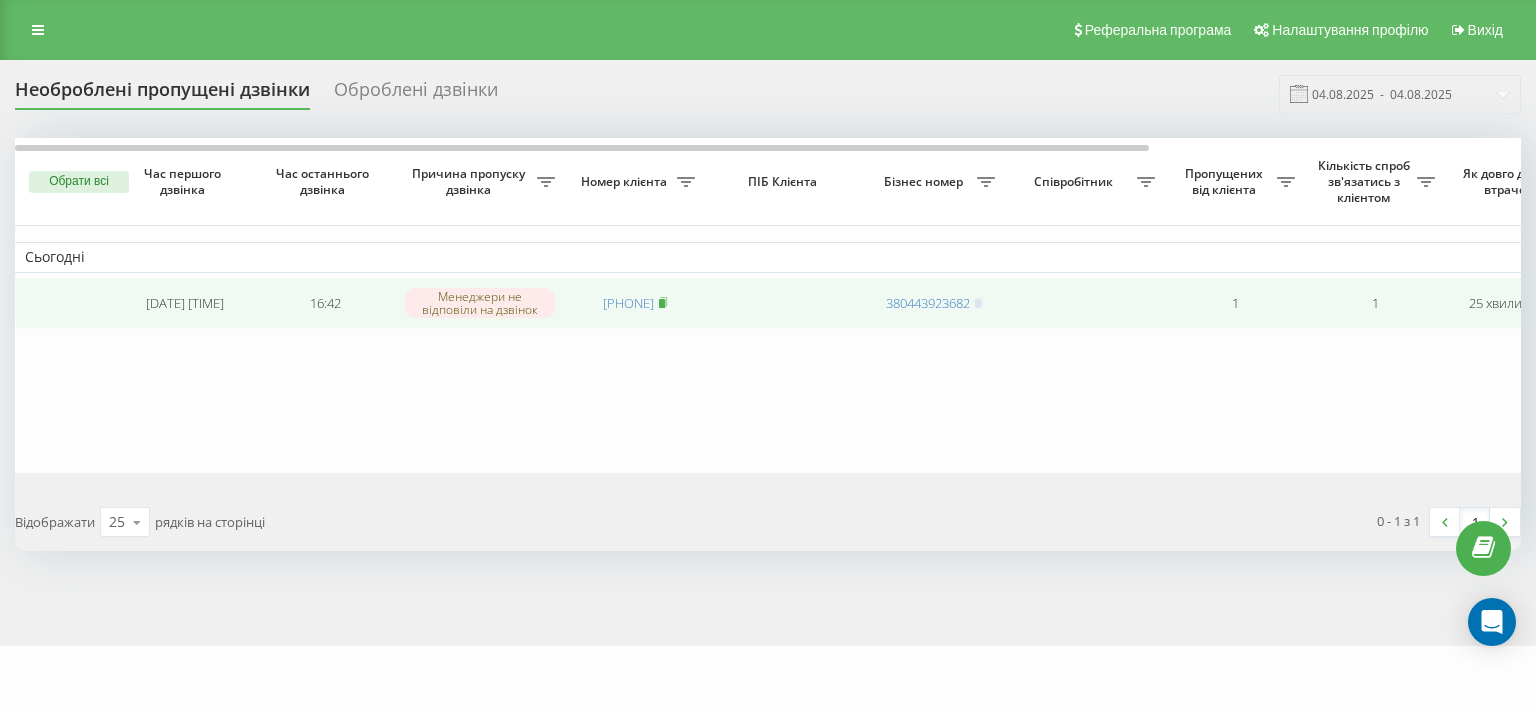 click 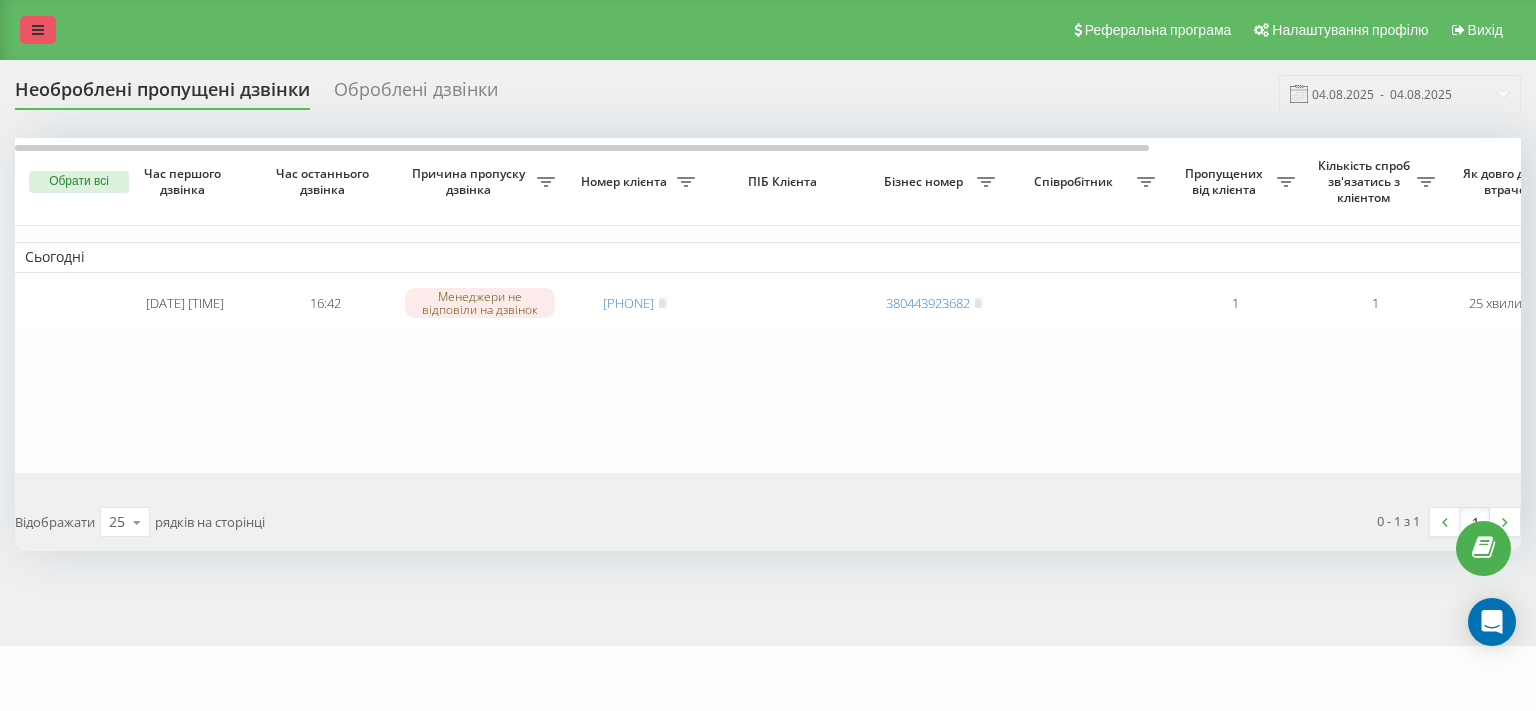 click at bounding box center (38, 30) 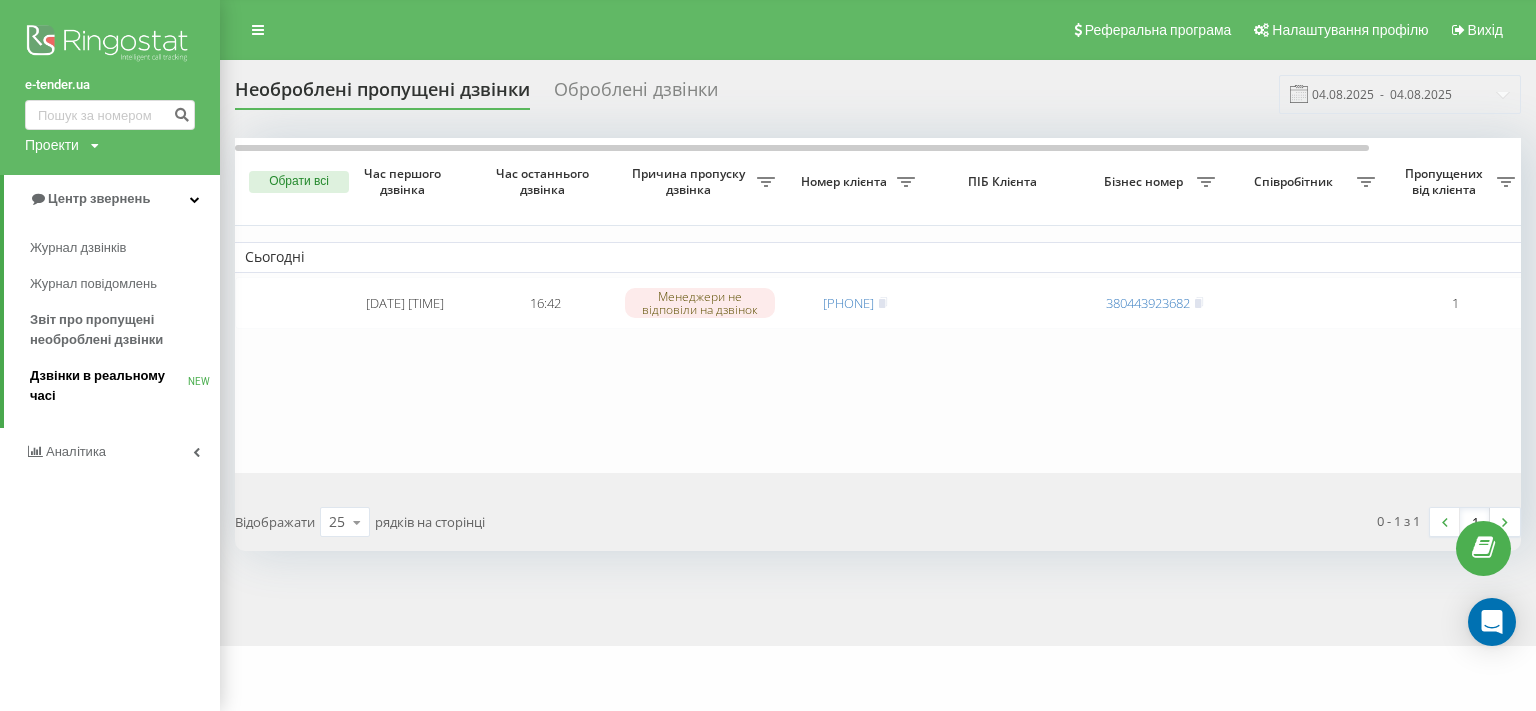click on "Дзвінки в реальному часі" at bounding box center (109, 386) 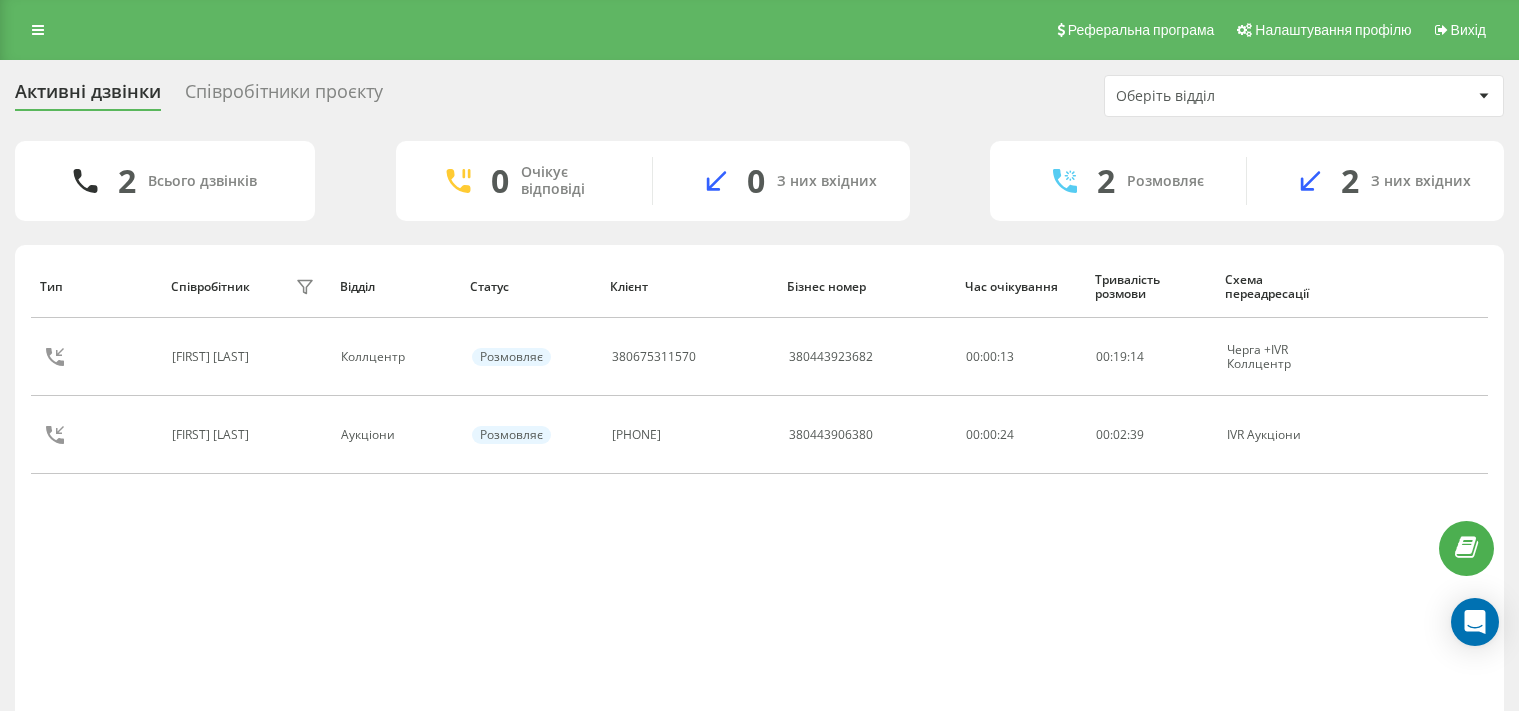 scroll, scrollTop: 0, scrollLeft: 0, axis: both 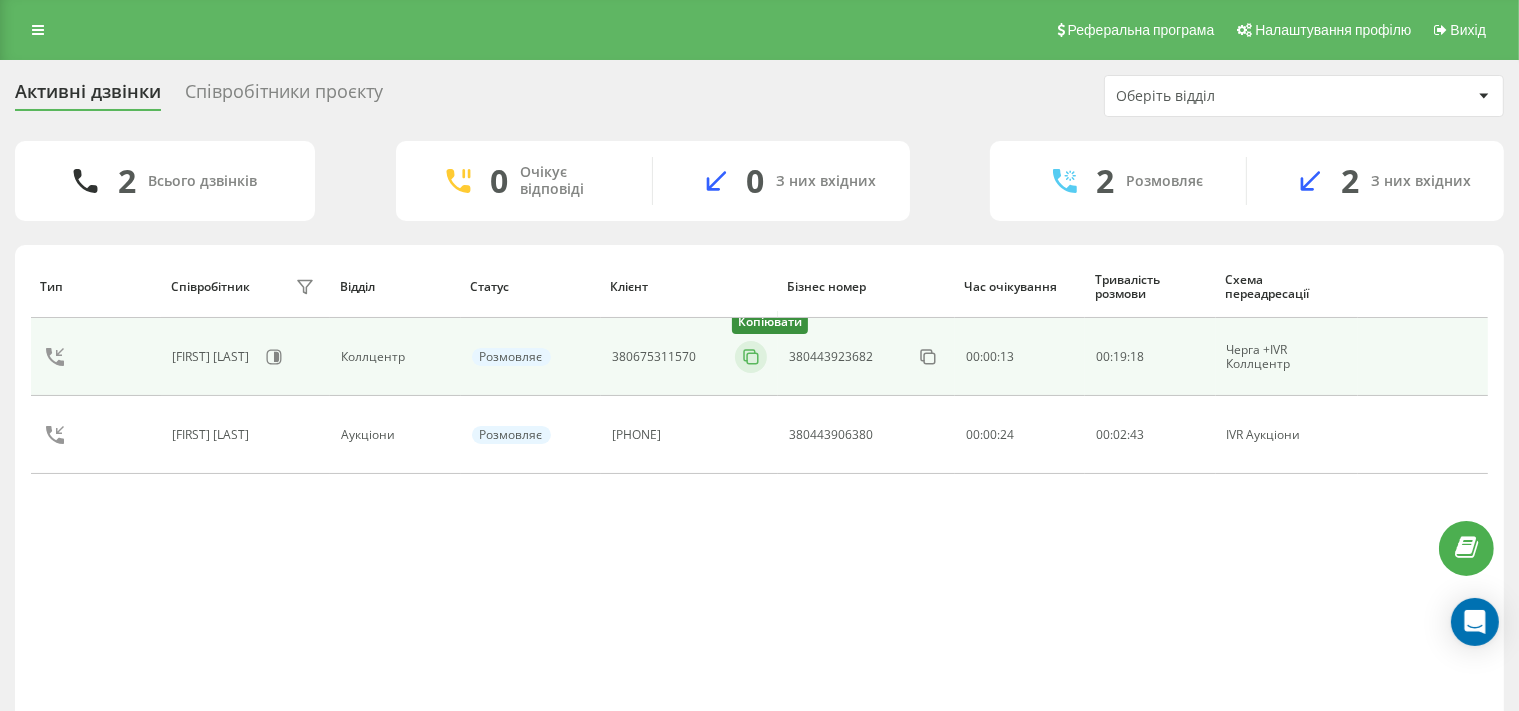 click 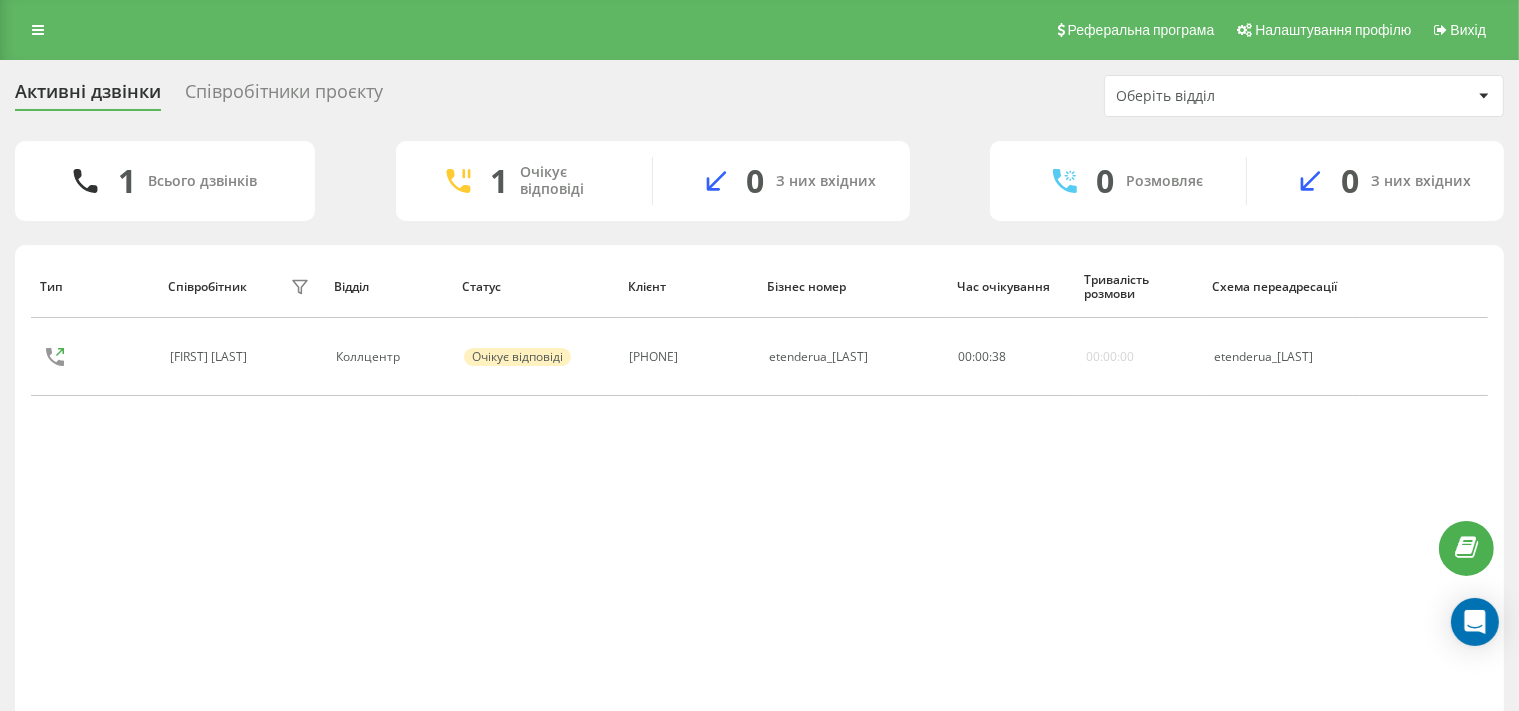 click on "Тип Співробітник  фільтру  Відділ Статус Клієнт Бізнес номер Час очікування Тривалість розмови Схема переадресації Владислава Прохоренко Коллцентр Очікує відповіді 380676434022 etenderua_prokhorenko 00 : 00 : 38 00:00:00 etenderua_prokhorenko" at bounding box center (759, 486) 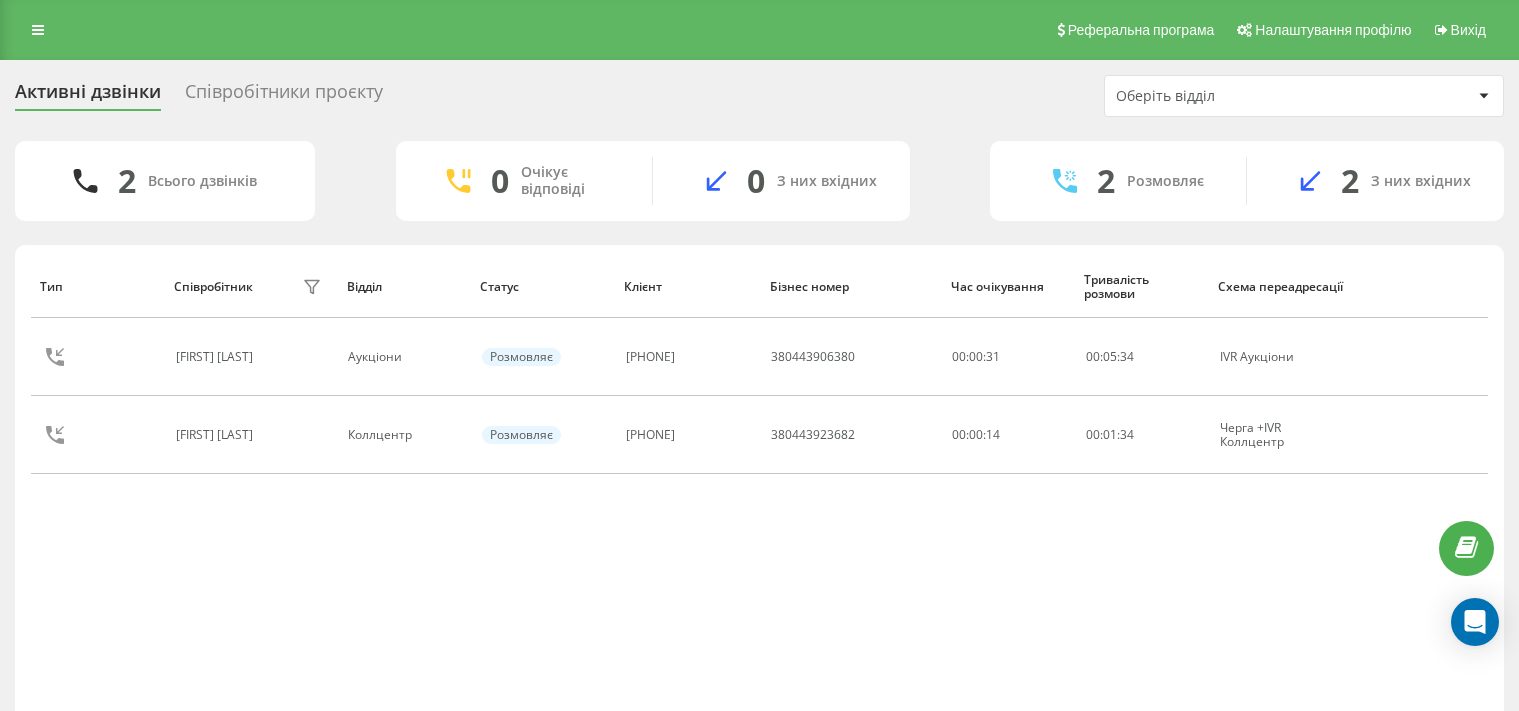 scroll, scrollTop: 0, scrollLeft: 0, axis: both 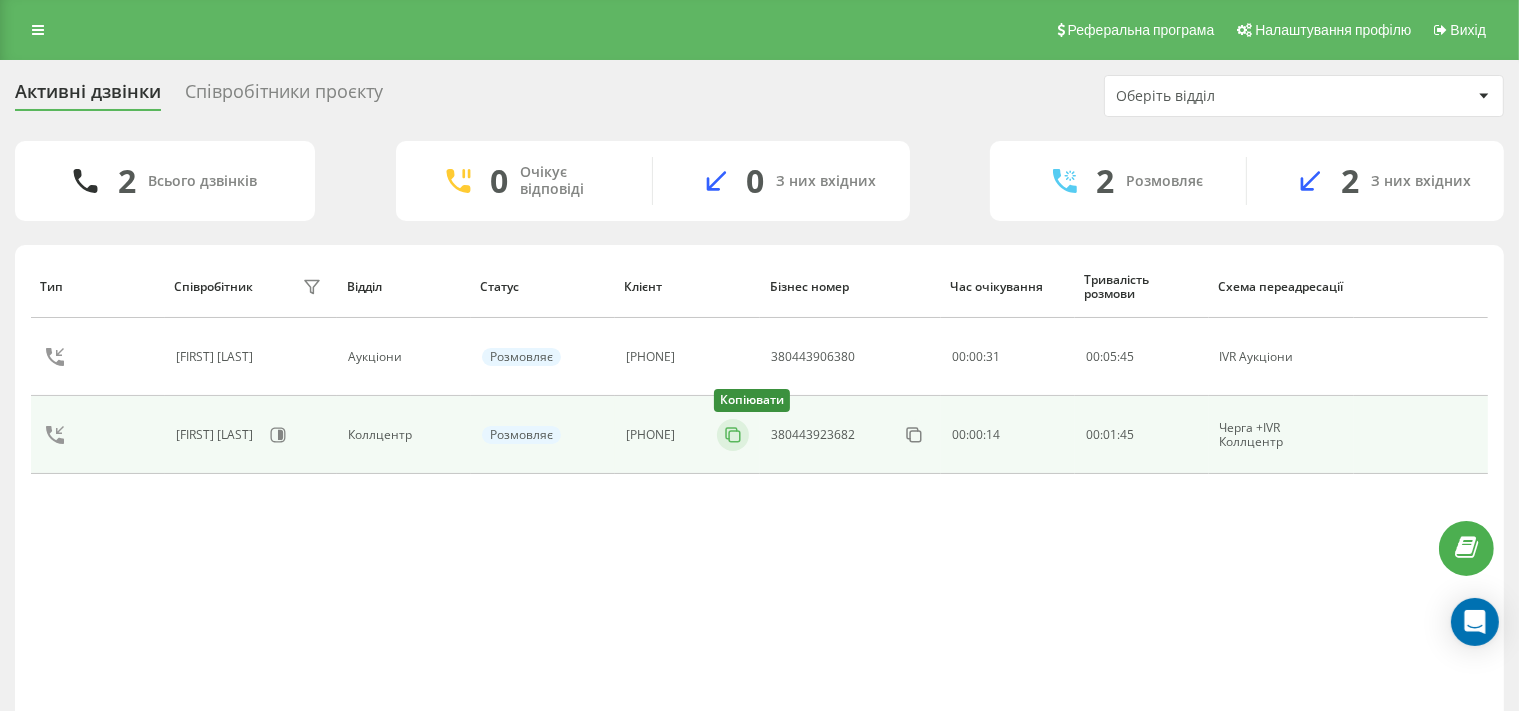 click 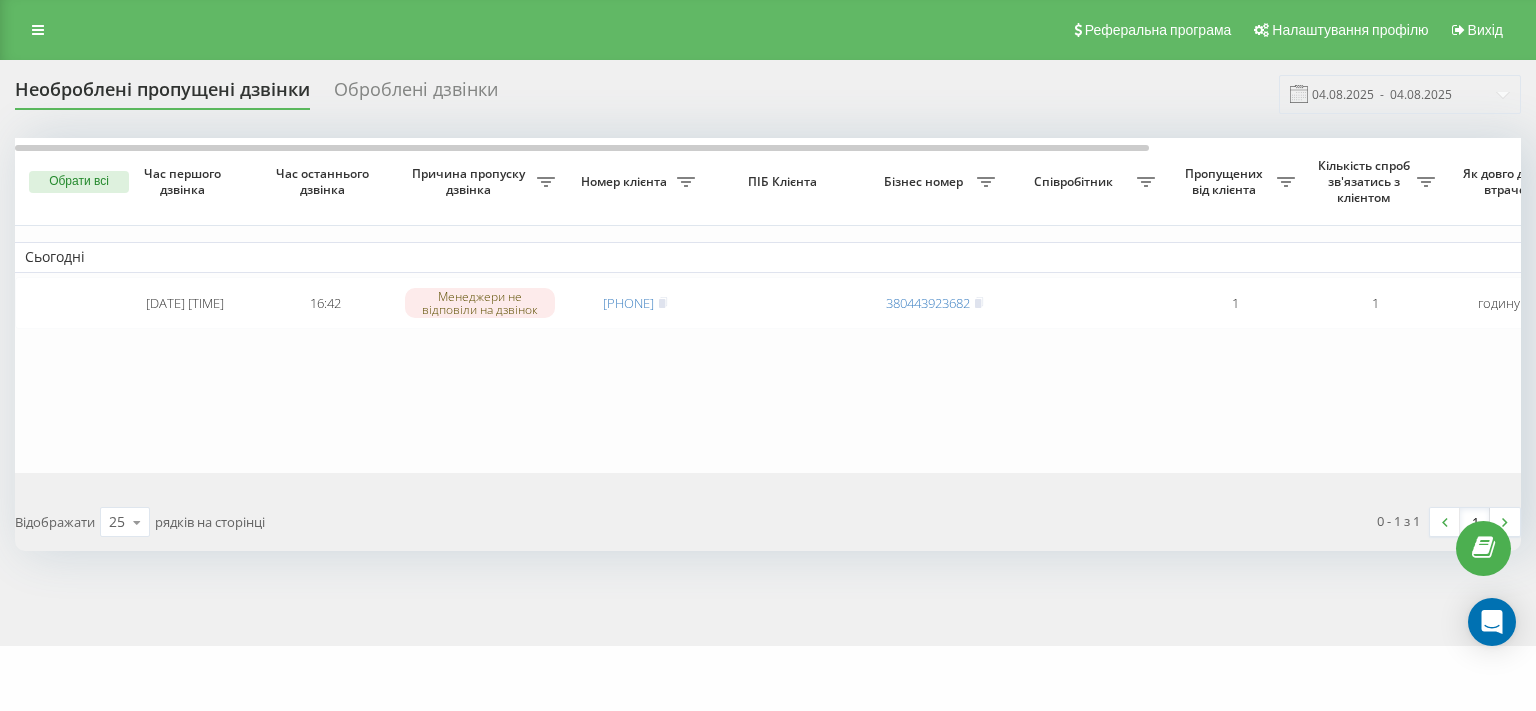 scroll, scrollTop: 0, scrollLeft: 0, axis: both 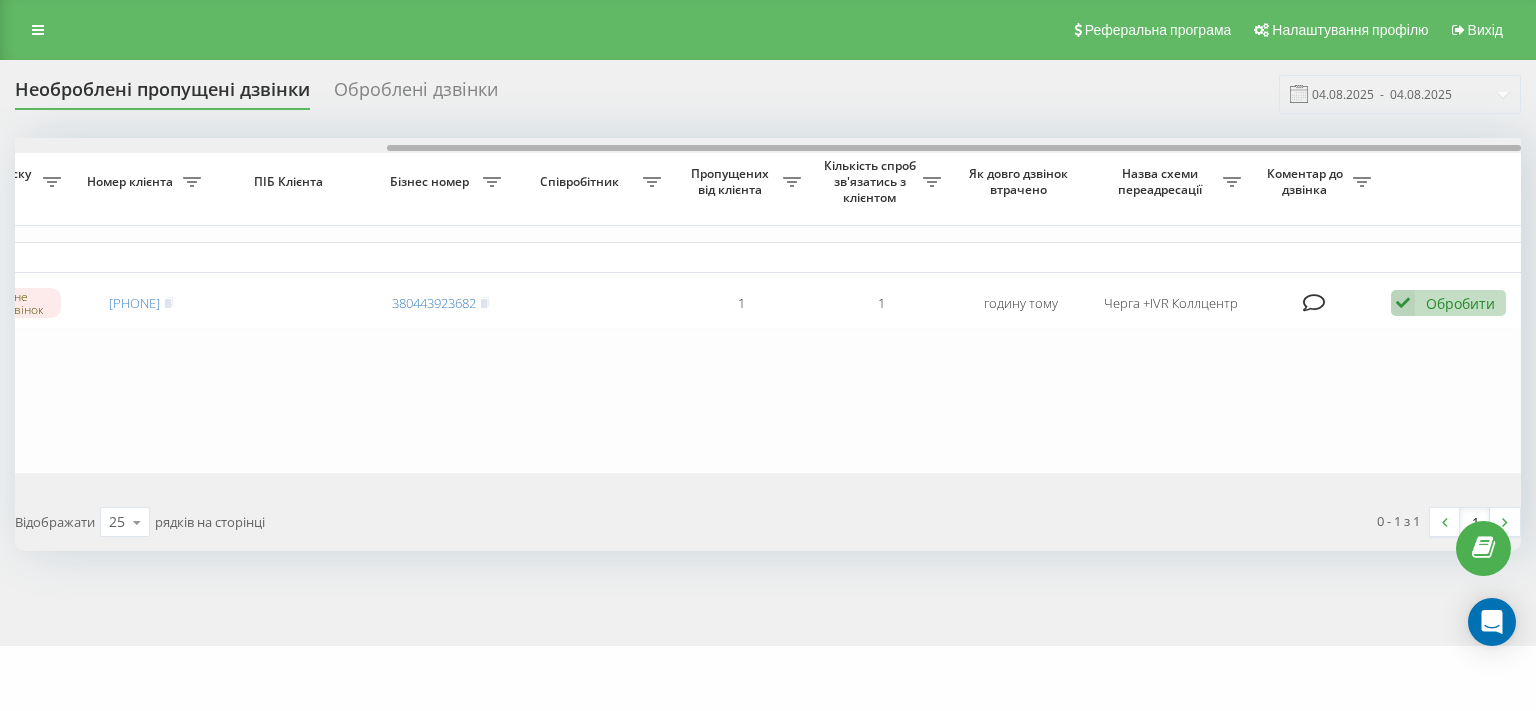 drag, startPoint x: 591, startPoint y: 145, endPoint x: 935, endPoint y: 152, distance: 344.07123 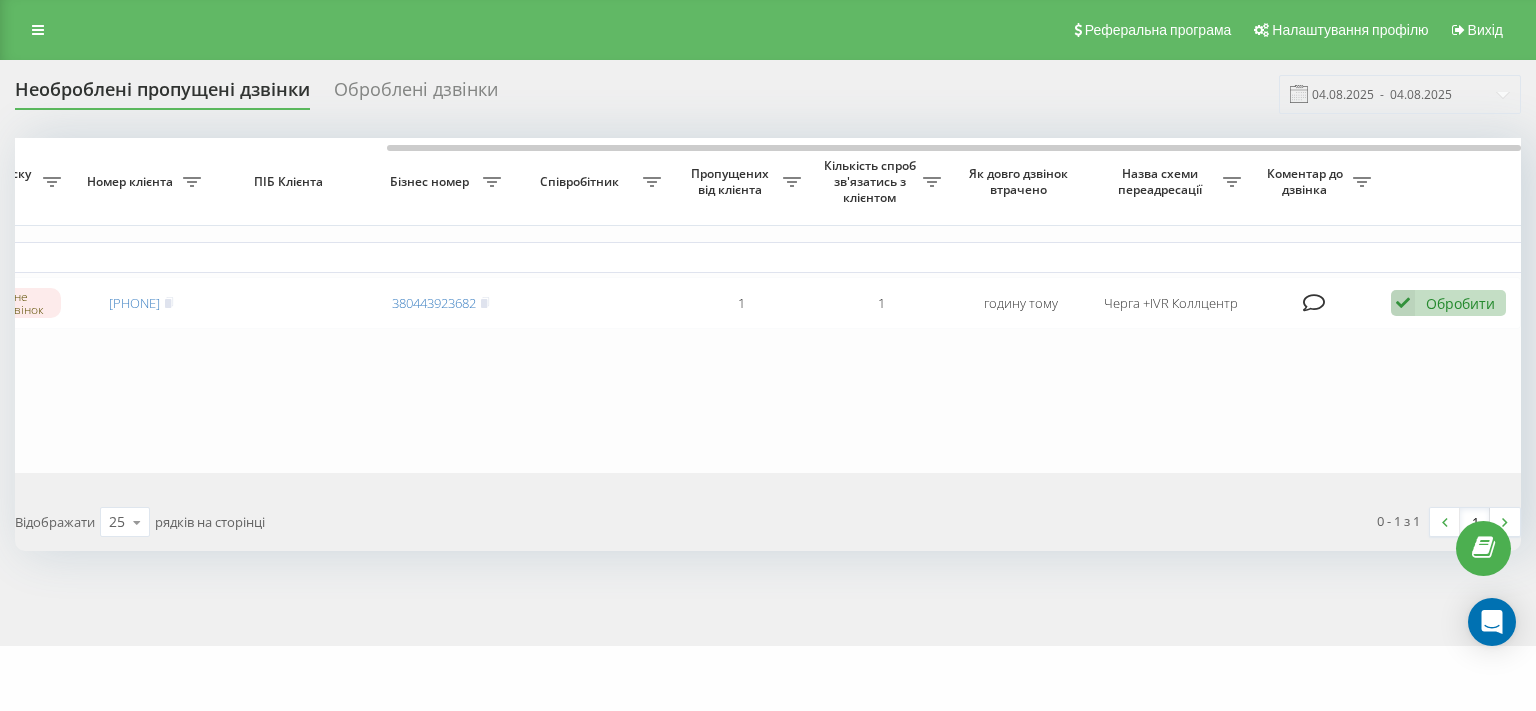 click on "Сьогодні 2025-08-04 16:42:09 16:42 Менеджери не відповіли на дзвінок 380676434022 380443923682 1 1 годину тому Черга +IVR Коллцентр Обробити Не вдалося зв'язатися Зв'язався з клієнтом за допомогою іншого каналу Клієнт передзвонив сам з іншого номера Інший варіант" at bounding box center (521, 305) 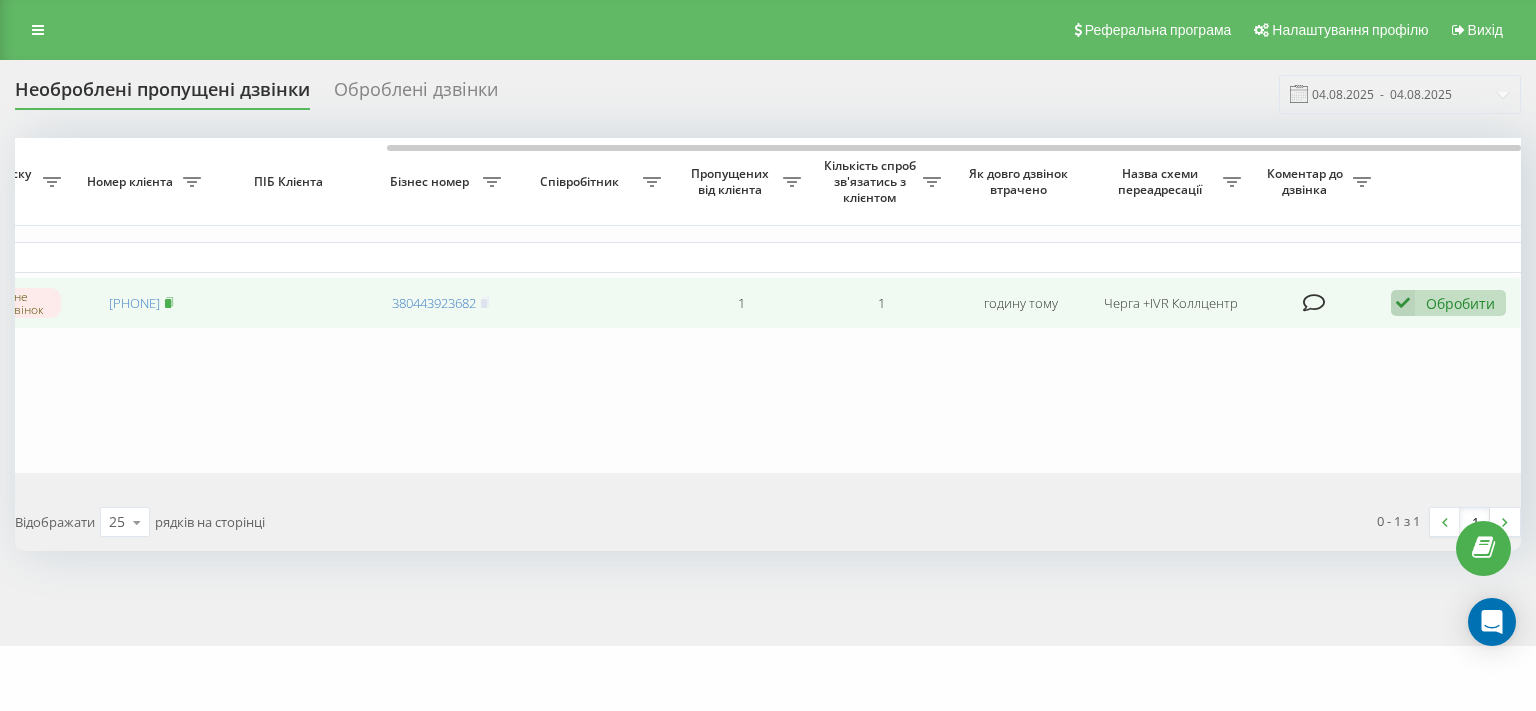 click 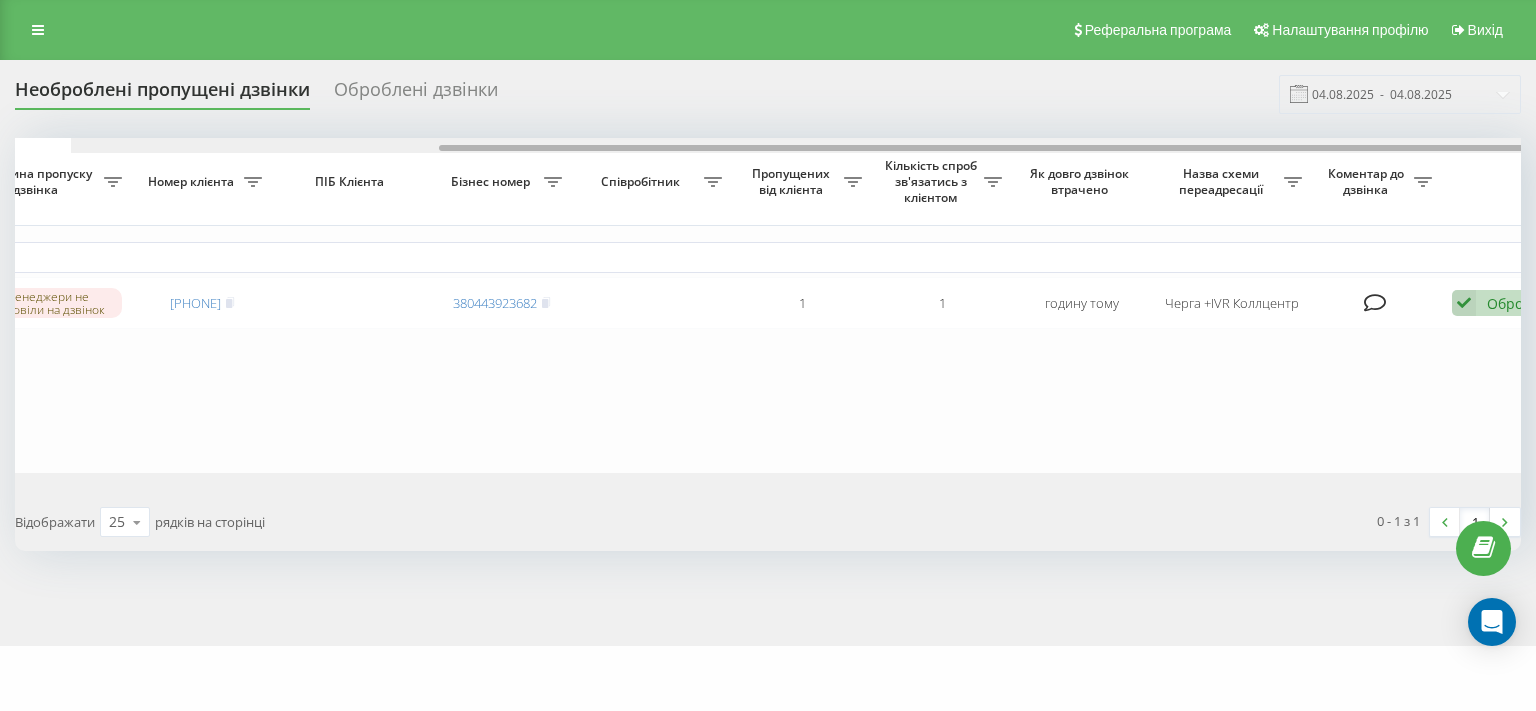 scroll, scrollTop: 0, scrollLeft: 0, axis: both 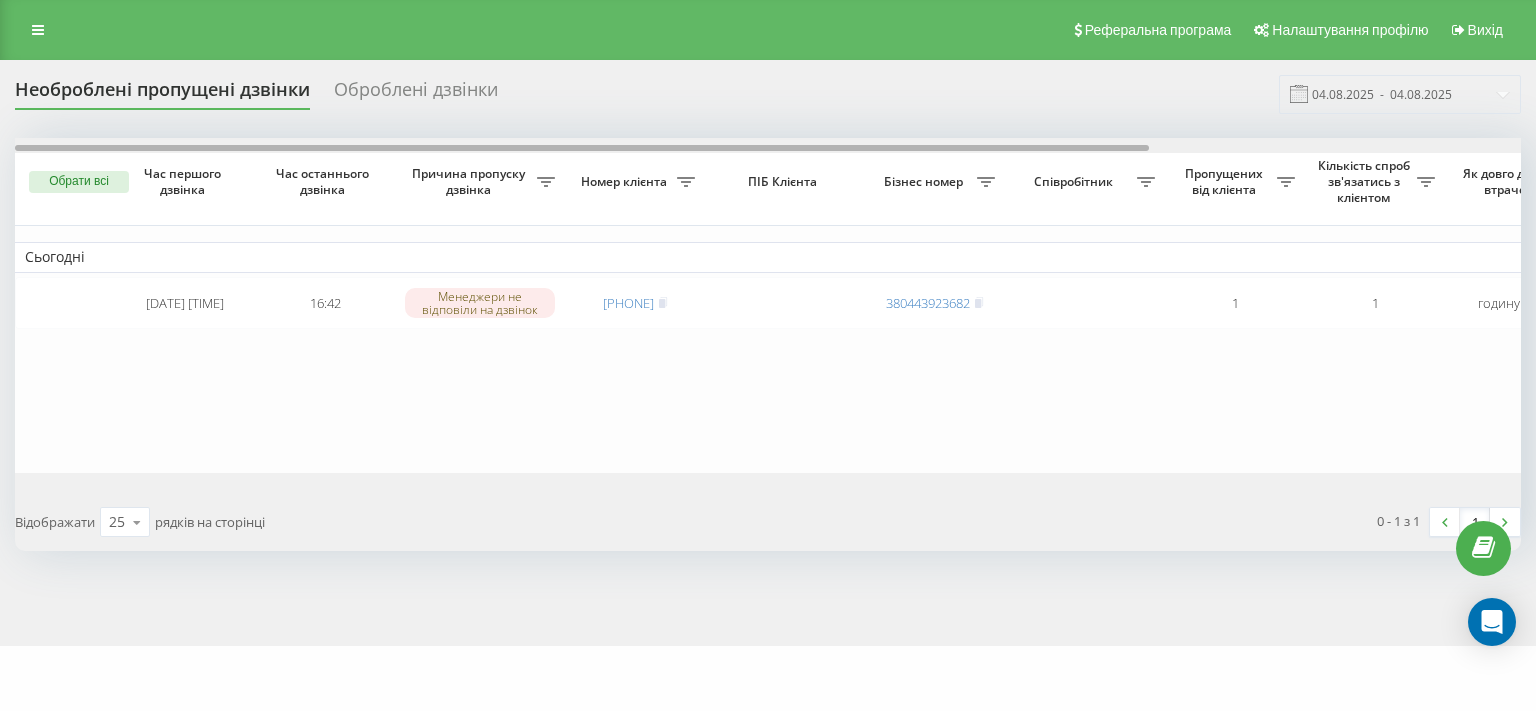 drag, startPoint x: 790, startPoint y: 150, endPoint x: 445, endPoint y: 125, distance: 345.9046 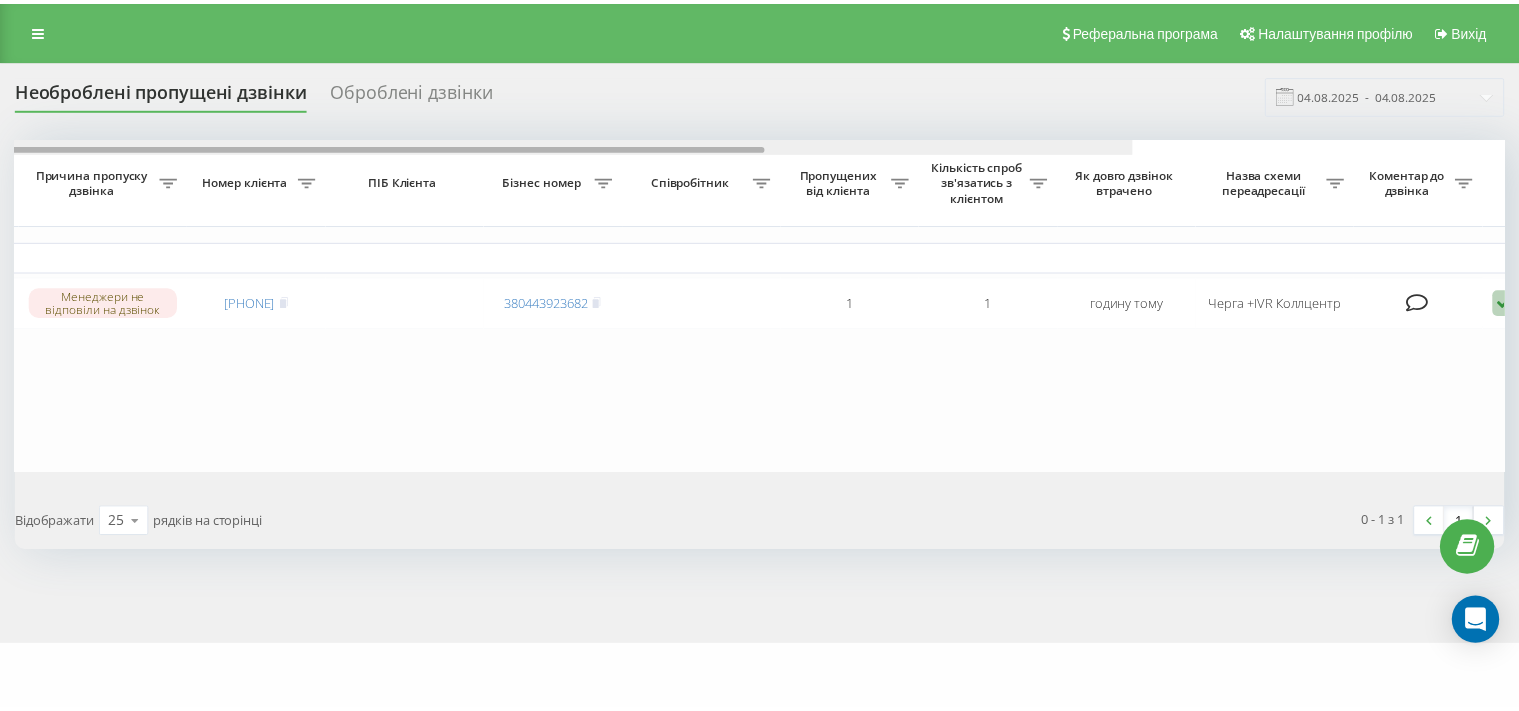 scroll, scrollTop: 0, scrollLeft: 494, axis: horizontal 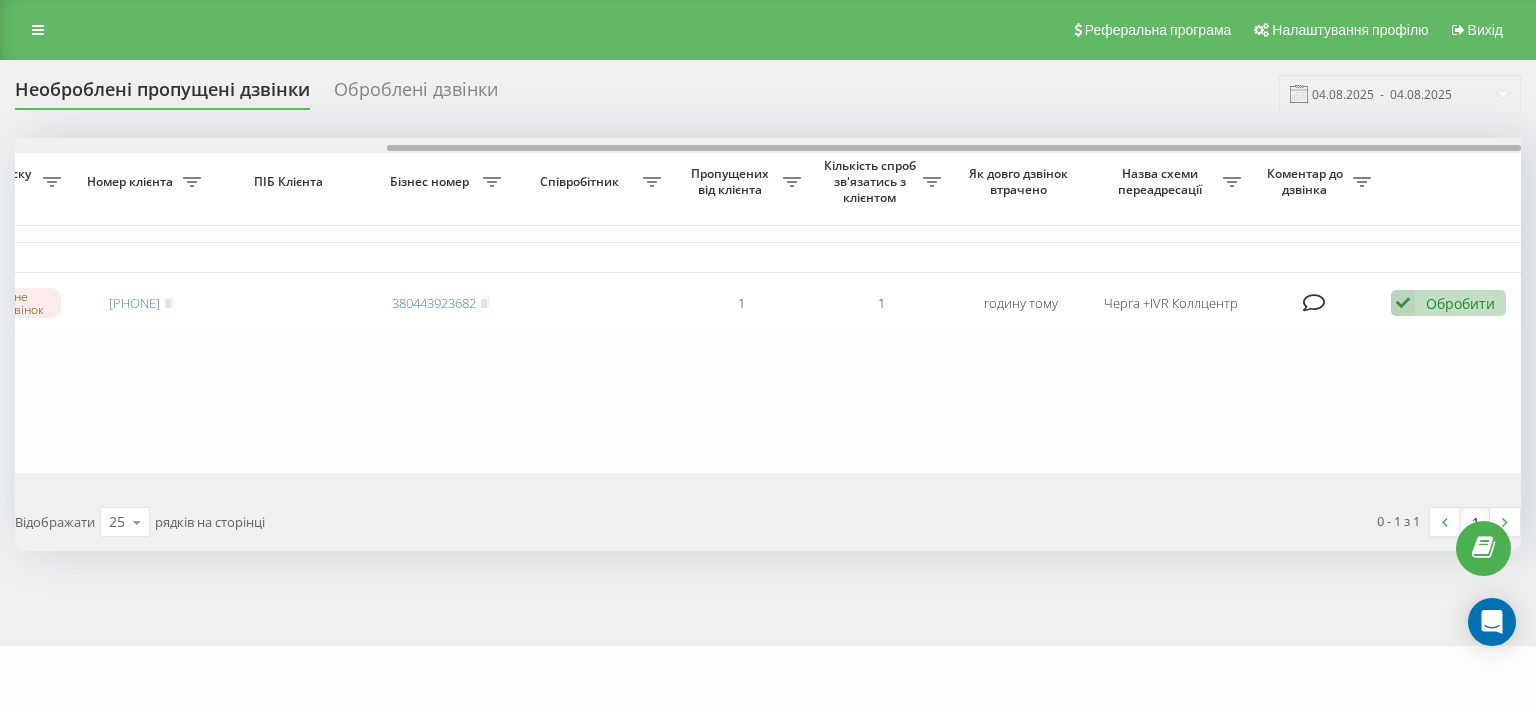 drag, startPoint x: 602, startPoint y: 148, endPoint x: 1245, endPoint y: 157, distance: 643.063 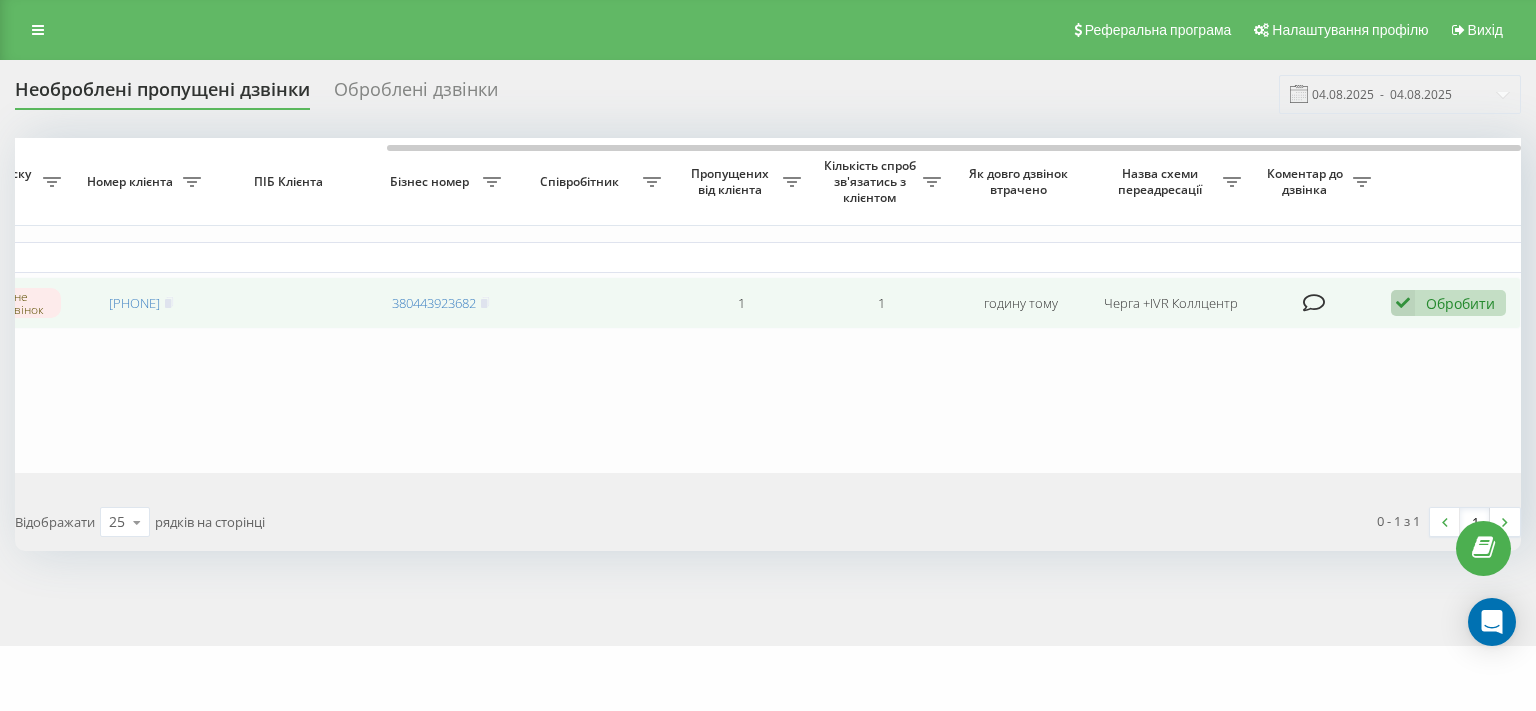 click at bounding box center [1403, 303] 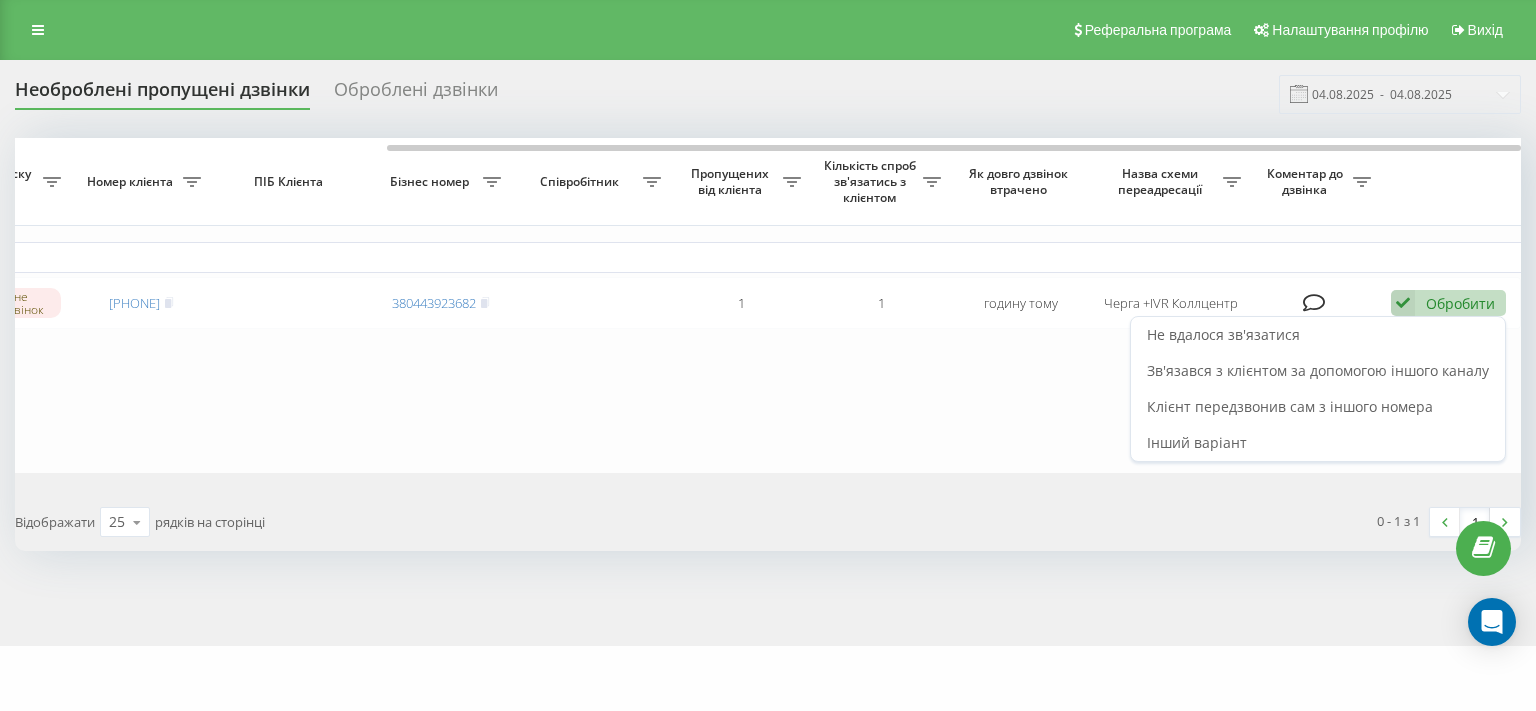 click on "Не вдалося зв'язатися" at bounding box center [1223, 334] 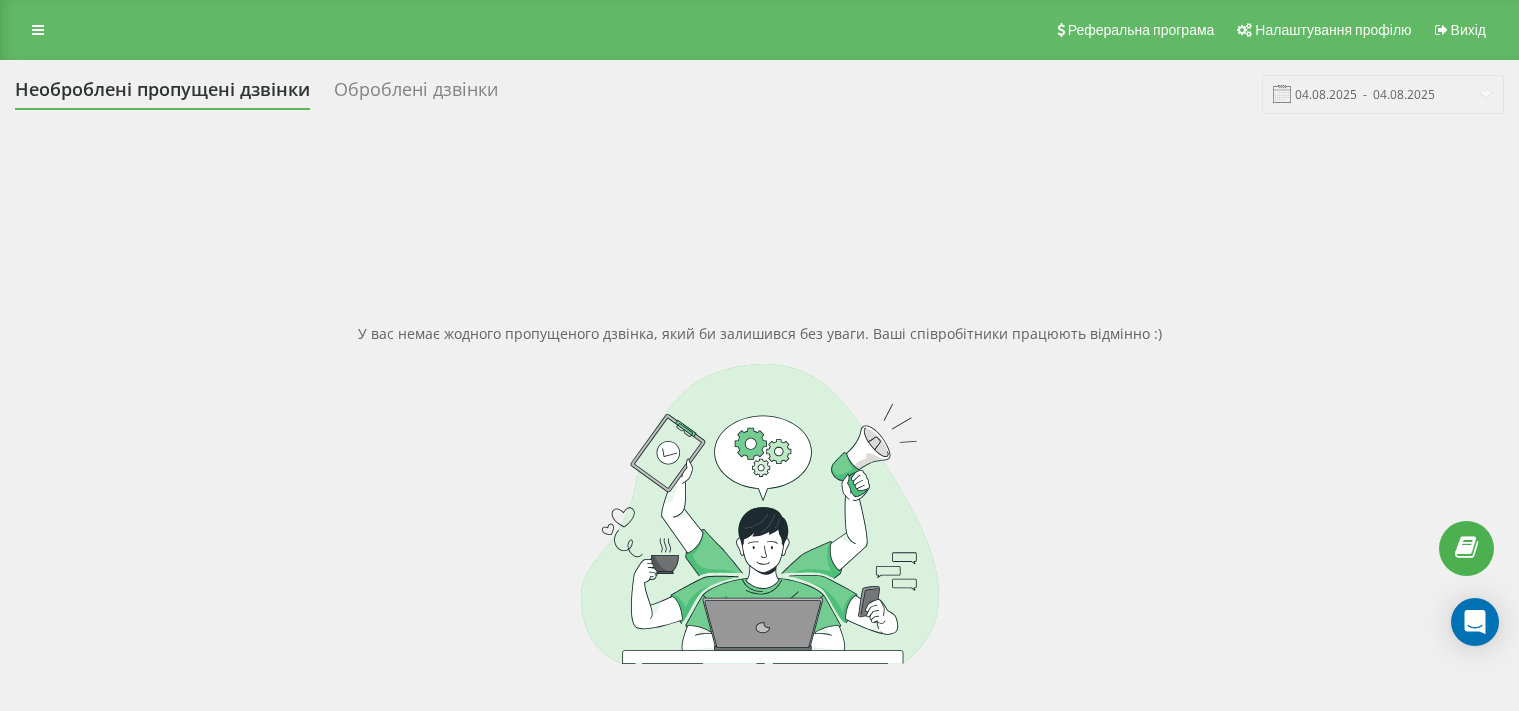 scroll, scrollTop: 0, scrollLeft: 0, axis: both 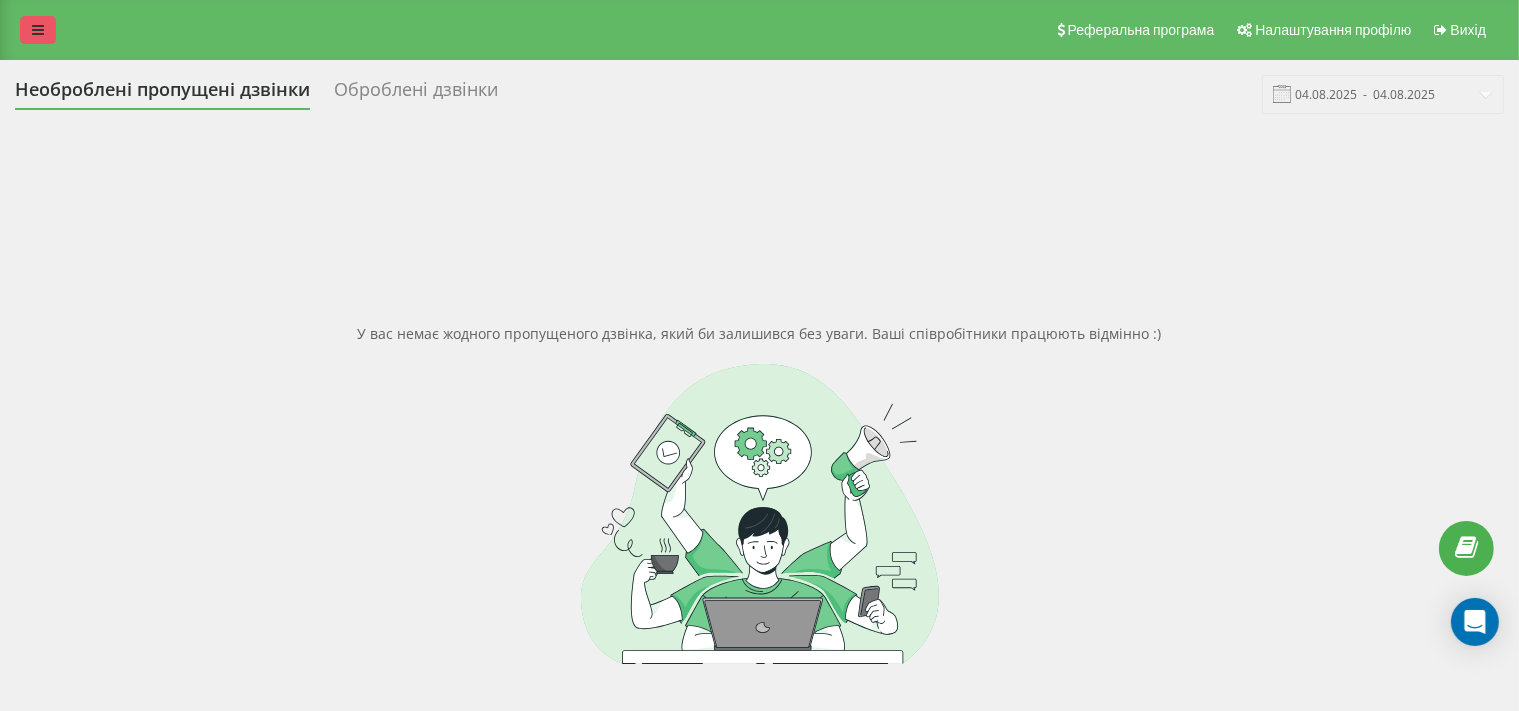 click at bounding box center (38, 30) 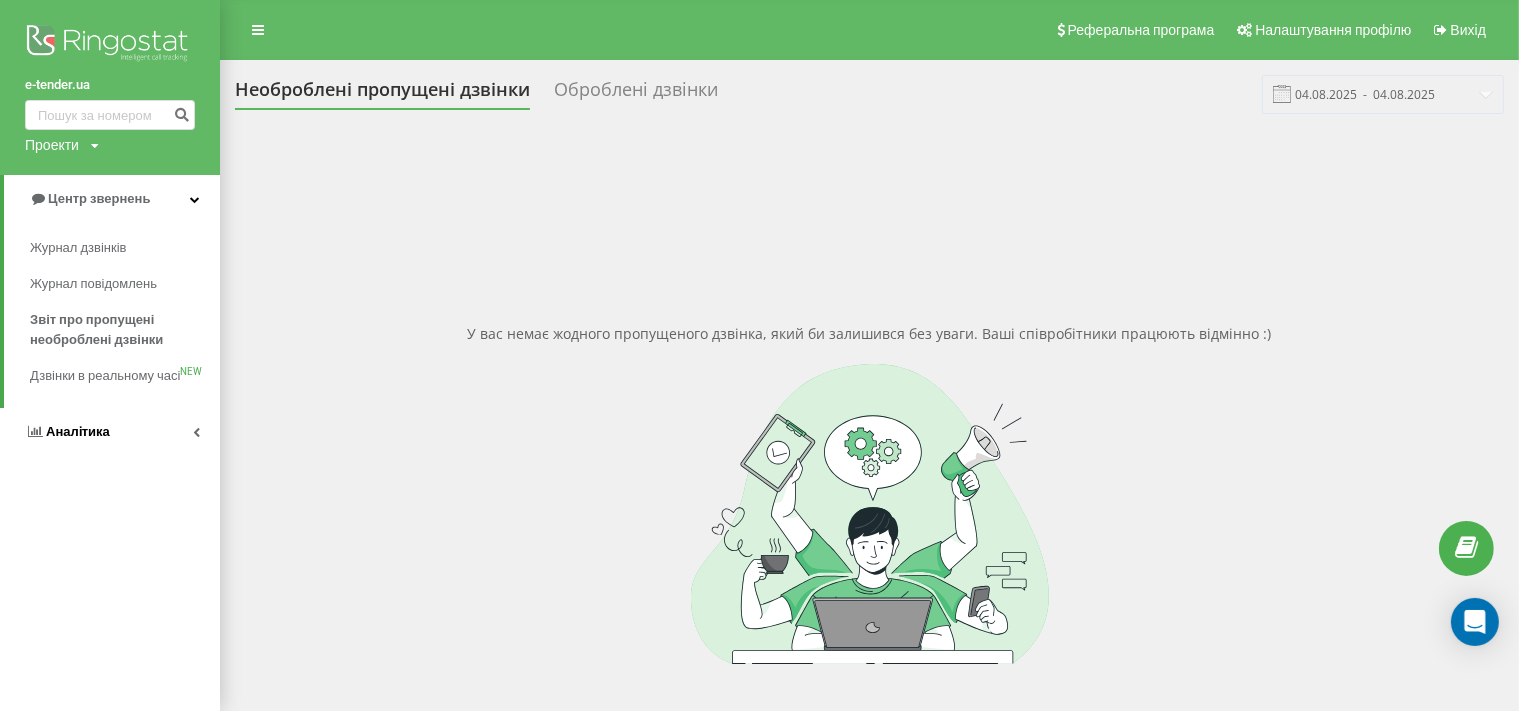 click on "Аналiтика" at bounding box center [110, 432] 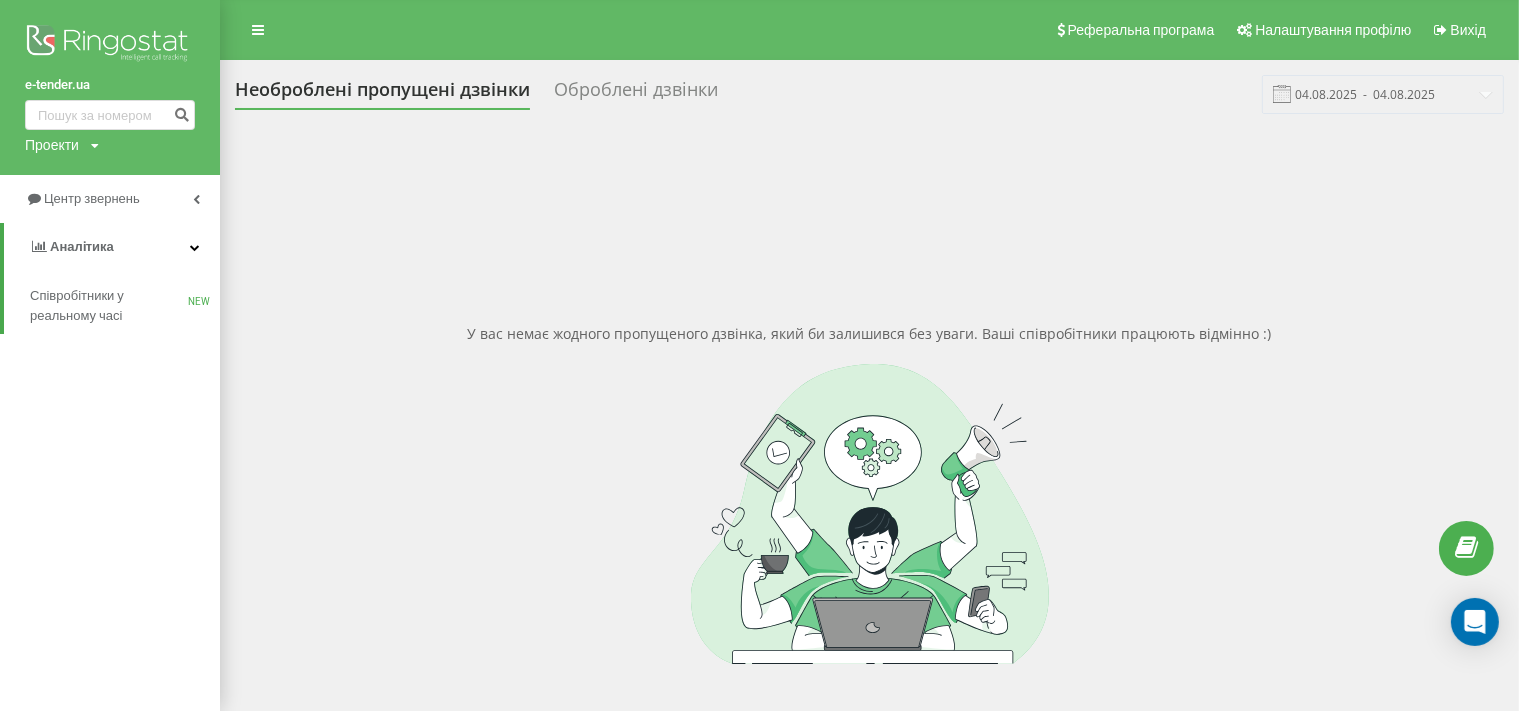 click on "У вас немає жодного пропущеного дзвінка, який би залишився без уваги. Ваші співробітники працюють відмінно :)" at bounding box center [869, 493] 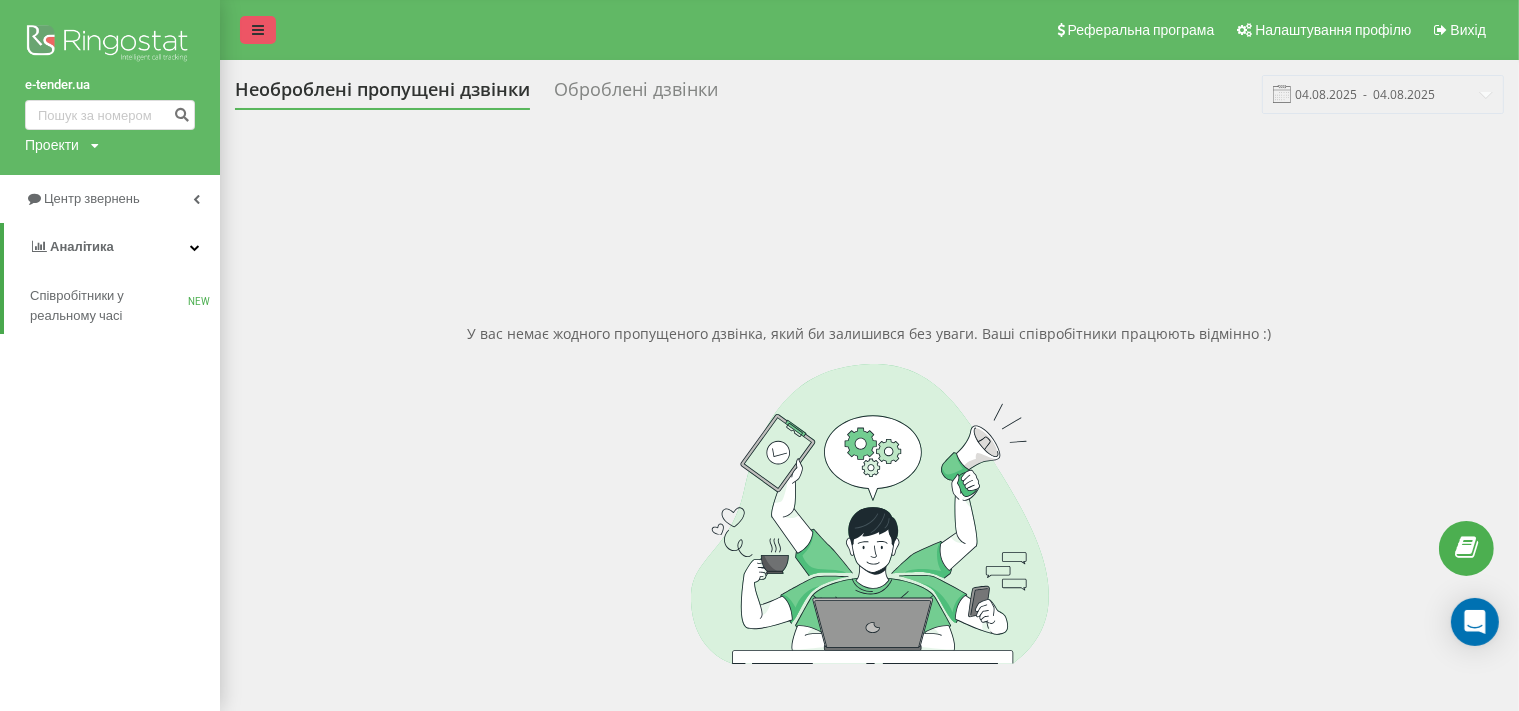 click at bounding box center (258, 30) 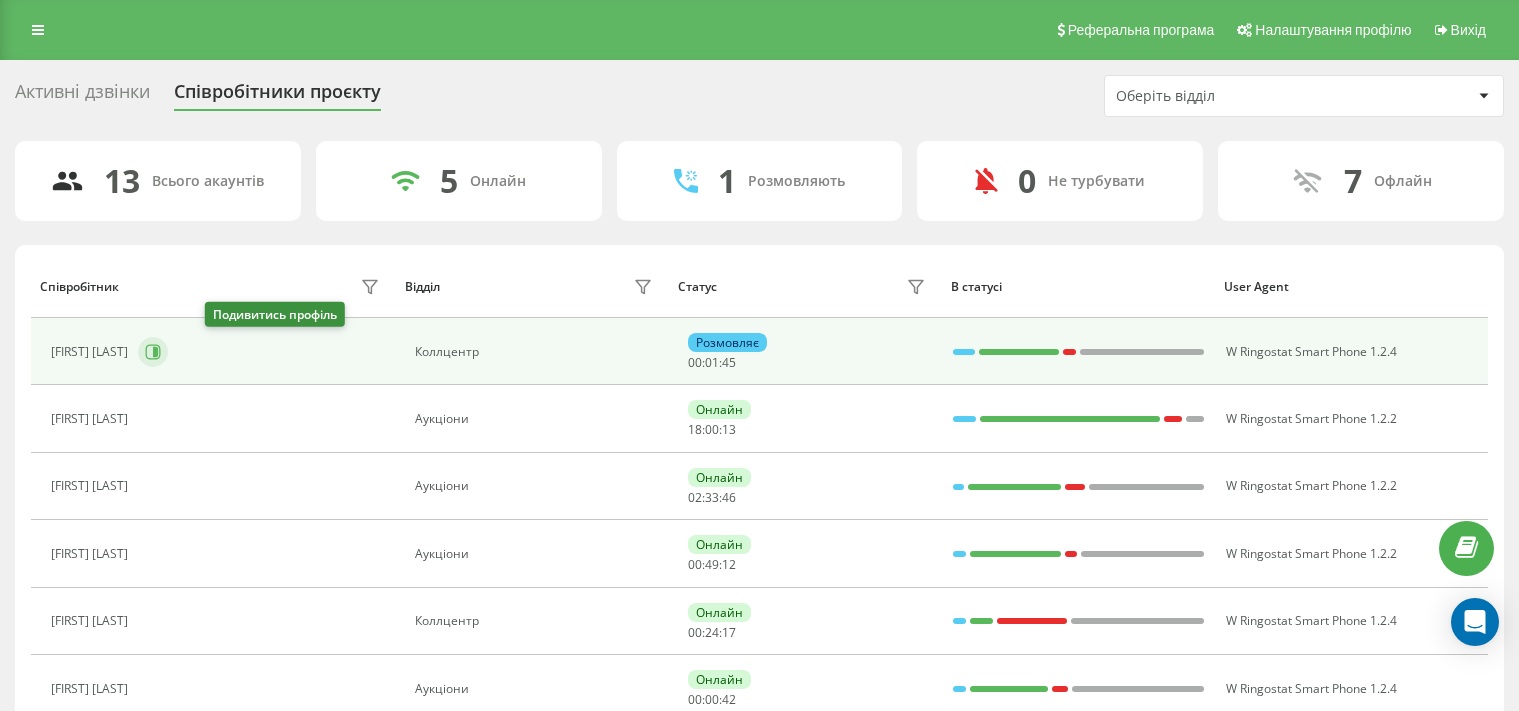 scroll, scrollTop: 0, scrollLeft: 0, axis: both 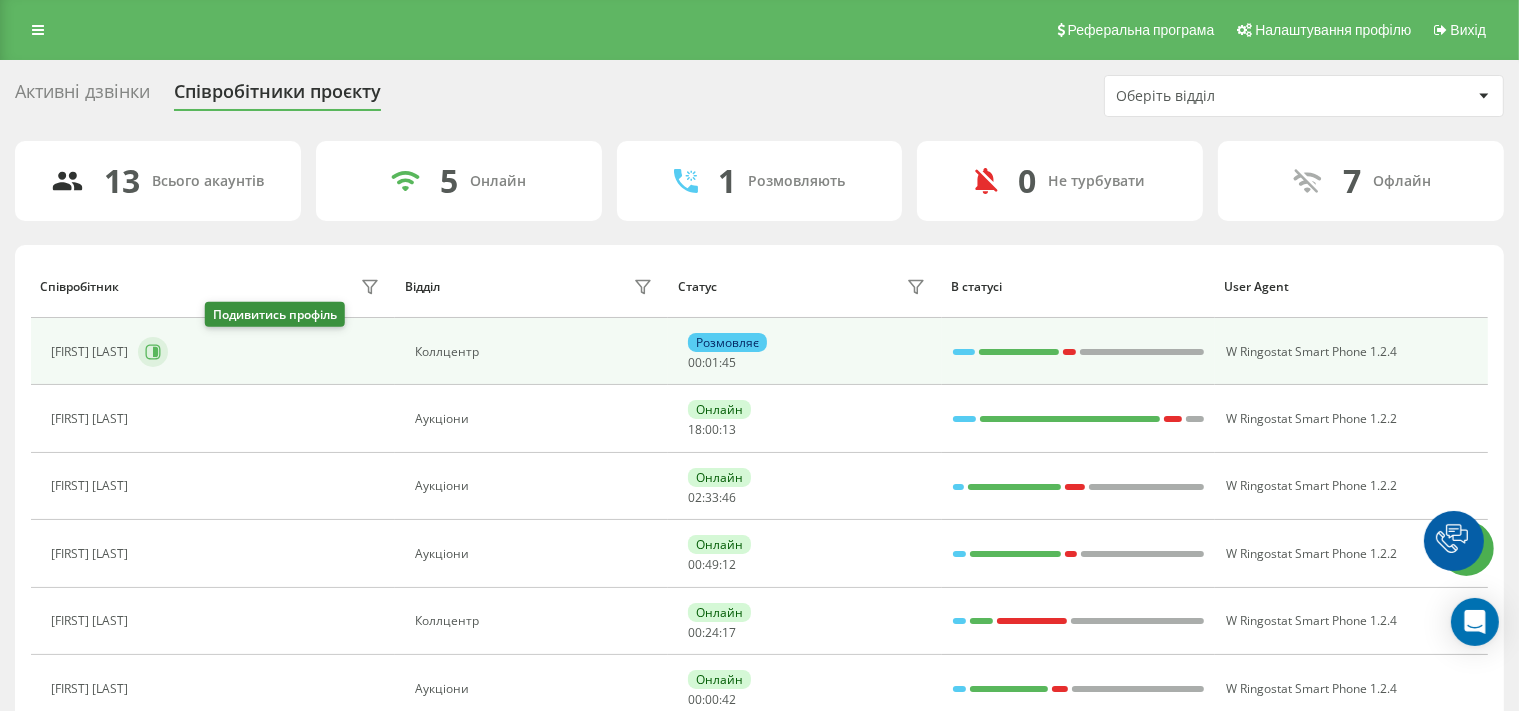 click 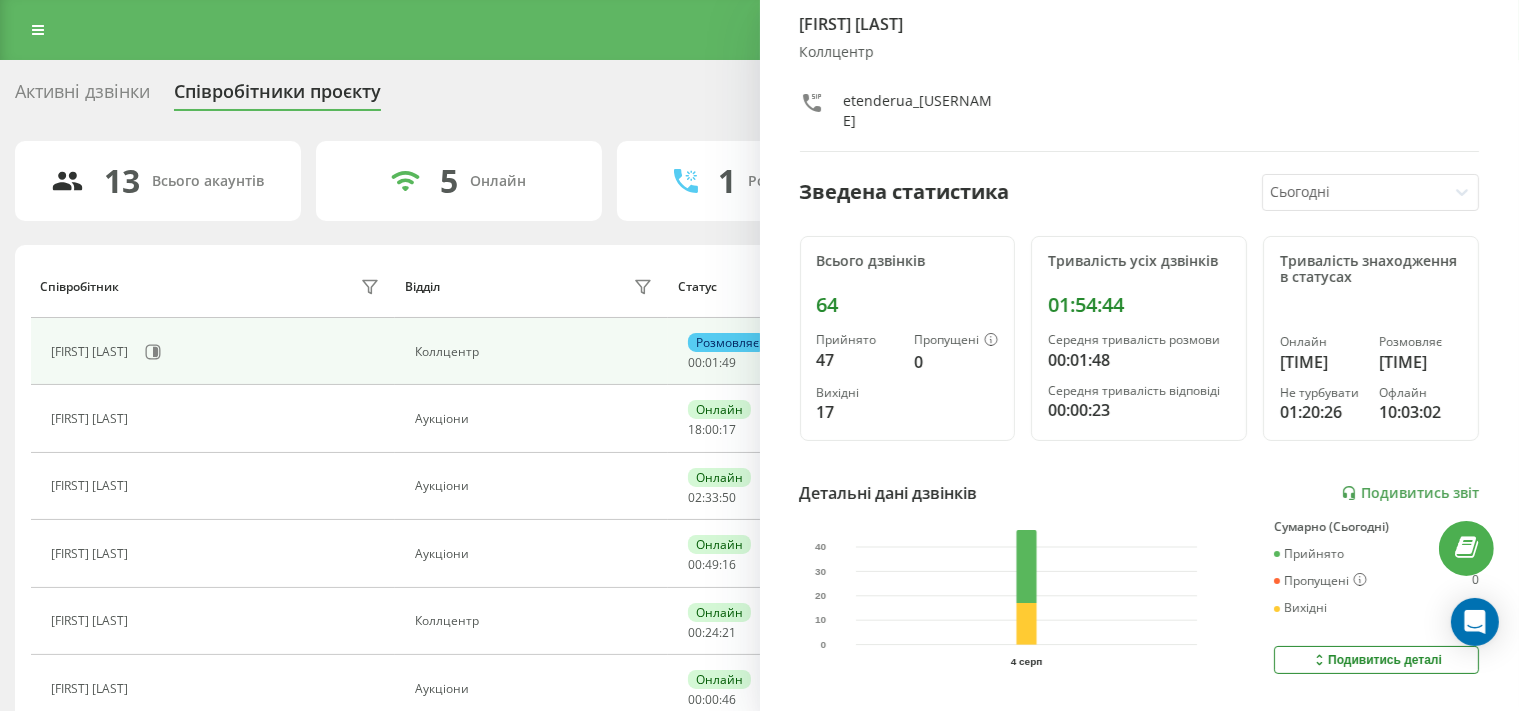scroll, scrollTop: 115, scrollLeft: 0, axis: vertical 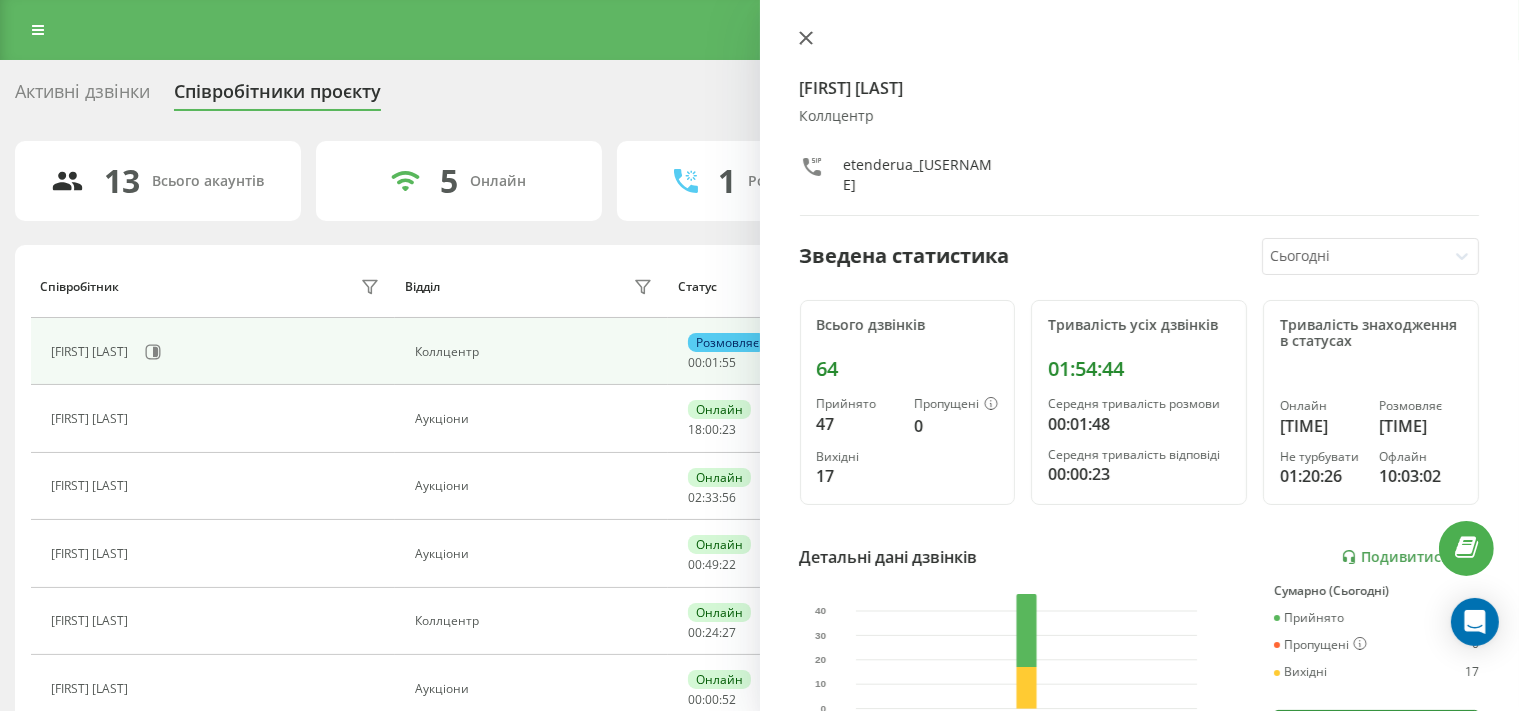 click 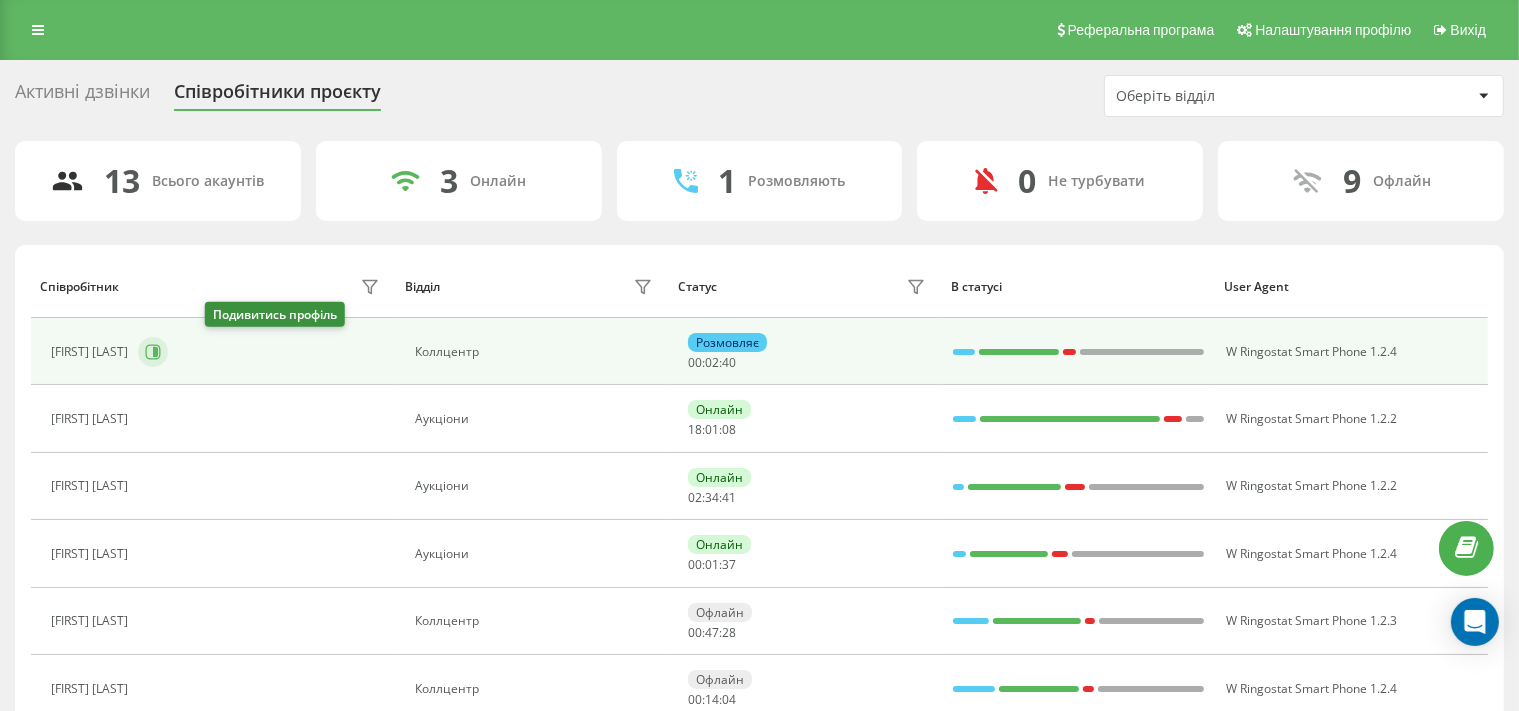click 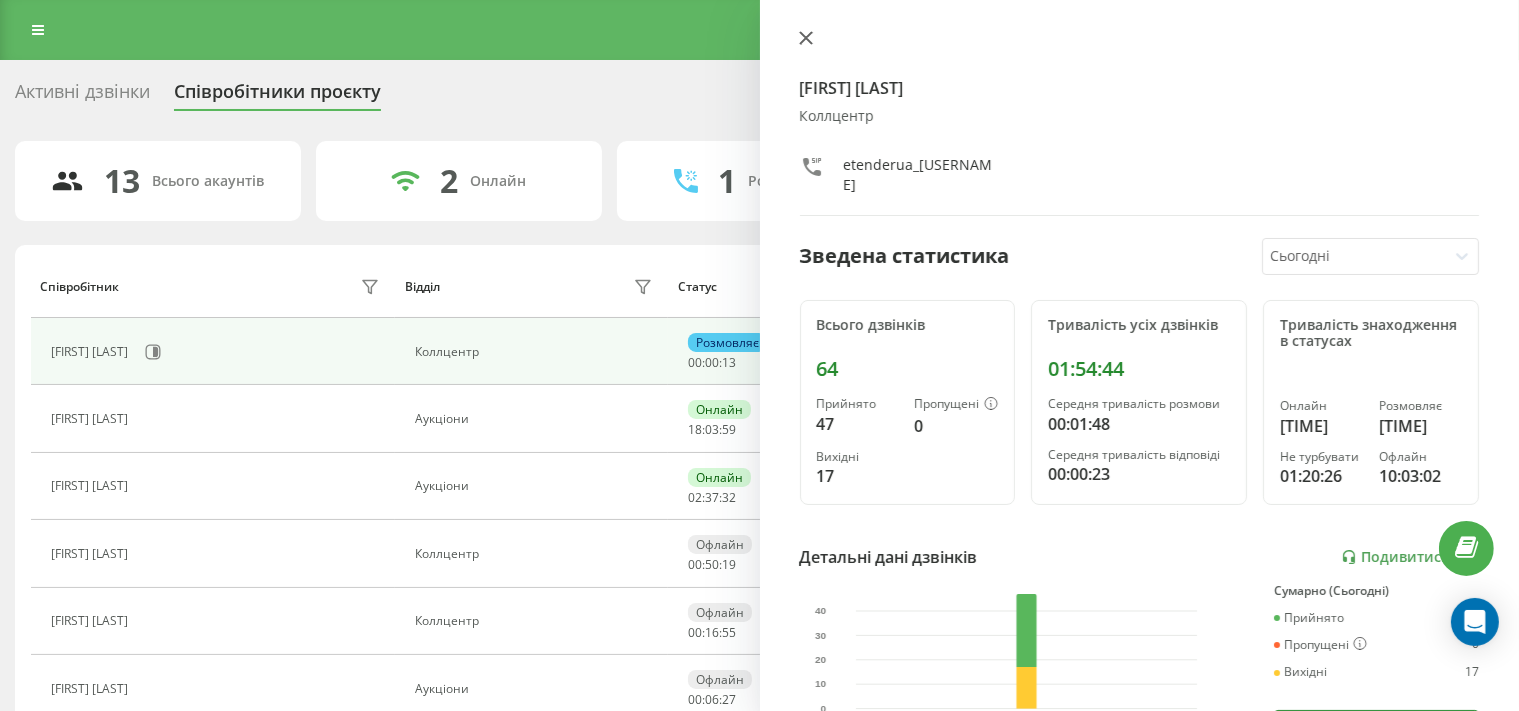 click 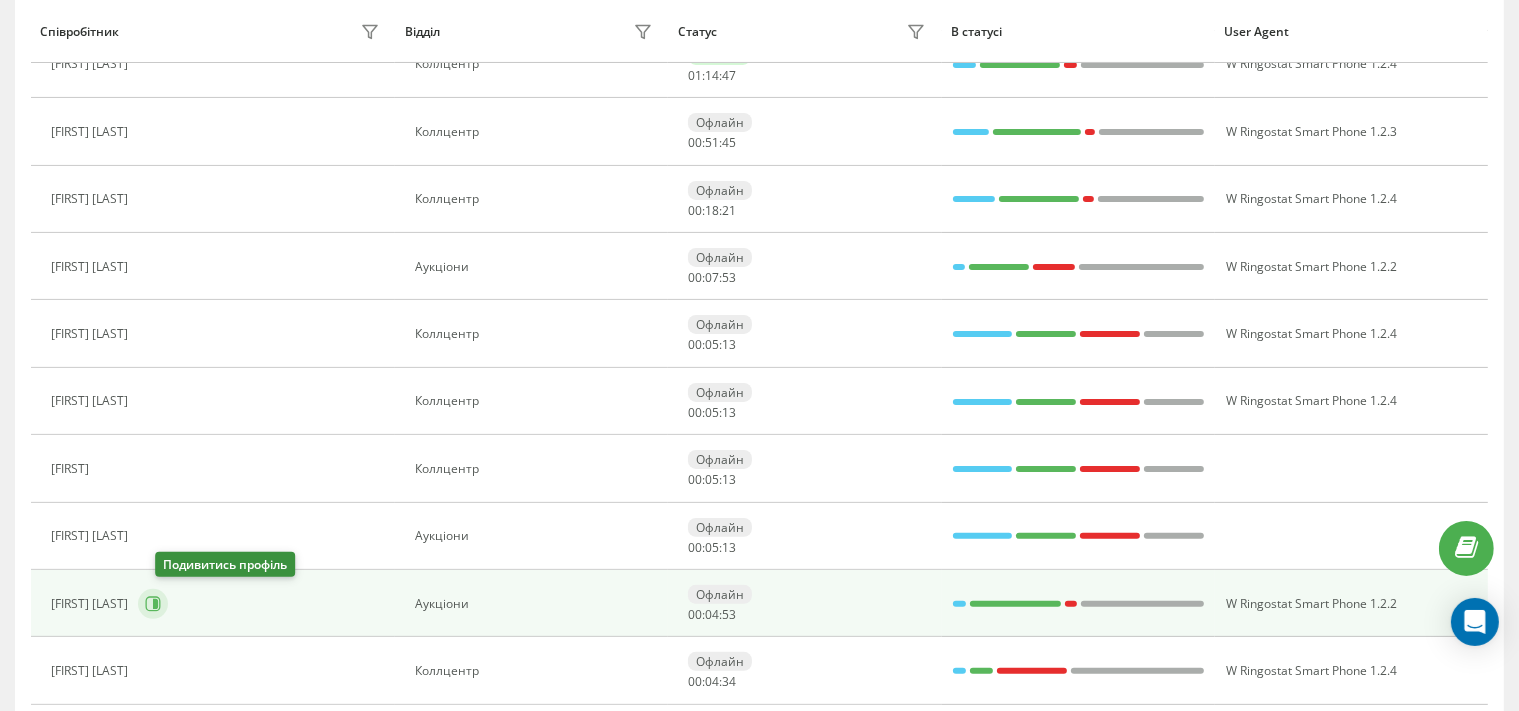 scroll, scrollTop: 528, scrollLeft: 0, axis: vertical 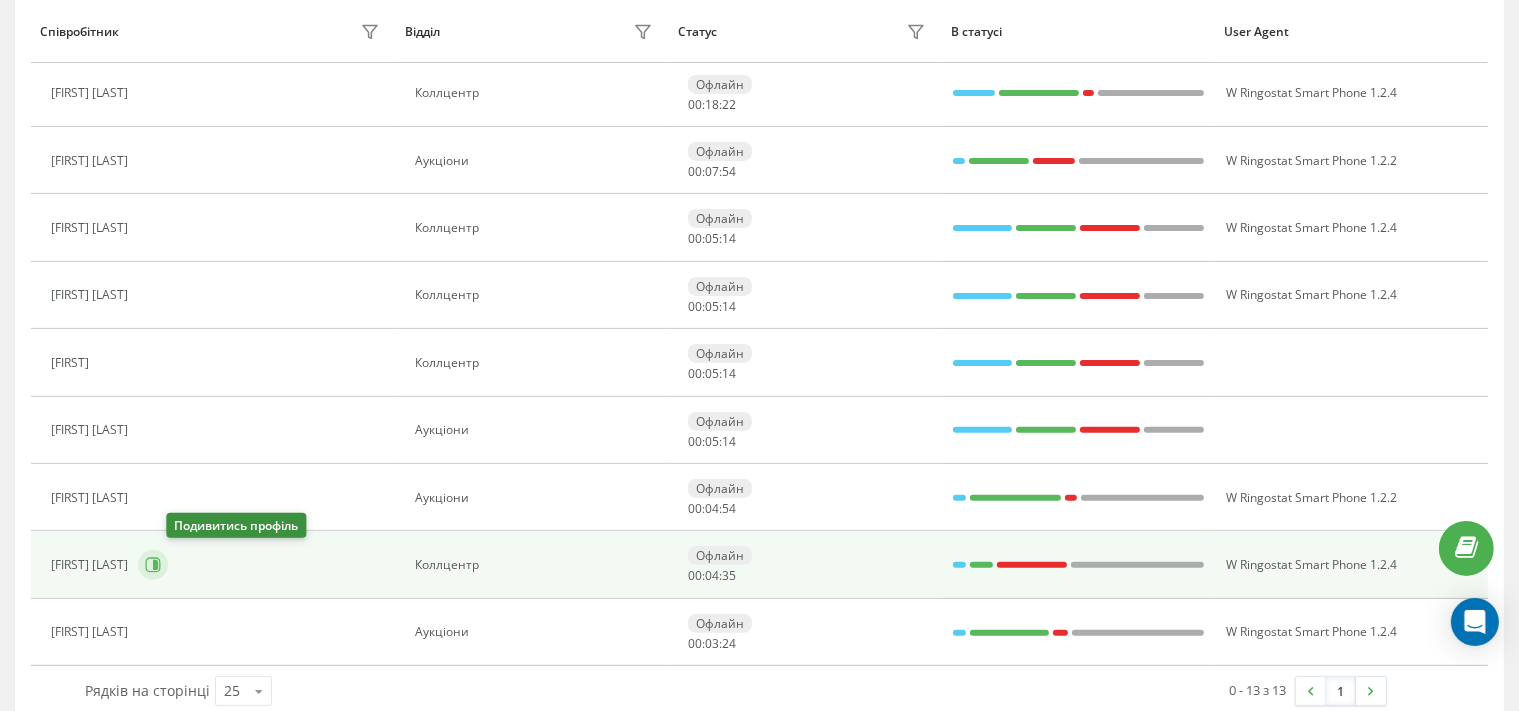 click 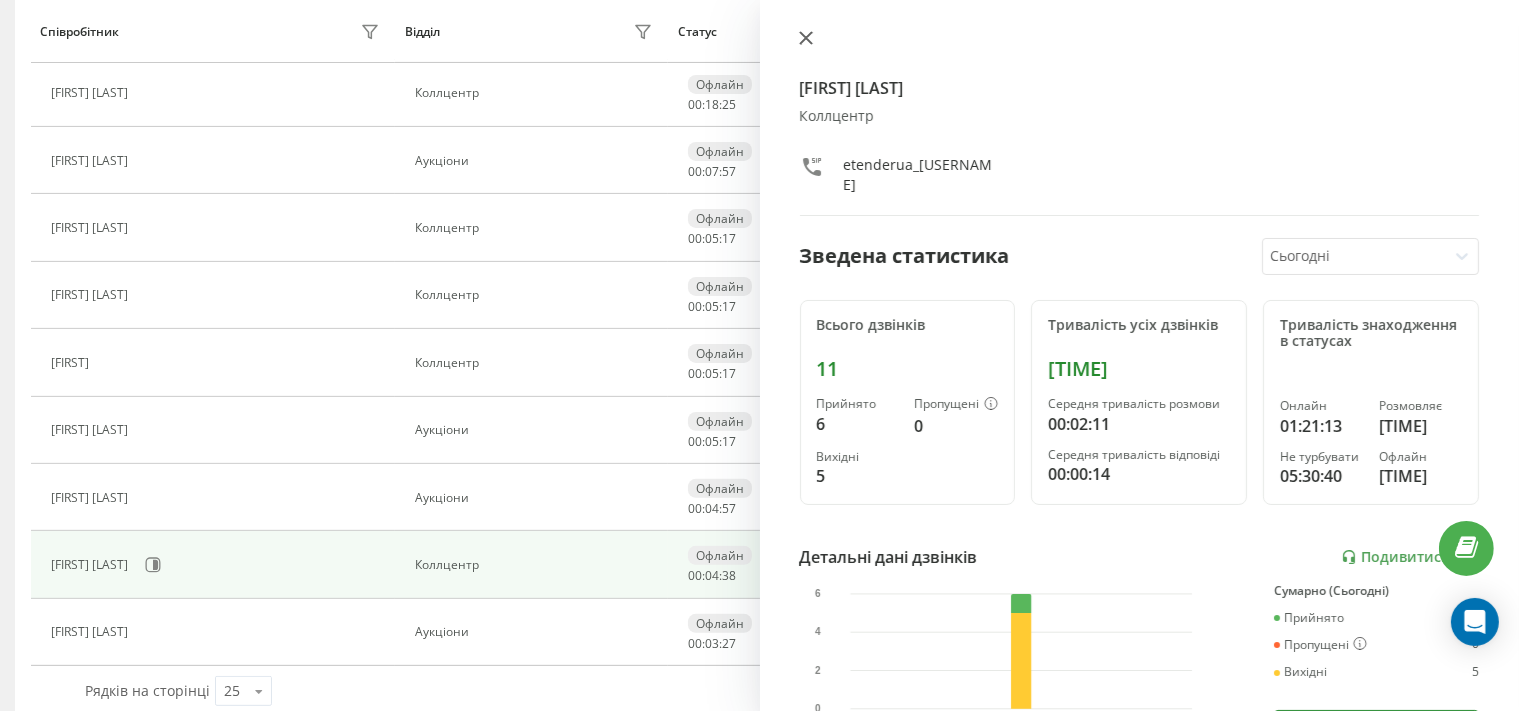 click 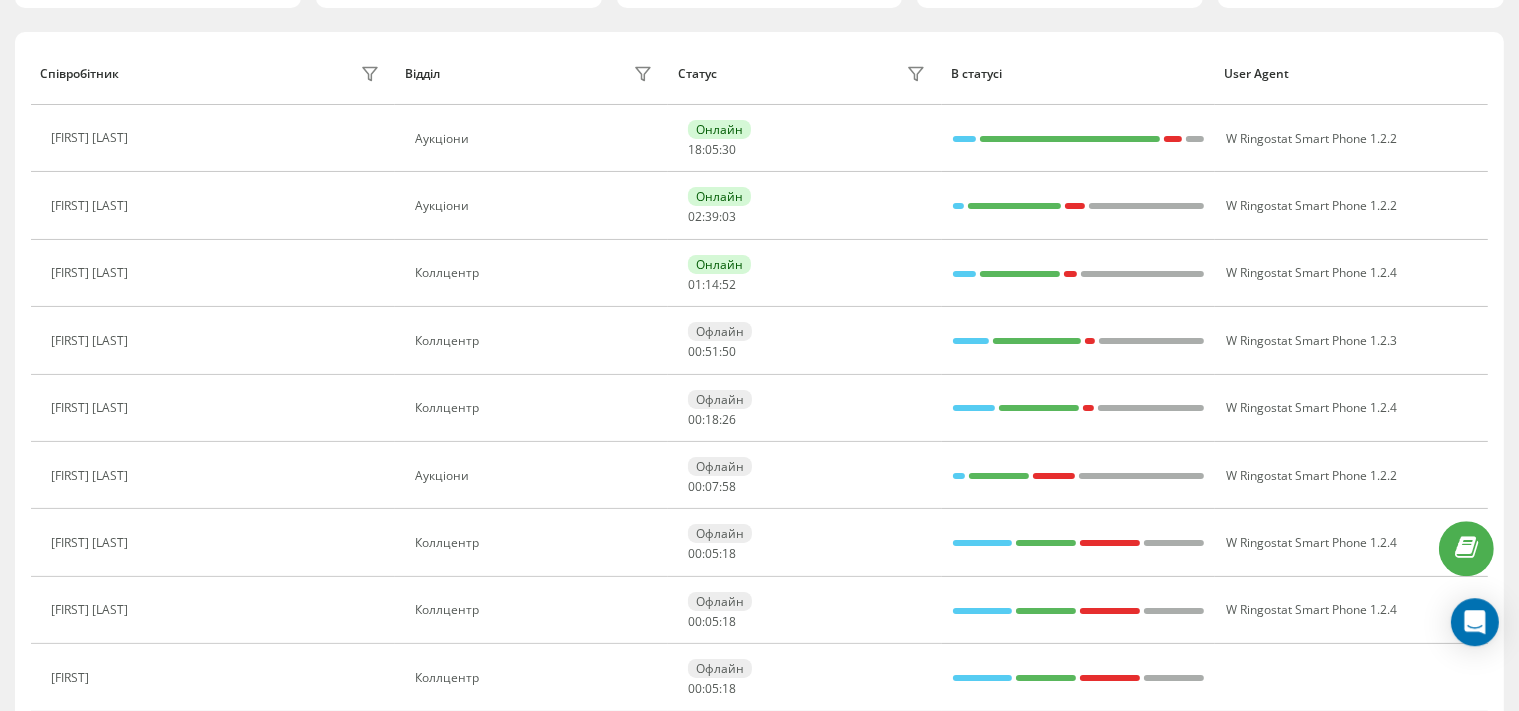 scroll, scrollTop: 211, scrollLeft: 0, axis: vertical 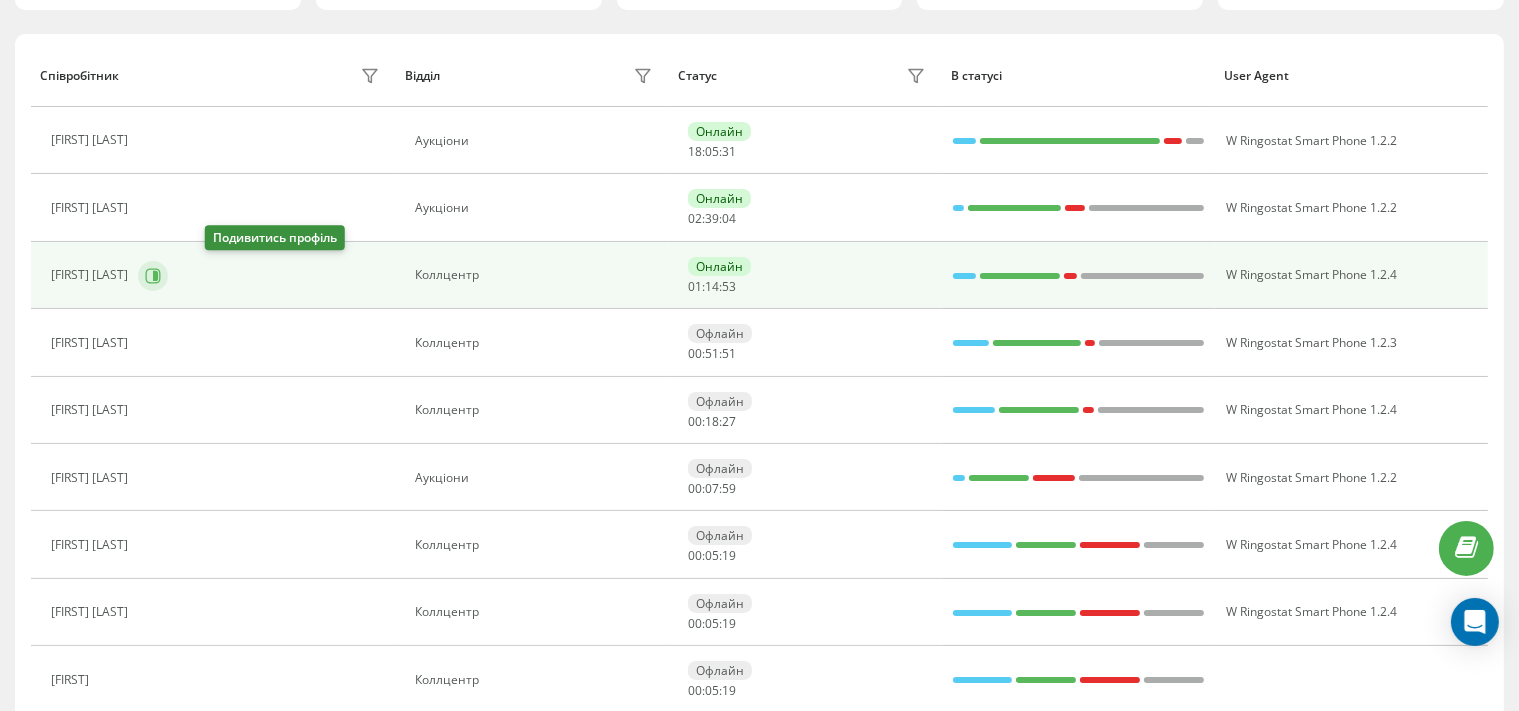 click 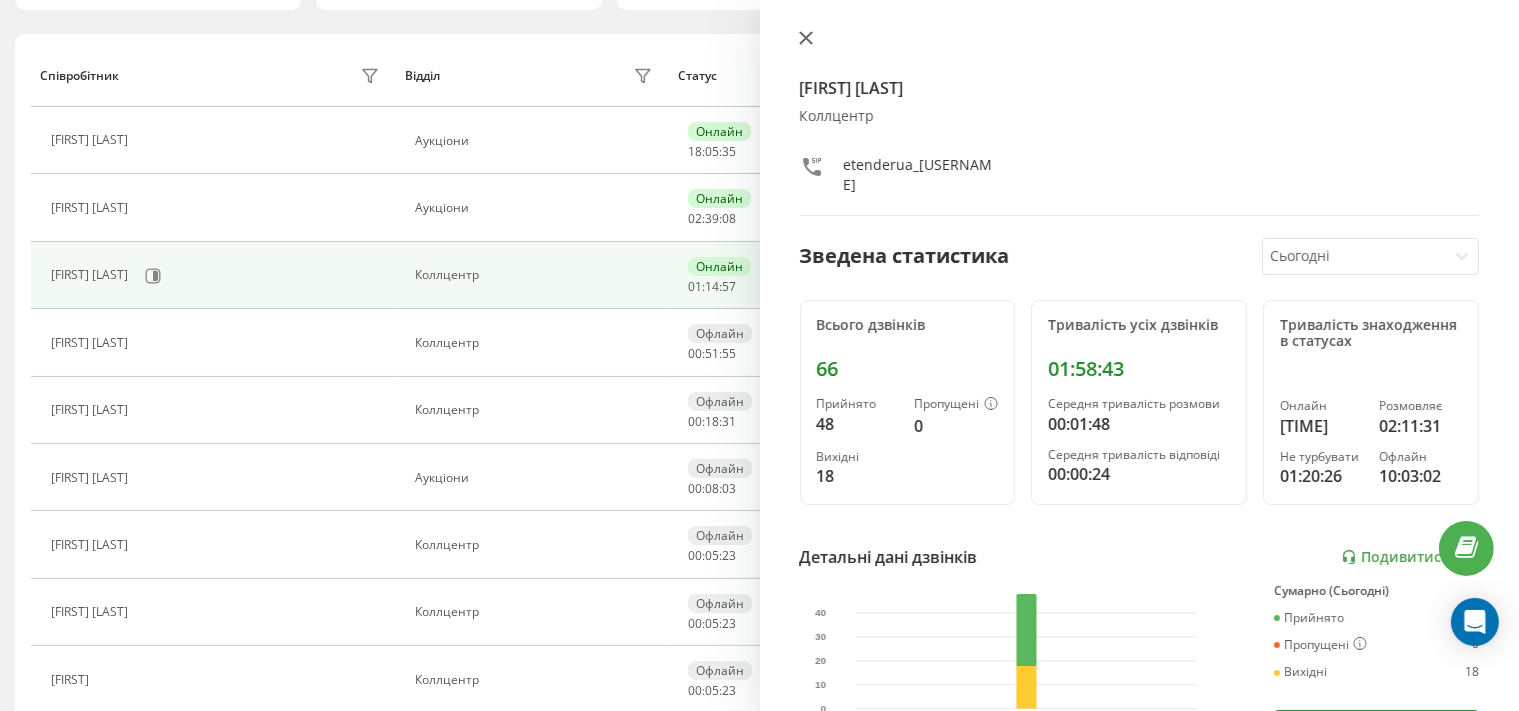 click 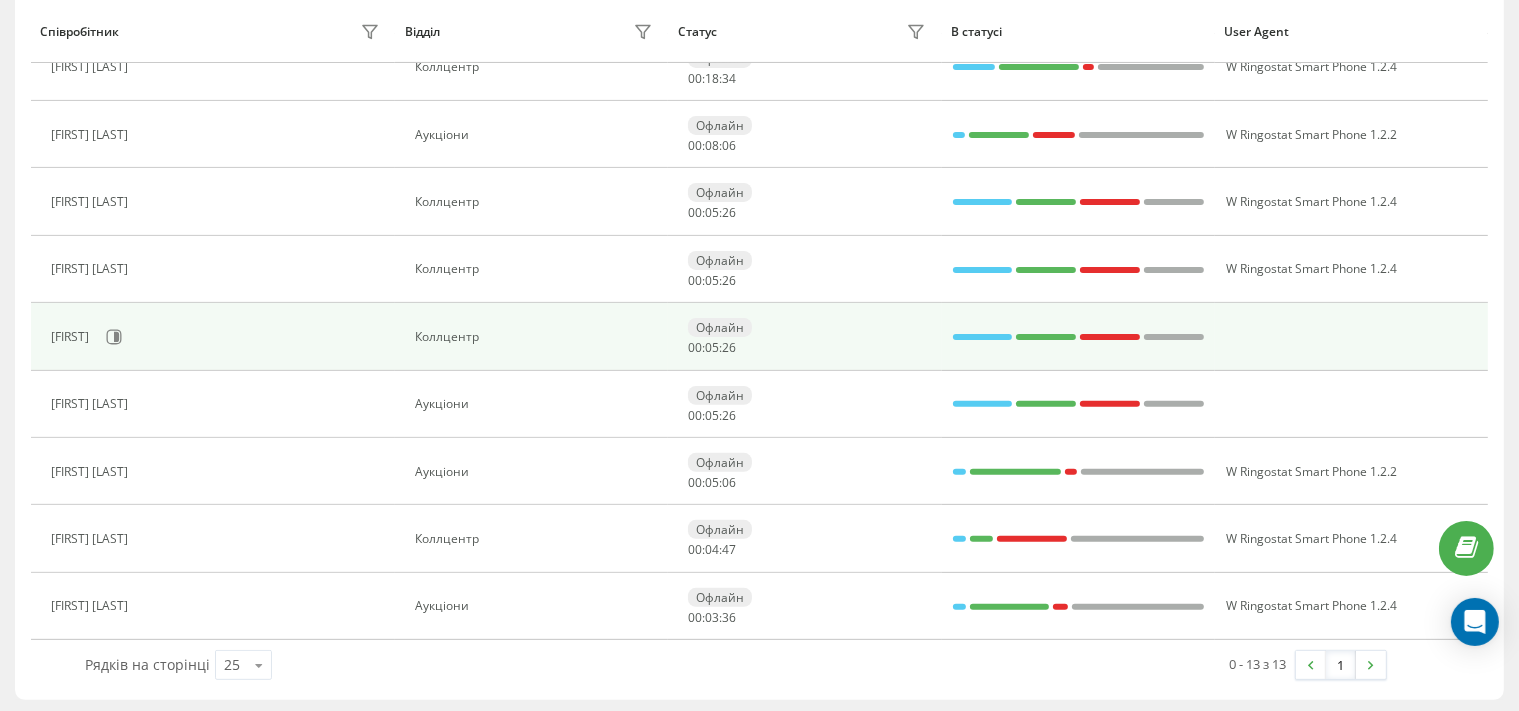 scroll, scrollTop: 237, scrollLeft: 0, axis: vertical 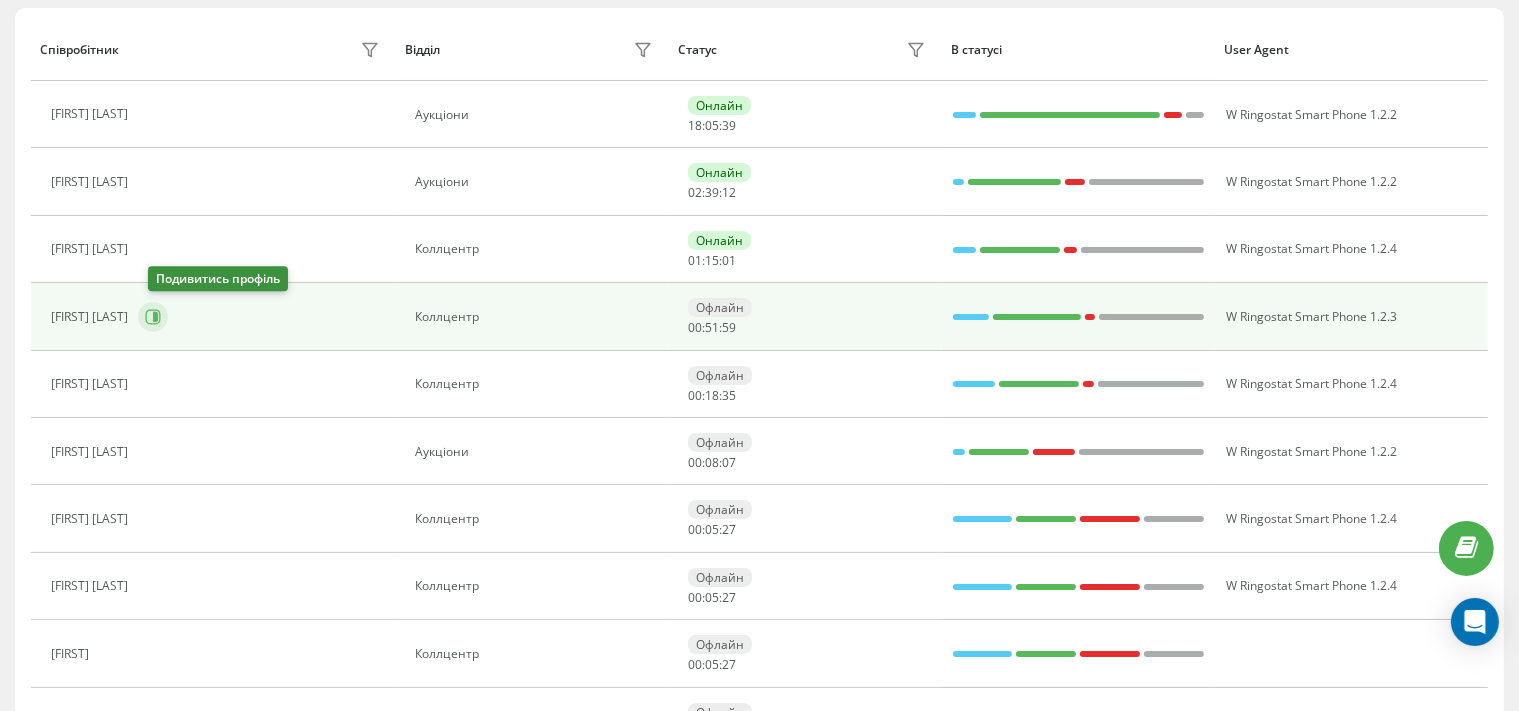 click 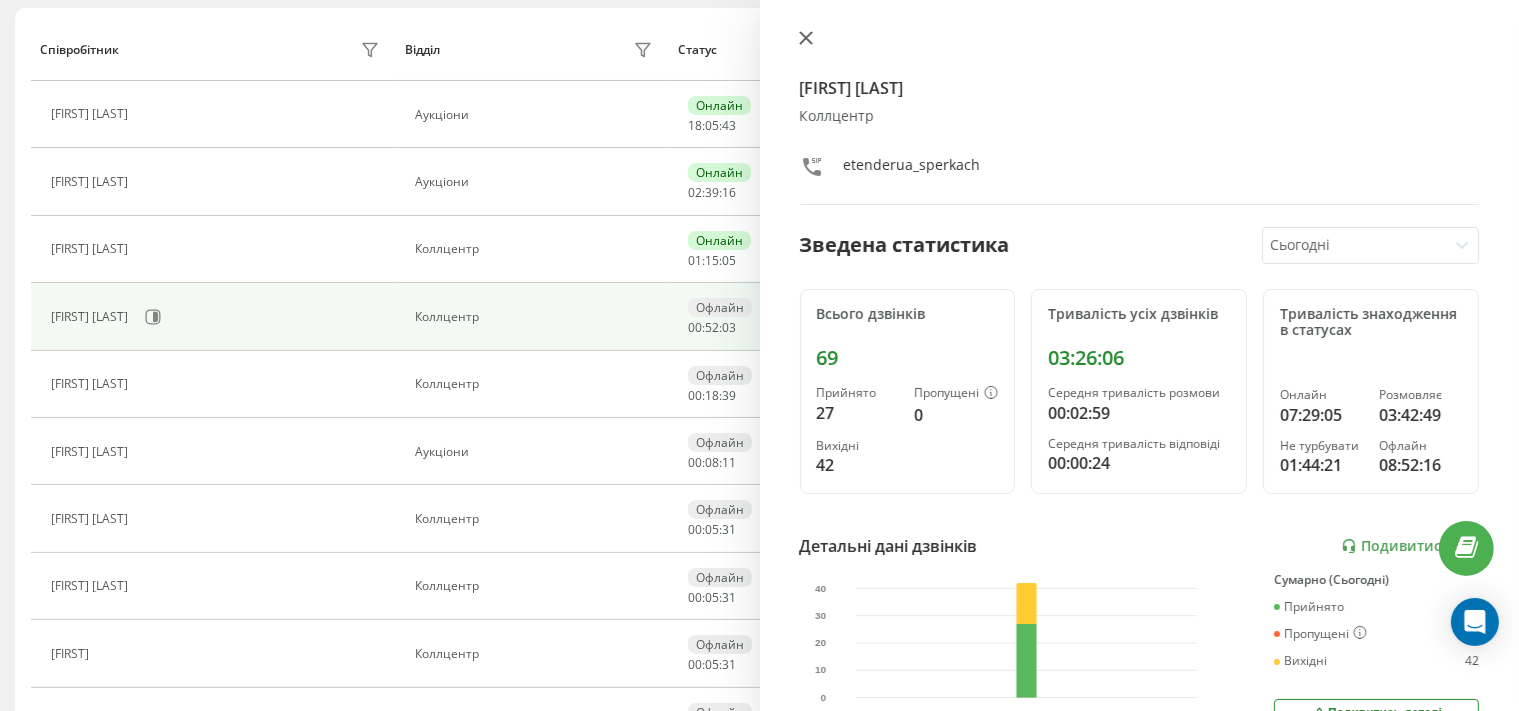 click 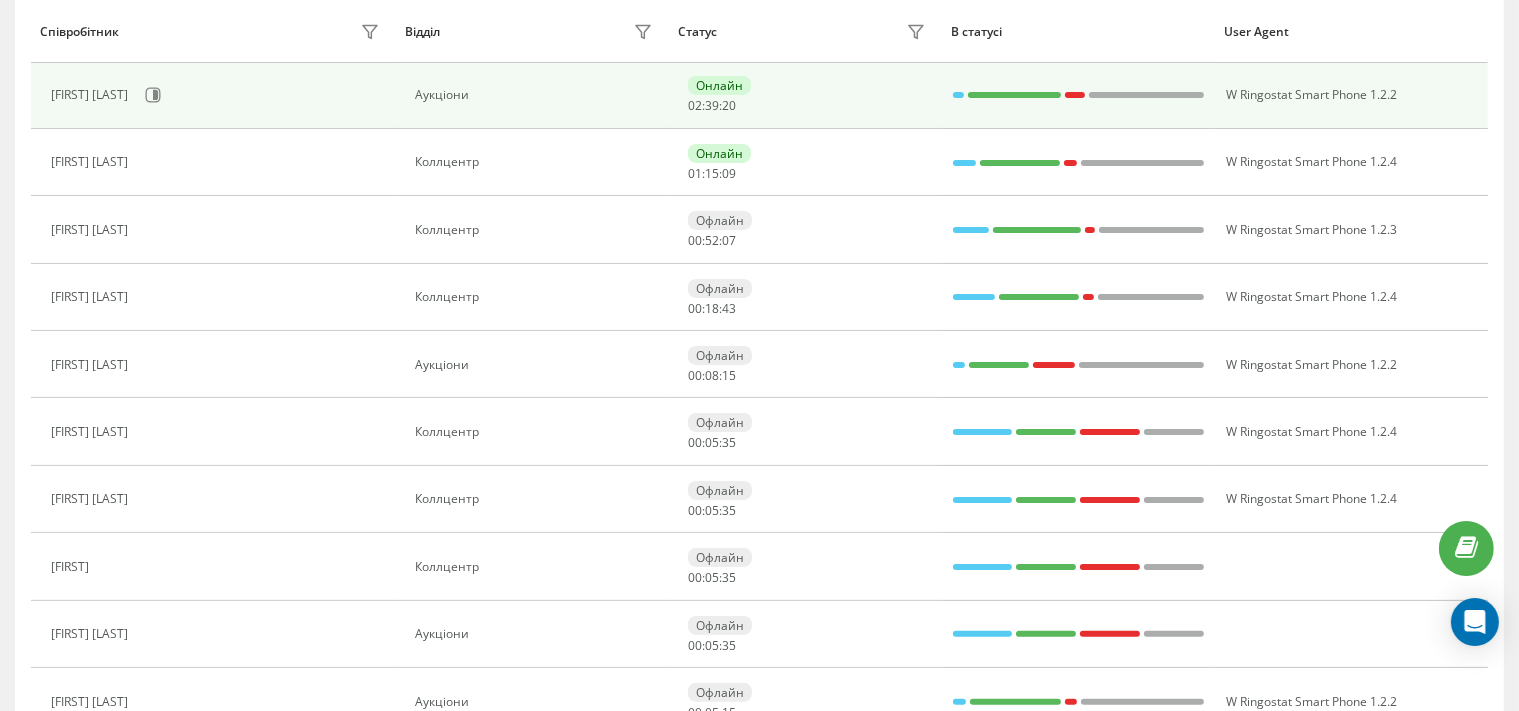 scroll, scrollTop: 343, scrollLeft: 0, axis: vertical 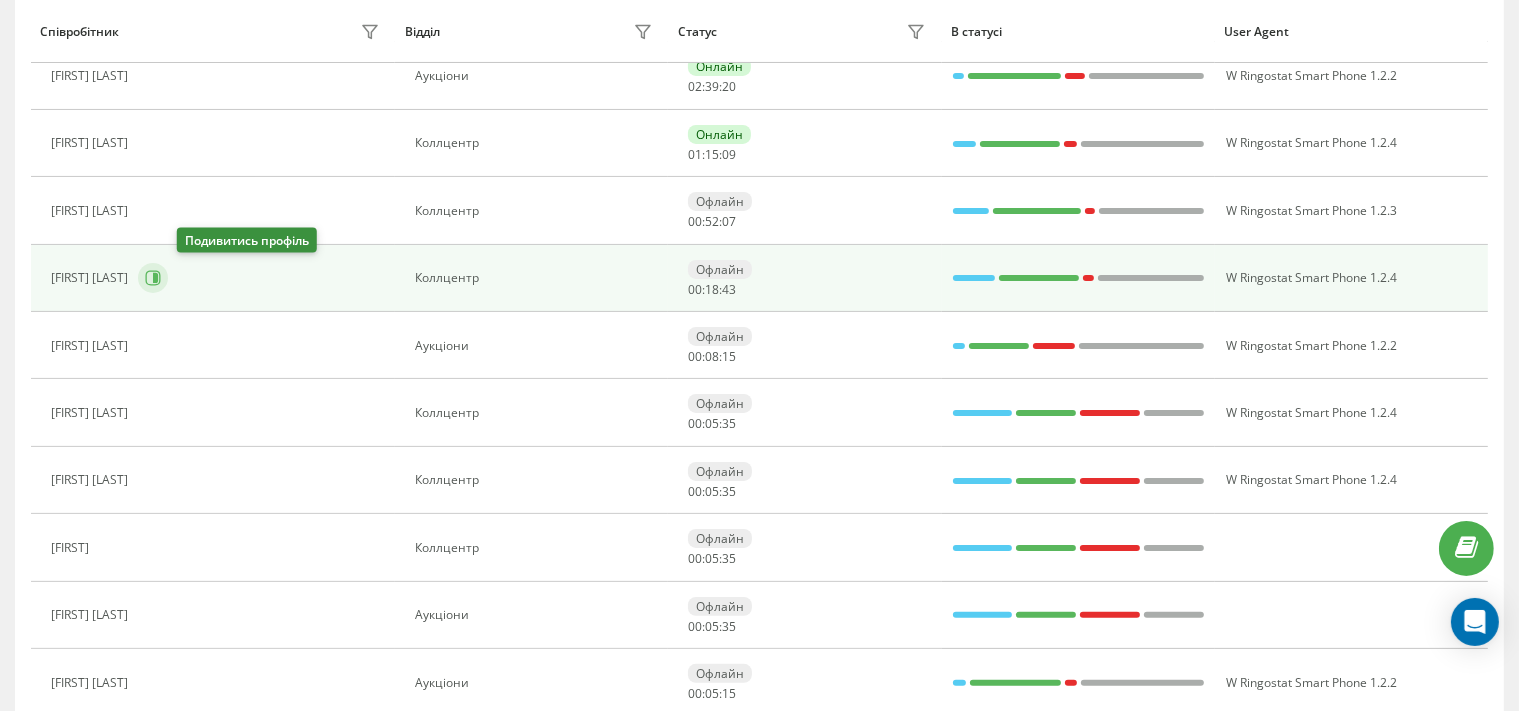 click 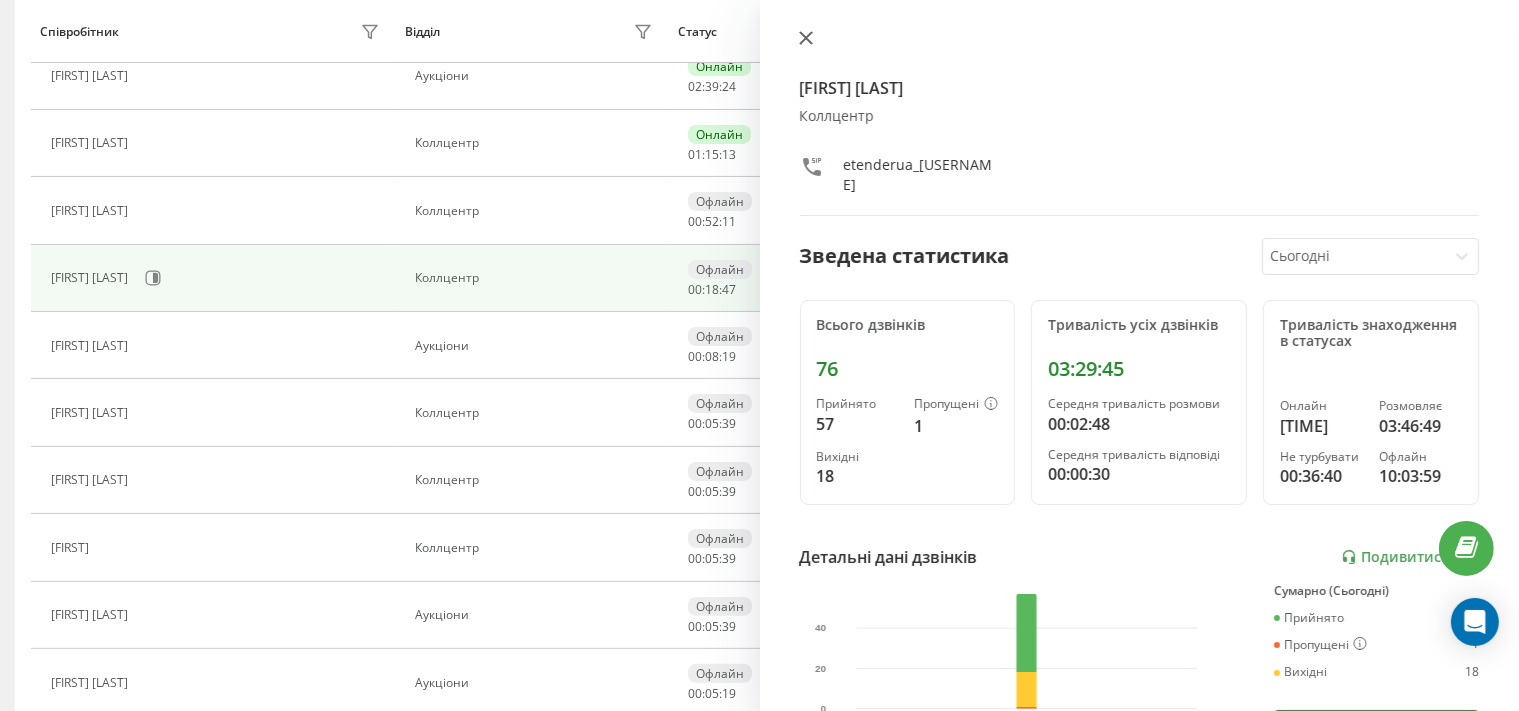 click 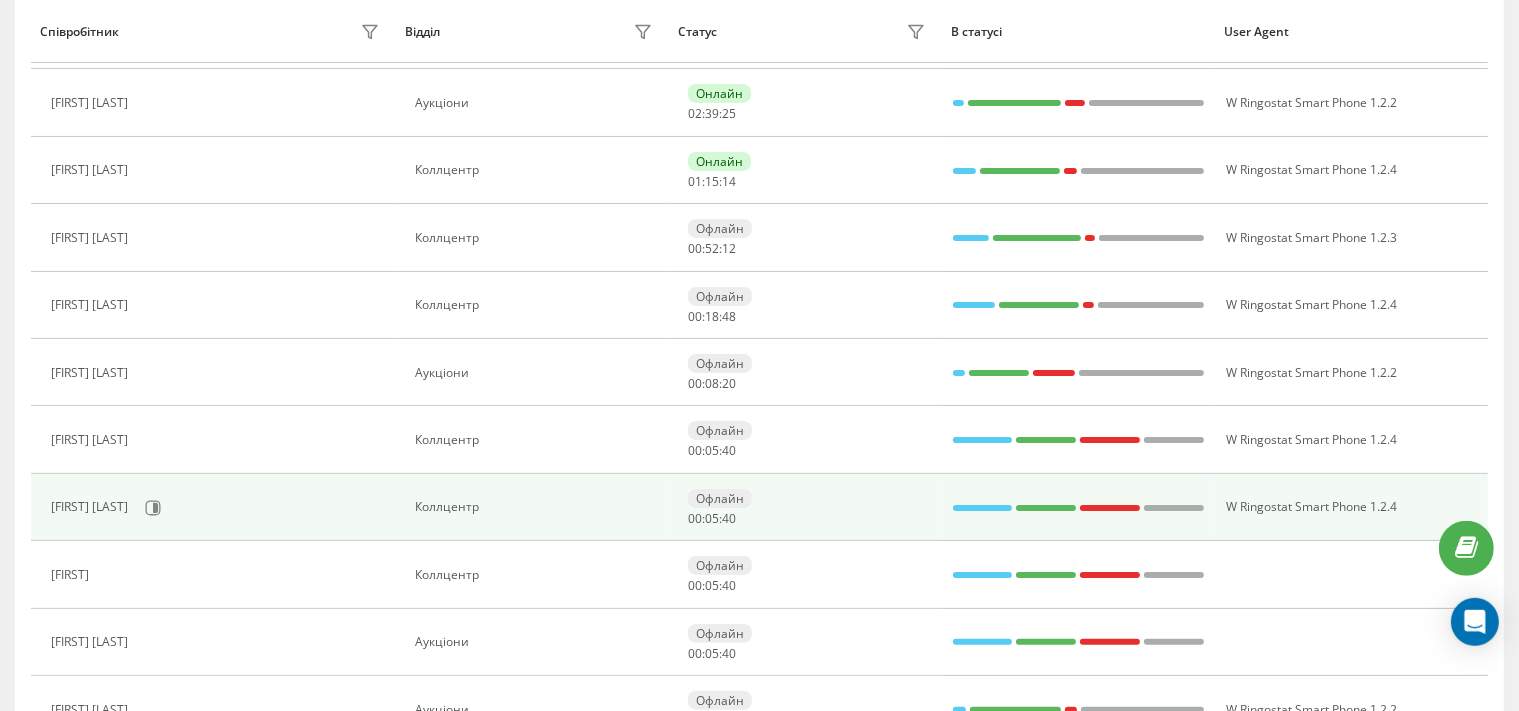 scroll, scrollTop: 237, scrollLeft: 0, axis: vertical 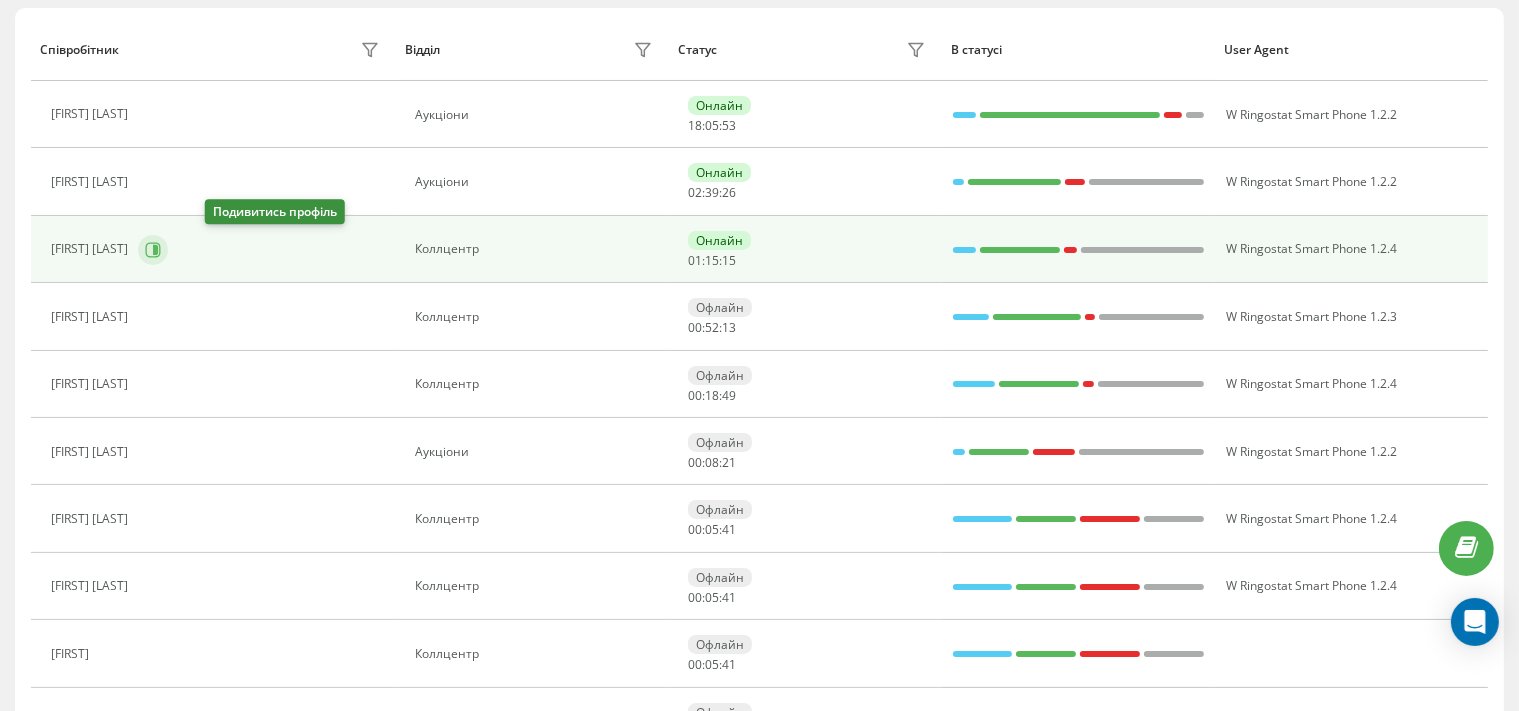 click at bounding box center [153, 250] 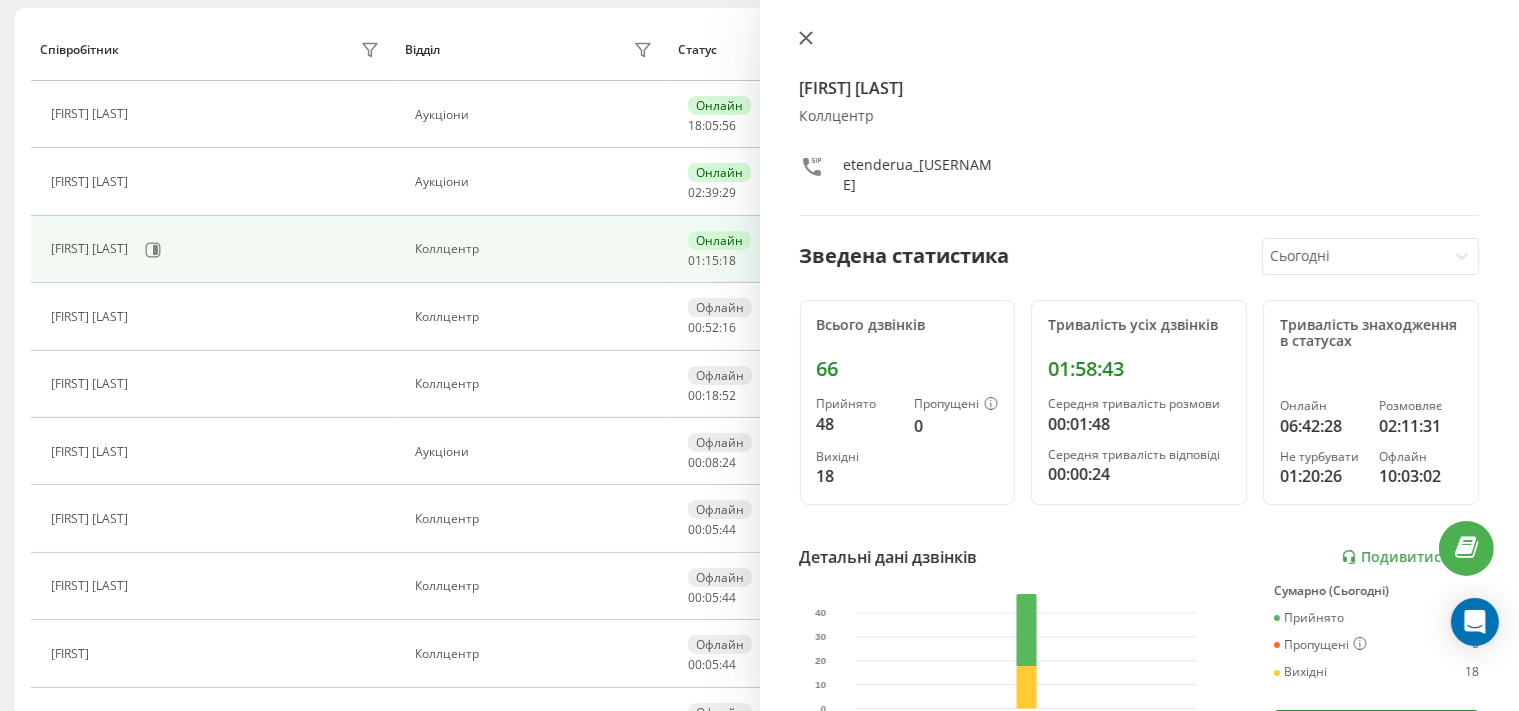 click 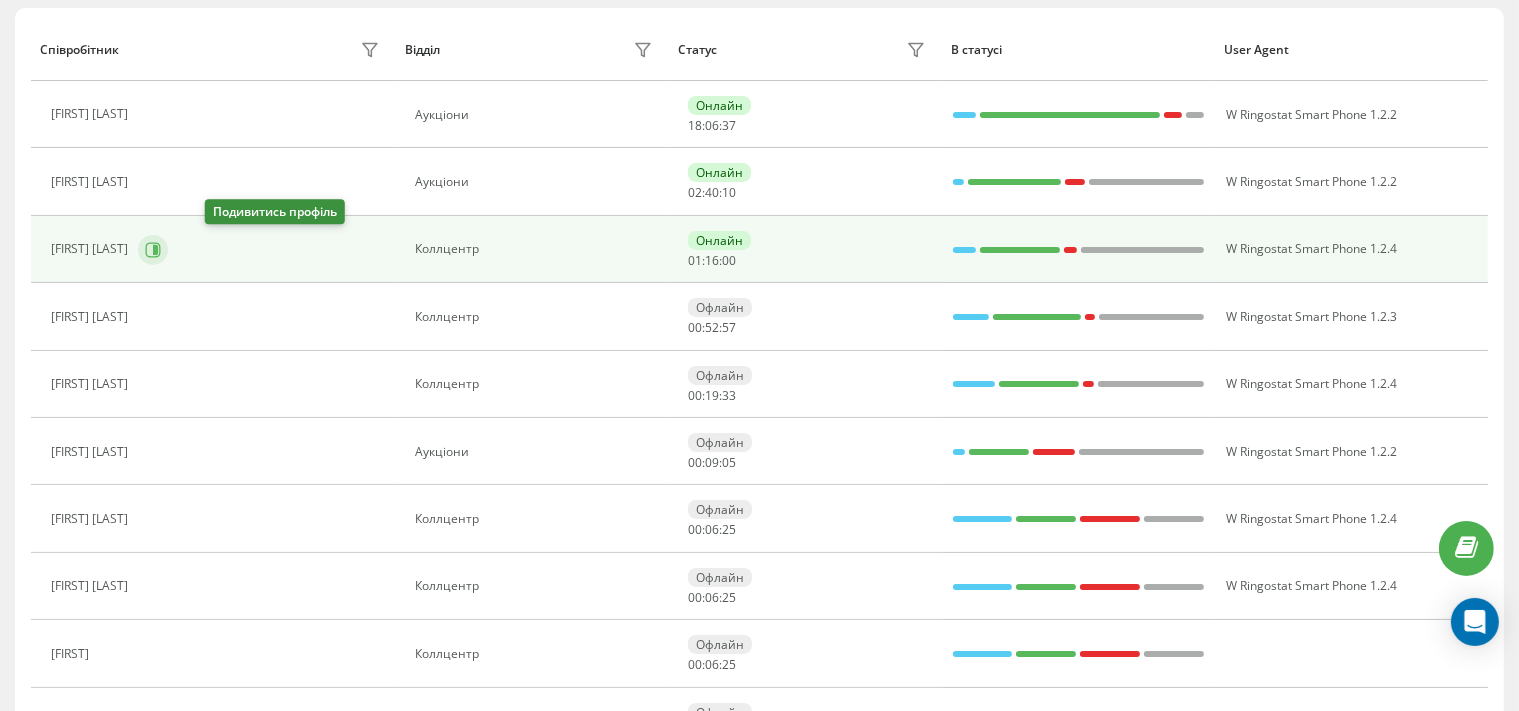 click 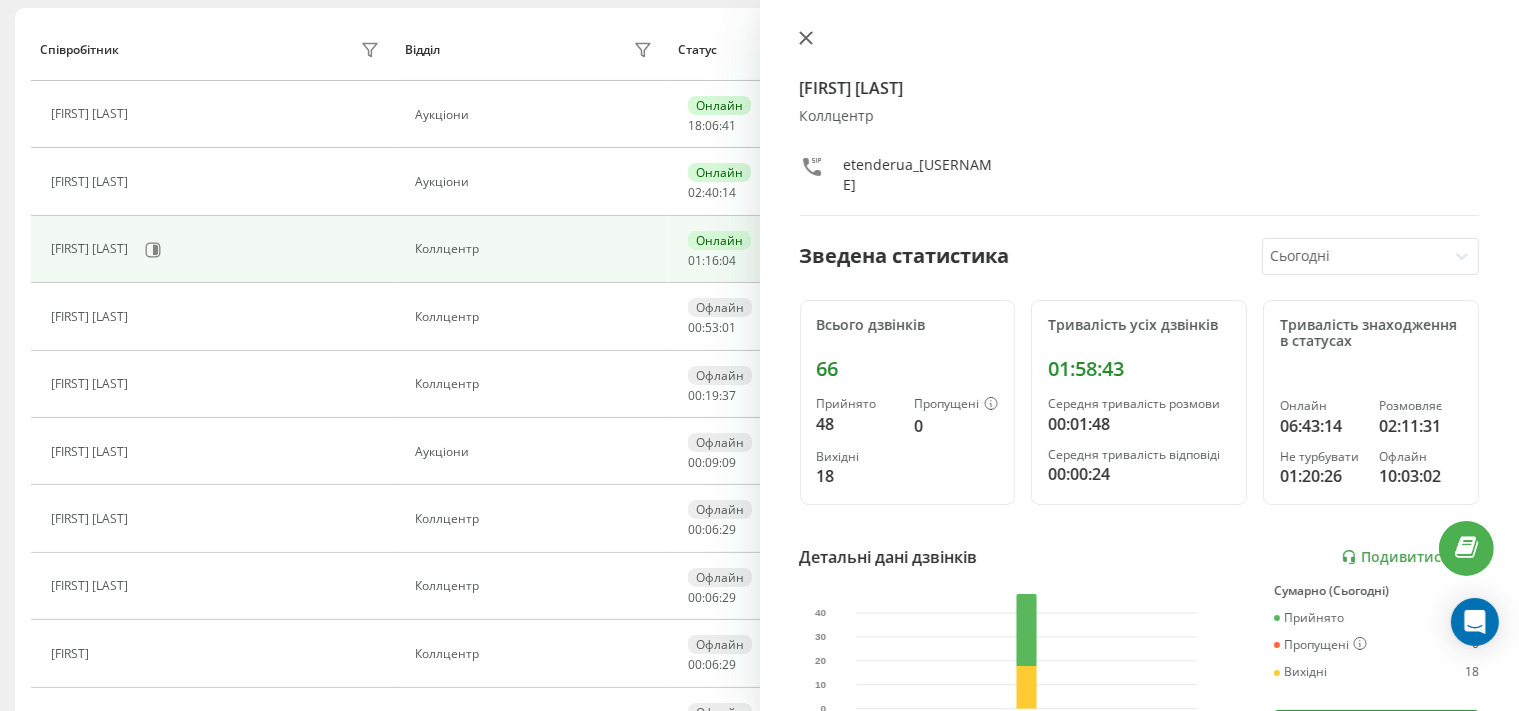 click 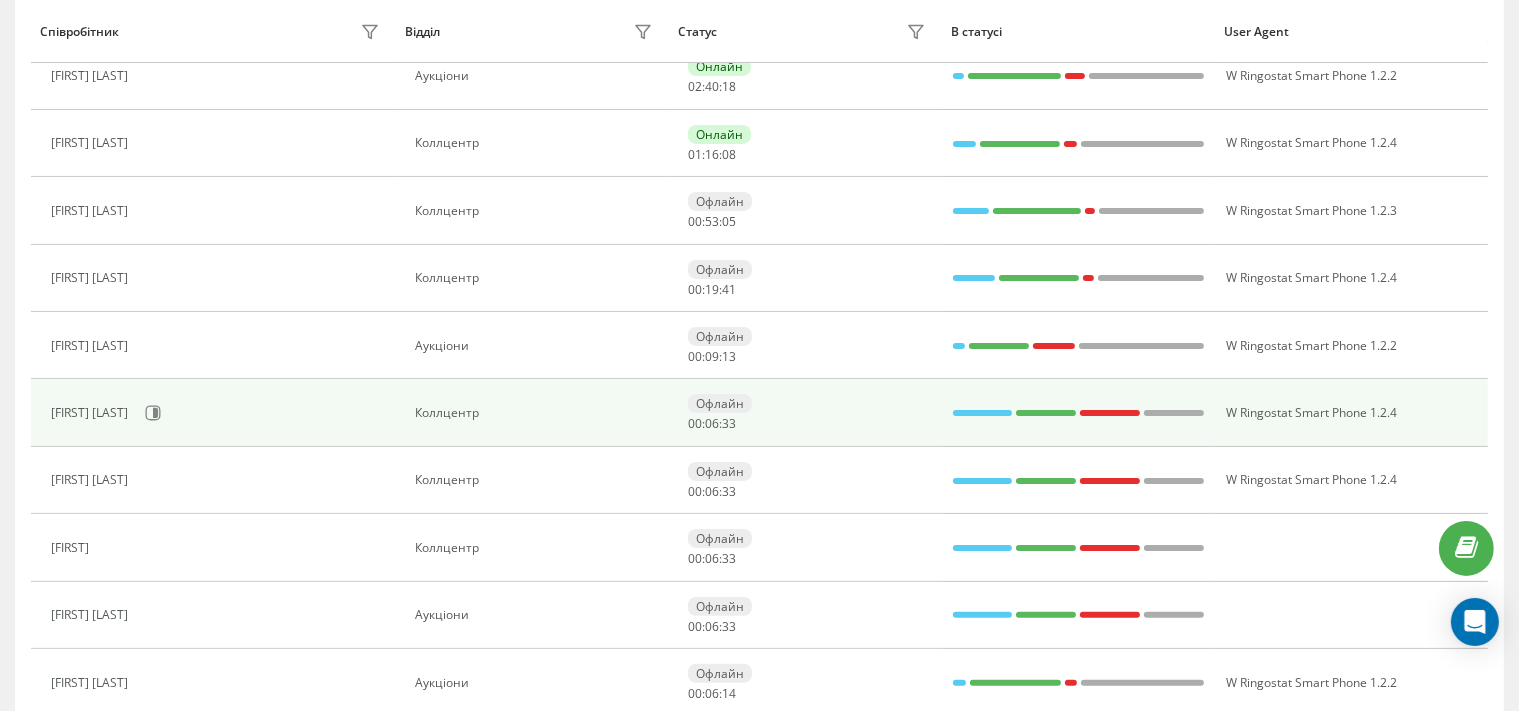 scroll, scrollTop: 237, scrollLeft: 0, axis: vertical 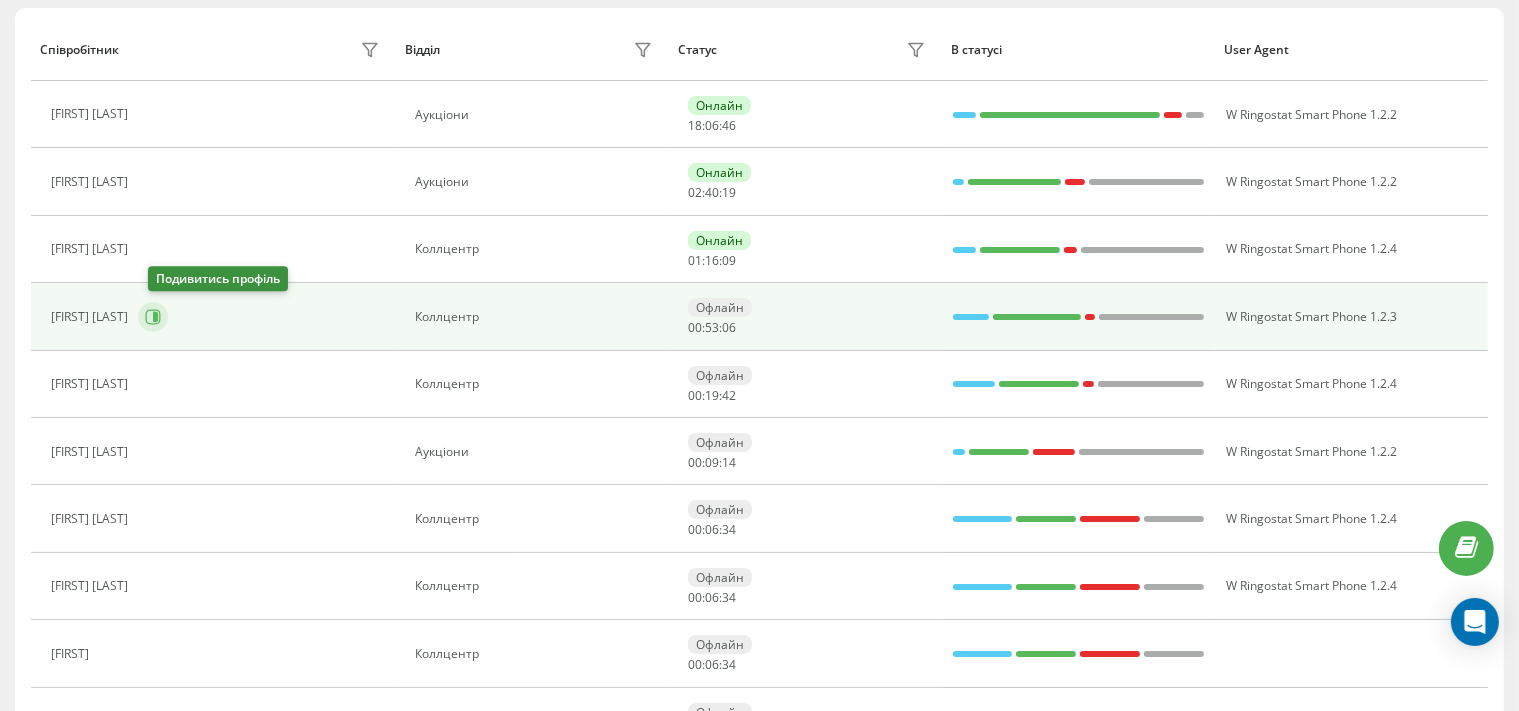 click 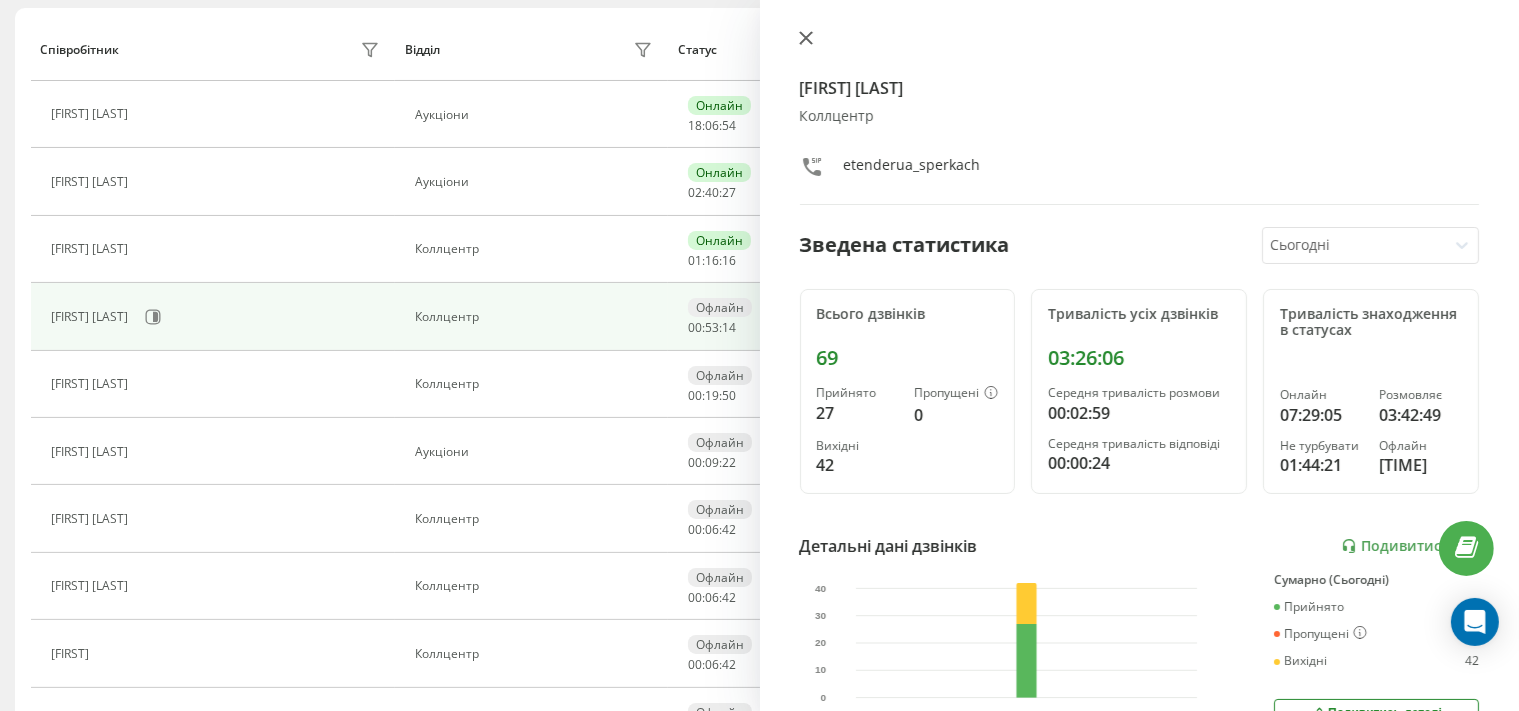 click 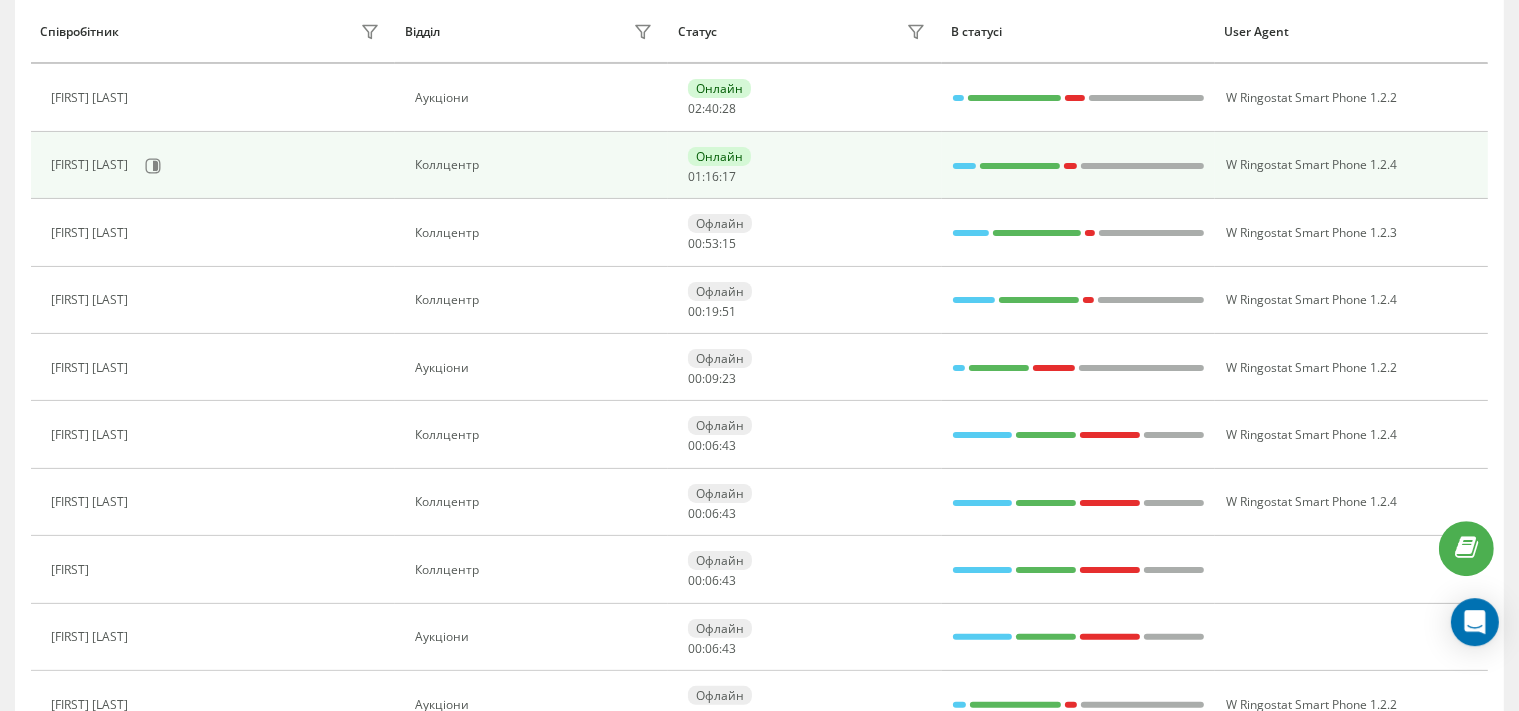 scroll, scrollTop: 343, scrollLeft: 0, axis: vertical 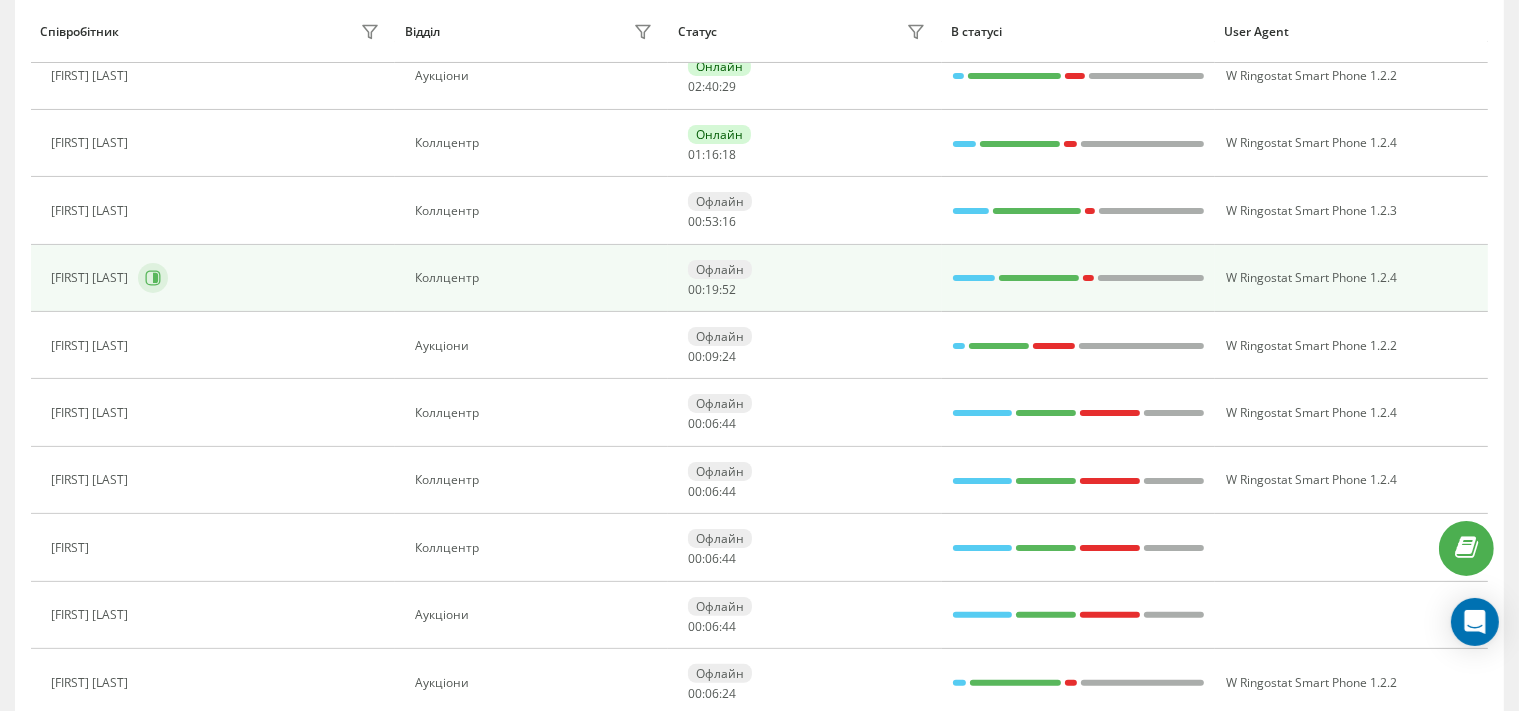 click 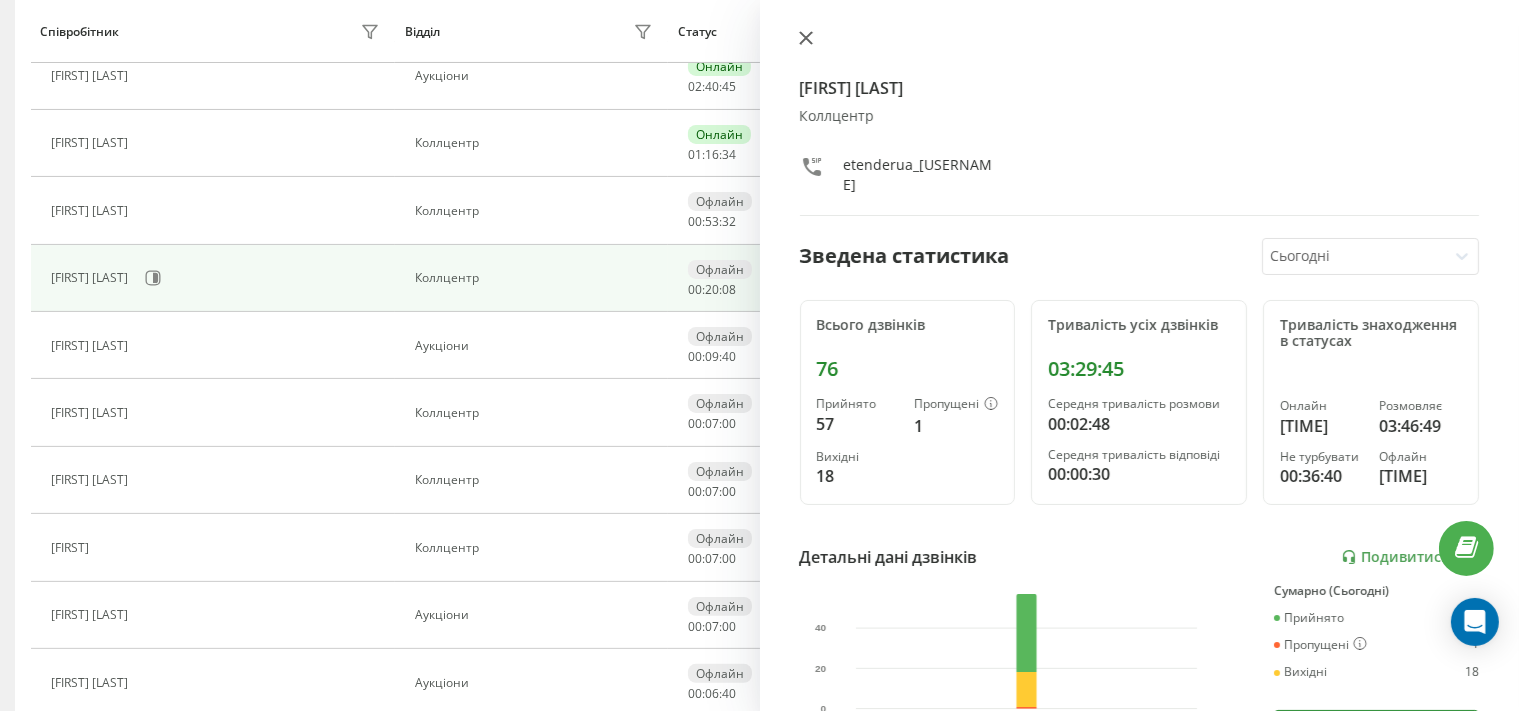 click 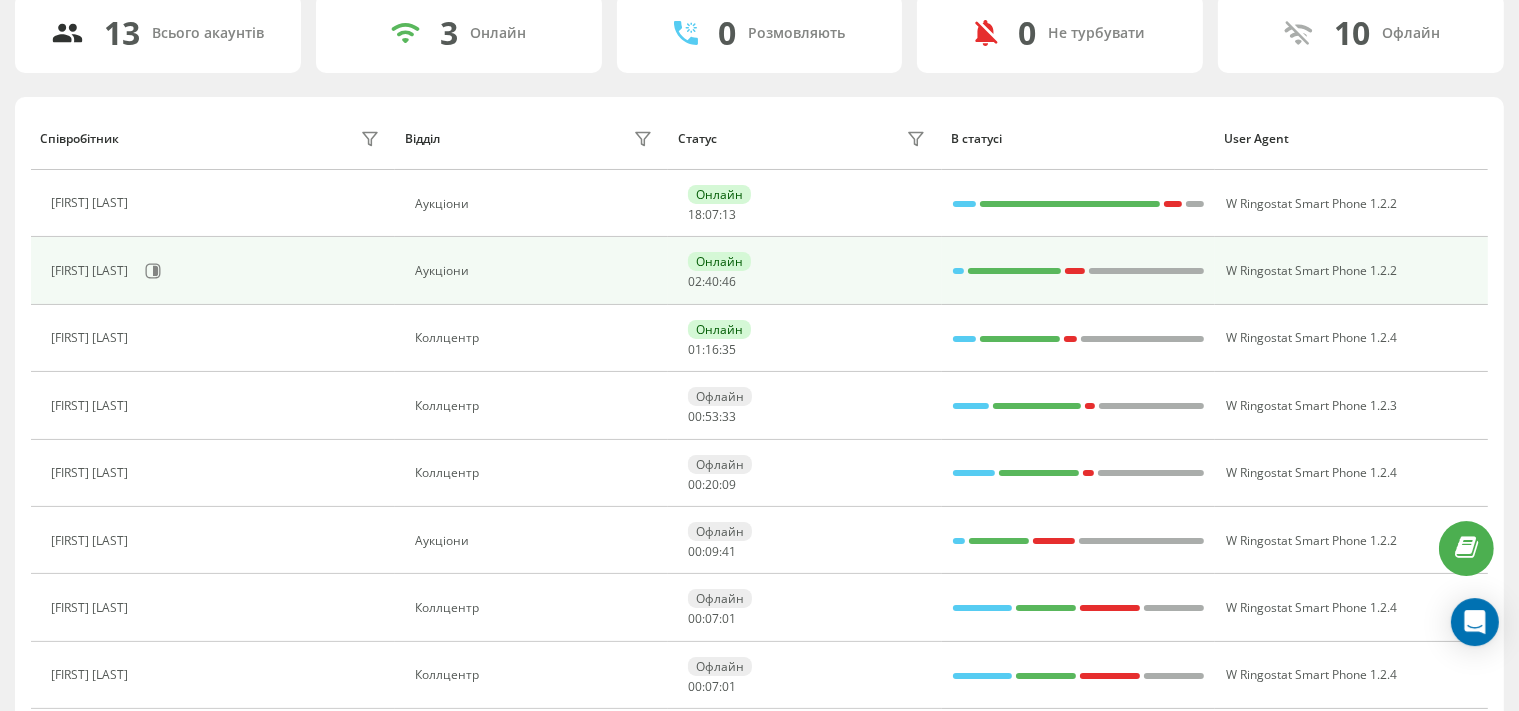 scroll, scrollTop: 132, scrollLeft: 0, axis: vertical 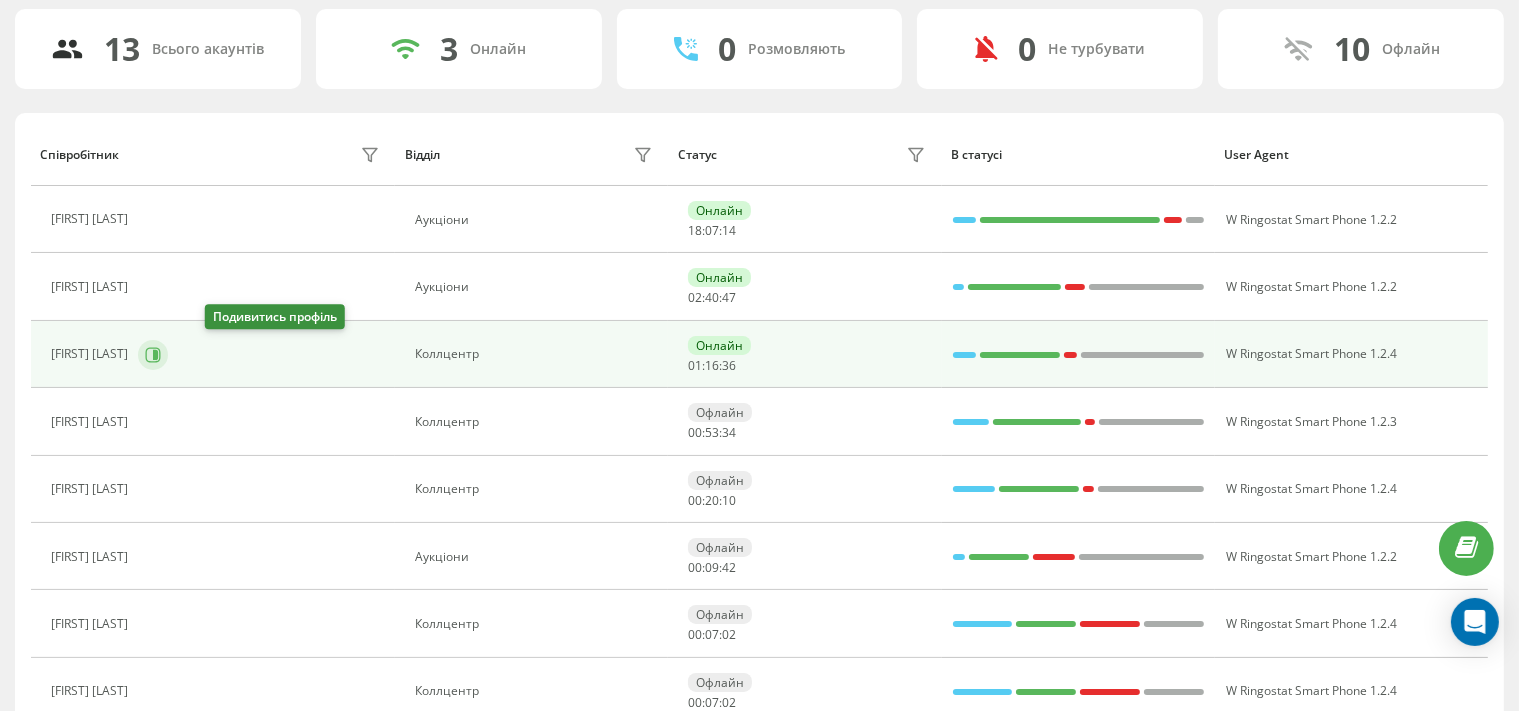 click 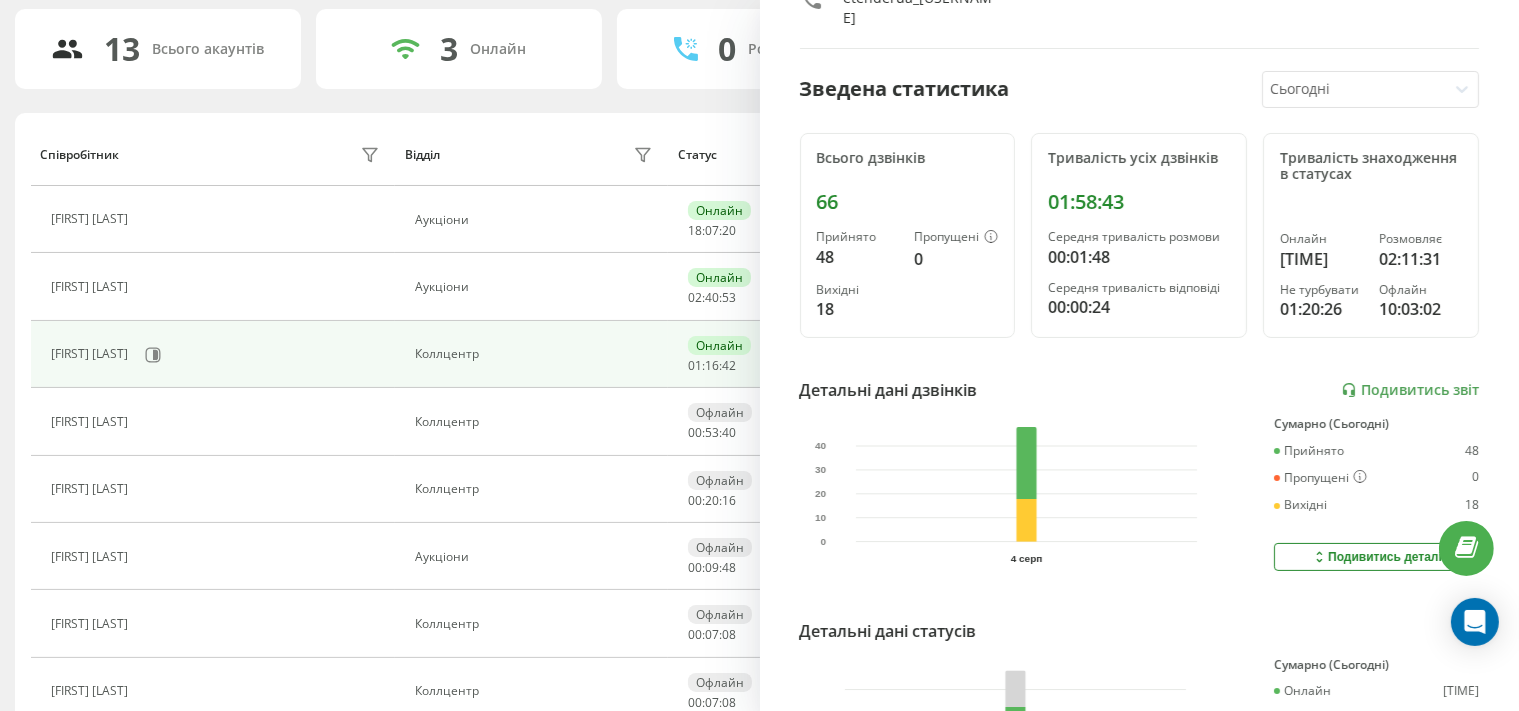 scroll, scrollTop: 115, scrollLeft: 0, axis: vertical 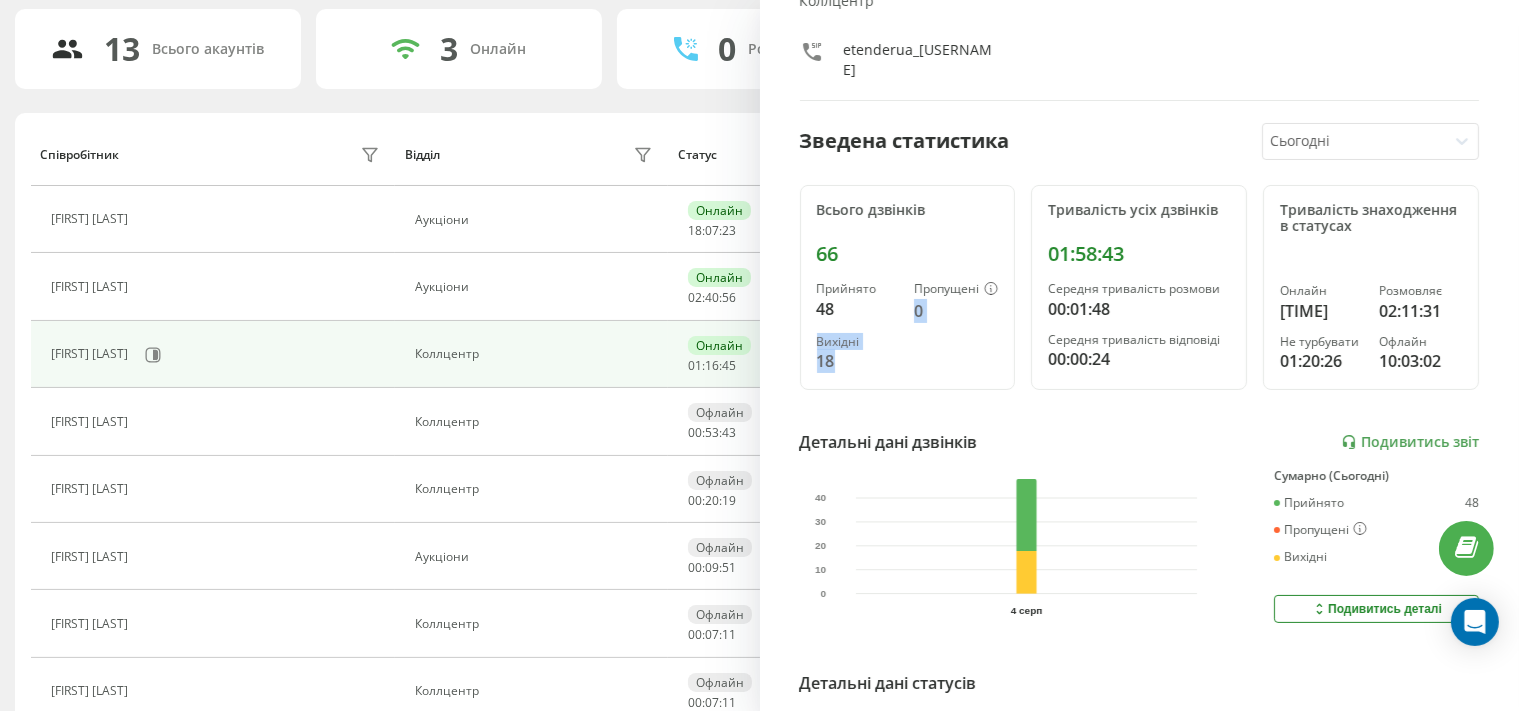 drag, startPoint x: 815, startPoint y: 306, endPoint x: 860, endPoint y: 365, distance: 74.20242 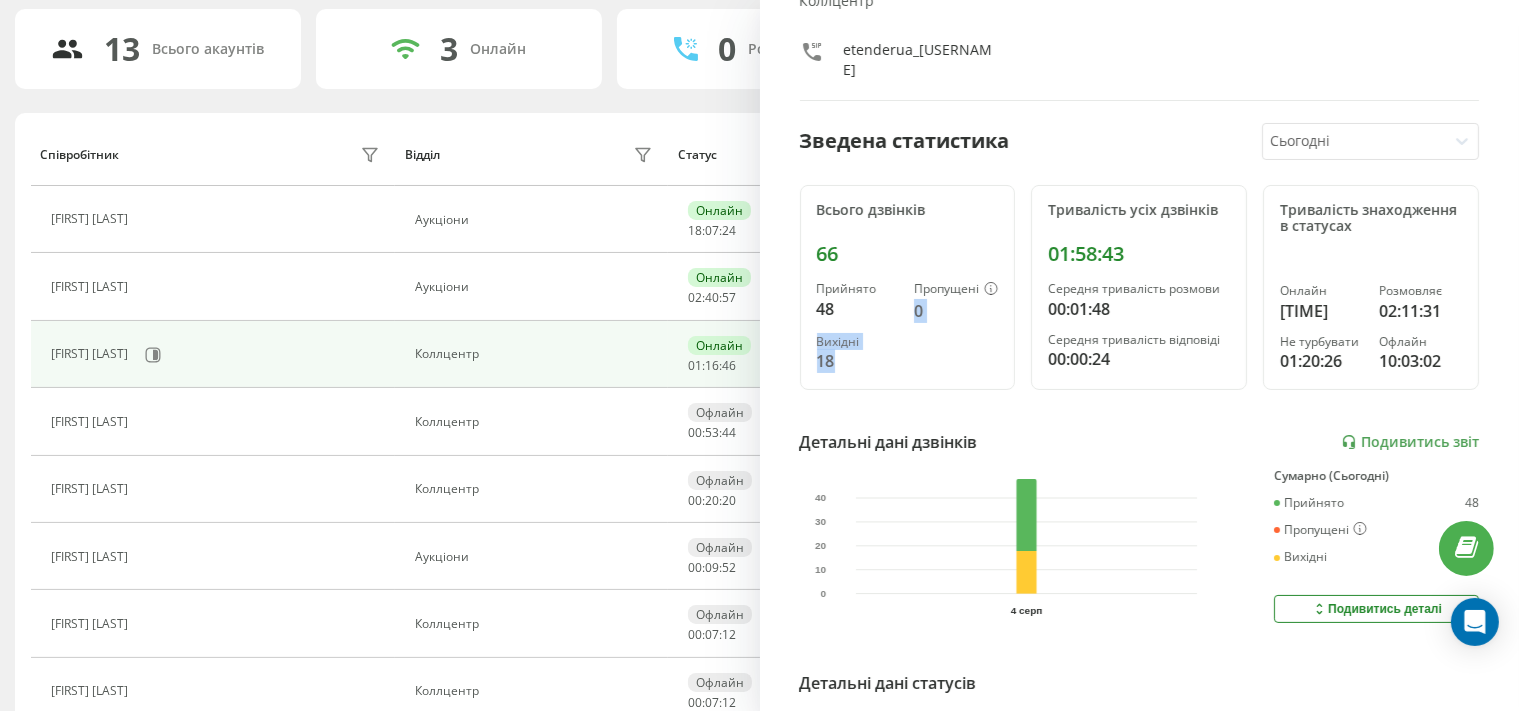 click on "18" at bounding box center (858, 361) 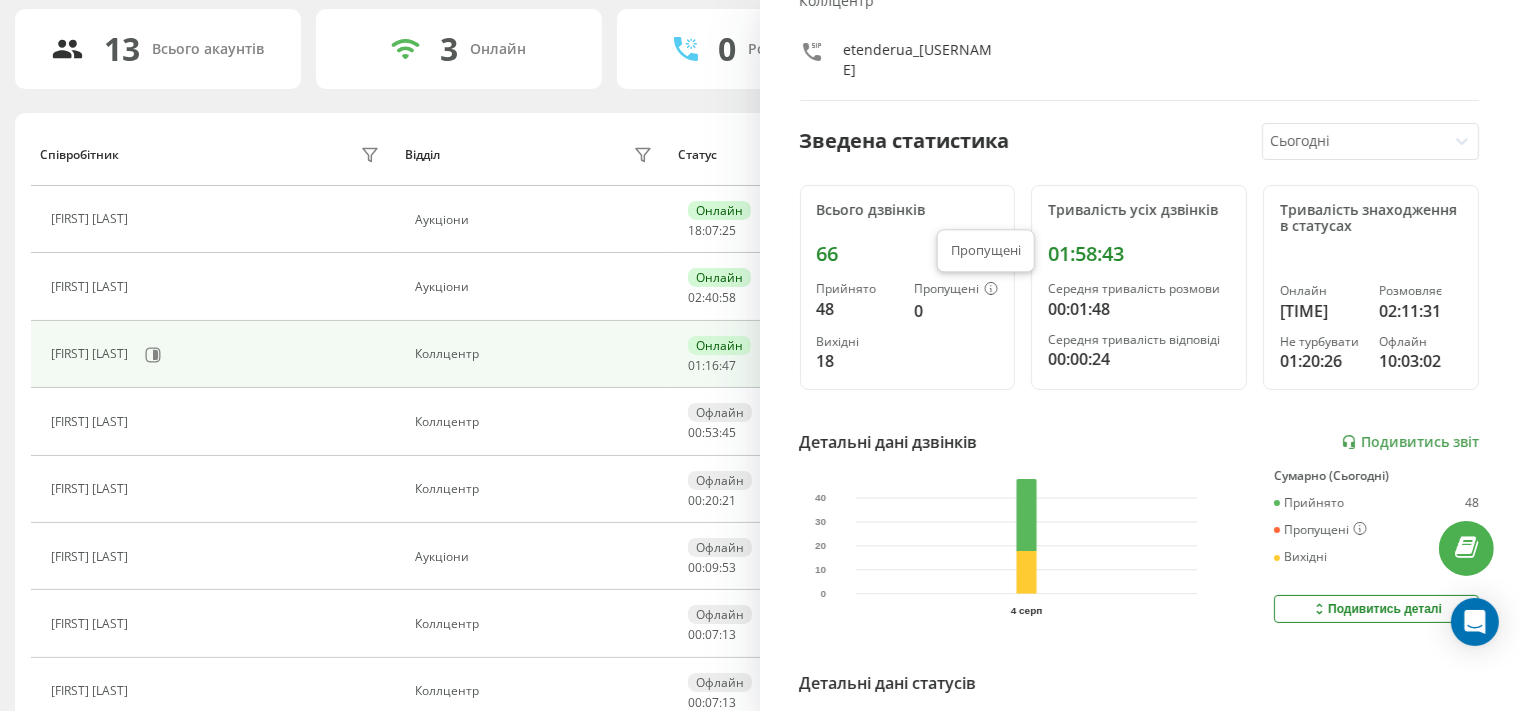 click 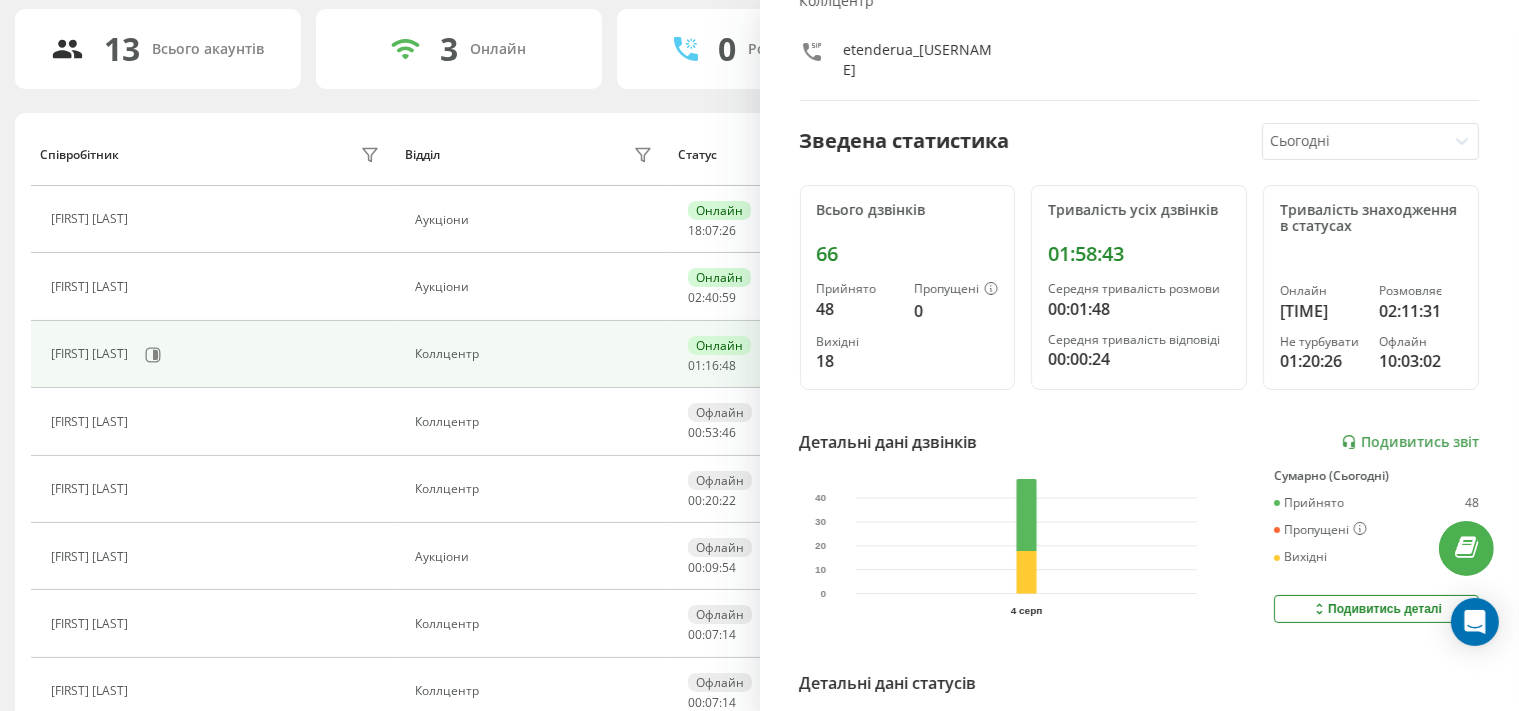 scroll, scrollTop: 382, scrollLeft: 0, axis: vertical 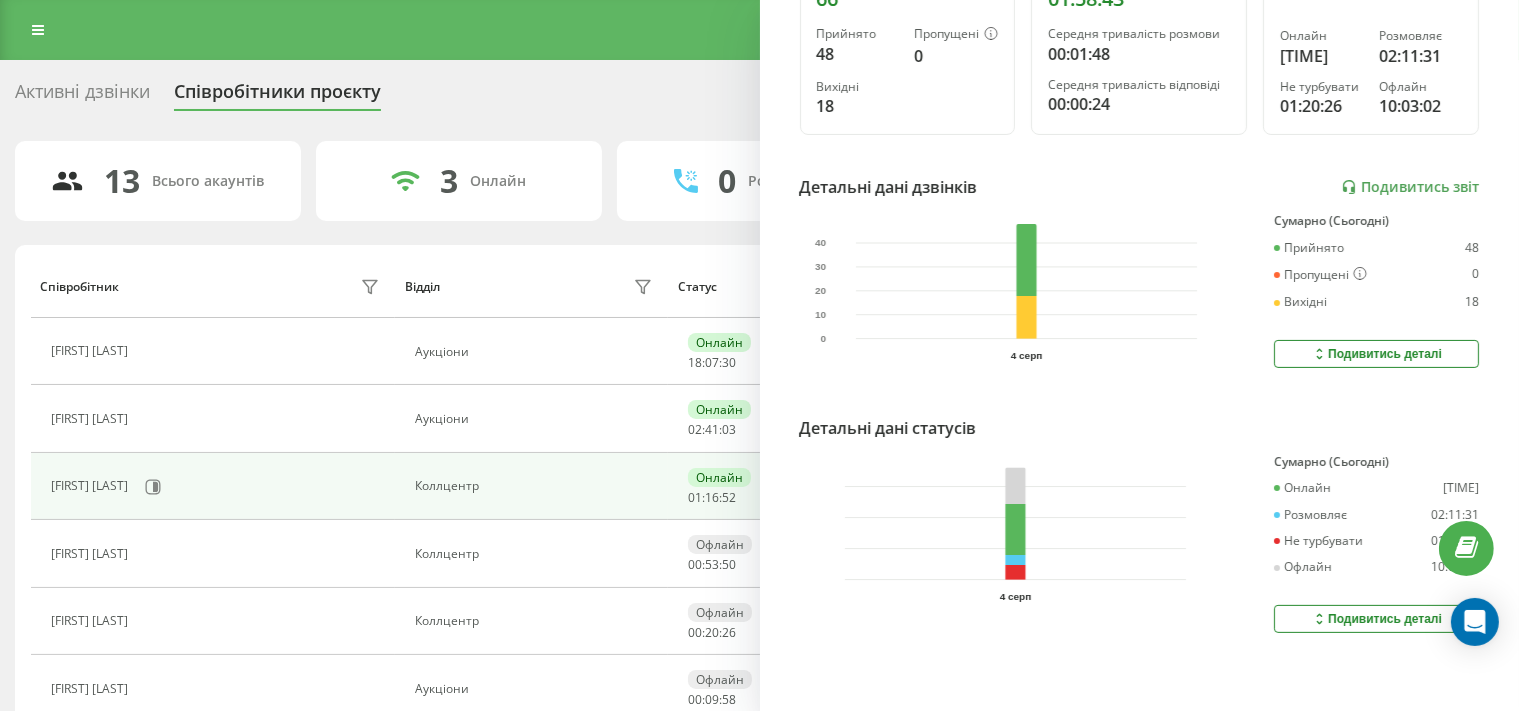 click on "Подивитись деталі" at bounding box center [1376, 619] 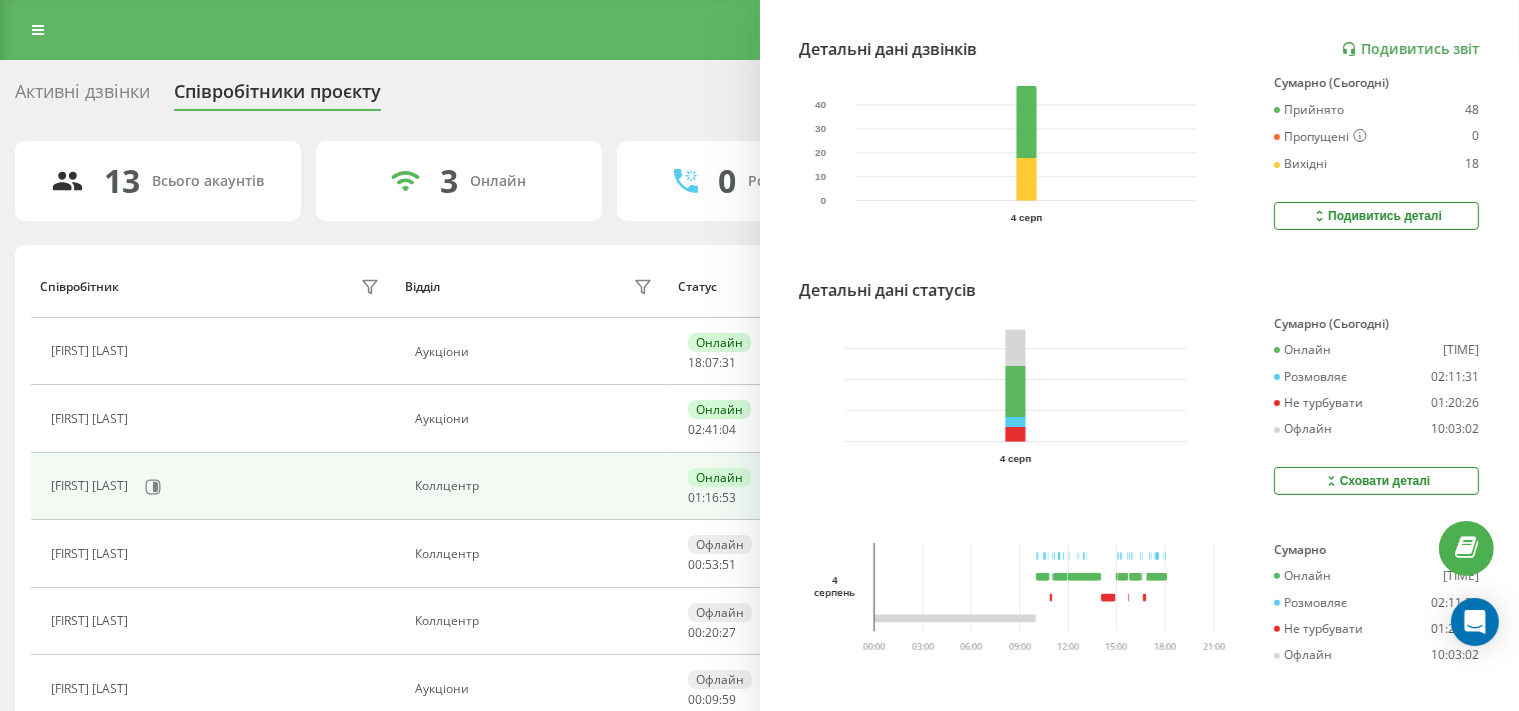 scroll, scrollTop: 540, scrollLeft: 0, axis: vertical 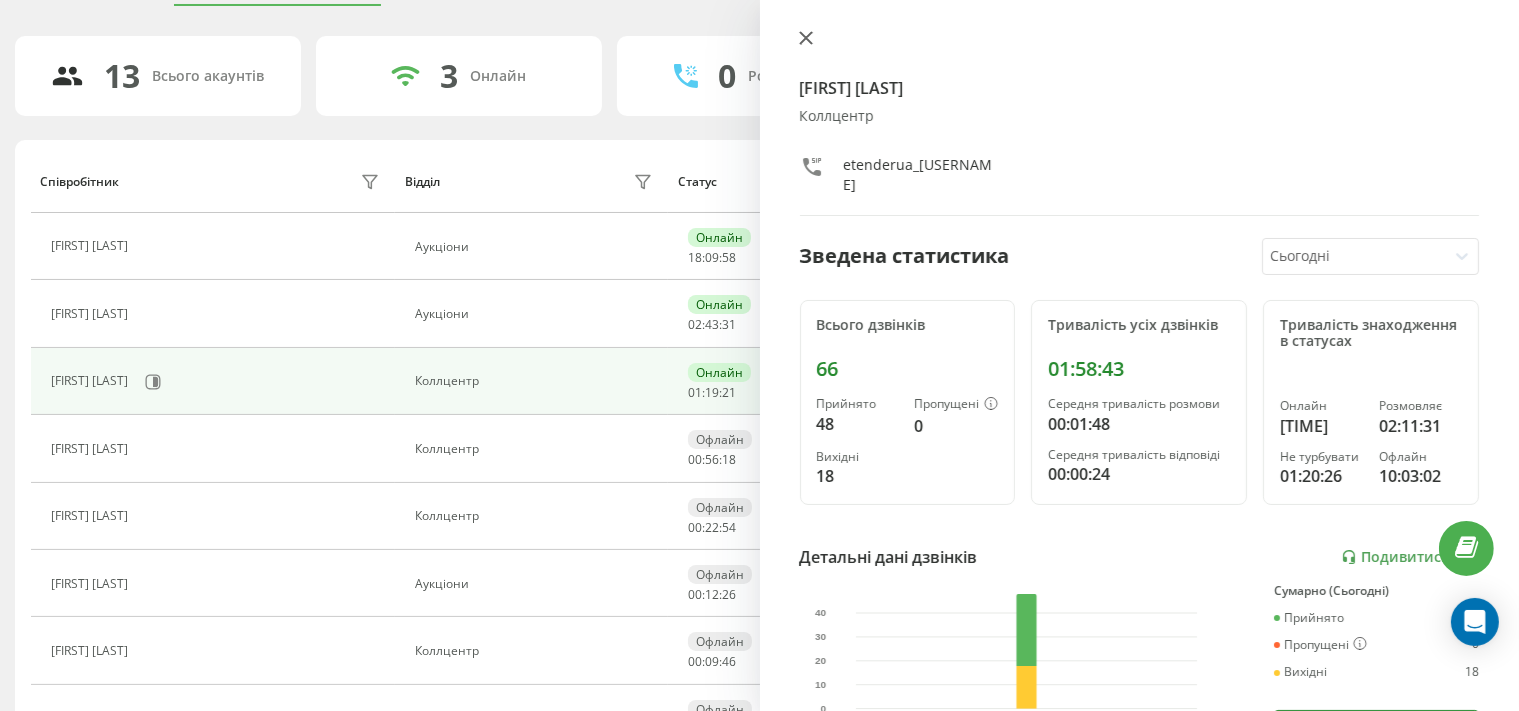 click 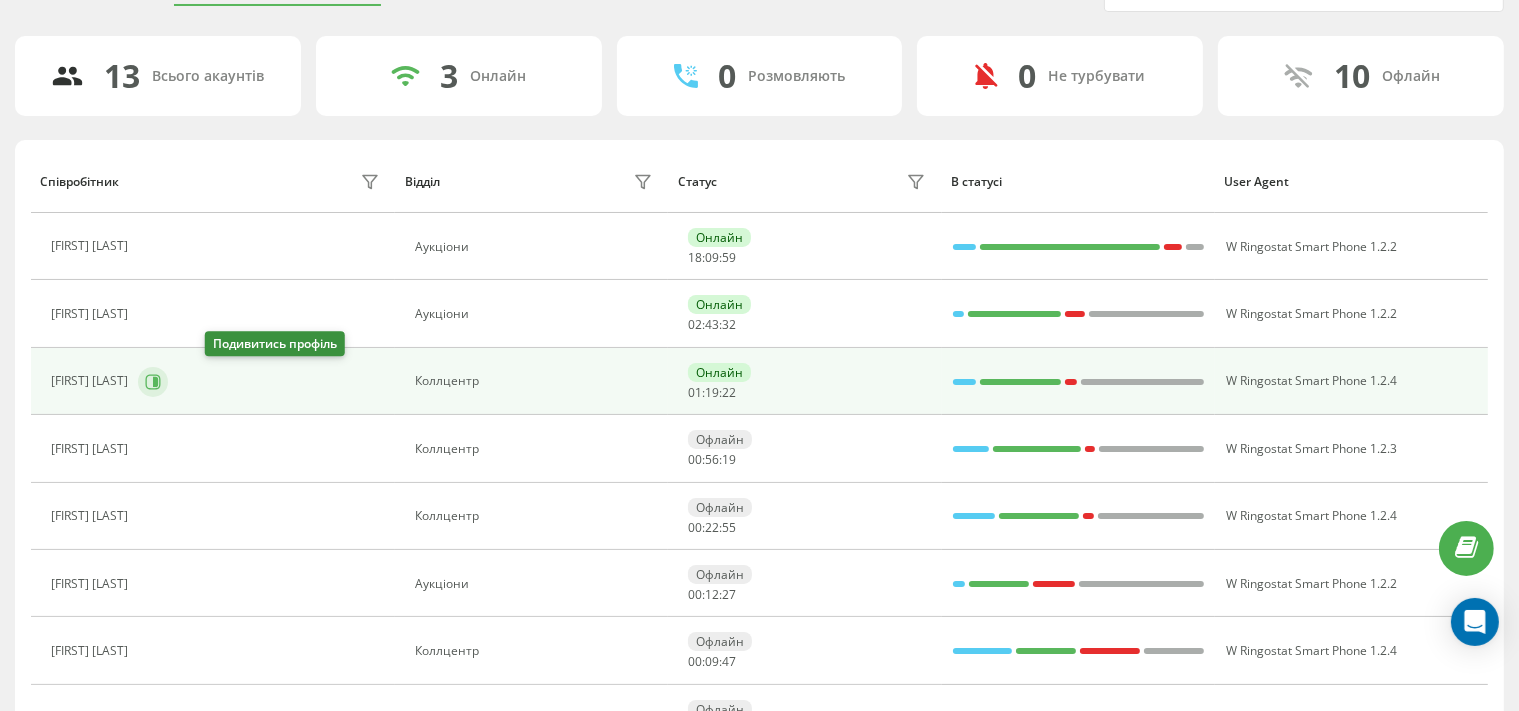 click 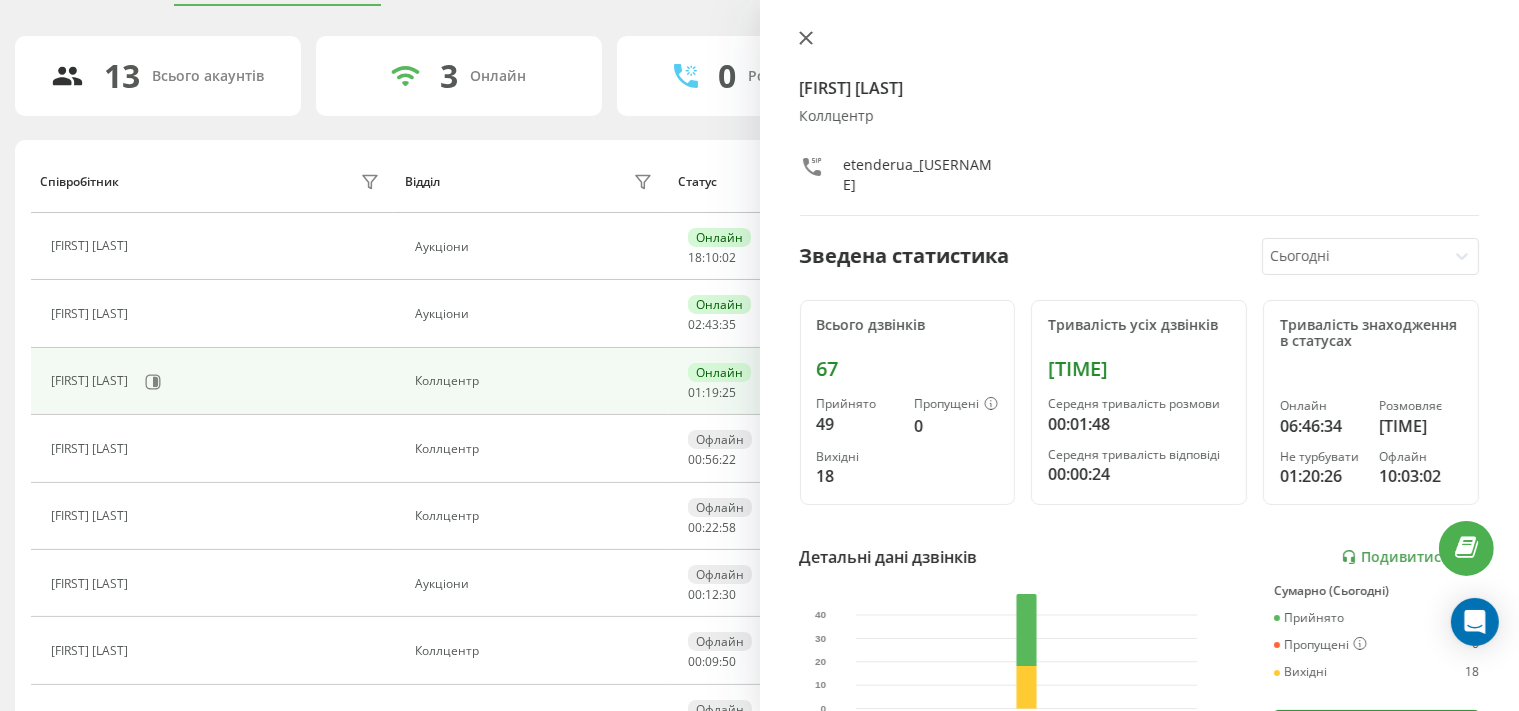 click 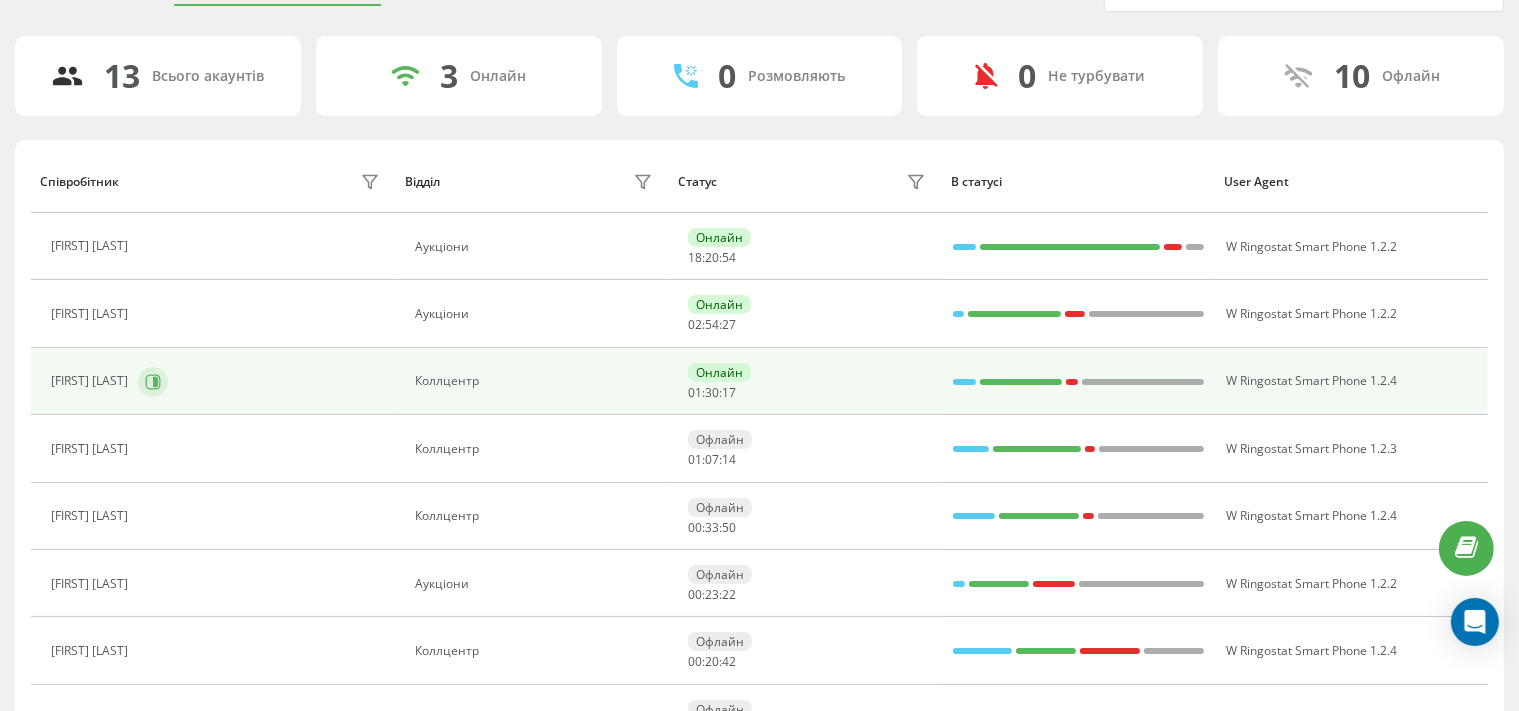 click 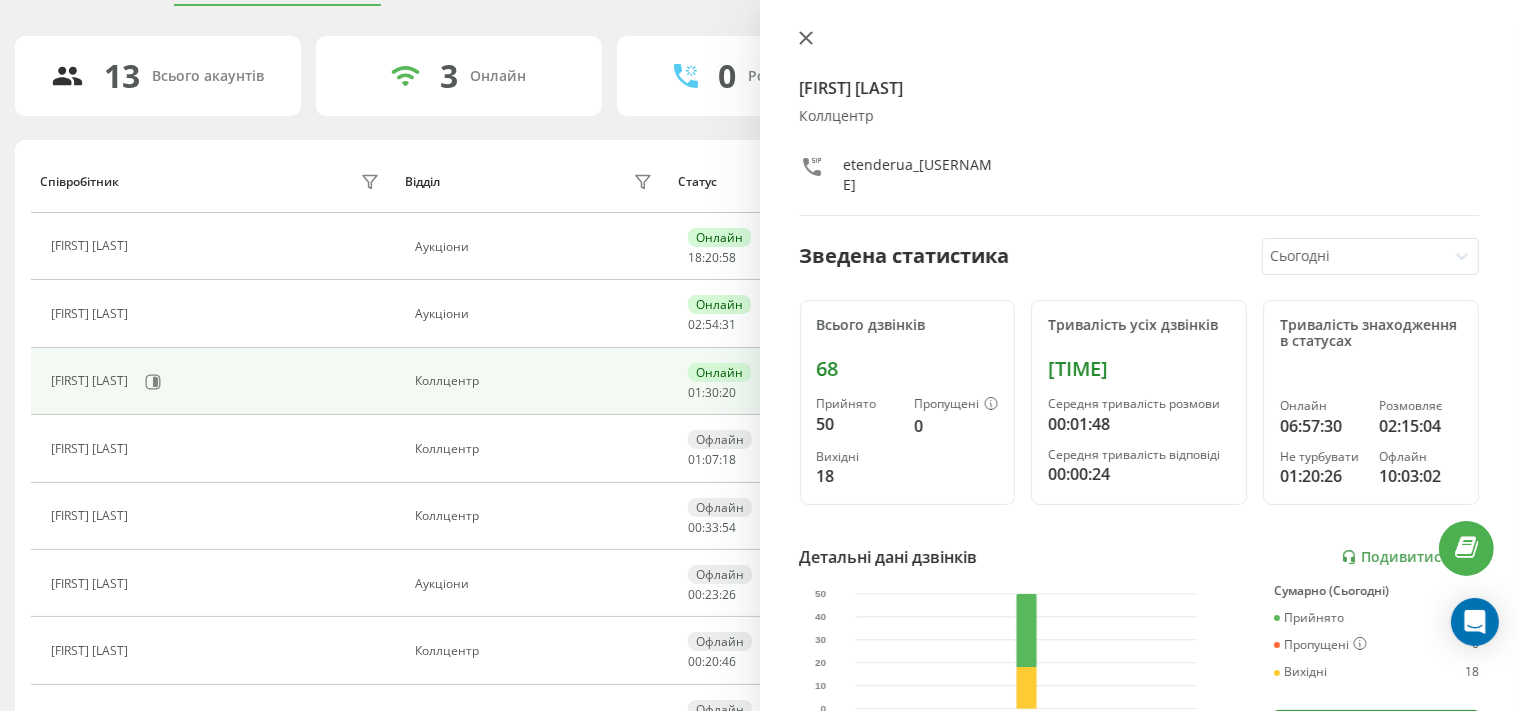 click 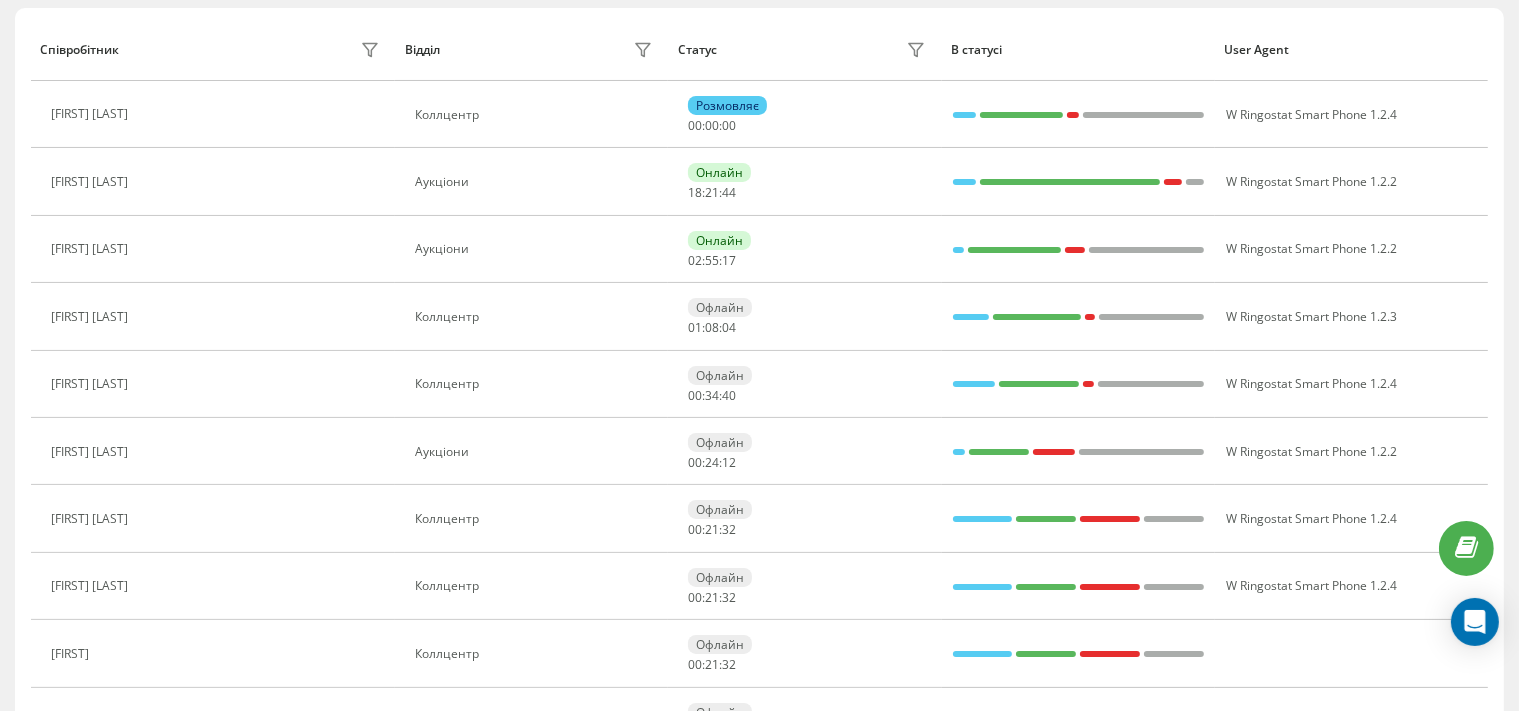 scroll, scrollTop: 103, scrollLeft: 0, axis: vertical 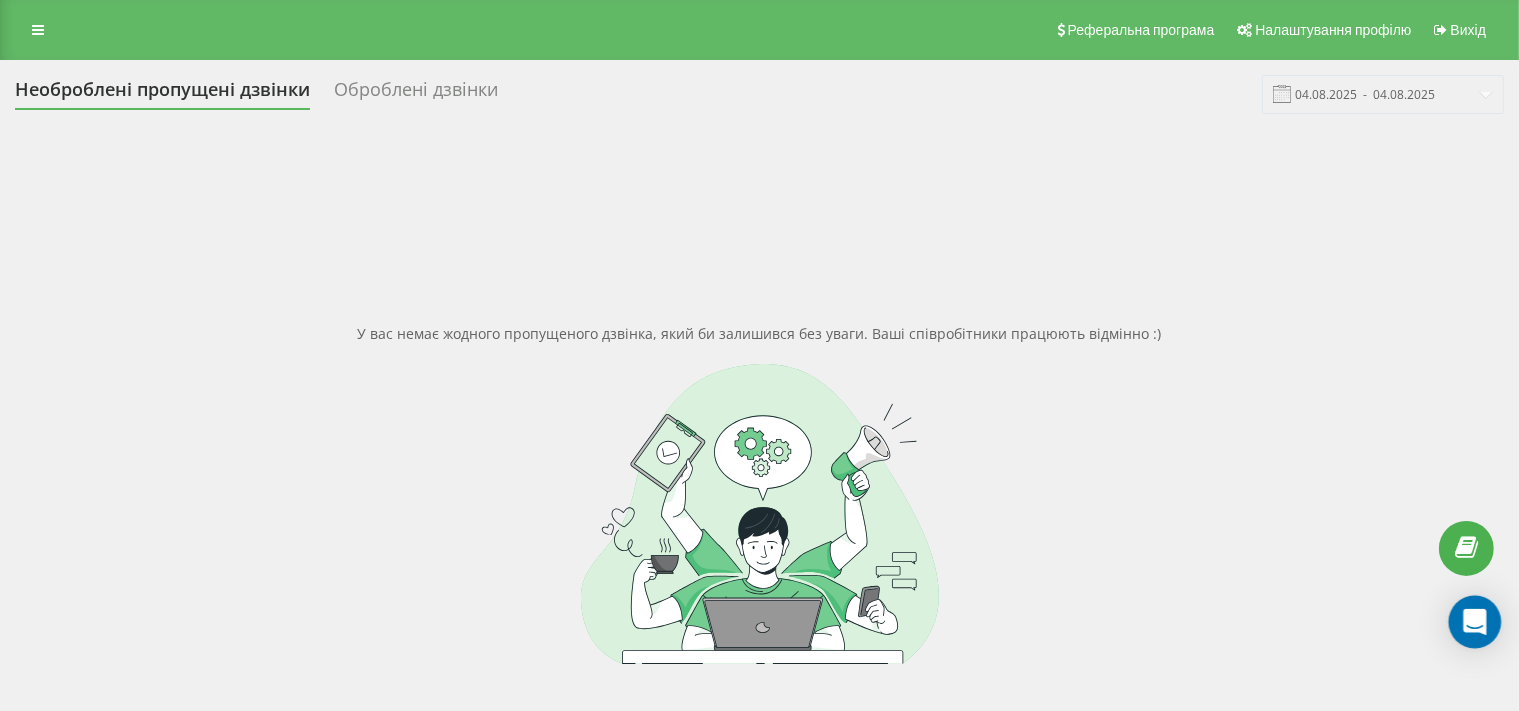 click 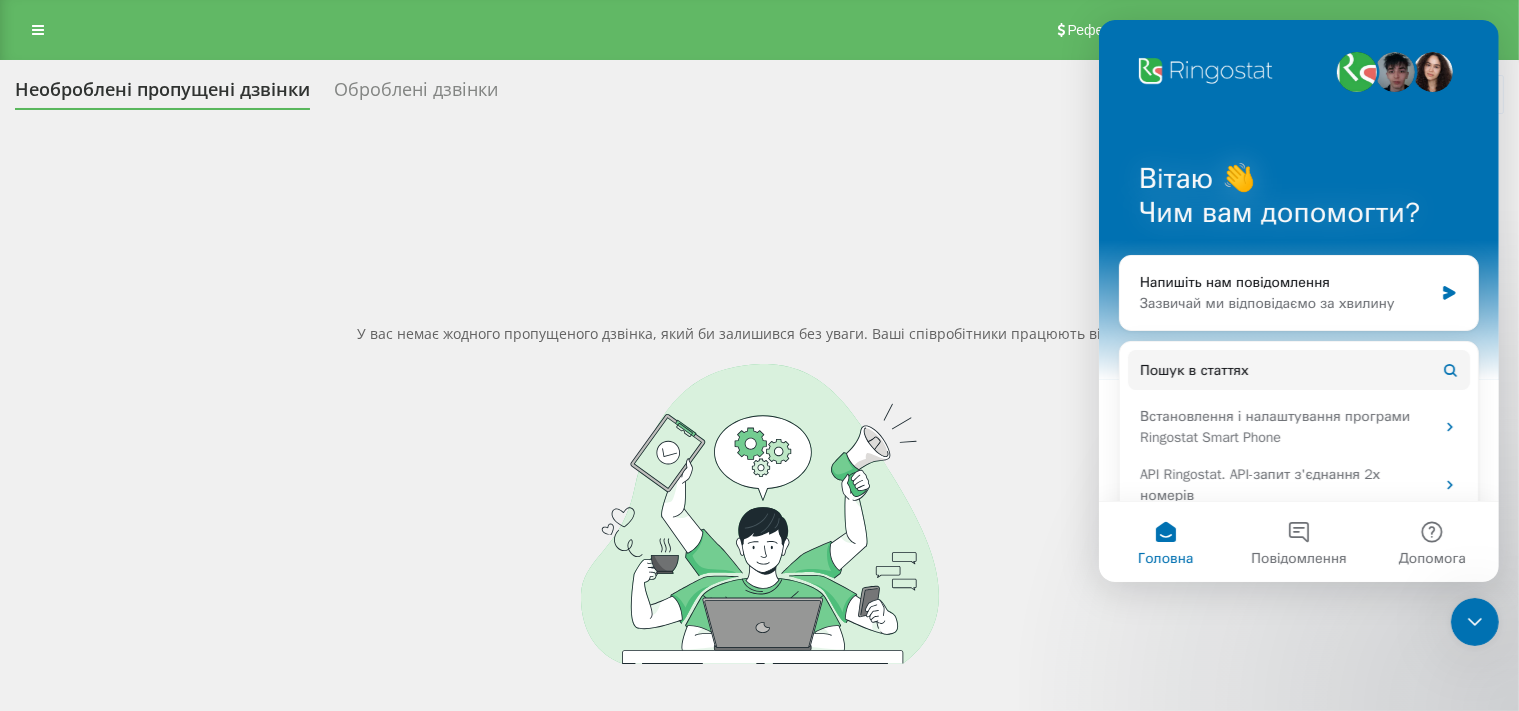 scroll, scrollTop: 0, scrollLeft: 0, axis: both 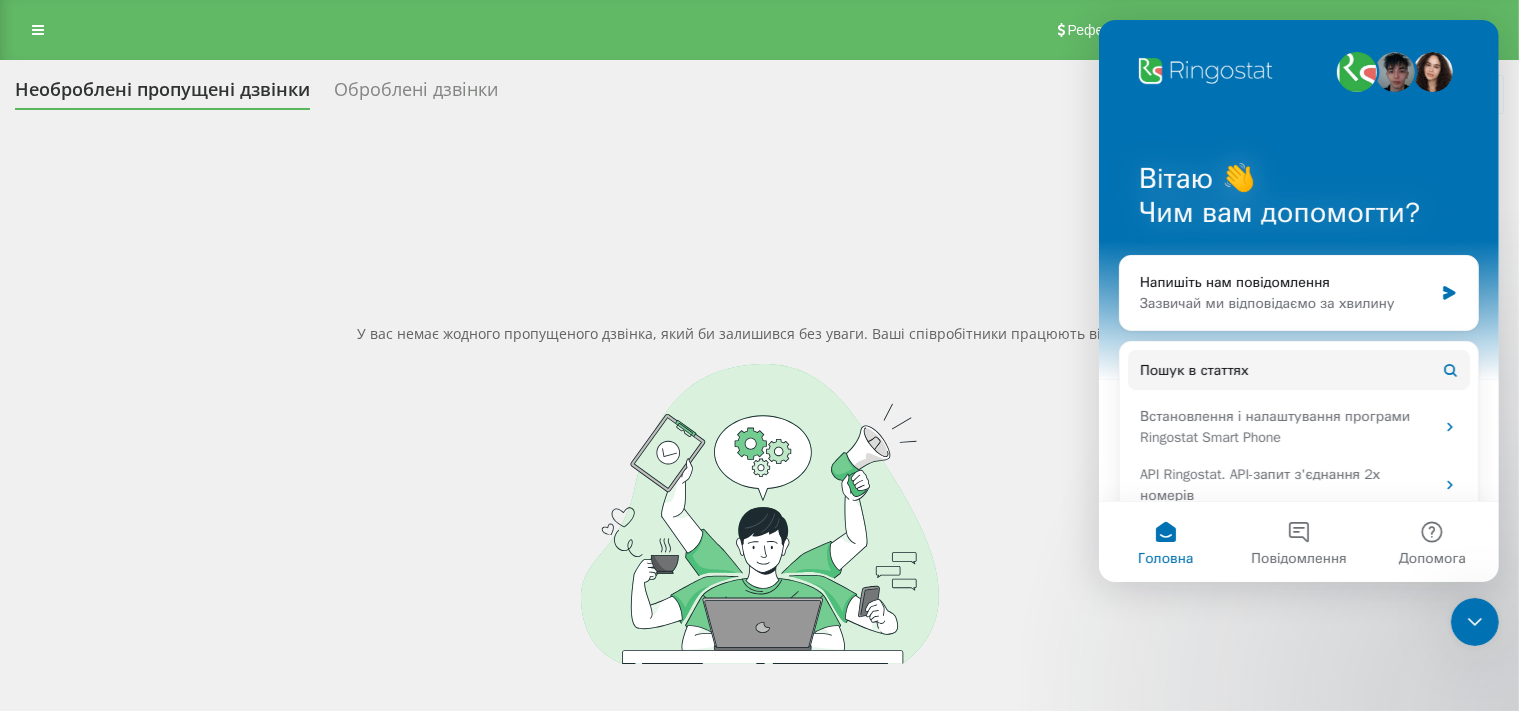 click on "У вас немає жодного пропущеного дзвінка, який би залишився без уваги. Ваші співробітники працюють відмінно :)" at bounding box center (759, 493) 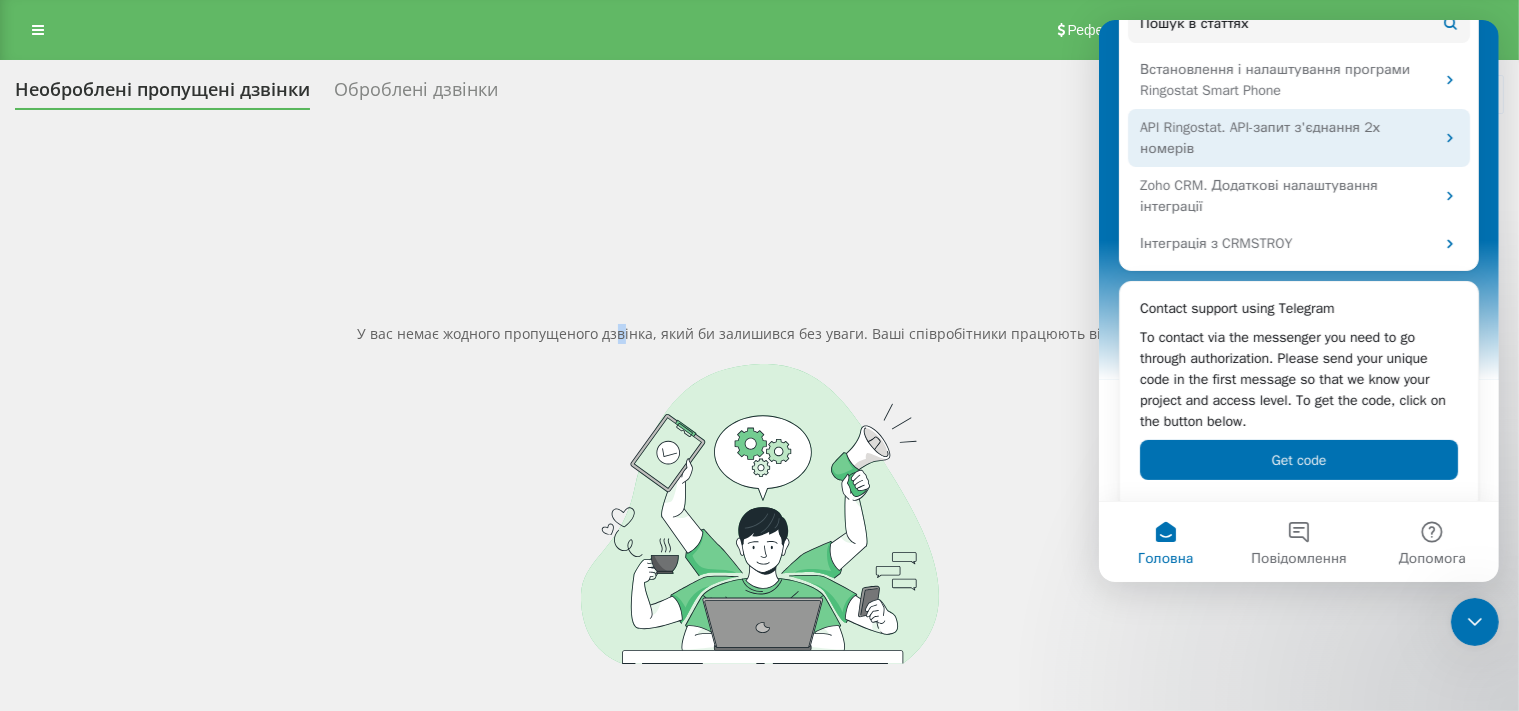 scroll, scrollTop: 365, scrollLeft: 0, axis: vertical 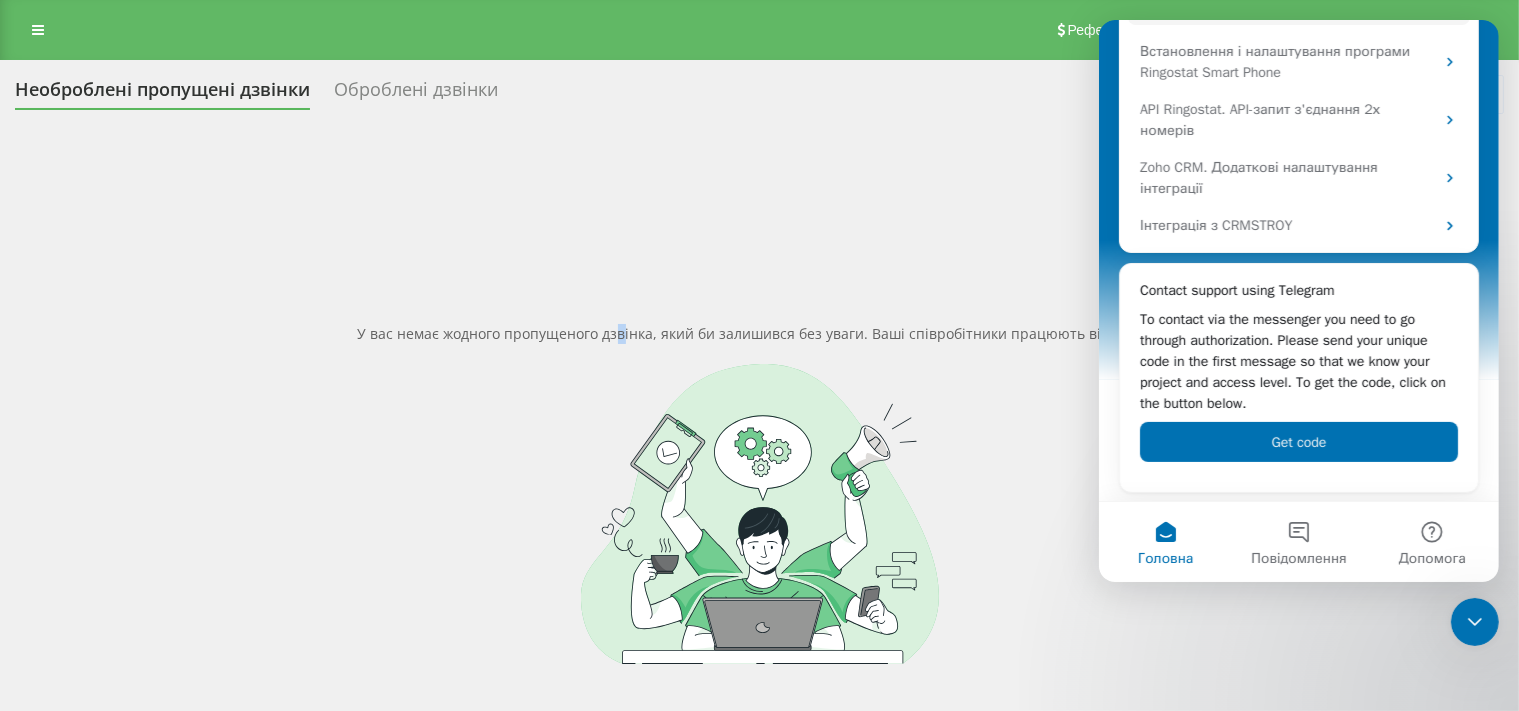 click 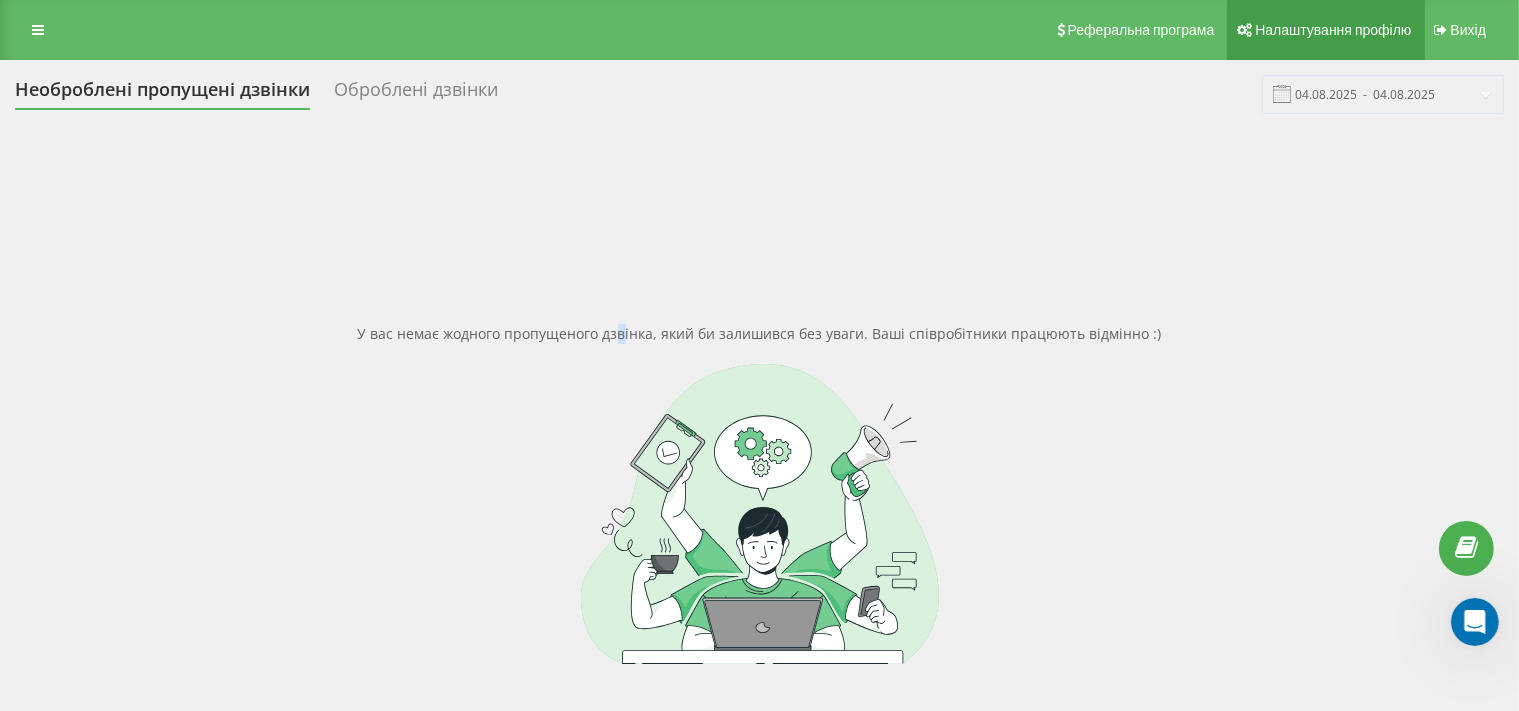 scroll, scrollTop: 0, scrollLeft: 0, axis: both 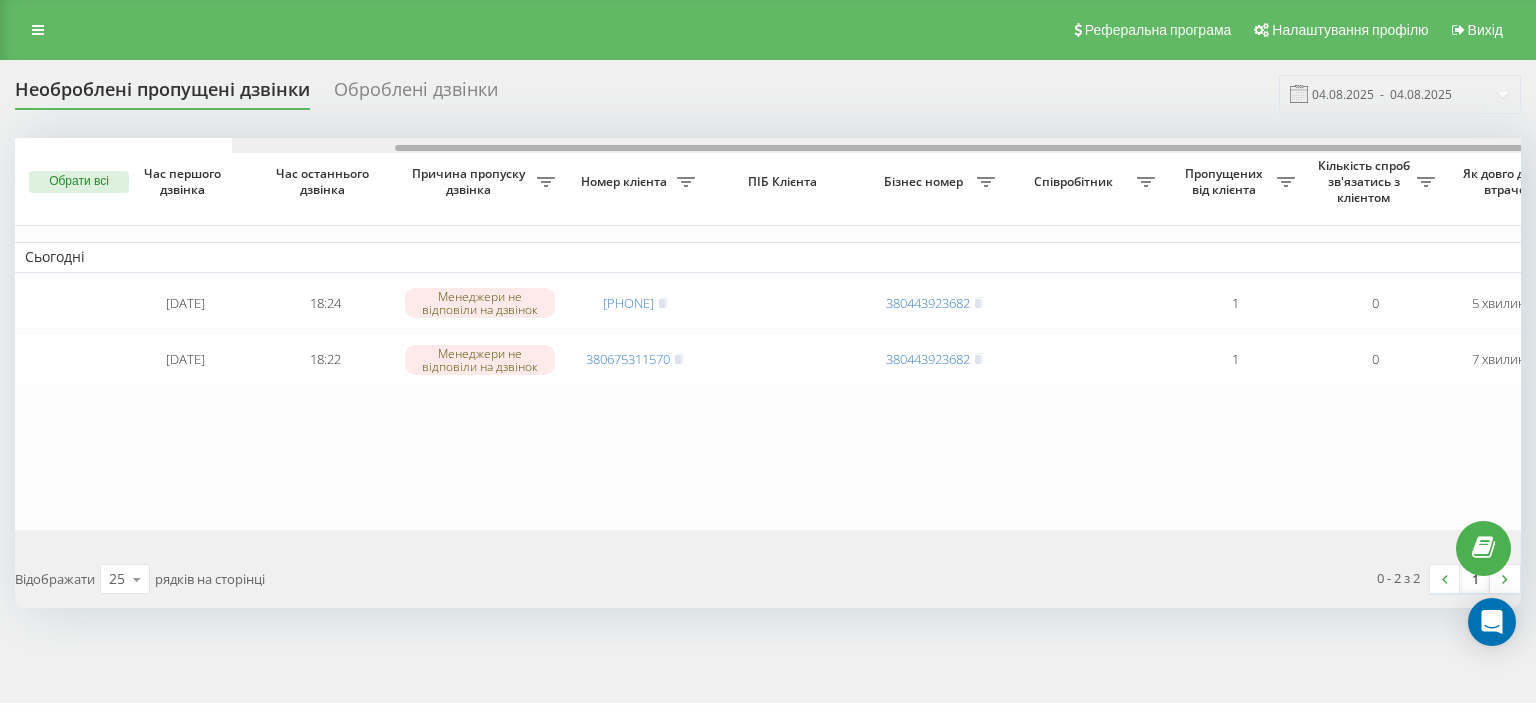 drag, startPoint x: 803, startPoint y: 148, endPoint x: 531, endPoint y: 150, distance: 272.00735 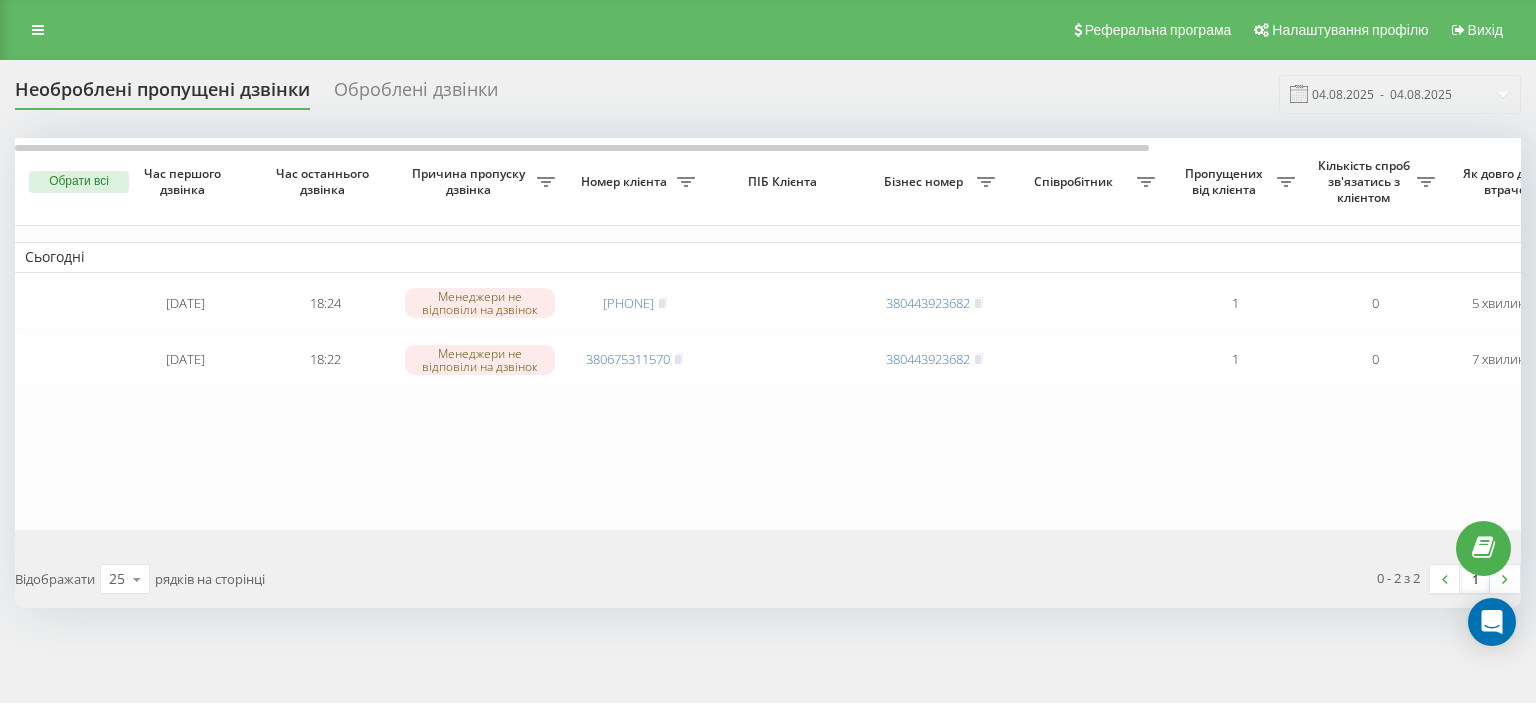 scroll, scrollTop: 0, scrollLeft: 494, axis: horizontal 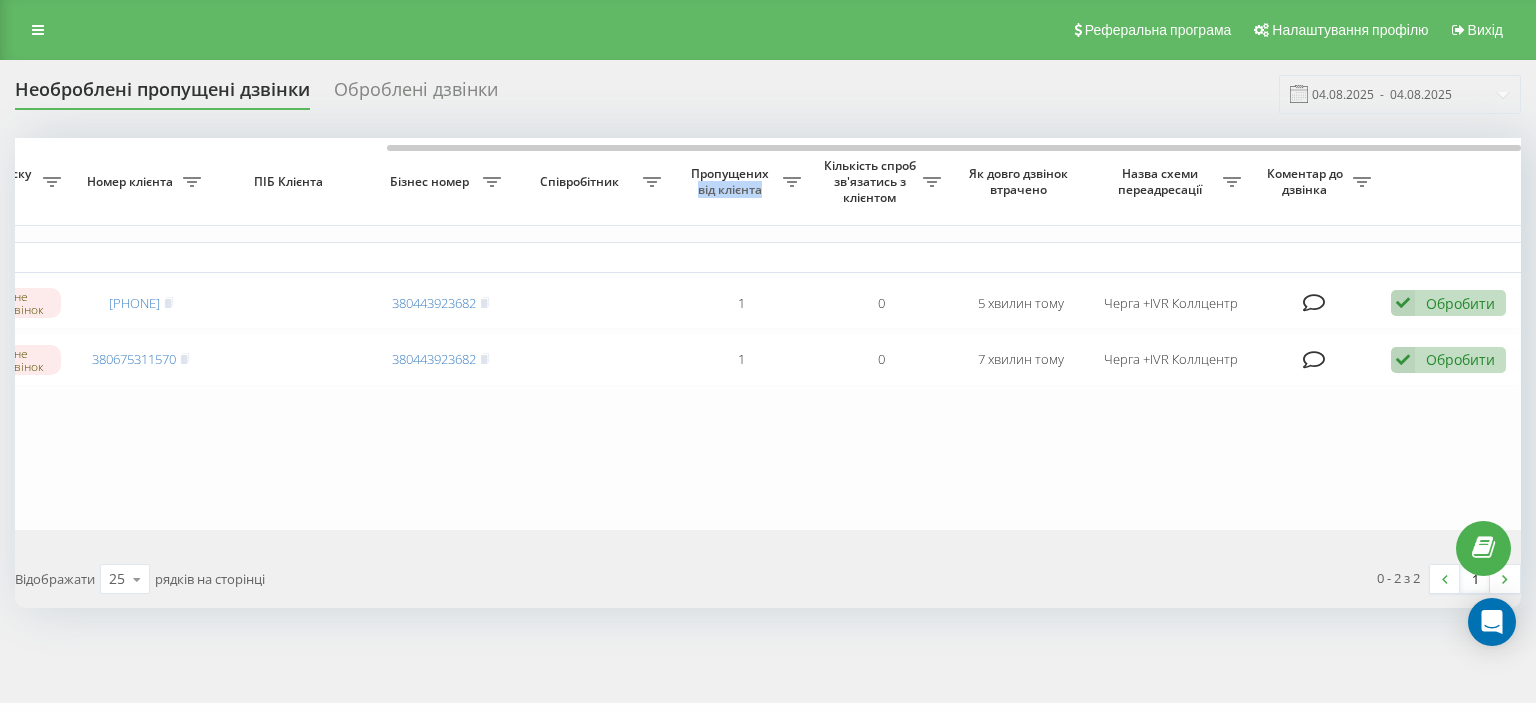 drag, startPoint x: 642, startPoint y: 144, endPoint x: 770, endPoint y: 162, distance: 129.25943 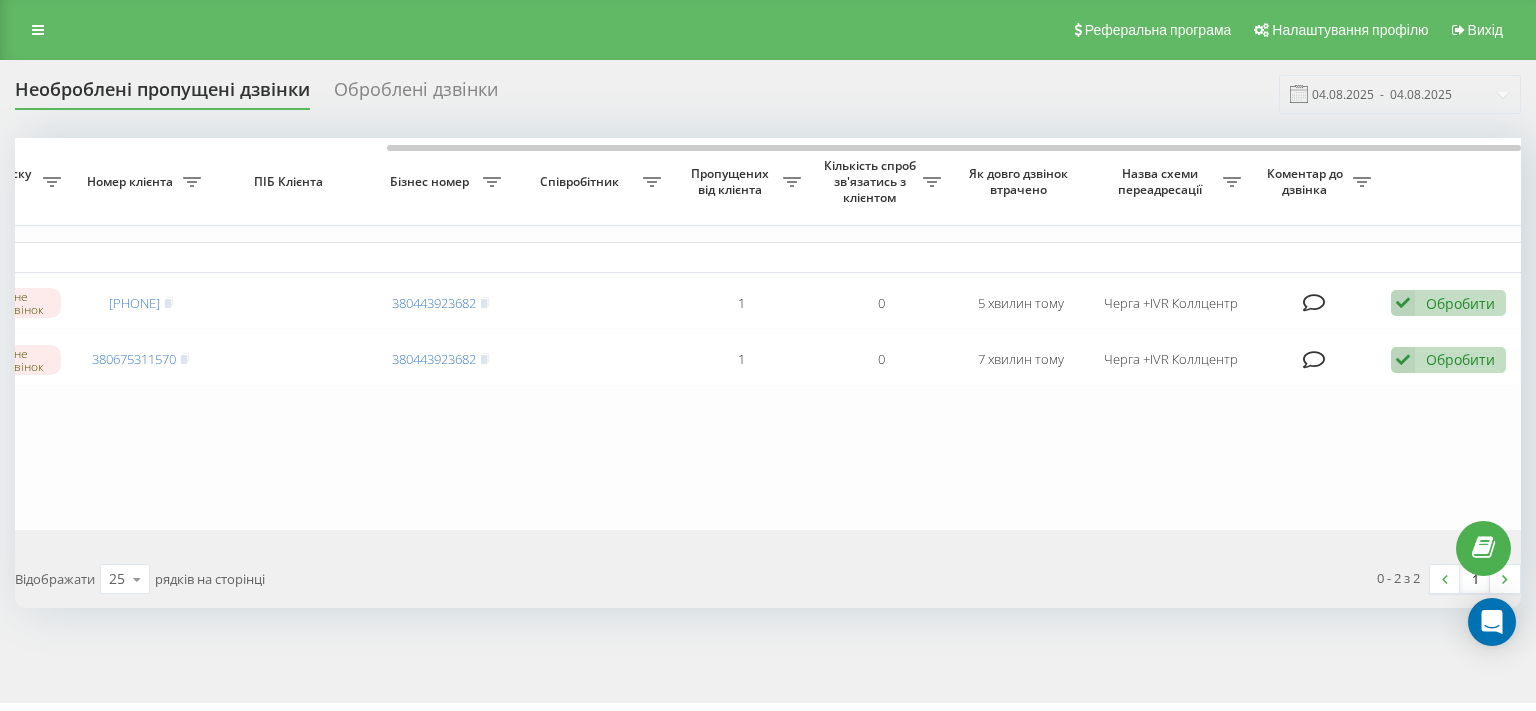 click on "Сьогодні 08/04/2025 18:24:34 18:24 Менеджери не відповіли на дзвінок [PHONE] [PHONE] 1 0 5 хвилин тому Черга +IVR Коллцентр Обробити Не вдалося зв'язатися Зв'язався з клієнтом за допомогою іншого каналу Клієнт передзвонив сам з іншого номера Інший варіант 08/04/2025 18:22:30 18:22 Менеджери не відповіли на дзвінок [PHONE] [PHONE] 1 0 7 хвилин тому Черга +IVR Коллцентр Обробити Не вдалося зв'язатися Зв'язався з клієнтом за допомогою іншого каналу Клієнт передзвонив сам з іншого номера Інший варіант" at bounding box center [521, 334] 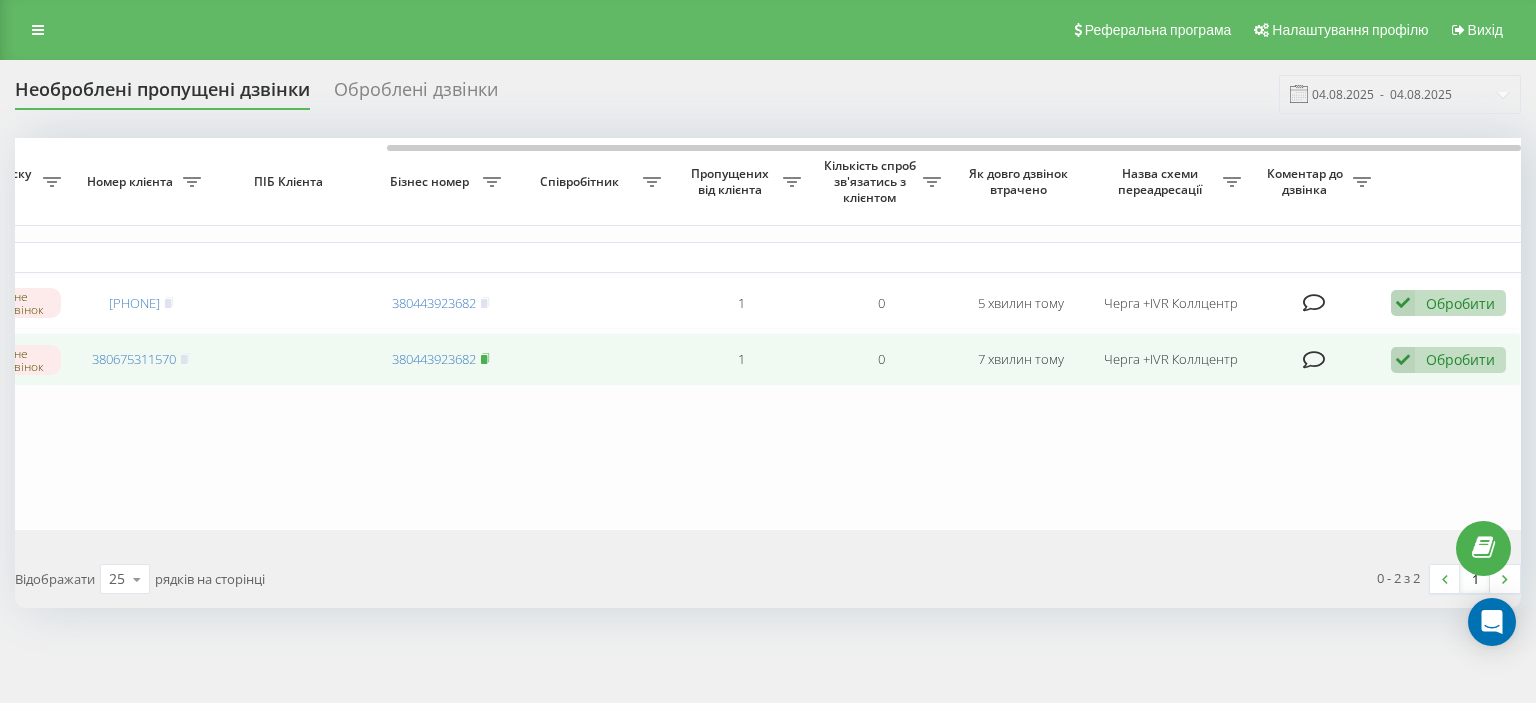 click 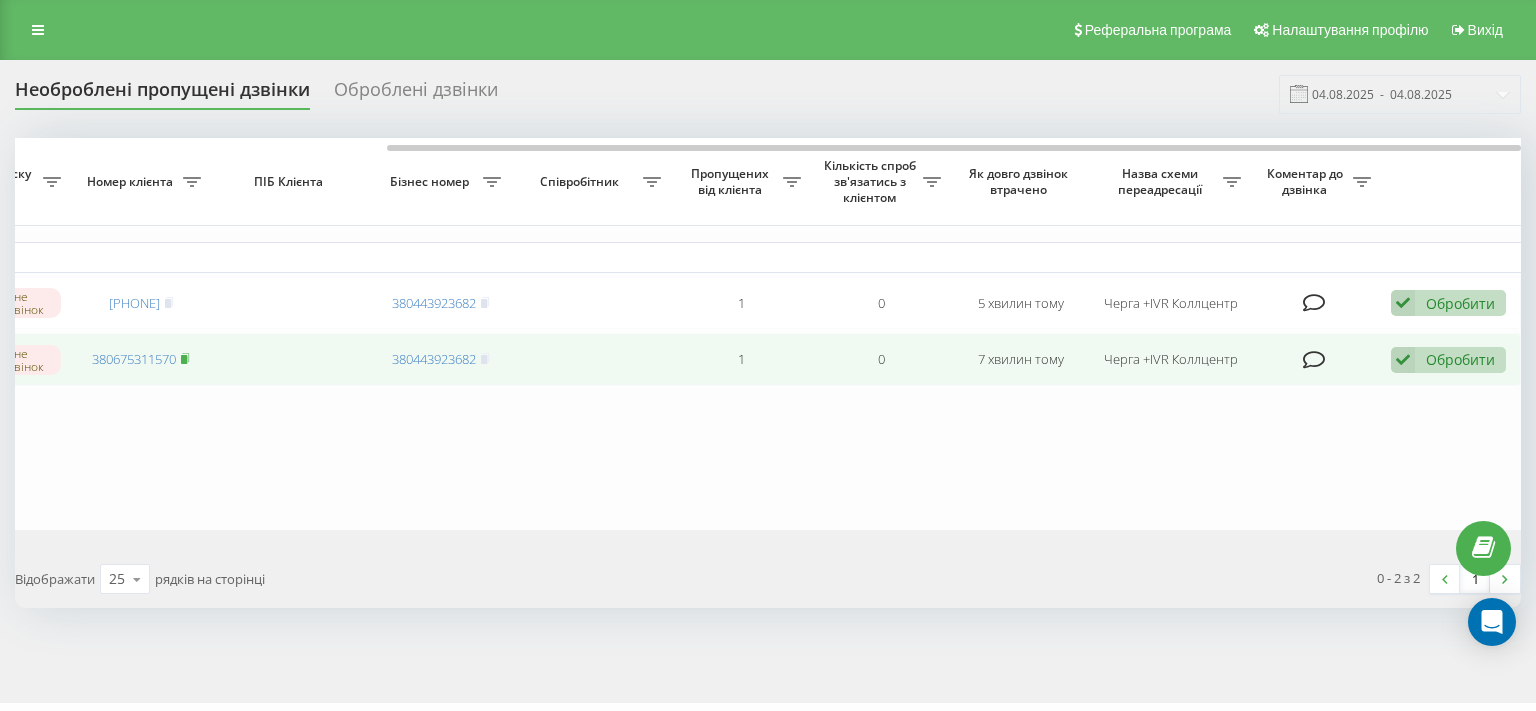 click 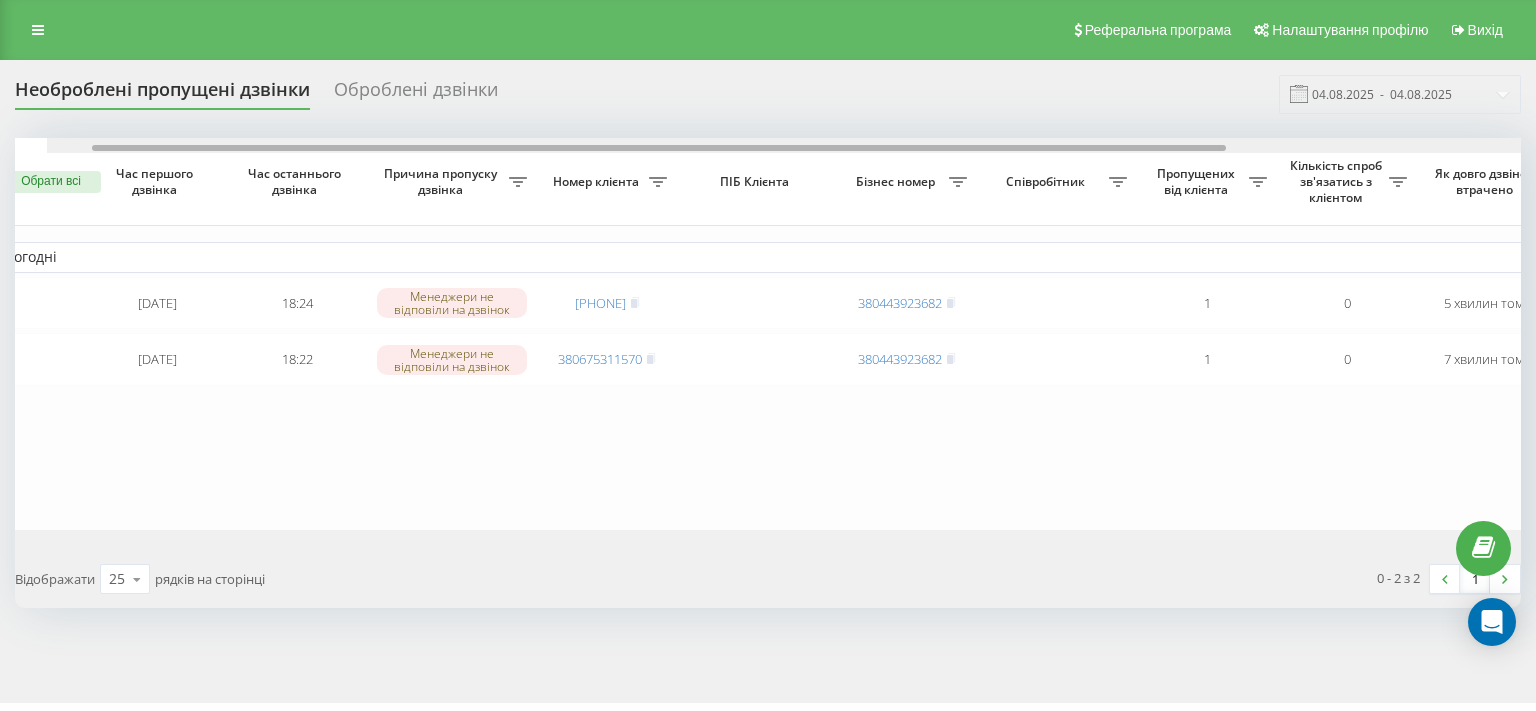 scroll, scrollTop: 0, scrollLeft: 0, axis: both 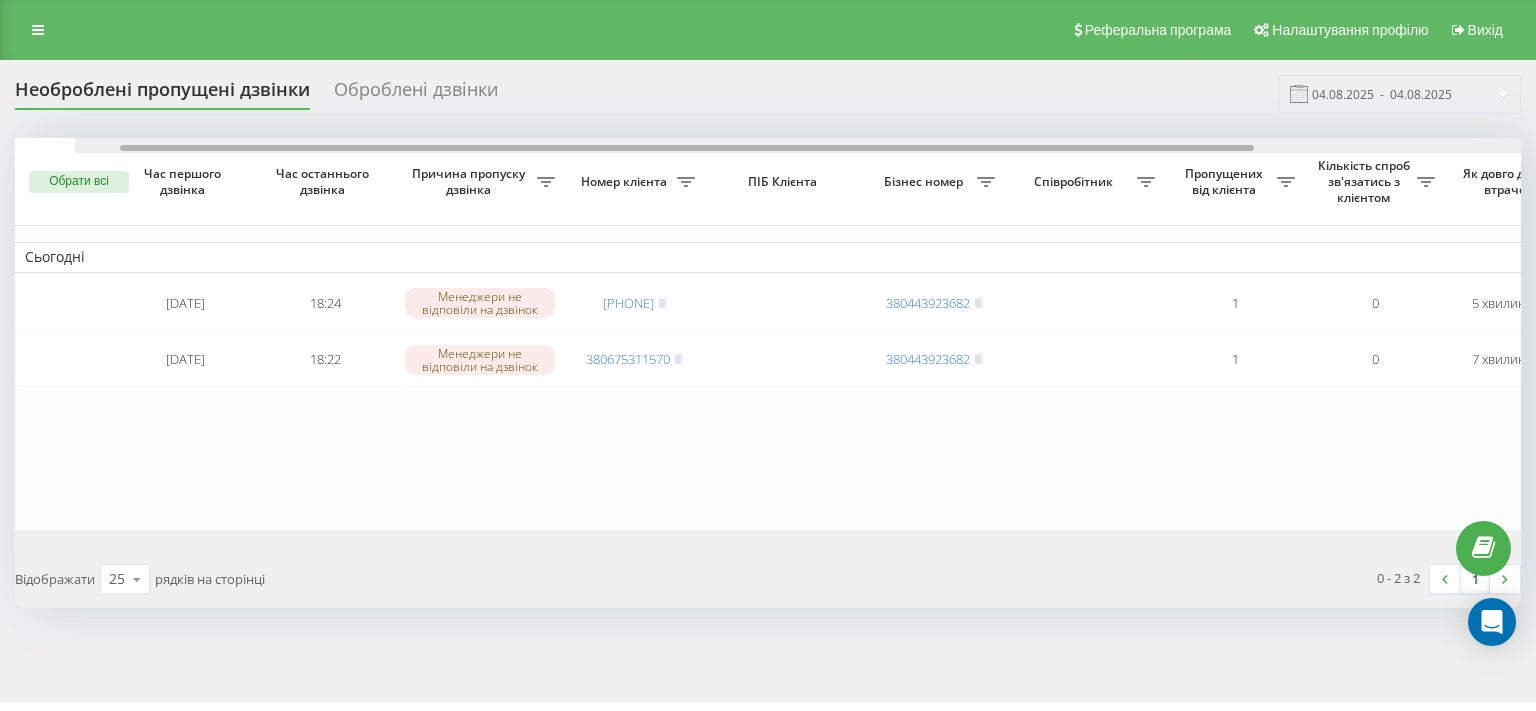 drag, startPoint x: 277, startPoint y: 152, endPoint x: 59, endPoint y: 172, distance: 218.91551 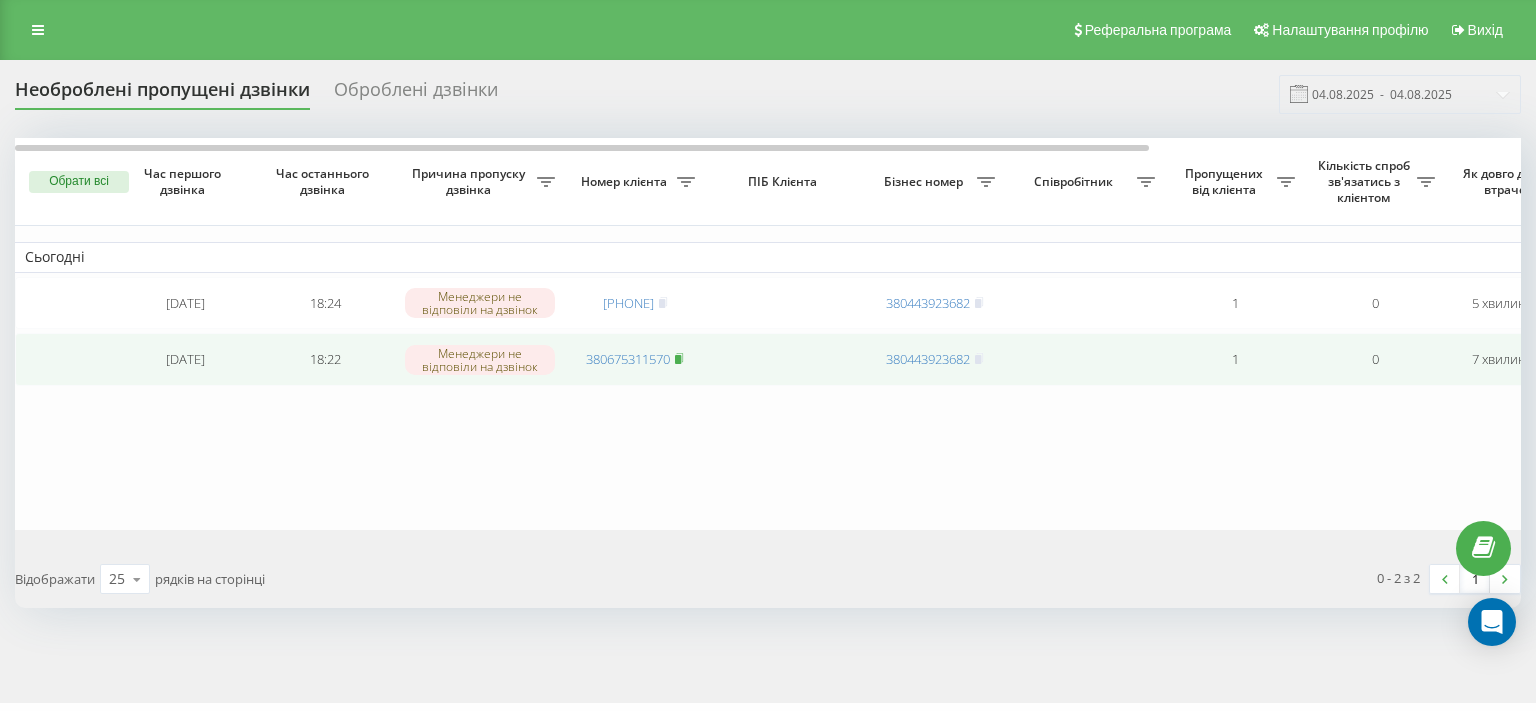 click 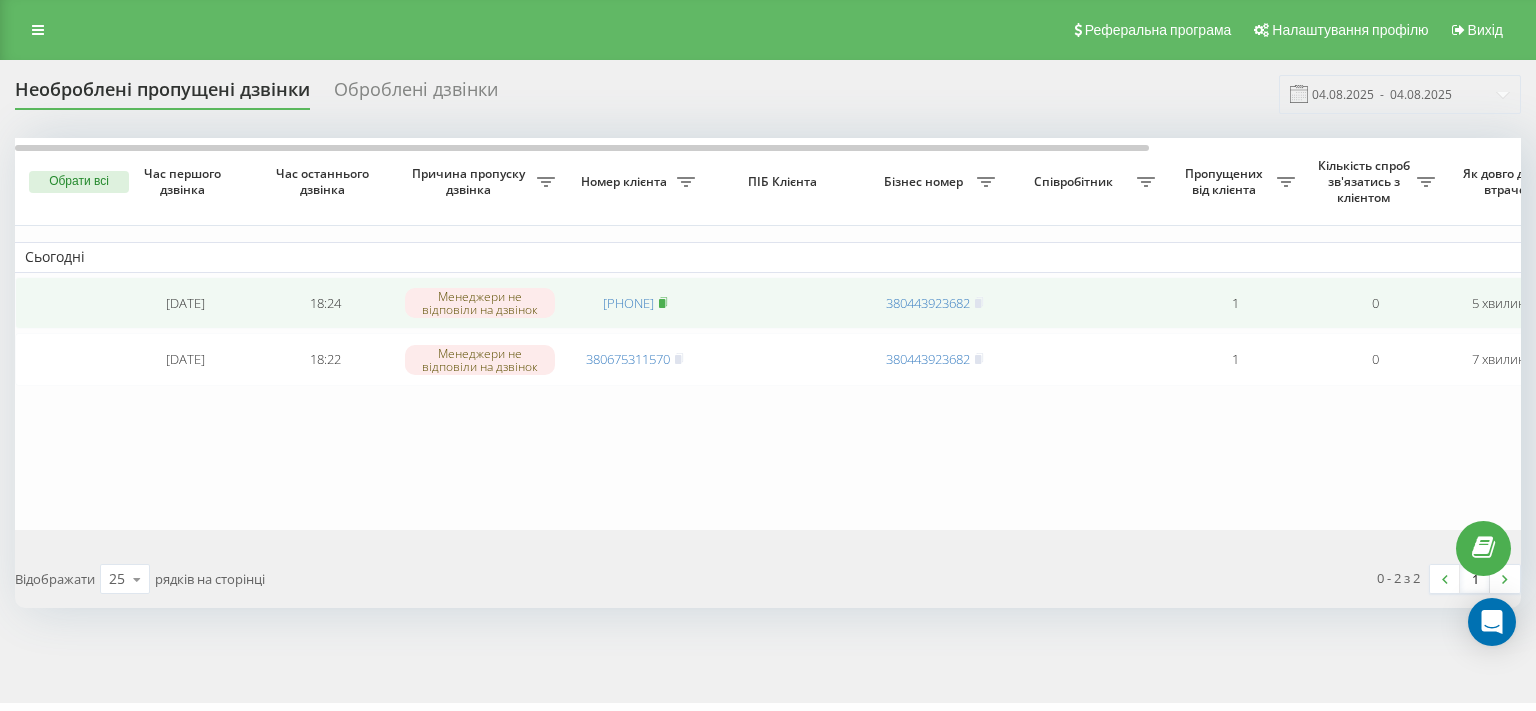 click 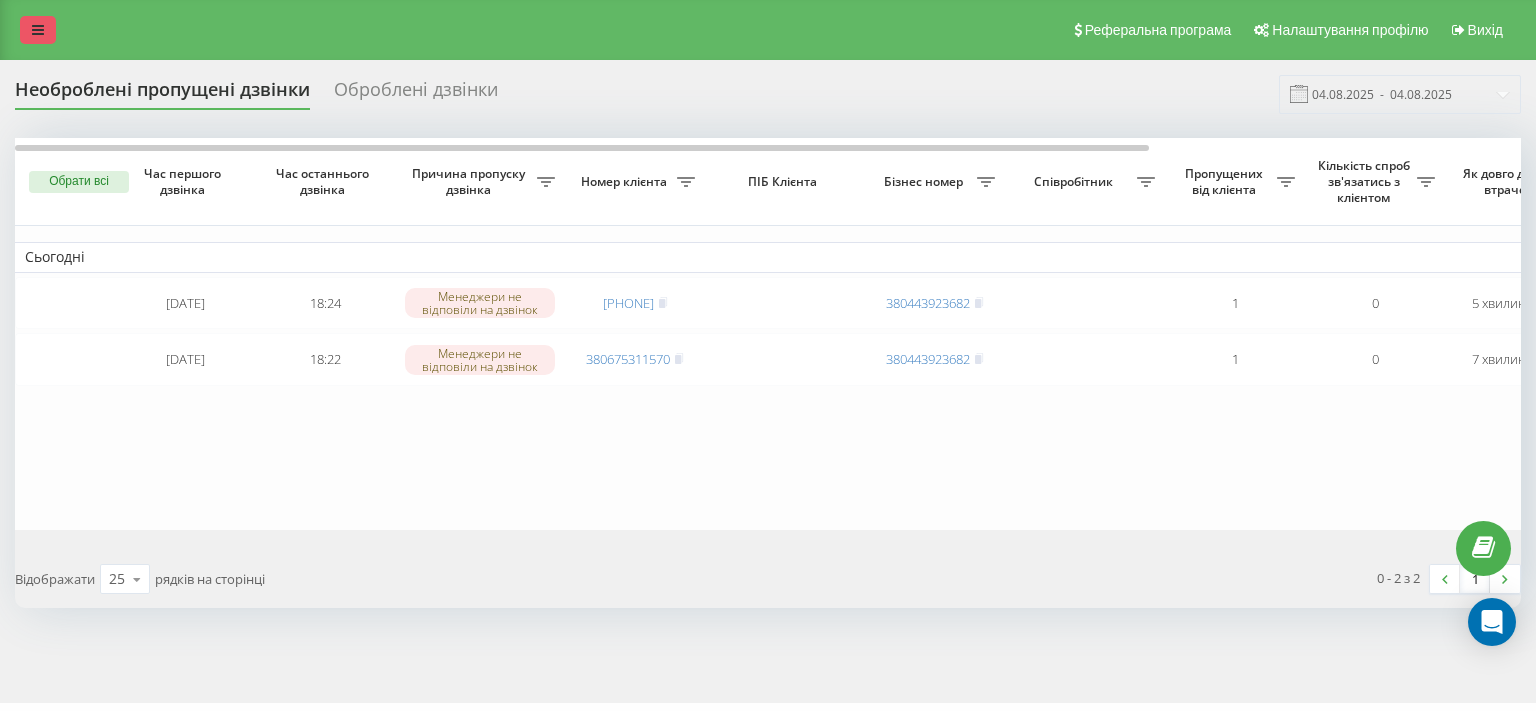 click at bounding box center [38, 30] 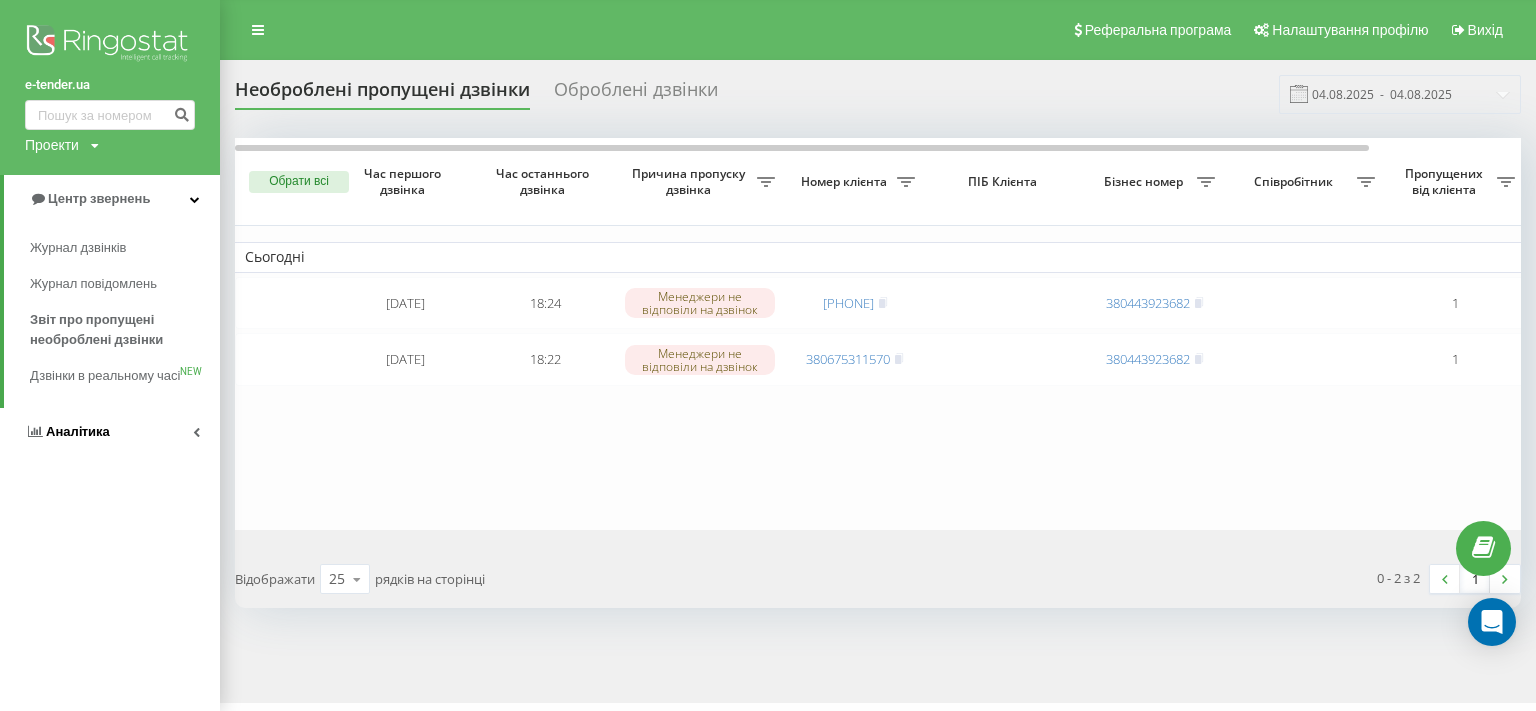 click on "Аналiтика" at bounding box center (110, 432) 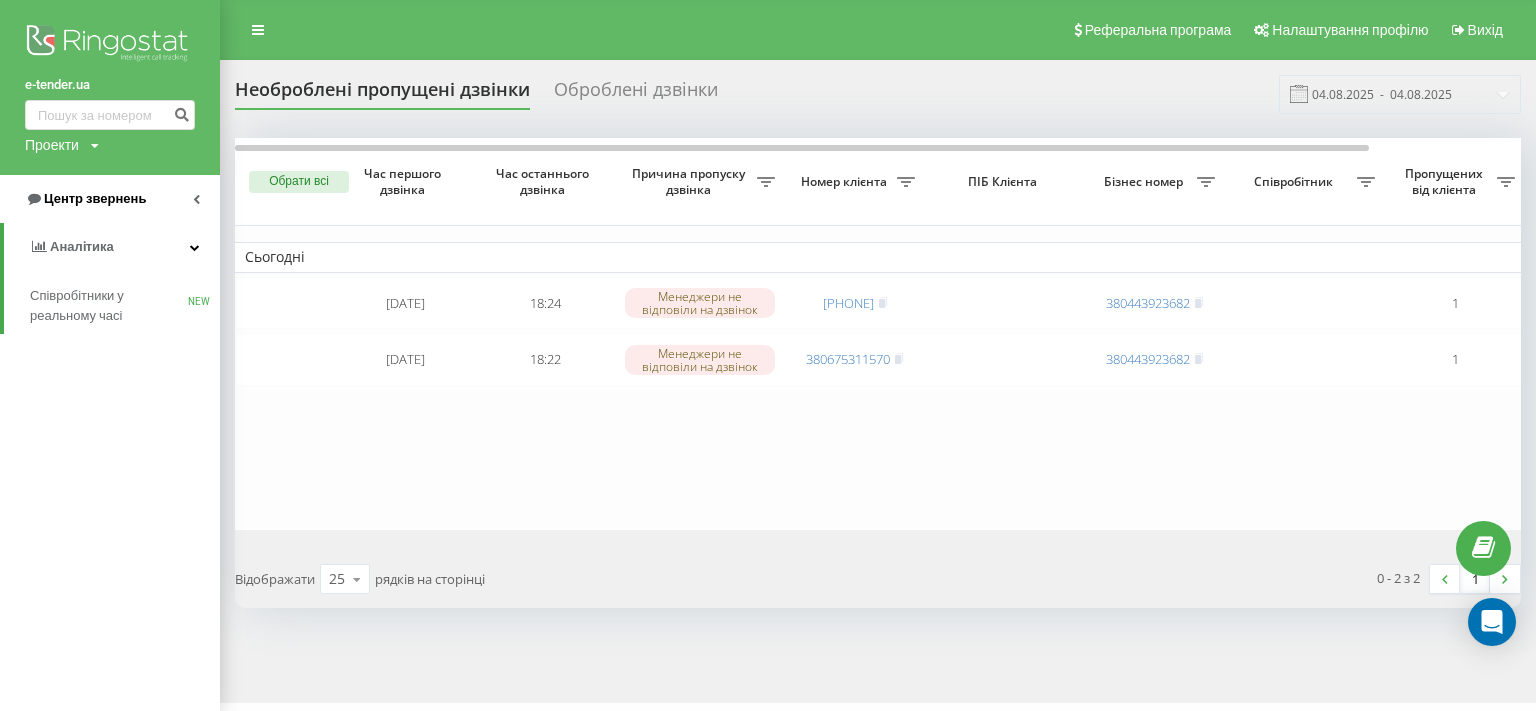 click on "Центр звернень" at bounding box center [95, 198] 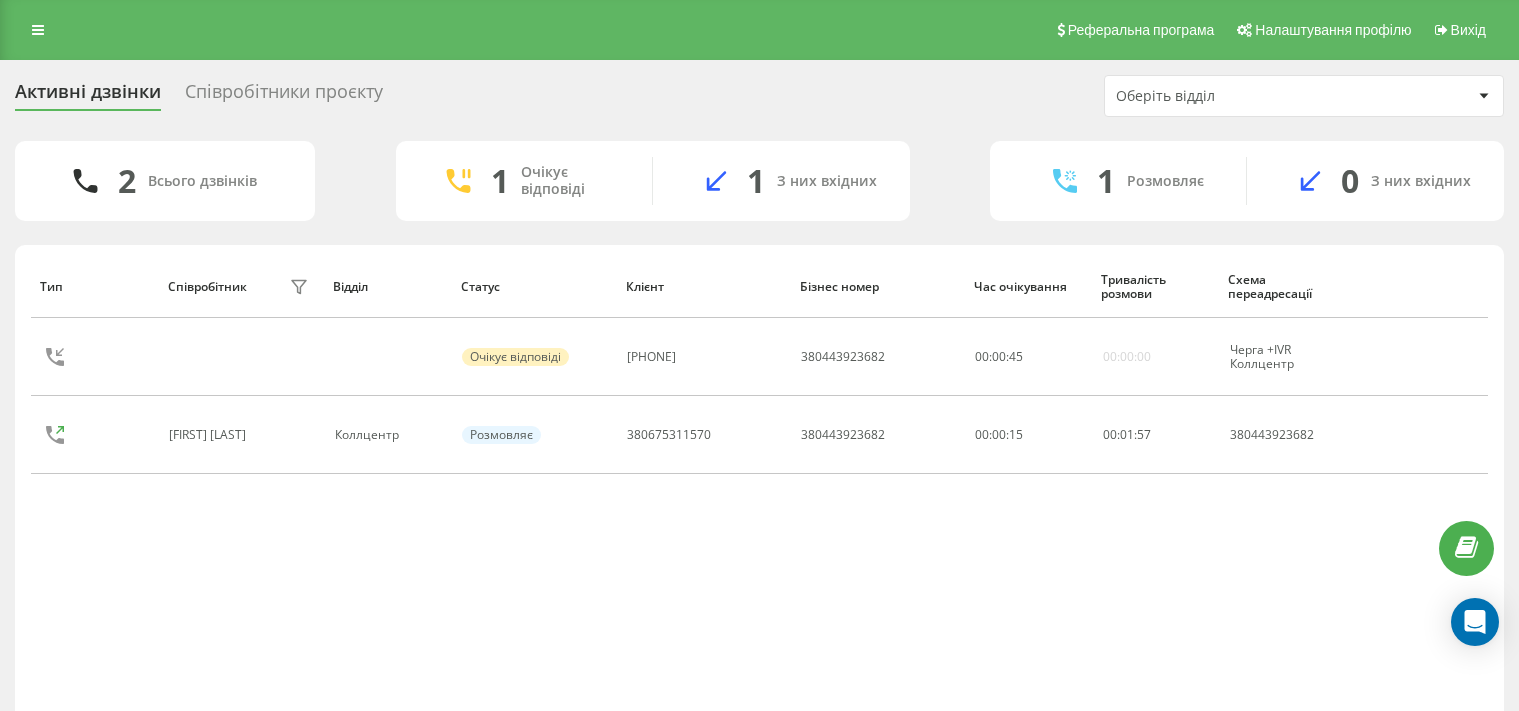 scroll, scrollTop: 0, scrollLeft: 0, axis: both 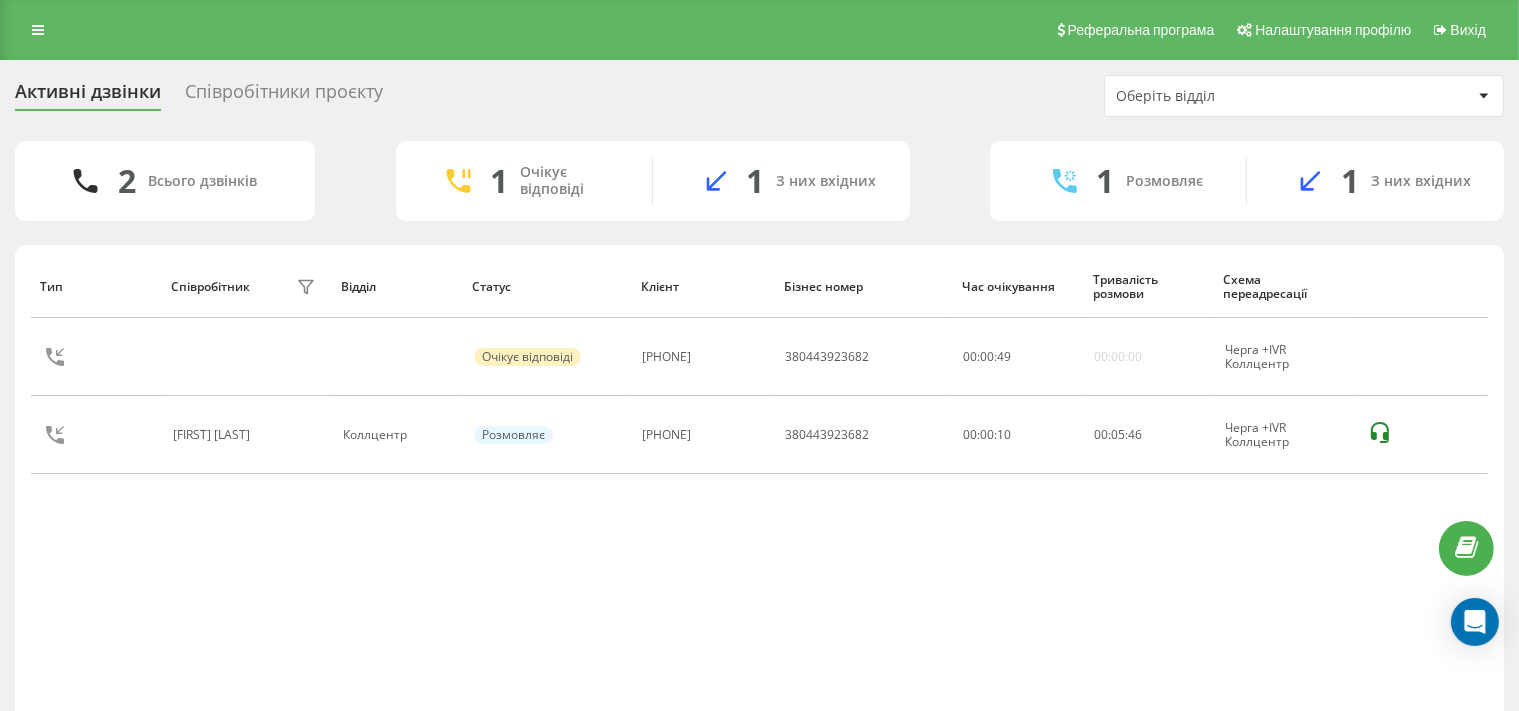click on "Тип Співробітник  фільтру  Відділ Статус Клієнт Бізнес номер Час очікування Тривалість розмови Схема переадресації Очікує відповіді 380506907225 380443923682 00 : 00 : 49 00:00:00 Черга +IVR Коллцентр Владислава Прохоренко Коллцентр Розмовляє 380442931222 380443923682 00:00:10 00 : 05 : 46 Черга +IVR Коллцентр" at bounding box center (759, 486) 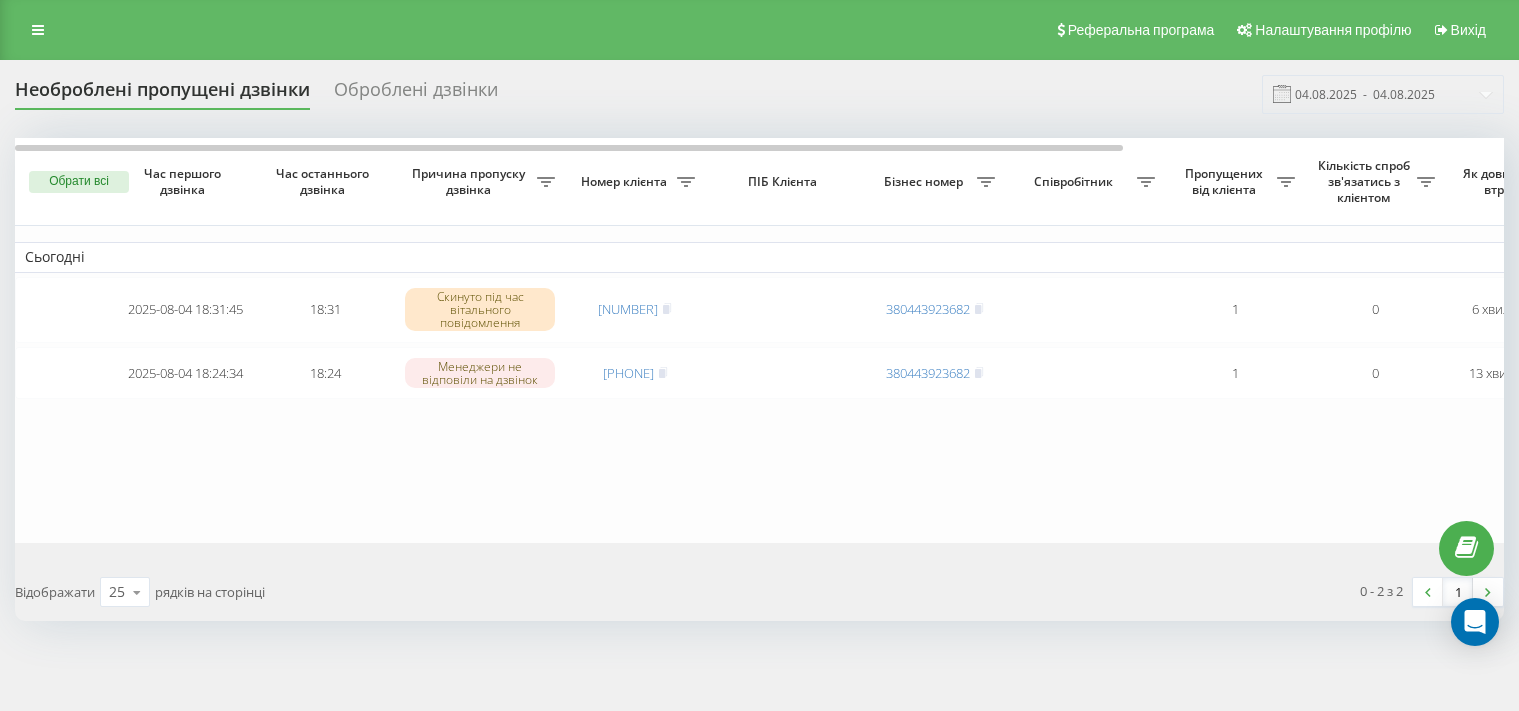 scroll, scrollTop: 0, scrollLeft: 0, axis: both 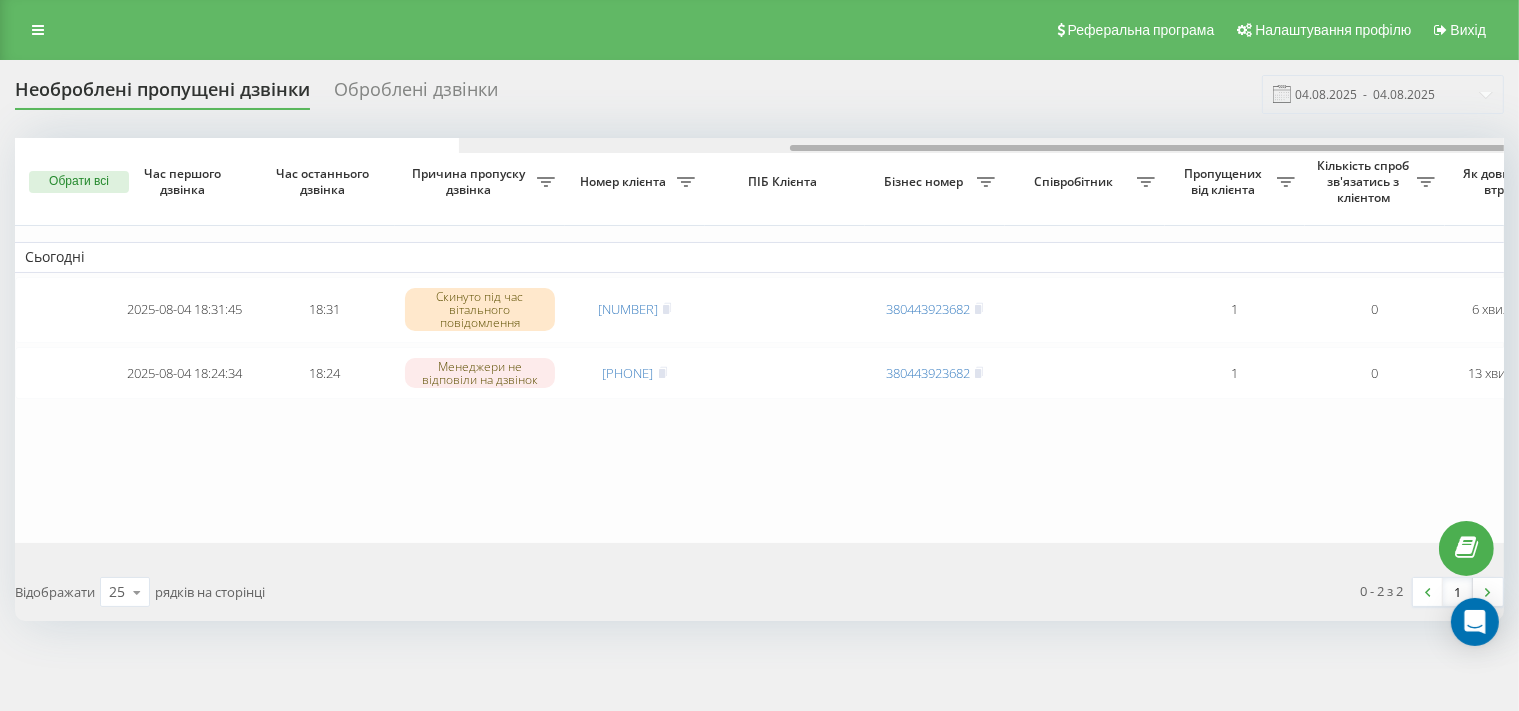 drag, startPoint x: 731, startPoint y: 146, endPoint x: 393, endPoint y: 194, distance: 341.39127 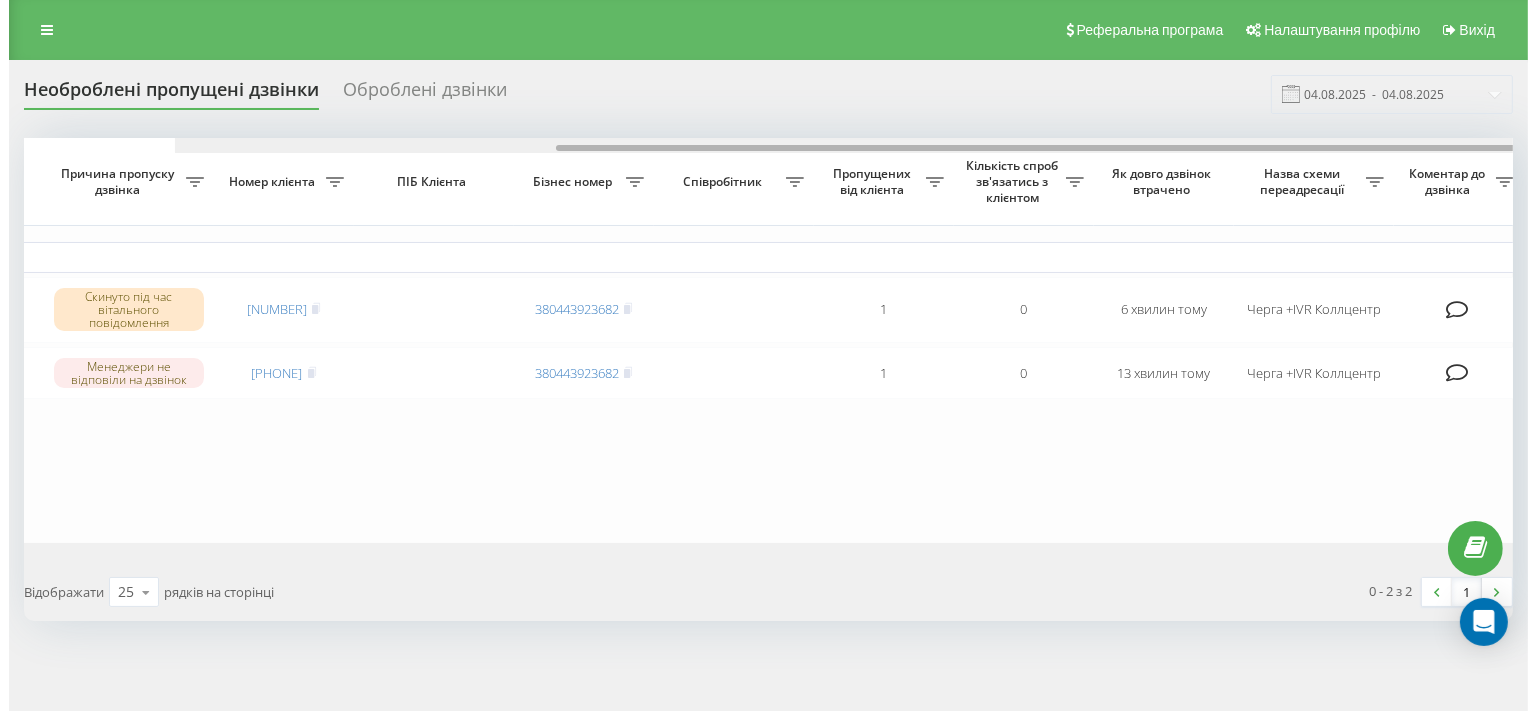 scroll, scrollTop: 0, scrollLeft: 511, axis: horizontal 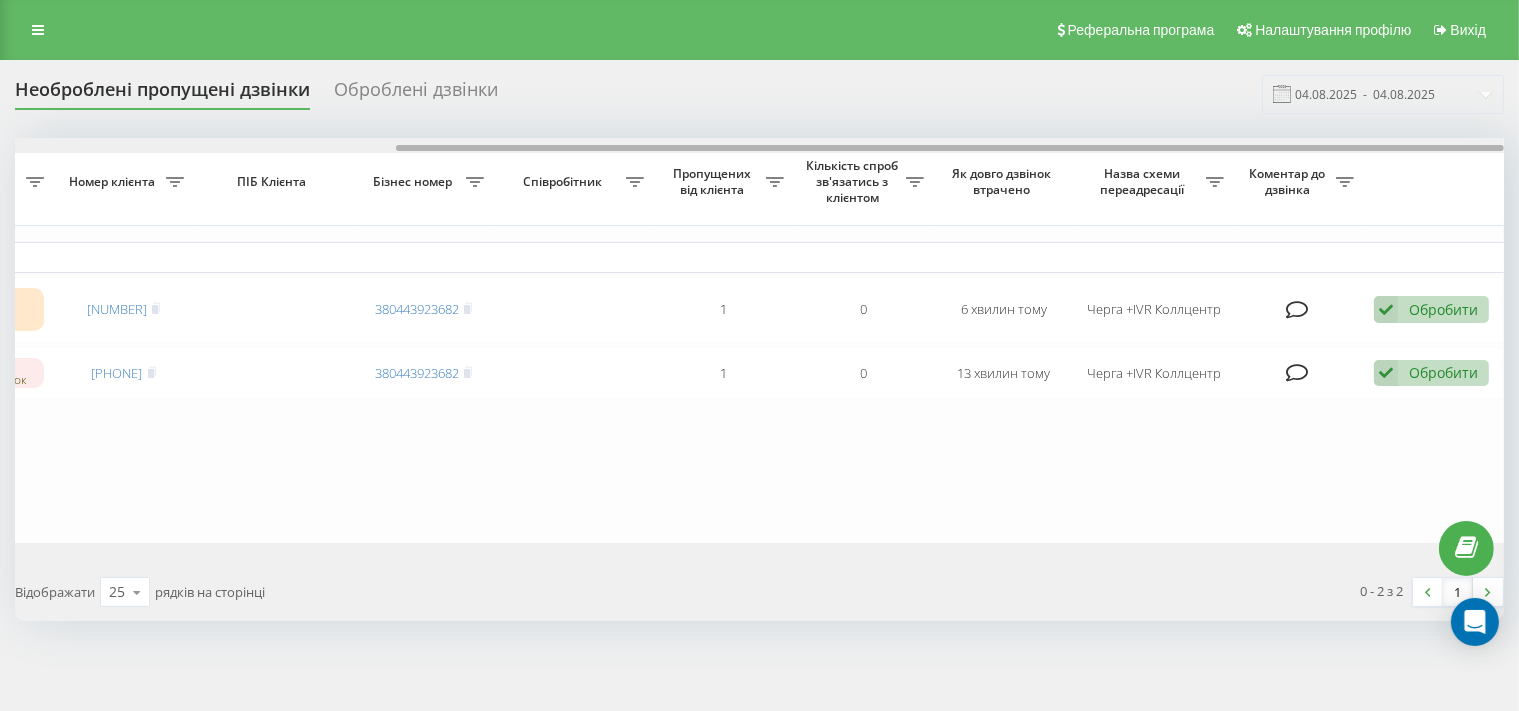 drag, startPoint x: 728, startPoint y: 148, endPoint x: 1221, endPoint y: 162, distance: 493.19873 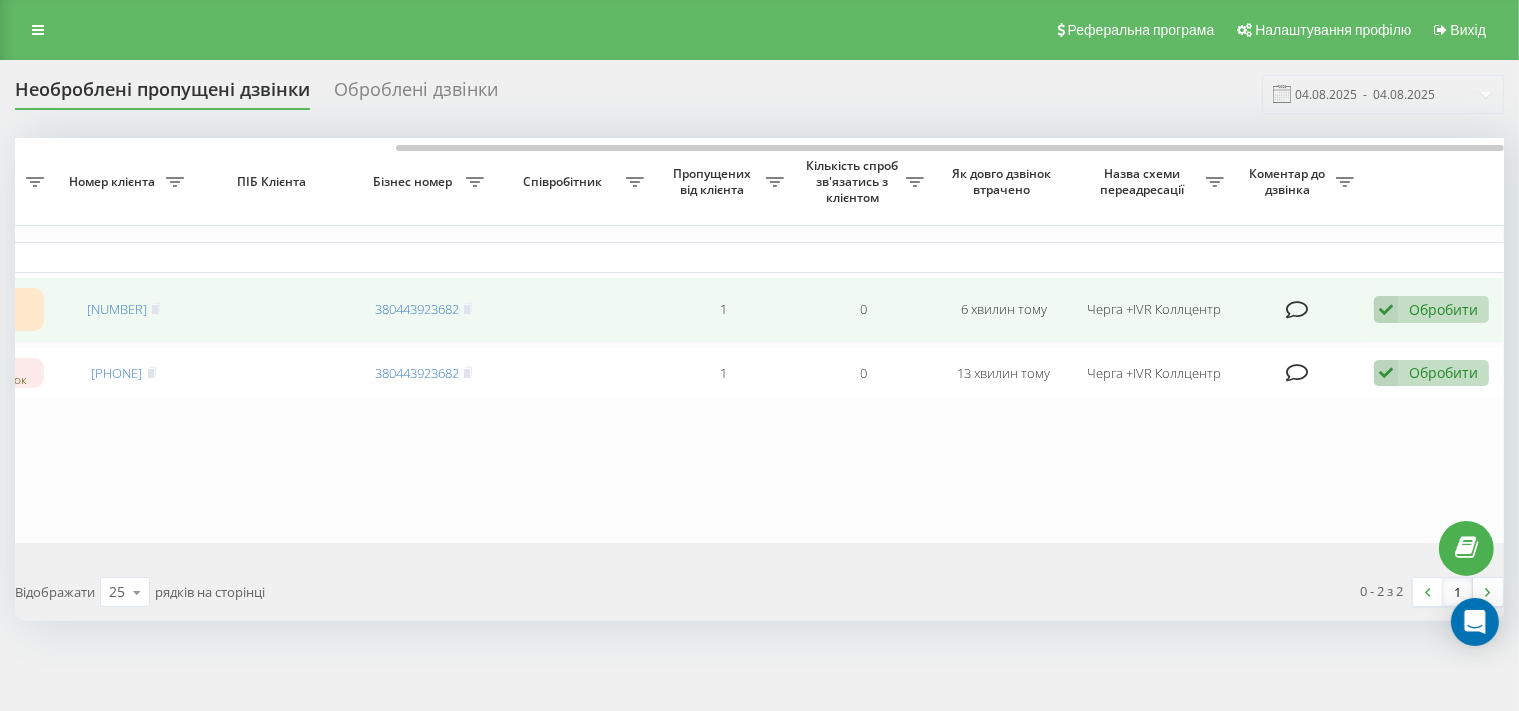 click at bounding box center (1386, 309) 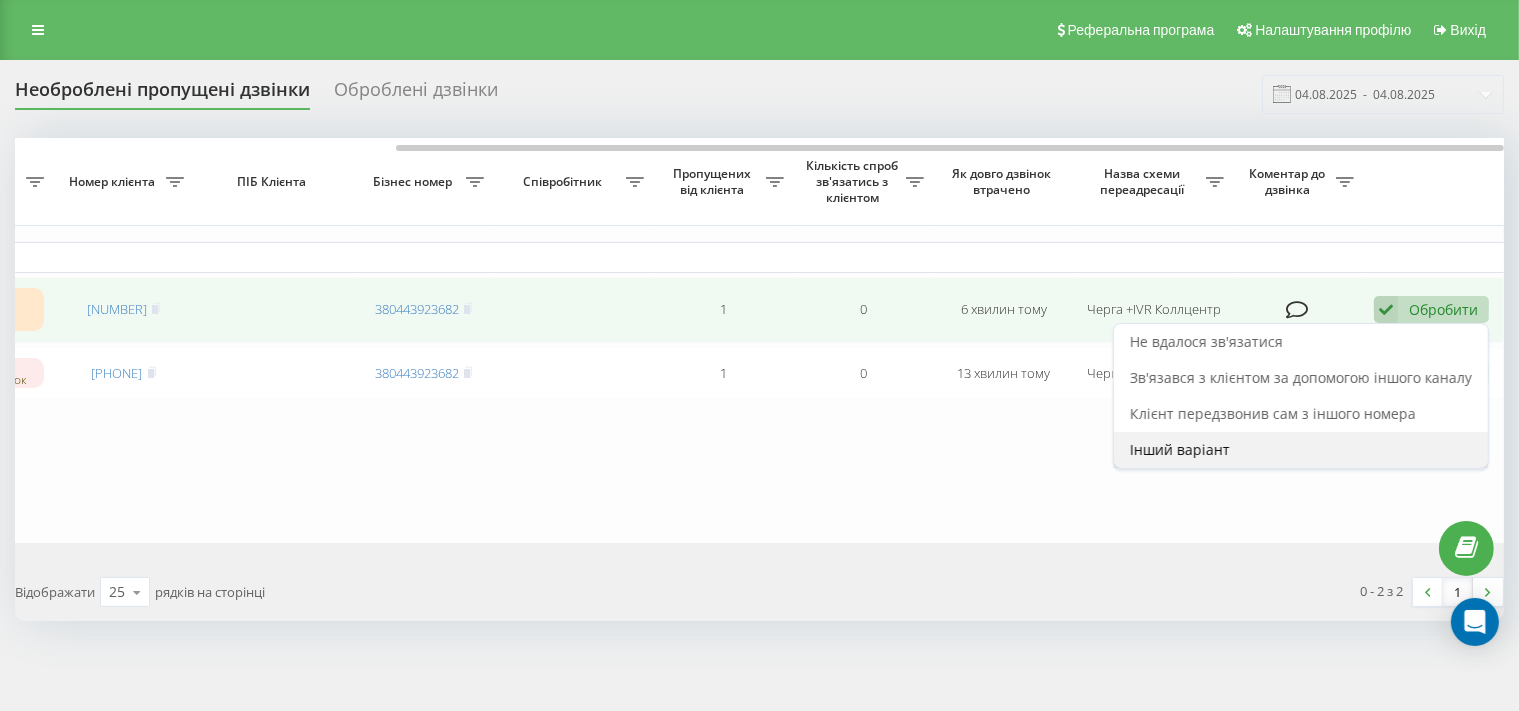 click on "Інший варіант" at bounding box center [1180, 449] 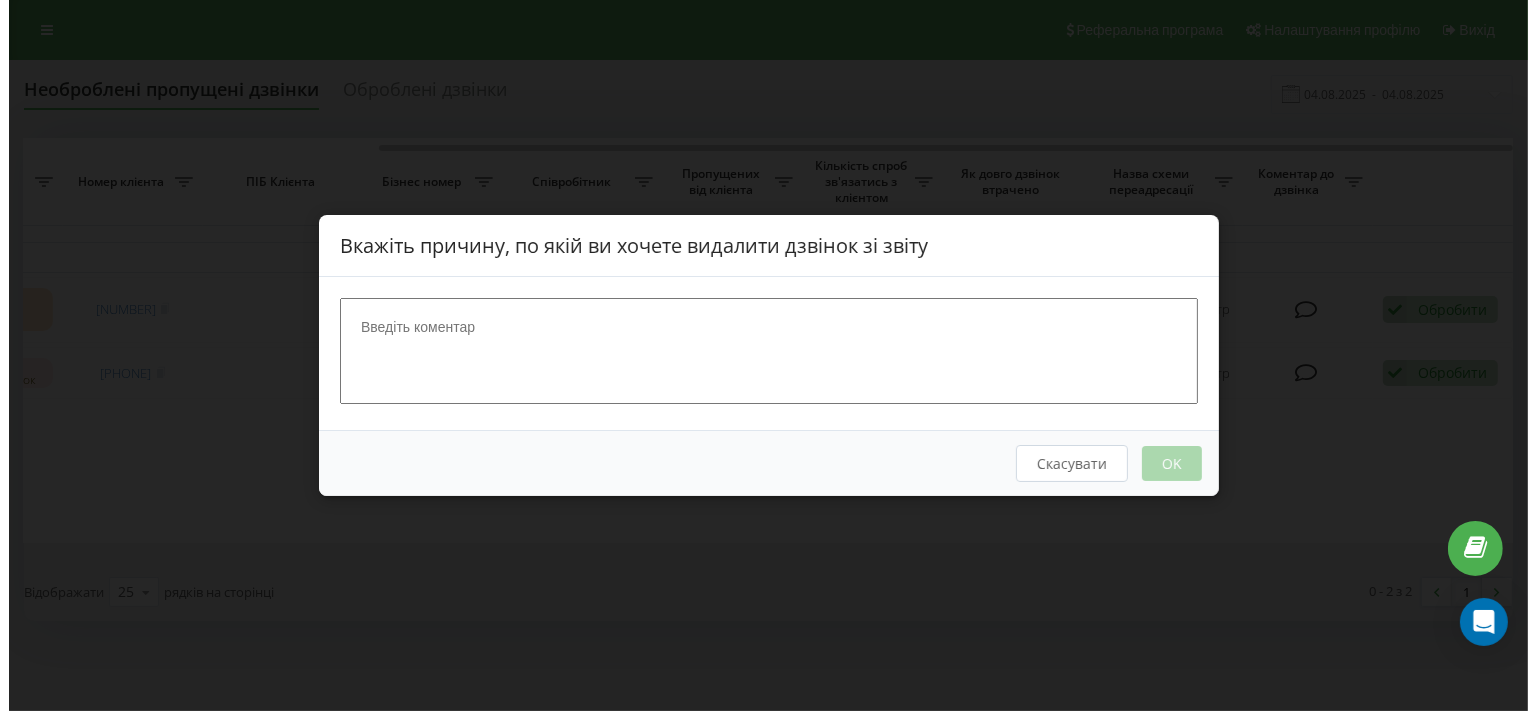 scroll, scrollTop: 0, scrollLeft: 494, axis: horizontal 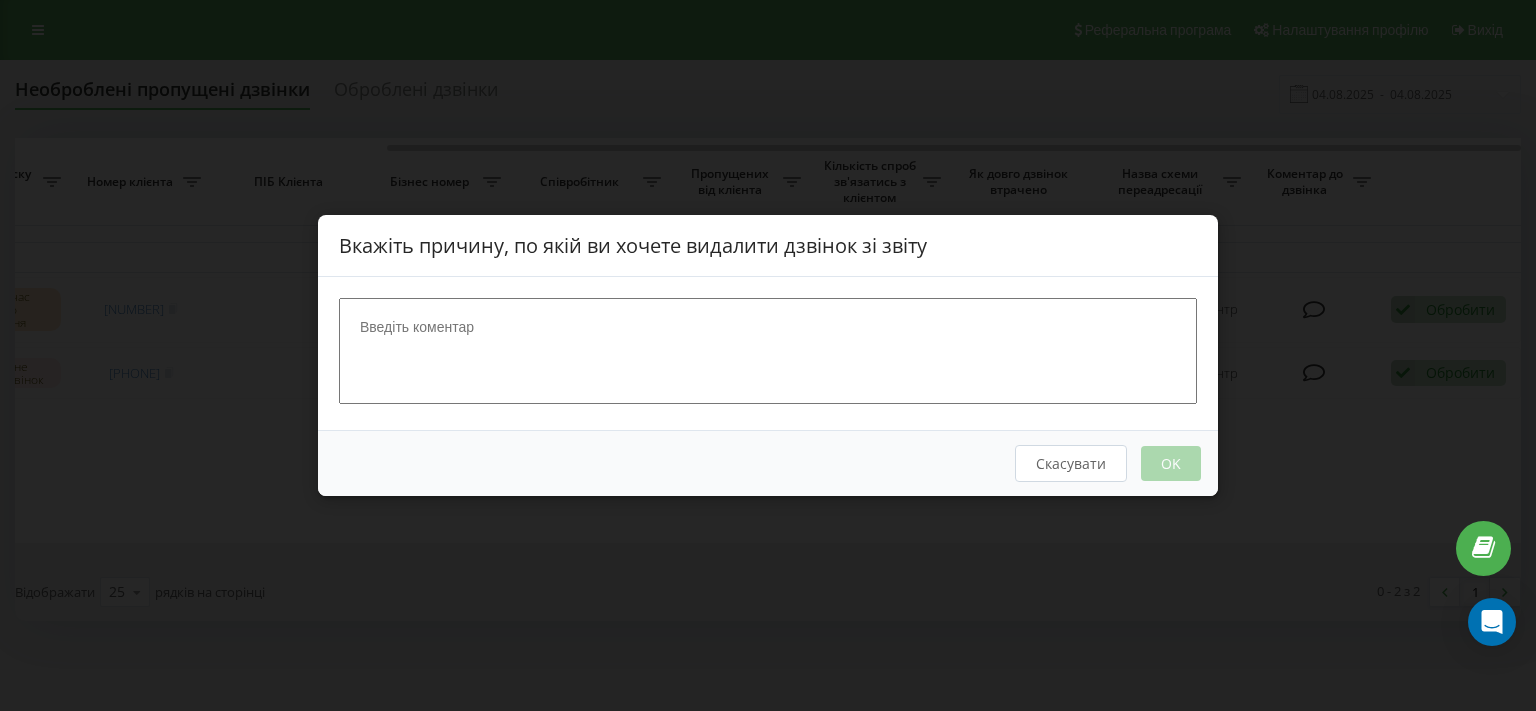 click at bounding box center (768, 351) 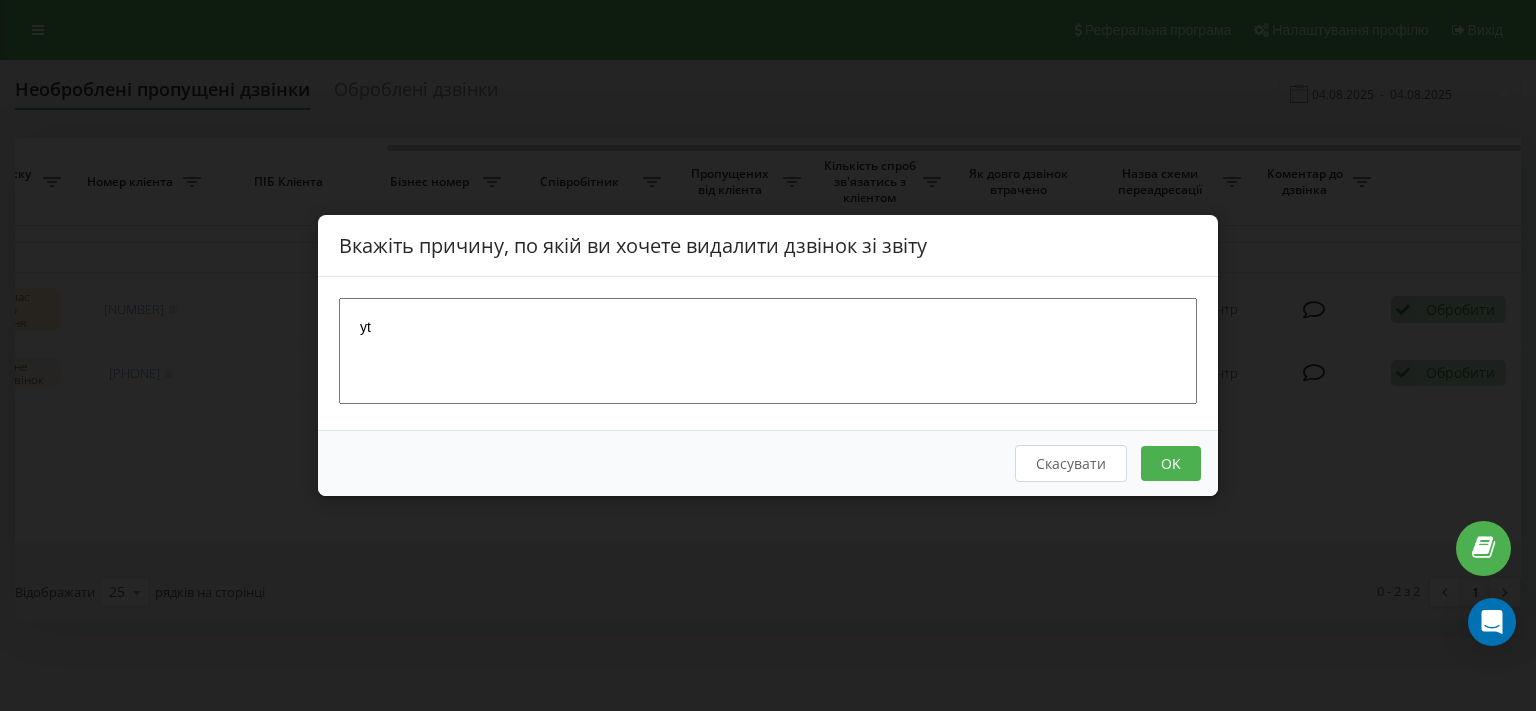 type on "y" 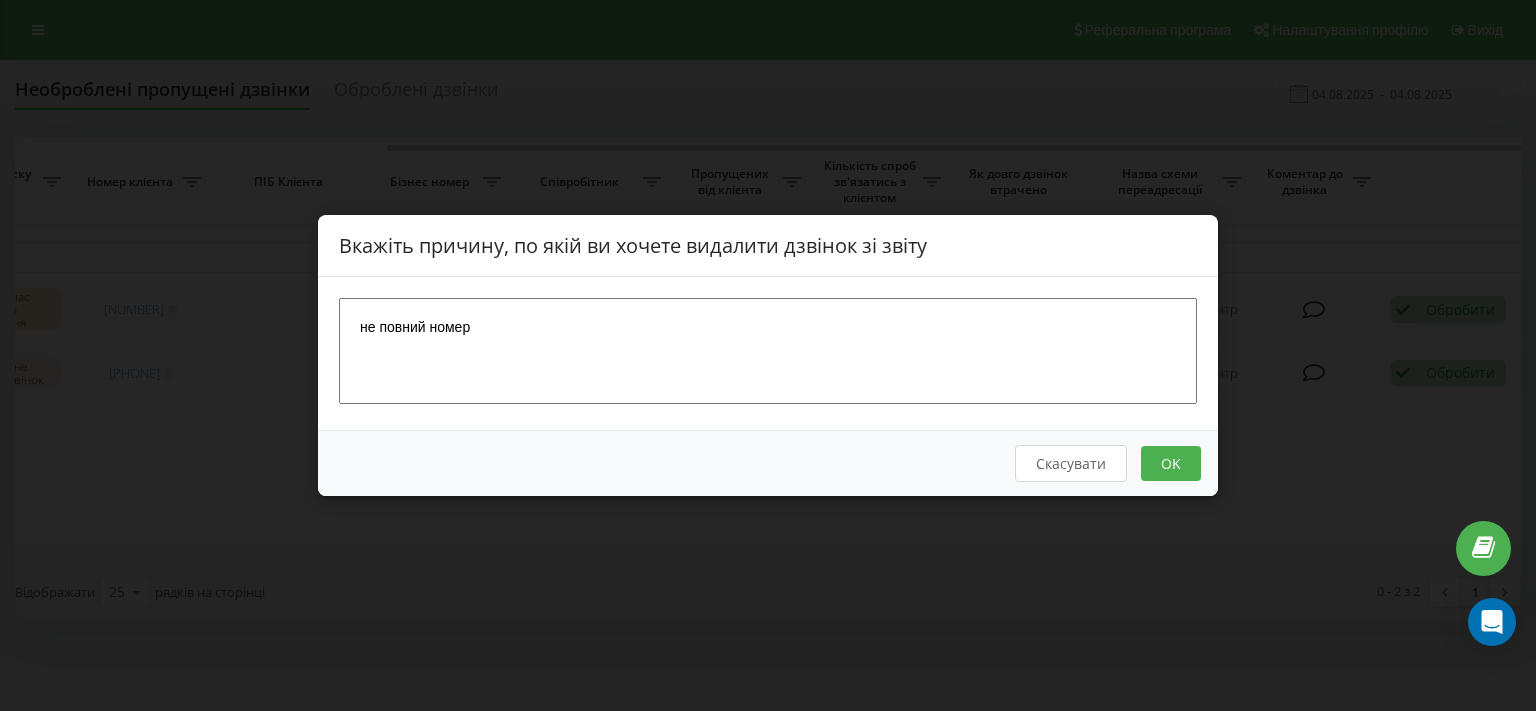 type on "не повний номер" 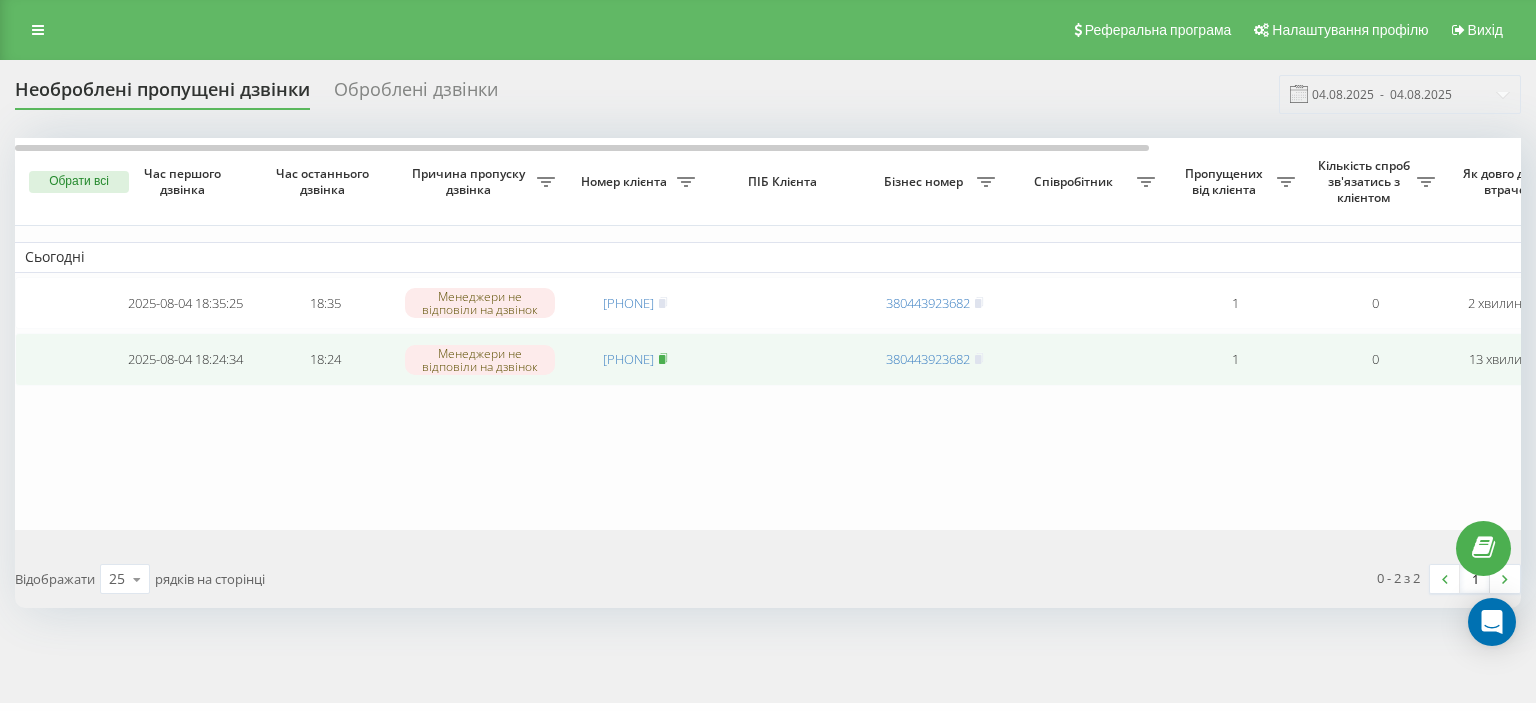 click 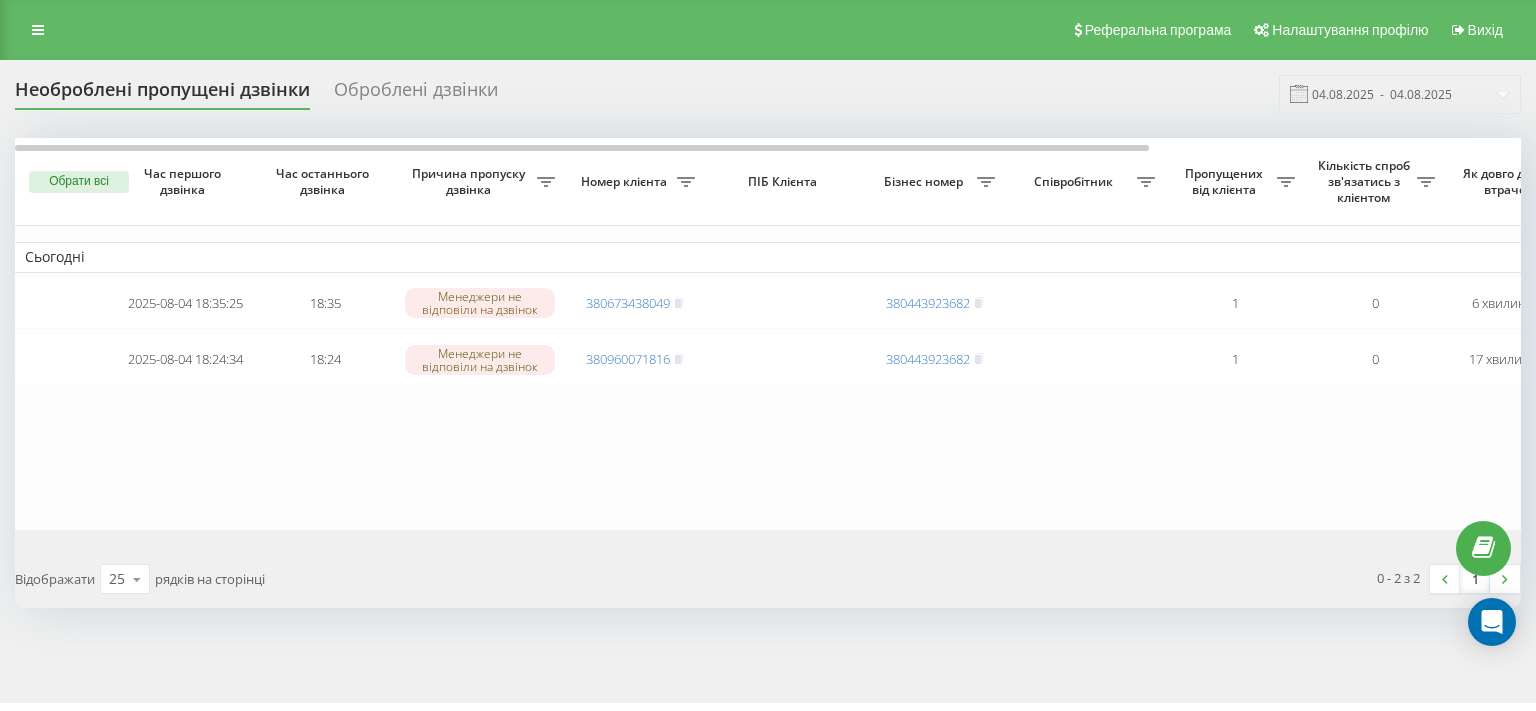 scroll, scrollTop: 0, scrollLeft: 0, axis: both 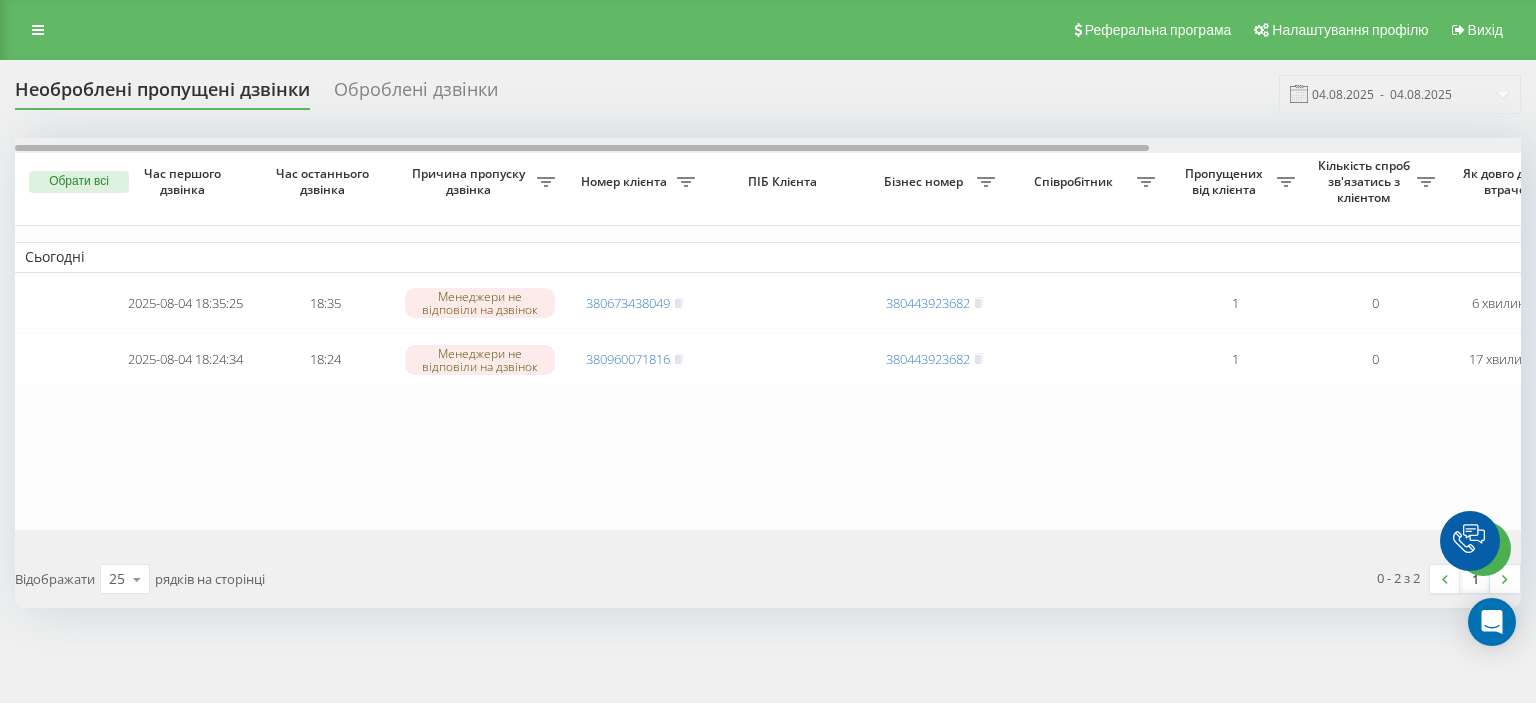 drag, startPoint x: 0, startPoint y: 0, endPoint x: 277, endPoint y: 143, distance: 311.73386 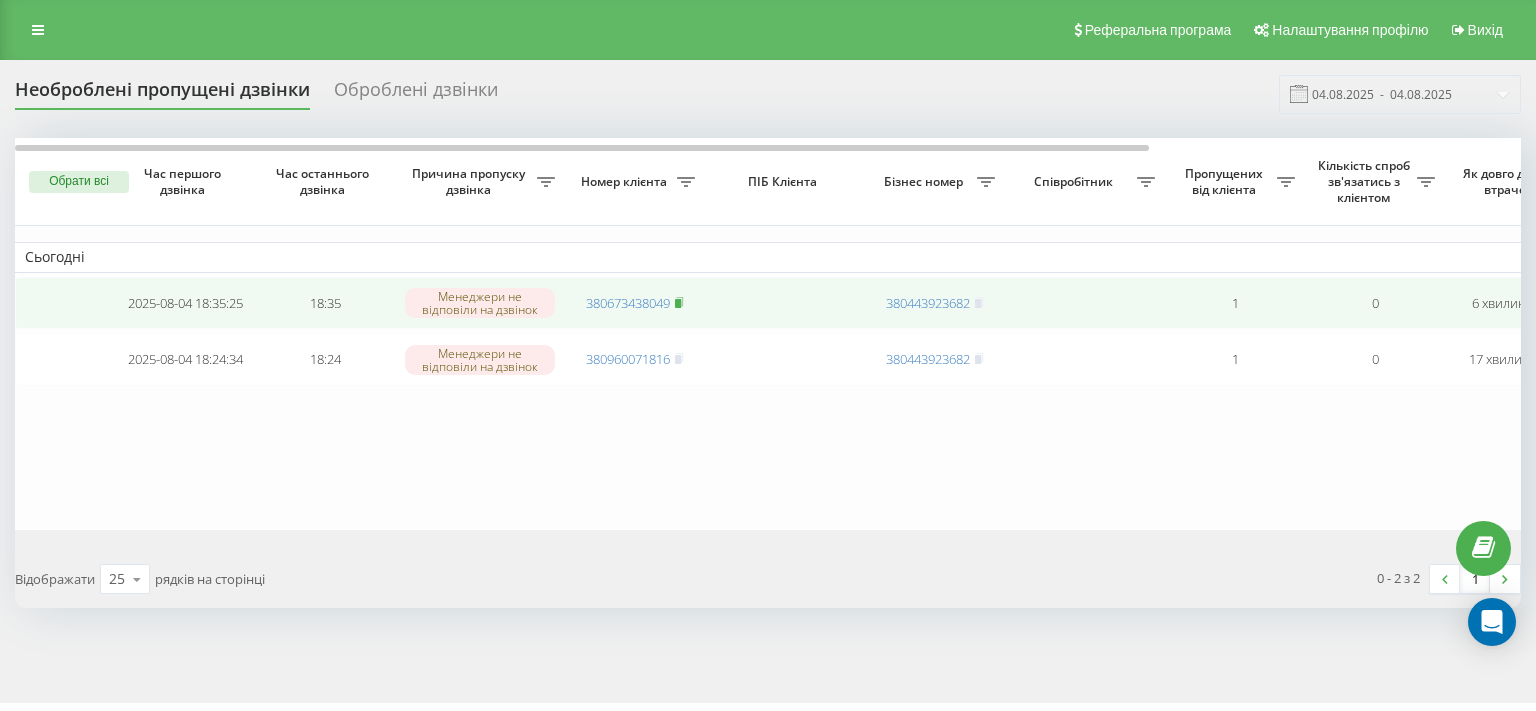scroll, scrollTop: 0, scrollLeft: 0, axis: both 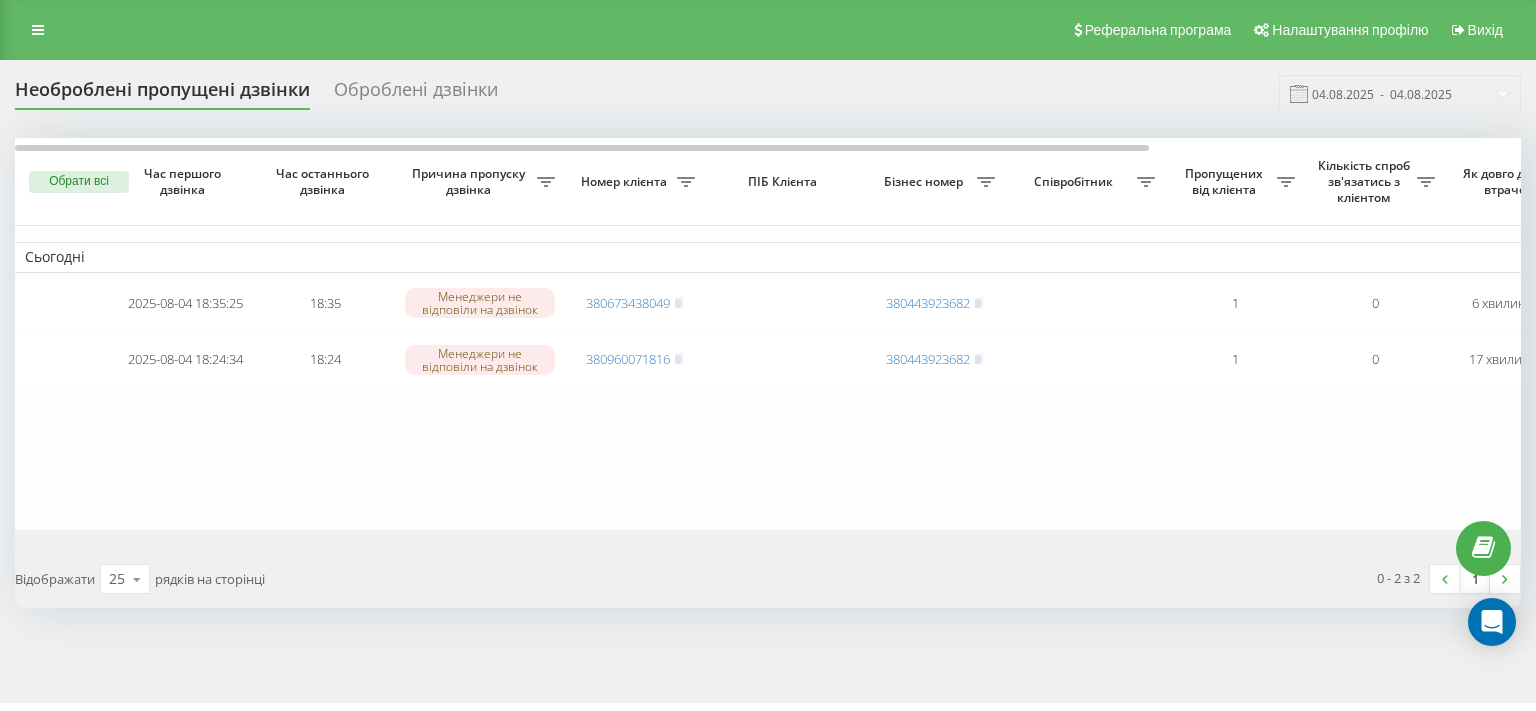 click on "0 - 2 з 2 1" at bounding box center [1151, 579] 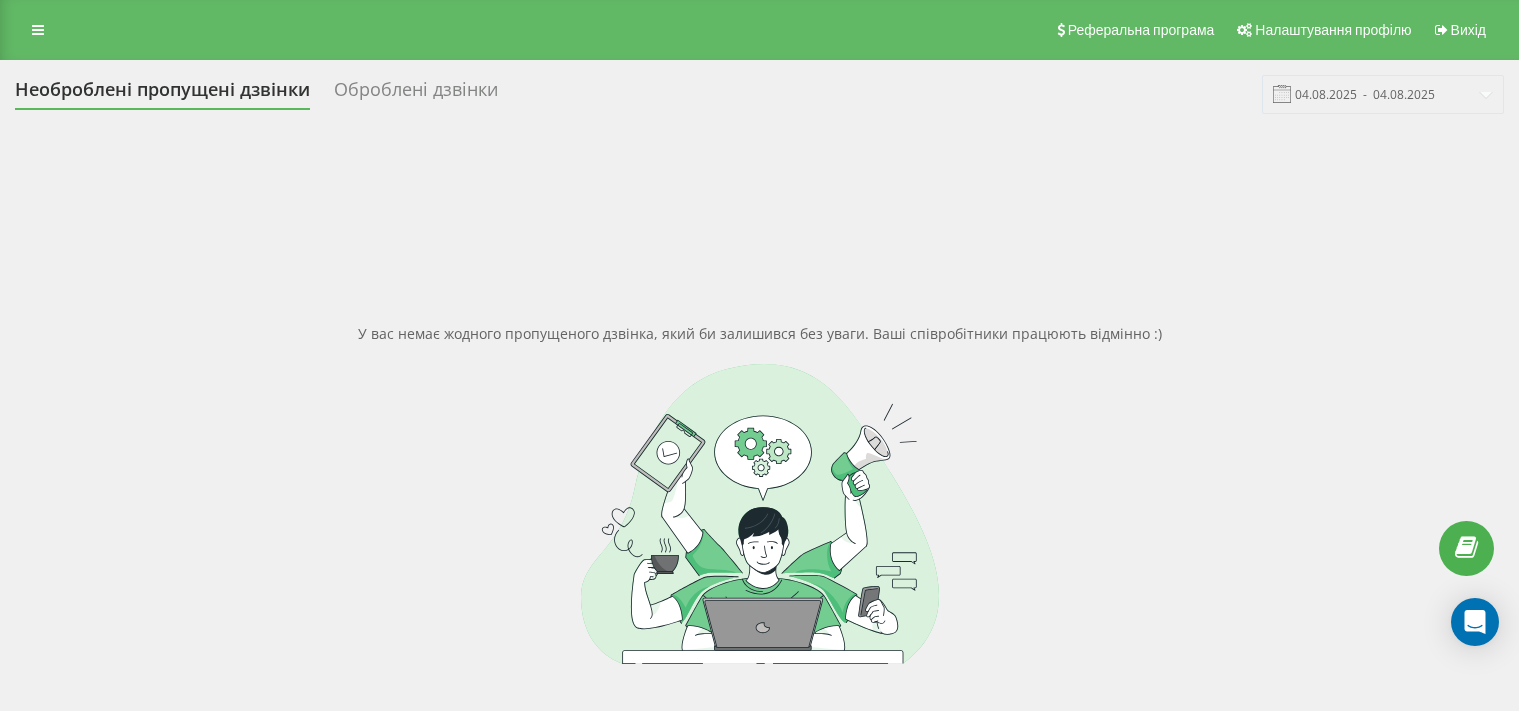 scroll, scrollTop: 0, scrollLeft: 0, axis: both 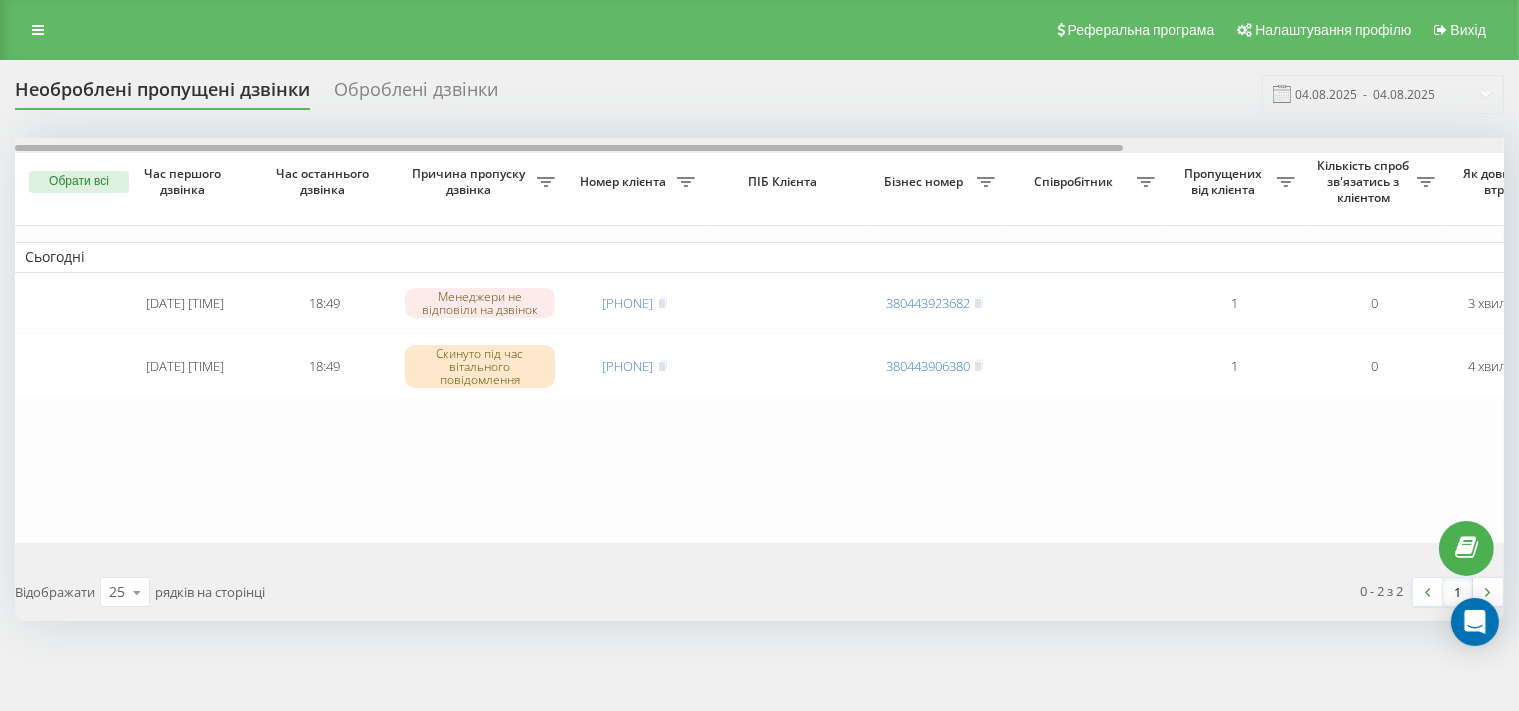 drag, startPoint x: 674, startPoint y: 149, endPoint x: 516, endPoint y: 178, distance: 160.63934 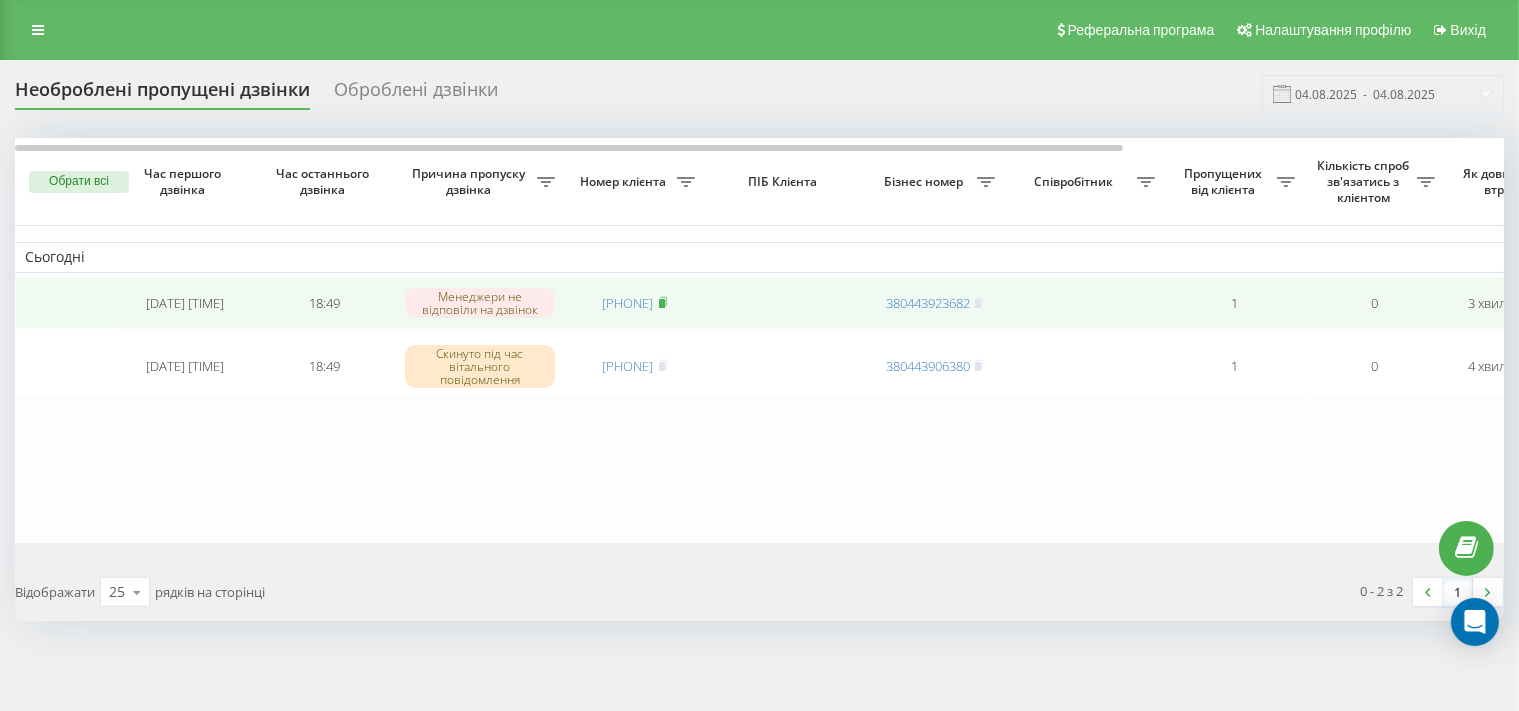 click 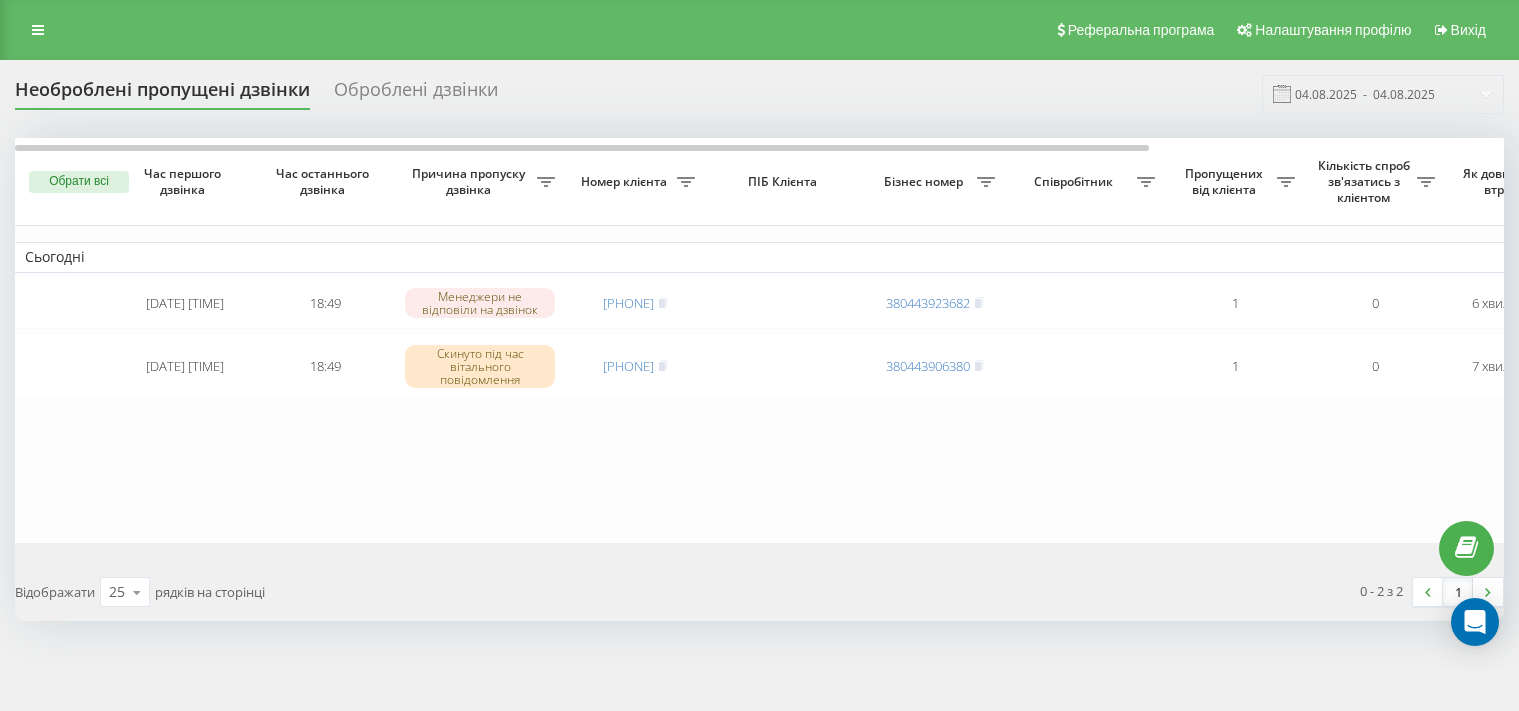scroll, scrollTop: 0, scrollLeft: 0, axis: both 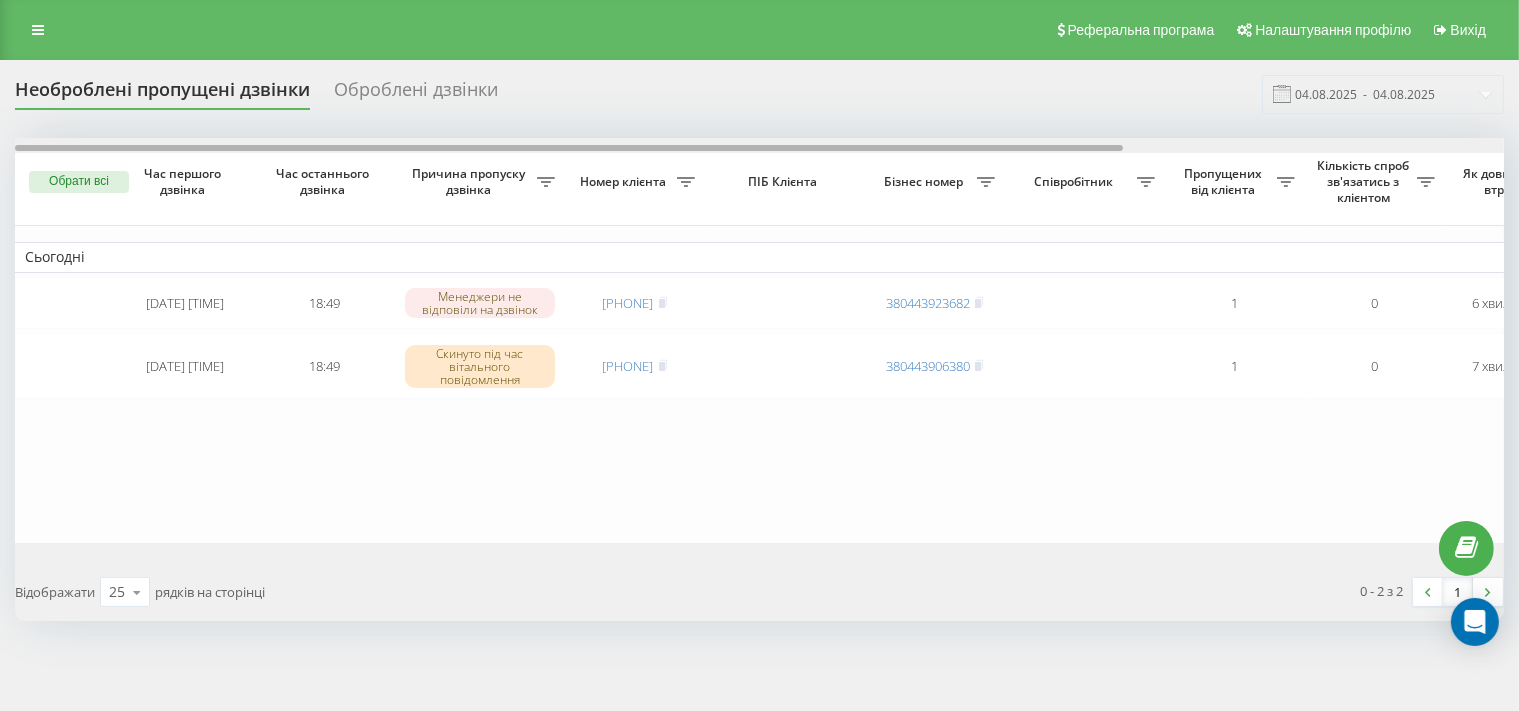 drag, startPoint x: 677, startPoint y: 148, endPoint x: 587, endPoint y: 165, distance: 91.591484 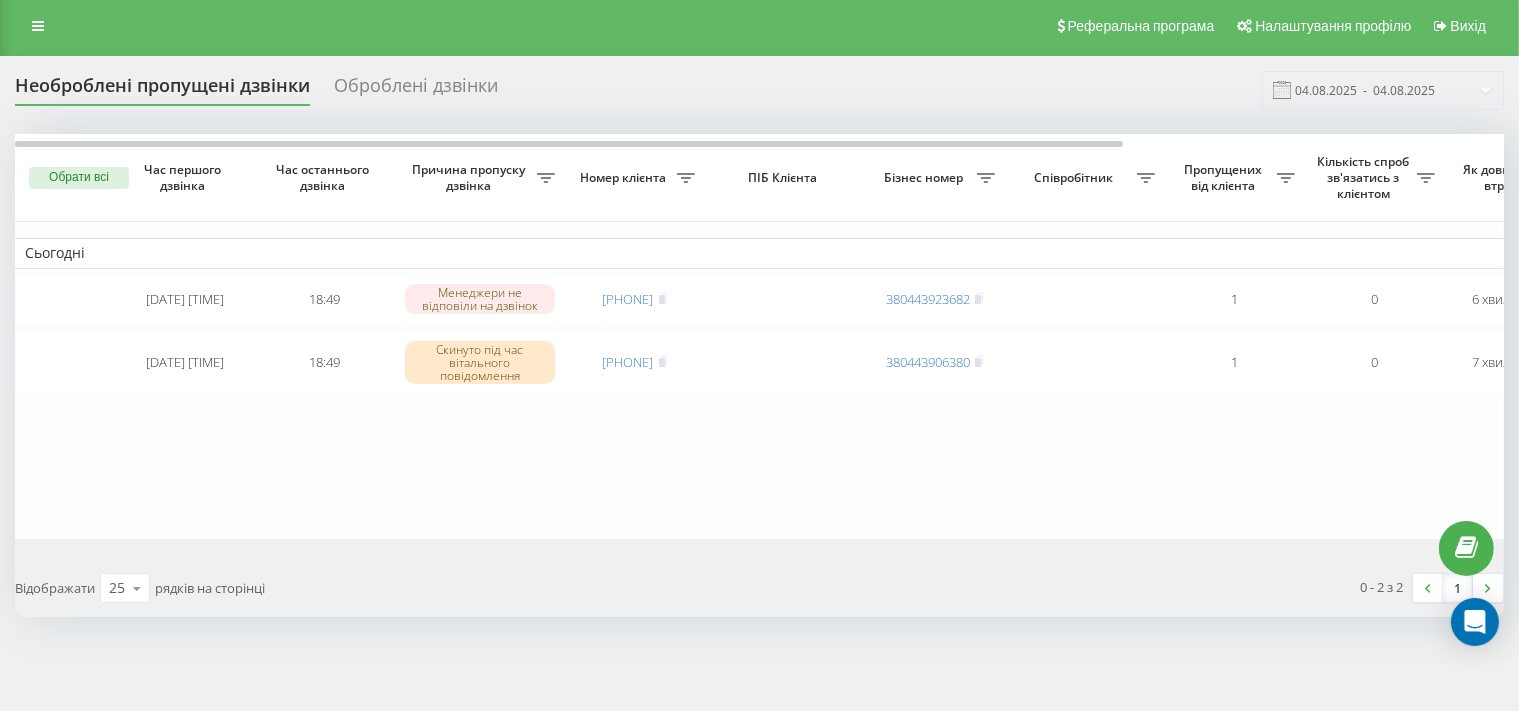 scroll, scrollTop: 7, scrollLeft: 0, axis: vertical 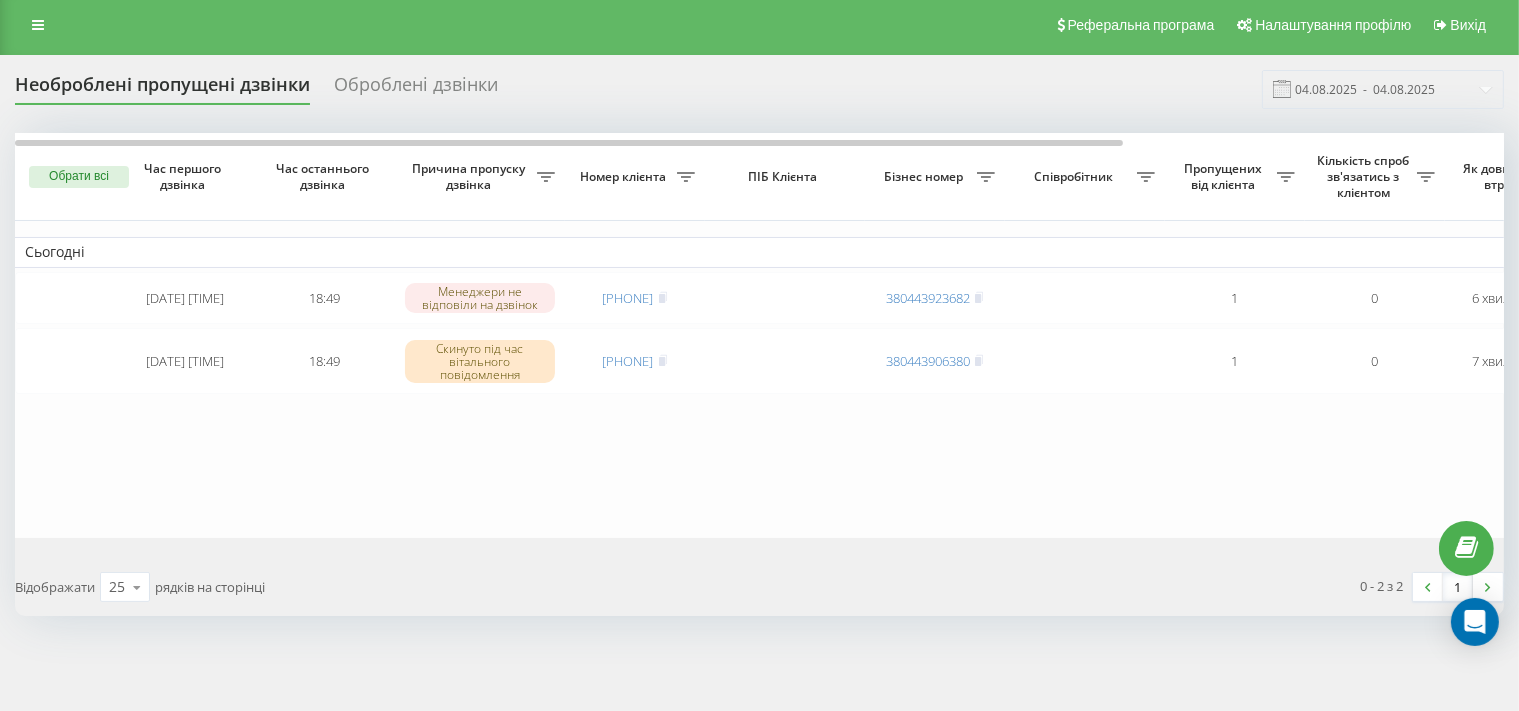 click on "Сьогодні [DATE] [TIME] [TIME] Менеджери не відповіли на дзвінок [PHONE] [PHONE] 1 0 6 хвилин тому Черга +IVR Коллцентр Обробити Не вдалося зв'язатися Зв'язався з клієнтом за допомогою іншого каналу Клієнт передзвонив сам з іншого номера Інший варіант [DATE] [TIME] [TIME] Скинуто під час вітального повідомлення [PHONE] [PHONE] 1 0 7 хвилин тому IVR Аукціони Обробити Не вдалося зв'язатися Зв'язався з клієнтом за допомогою іншого каналу Клієнт передзвонив сам з іншого номера Інший варіант" at bounding box center [1015, 335] 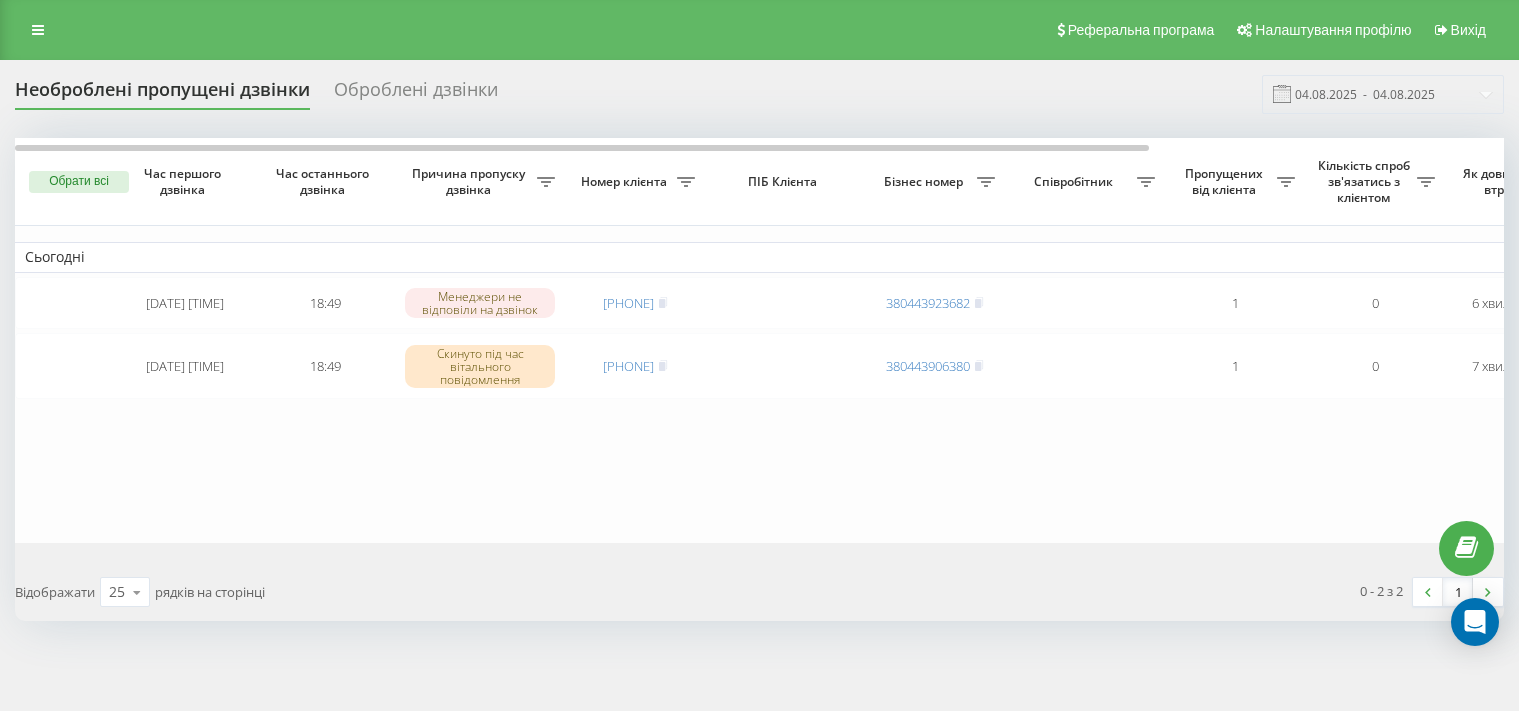 scroll, scrollTop: 0, scrollLeft: 0, axis: both 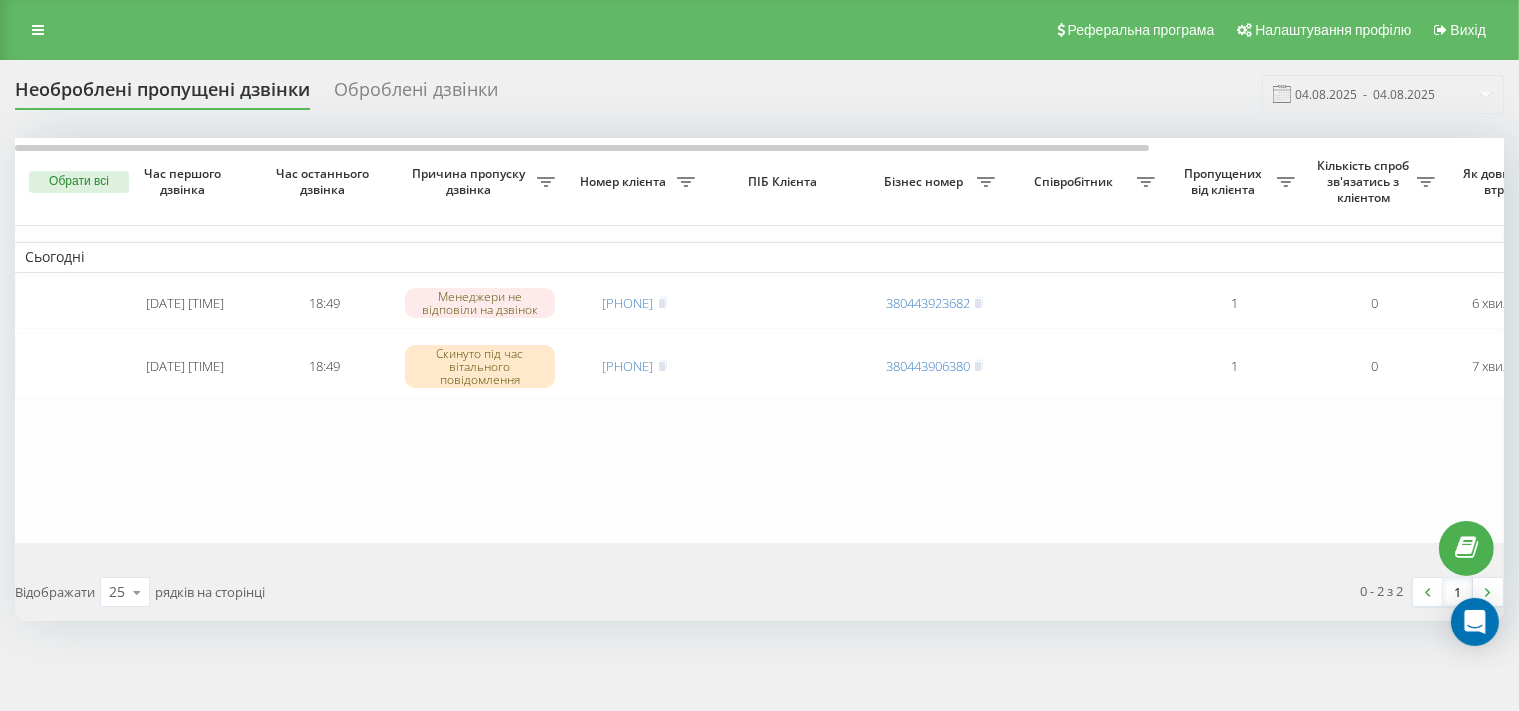 click on "Сьогодні 2025-08-04 18:49:51 18:49 Менеджери не відповіли на дзвінок 380977991662 380443923682 1 0 6 хвилин тому Черга +IVR Коллцентр Обробити Не вдалося зв'язатися Зв'язався з клієнтом за допомогою іншого каналу Клієнт передзвонив сам з іншого номера Інший варіант 2025-08-04 18:49:00 18:49 Скинуто під час вітального повідомлення 380989988762 380443906380 1 0 7 хвилин тому IVR Аукціони Обробити Не вдалося зв'язатися Зв'язався з клієнтом за допомогою іншого каналу Клієнт передзвонив сам з іншого номера Інший варіант" at bounding box center [1015, 340] 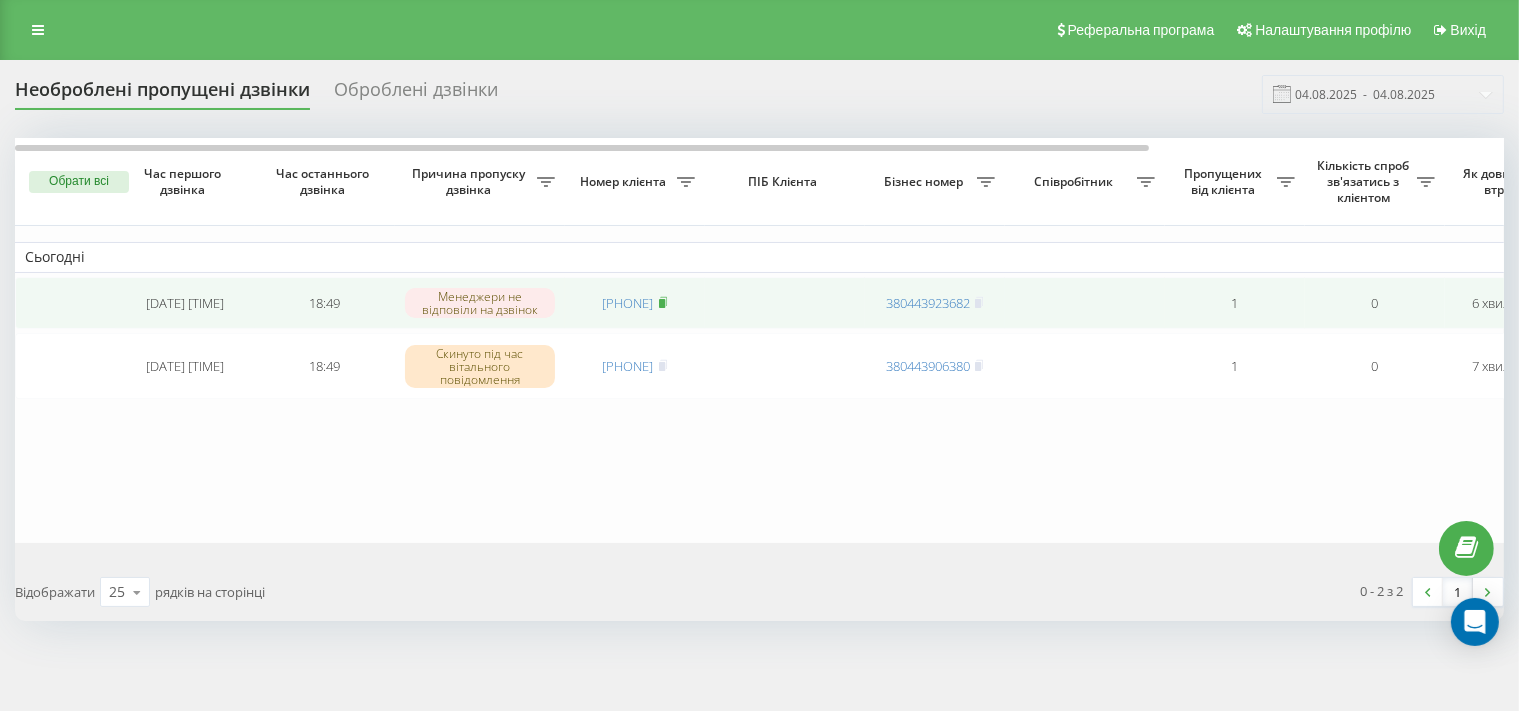 click 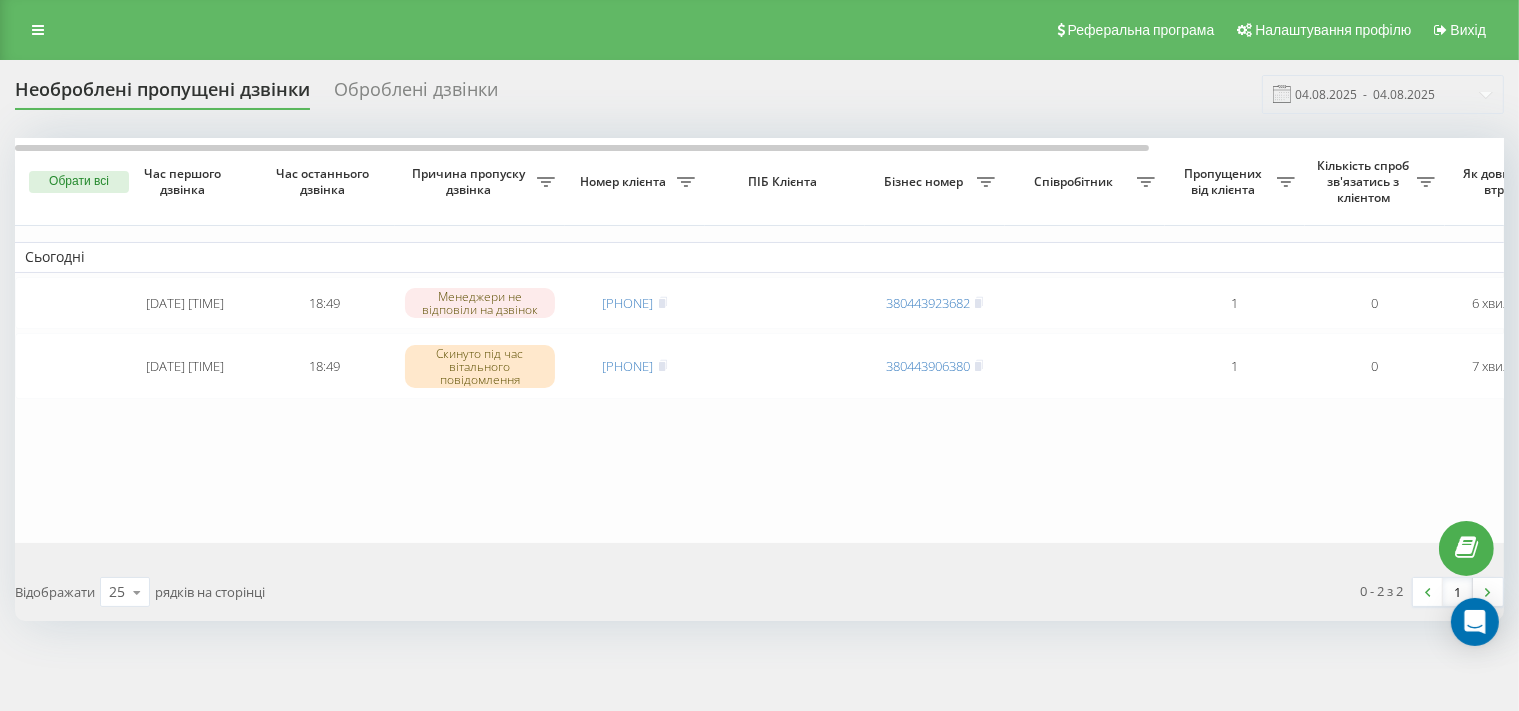click on "Сьогодні 2025-08-04 18:49:51 18:49 Менеджери не відповіли на дзвінок 380977991662 380443923682 1 0 6 хвилин тому Черга +IVR Коллцентр Обробити Не вдалося зв'язатися Зв'язався з клієнтом за допомогою іншого каналу Клієнт передзвонив сам з іншого номера Інший варіант 2025-08-04 18:49:00 18:49 Скинуто під час вітального повідомлення 380989988762 380443906380 1 0 7 хвилин тому IVR Аукціони Обробити Не вдалося зв'язатися Зв'язався з клієнтом за допомогою іншого каналу Клієнт передзвонив сам з іншого номера Інший варіант" at bounding box center [1015, 340] 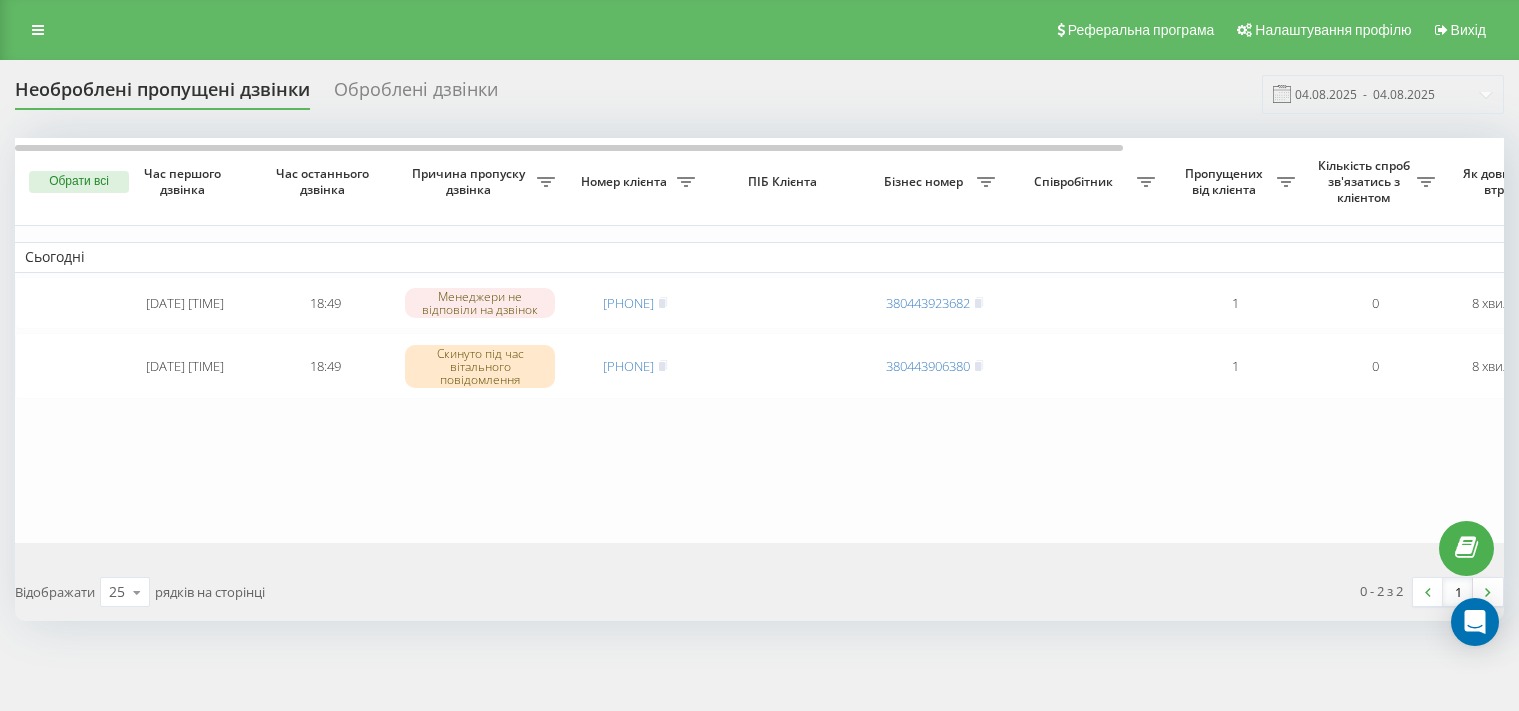 scroll, scrollTop: 0, scrollLeft: 0, axis: both 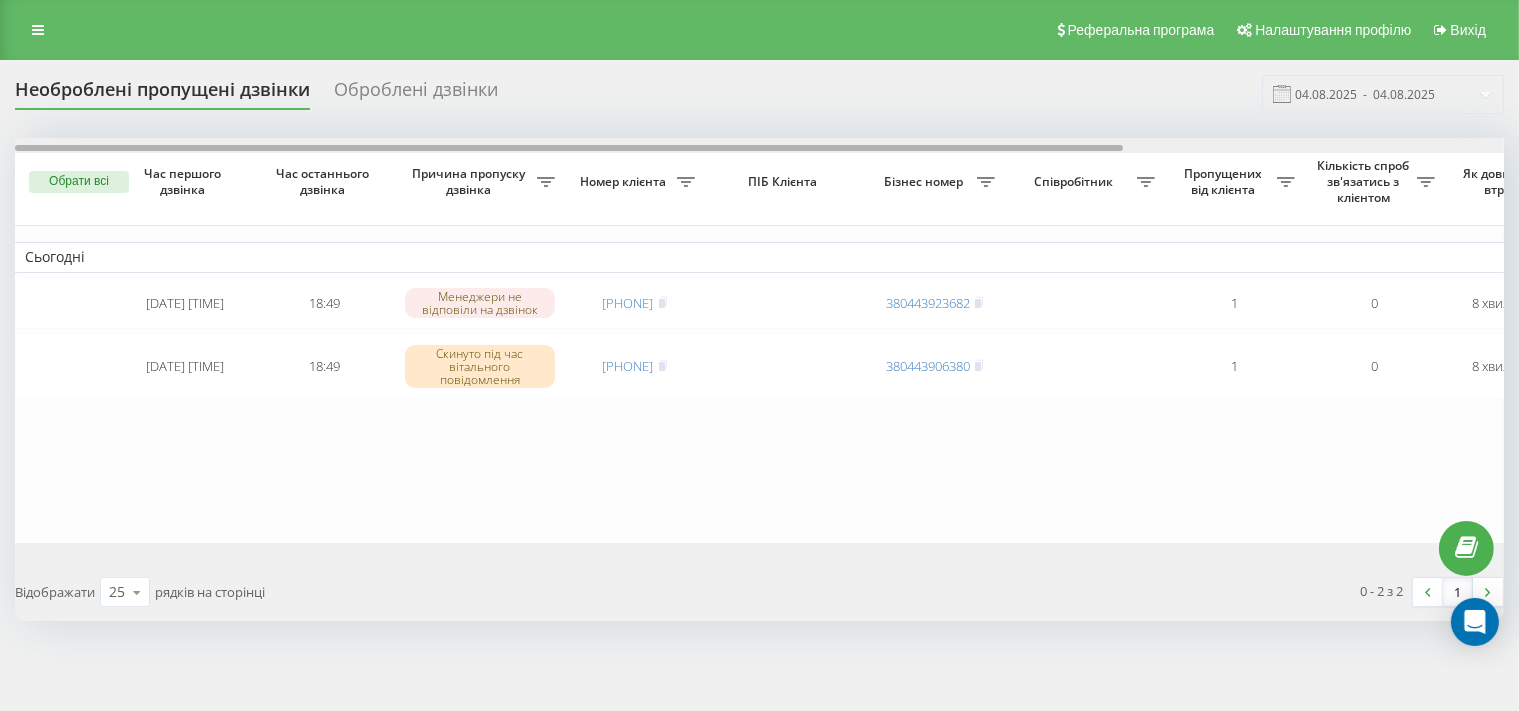 drag, startPoint x: 836, startPoint y: 158, endPoint x: 526, endPoint y: 144, distance: 310.31598 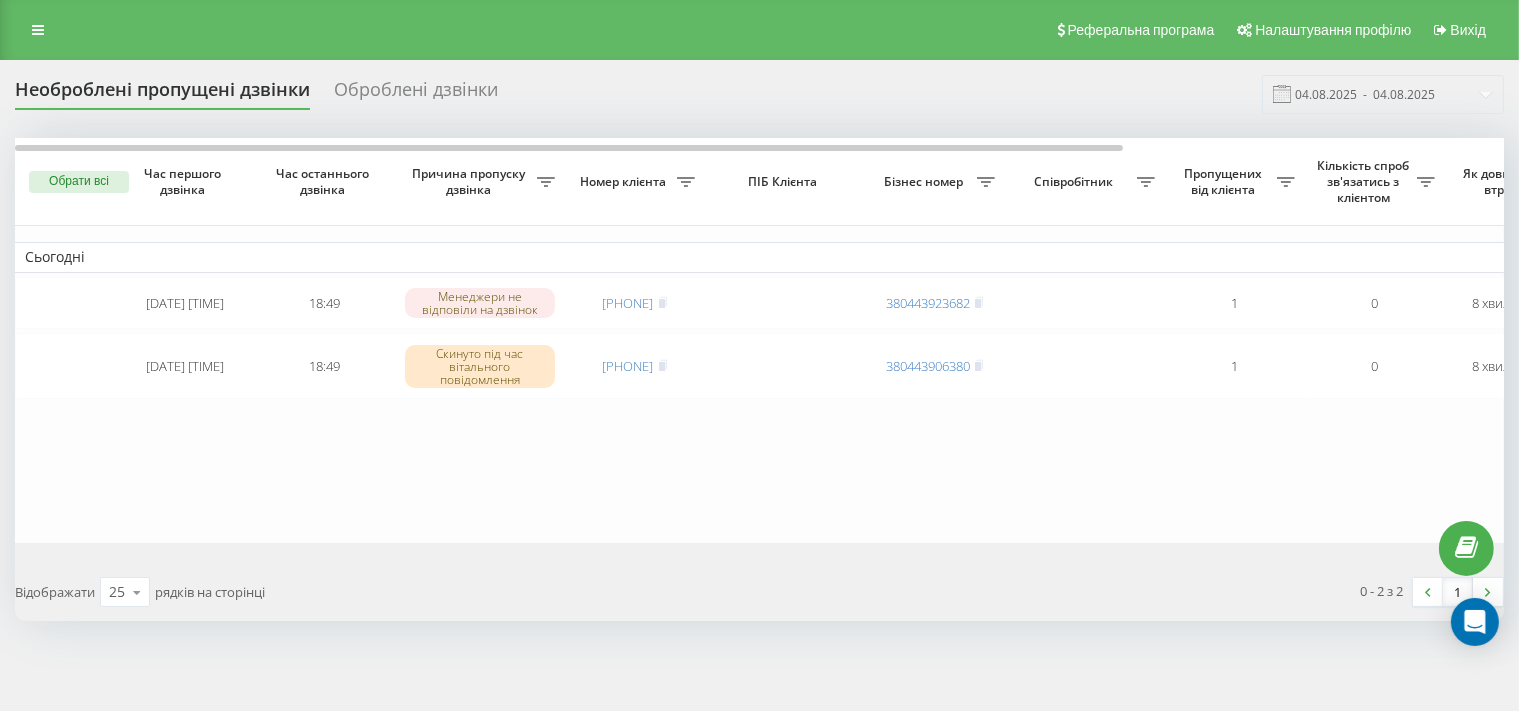 click on "Сьогодні [DATE] [TIME] [TIME] Менеджери не відповіли на дзвінок [PHONE] [PHONE] 1 0 8 хвилин тому Черга +IVR Коллцентр Обробити Не вдалося зв'язатися Зв'язався з клієнтом за допомогою іншого каналу Клієнт передзвонив сам з іншого номера Інший варіант [DATE] [TIME] [TIME] Скинуто під час вітального повідомлення [PHONE] [PHONE] 1 0 8 хвилин тому IVR Аукціони Обробити Не вдалося зв'язатися Зв'язався з клієнтом за допомогою іншого каналу Клієнт передзвонив сам з іншого номера Інший варіант" at bounding box center (1015, 340) 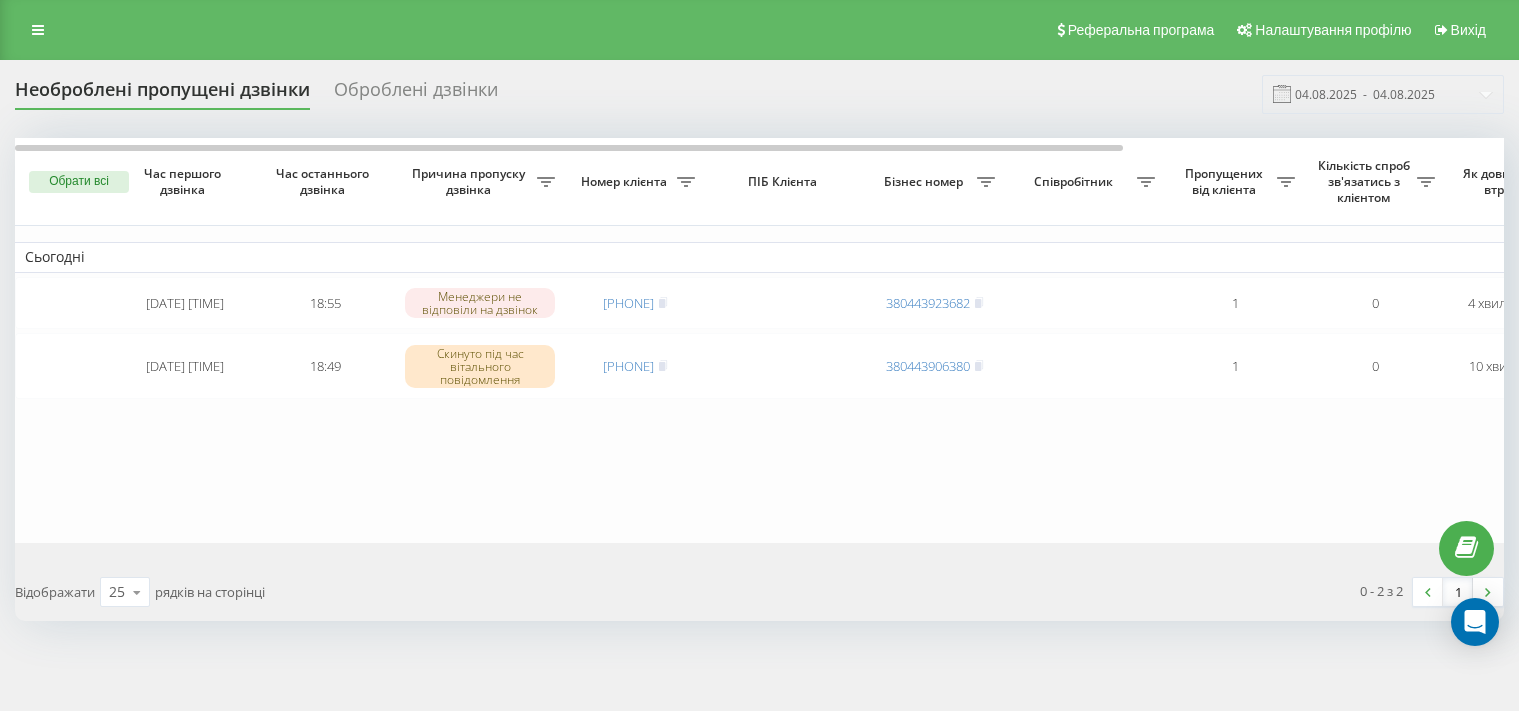 scroll, scrollTop: 0, scrollLeft: 0, axis: both 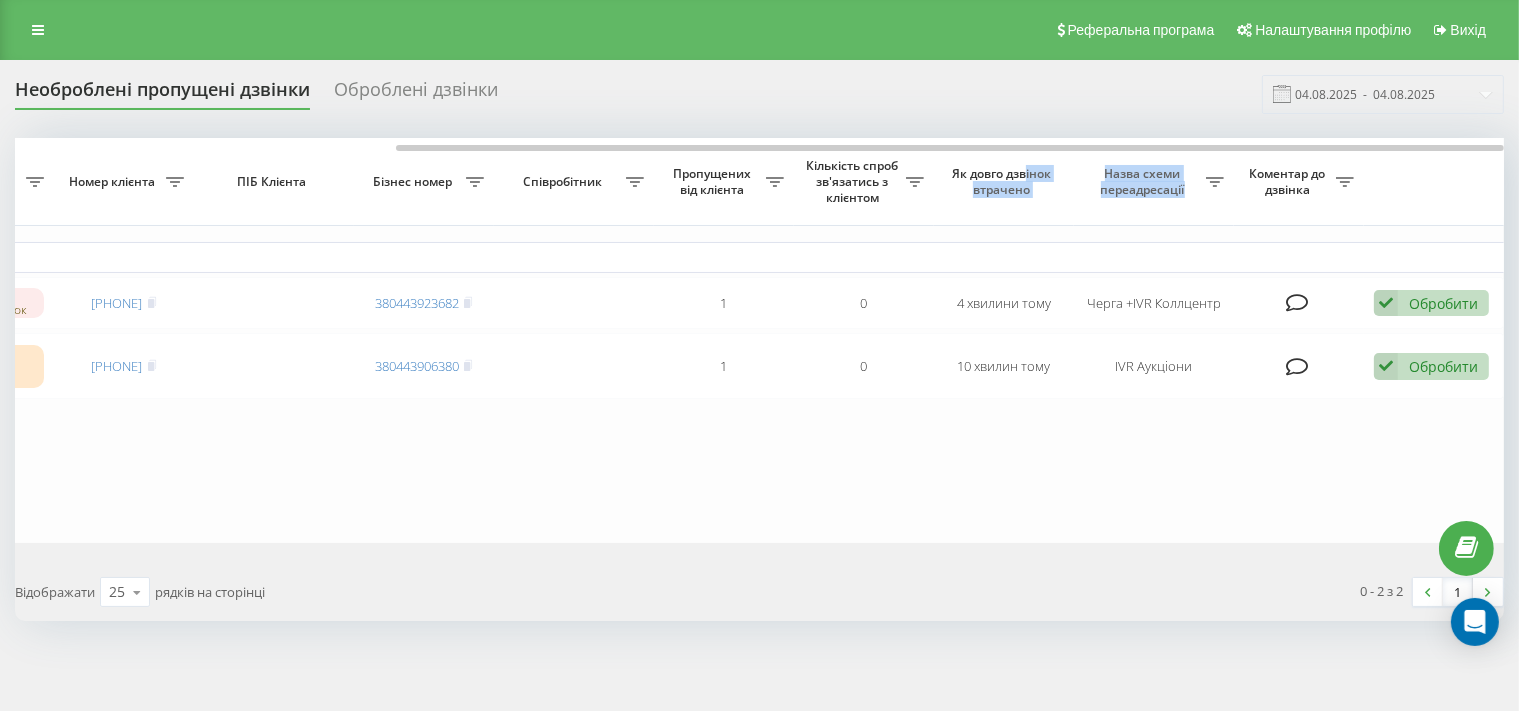 drag, startPoint x: 735, startPoint y: 144, endPoint x: 1026, endPoint y: 161, distance: 291.49615 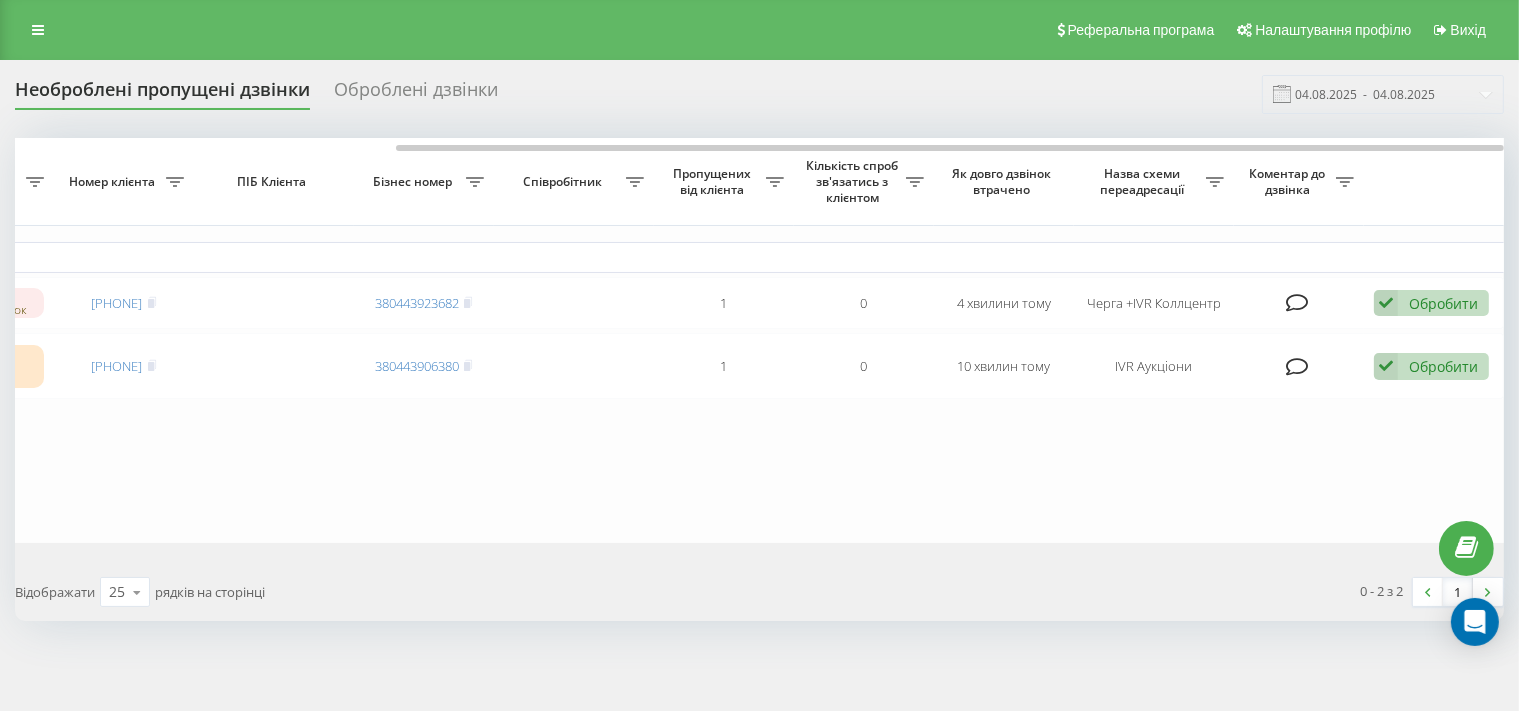 click on "Сьогодні 2025-08-04 18:55:11 18:55 Менеджери не відповіли на дзвінок 380506907225 380443923682 1 0 4 хвилини тому Черга +IVR Коллцентр Обробити Не вдалося зв'язатися Зв'язався з клієнтом за допомогою іншого каналу Клієнт передзвонив сам з іншого номера Інший варіант 2025-08-04 18:49:00 18:49 Скинуто під час вітального повідомлення 380989988762 380443906380 1 0 10 хвилин тому IVR Аукціони Обробити Не вдалося зв'язатися Зв'язався з клієнтом за допомогою іншого каналу Клієнт передзвонив сам з іншого номера Інший варіант" at bounding box center (504, 340) 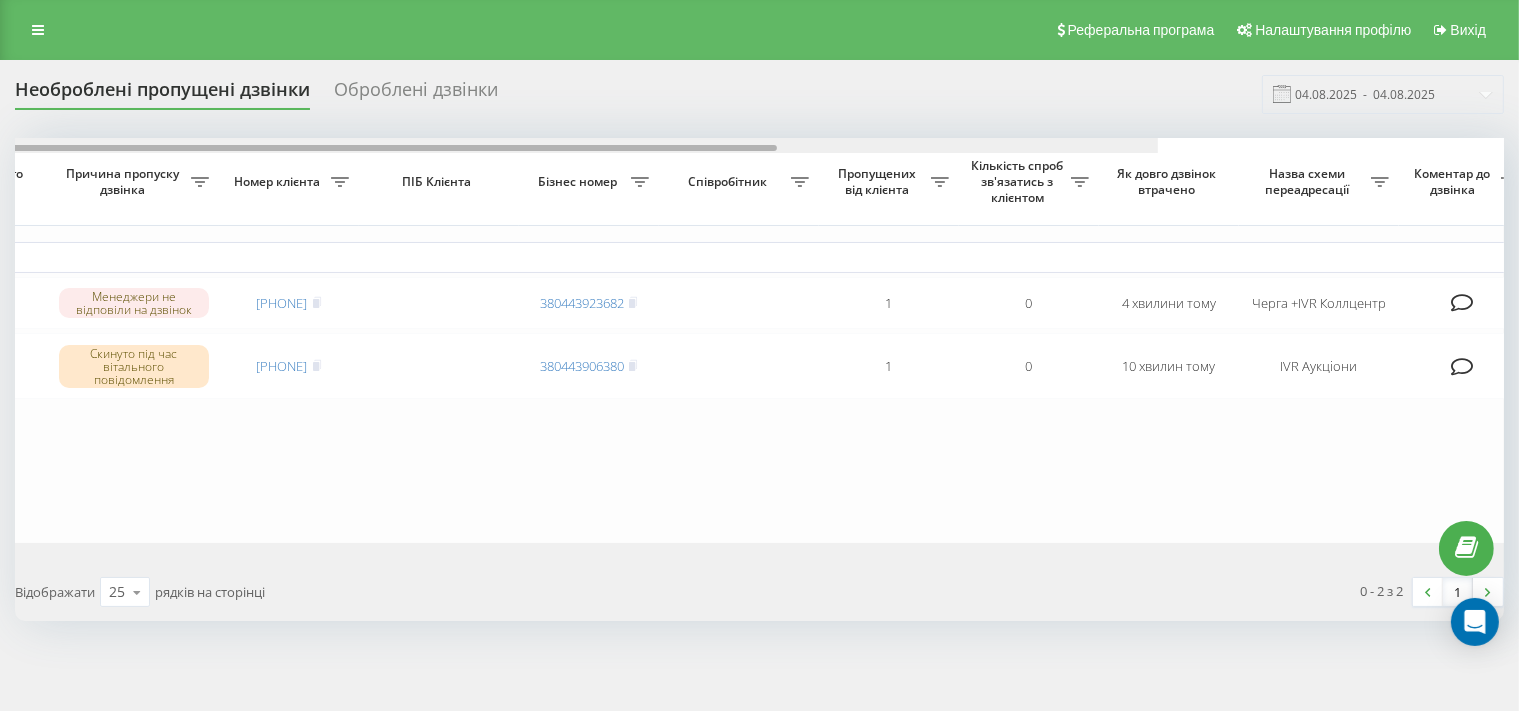 scroll, scrollTop: 0, scrollLeft: 0, axis: both 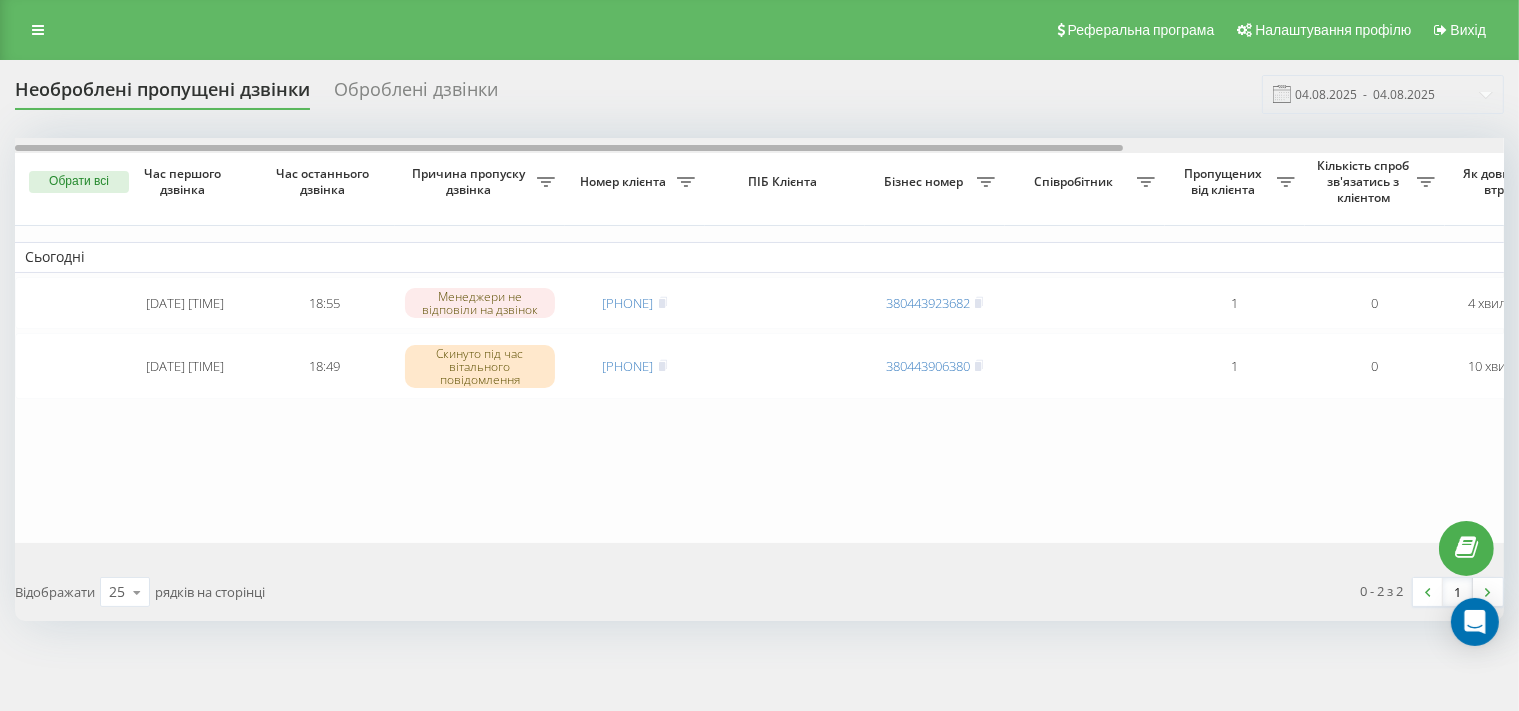 drag, startPoint x: 610, startPoint y: 146, endPoint x: 146, endPoint y: 38, distance: 476.4032 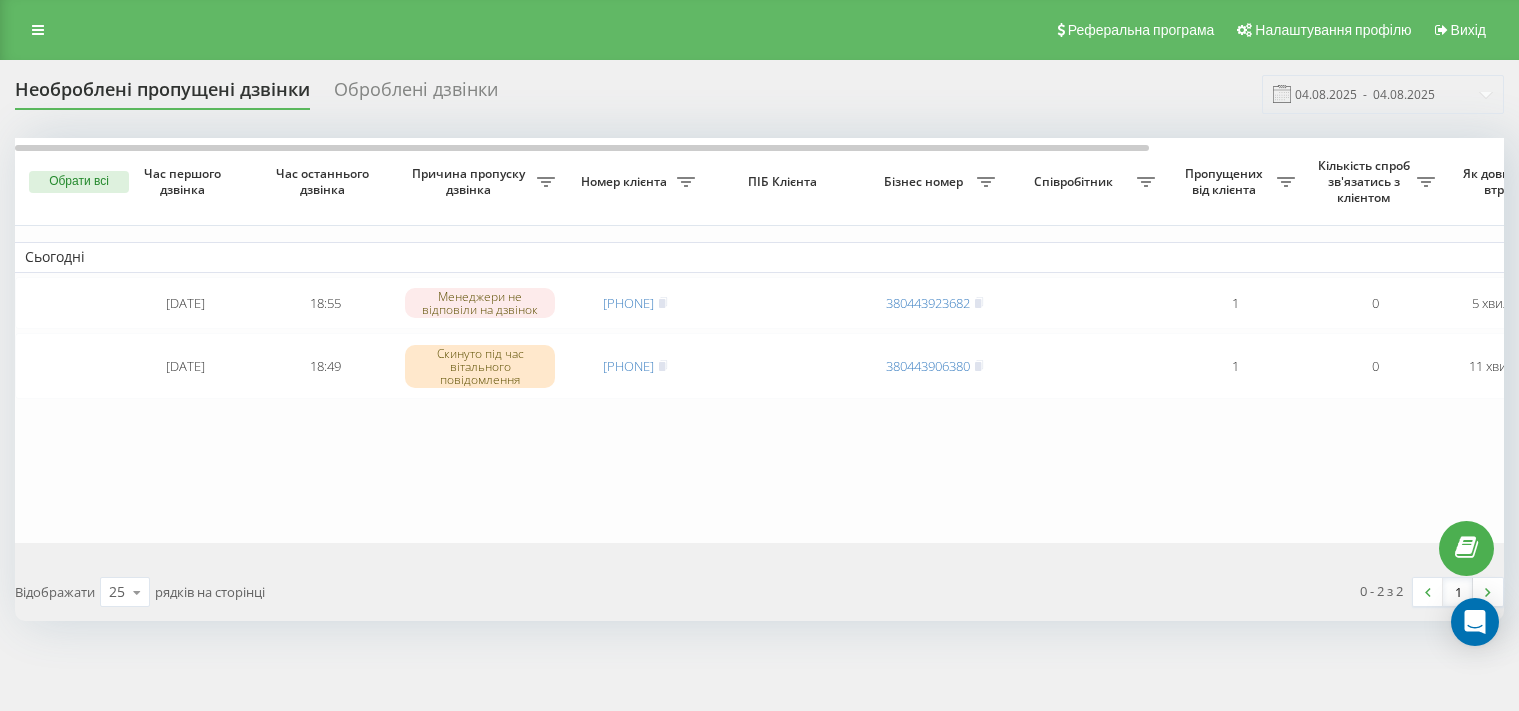 scroll, scrollTop: 0, scrollLeft: 0, axis: both 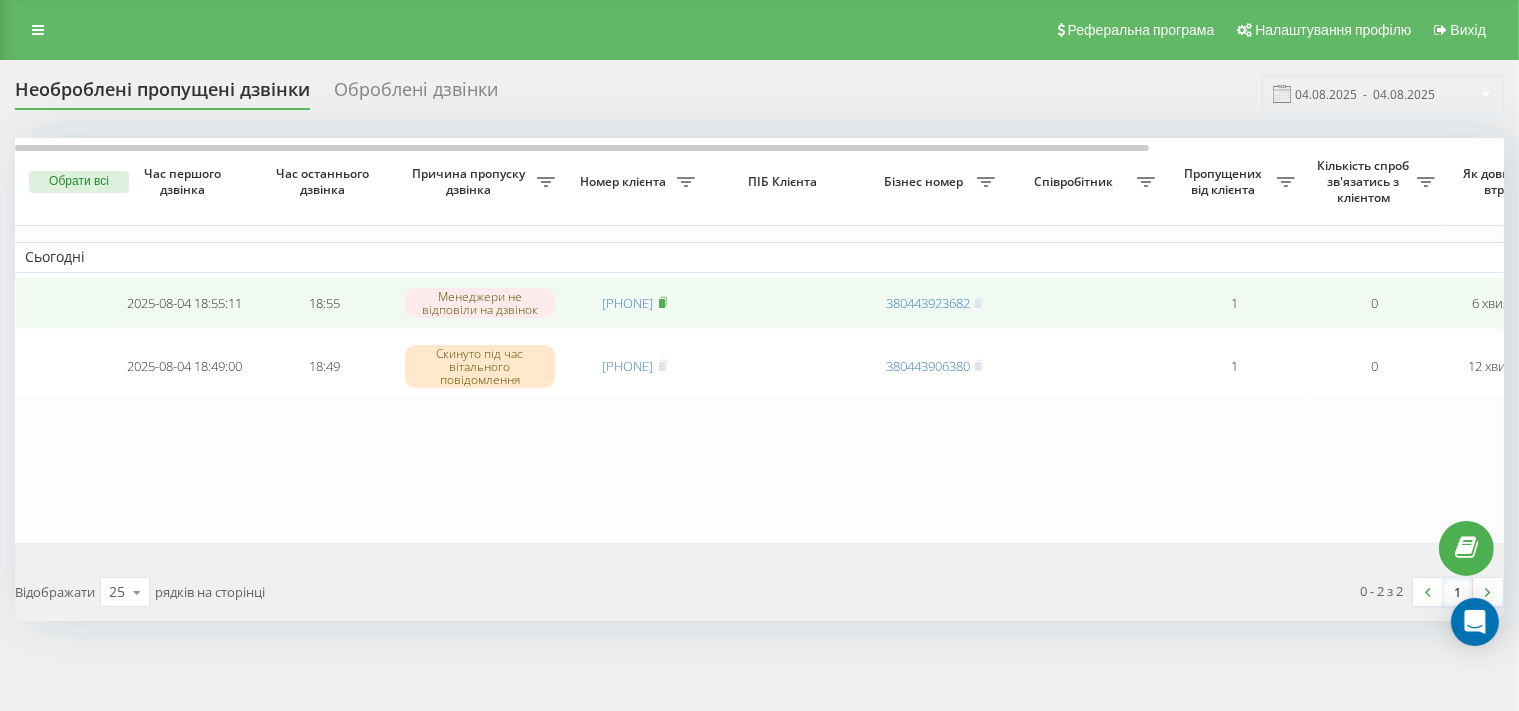 click 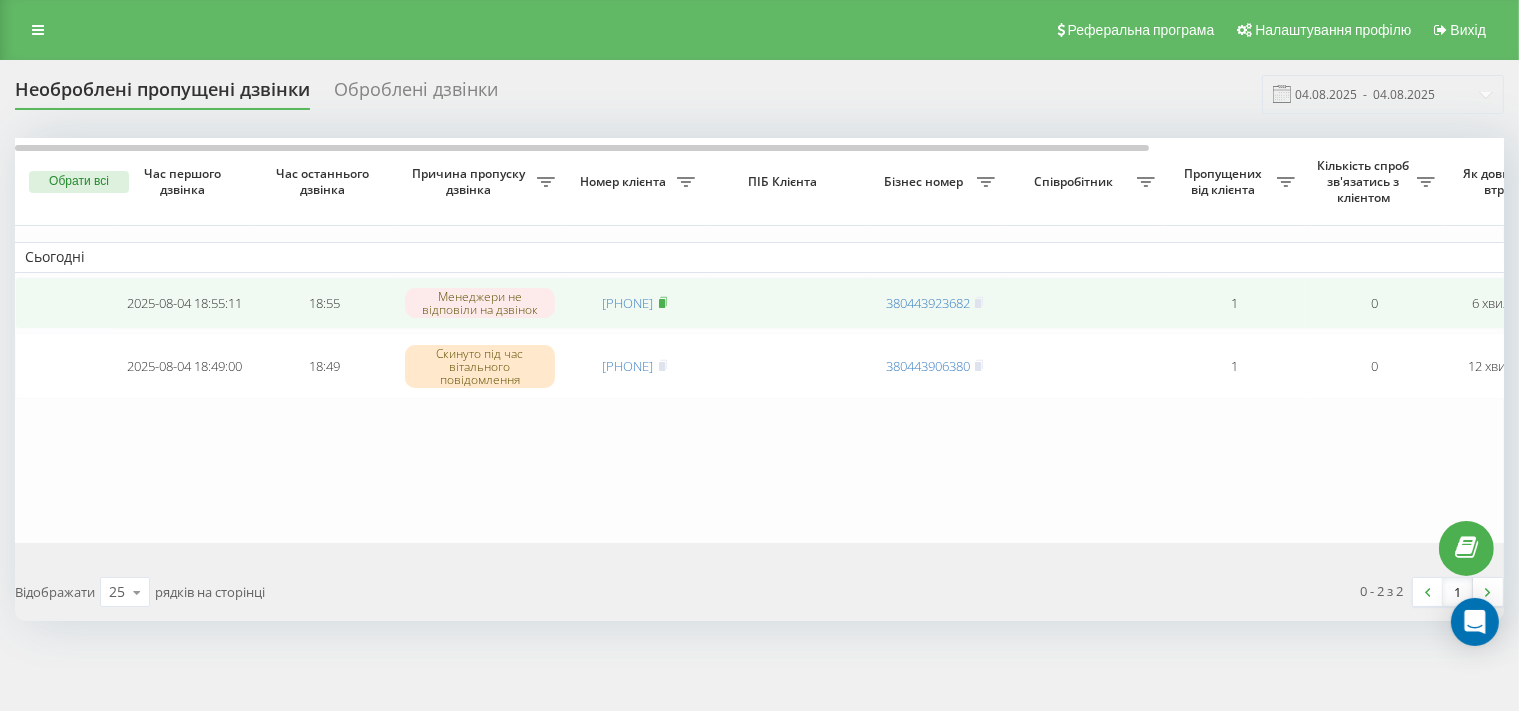 click 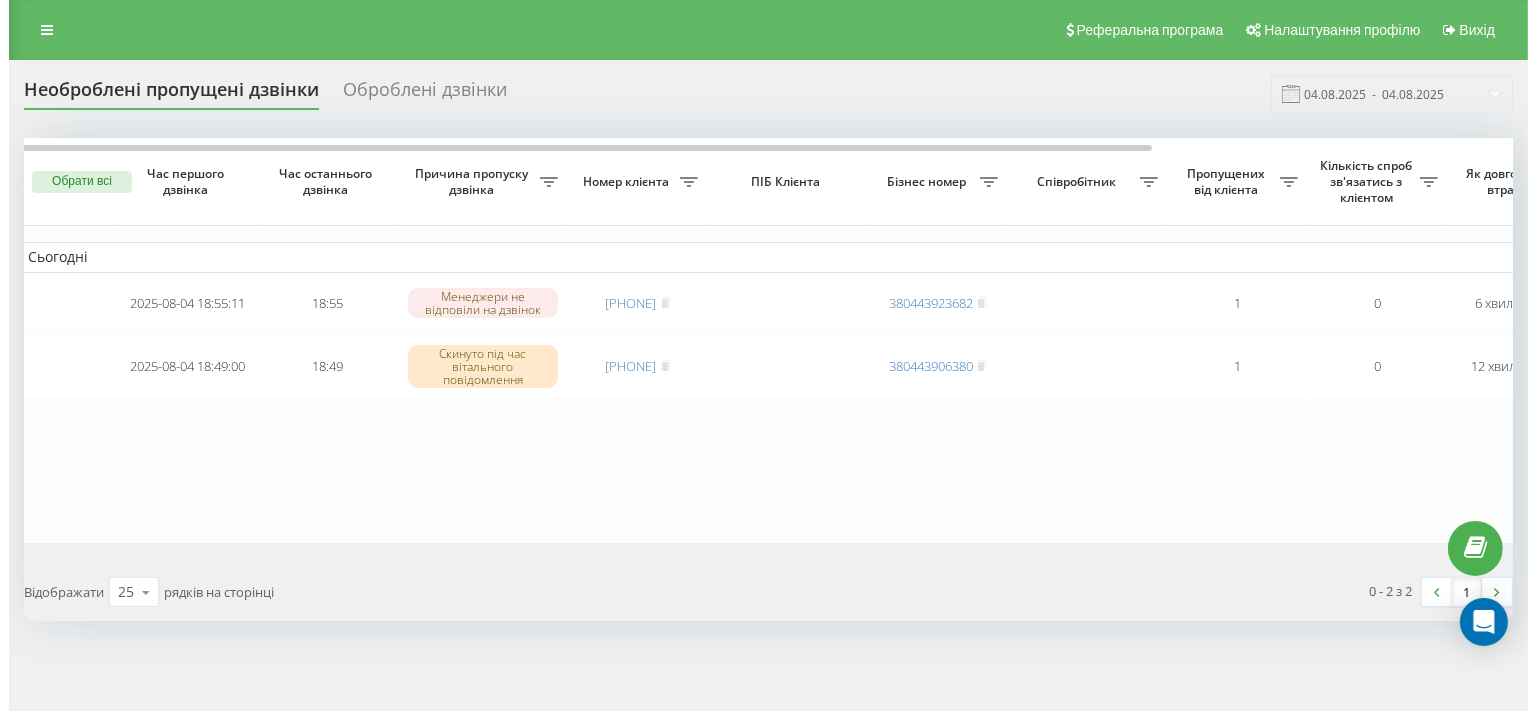 scroll, scrollTop: 0, scrollLeft: 511, axis: horizontal 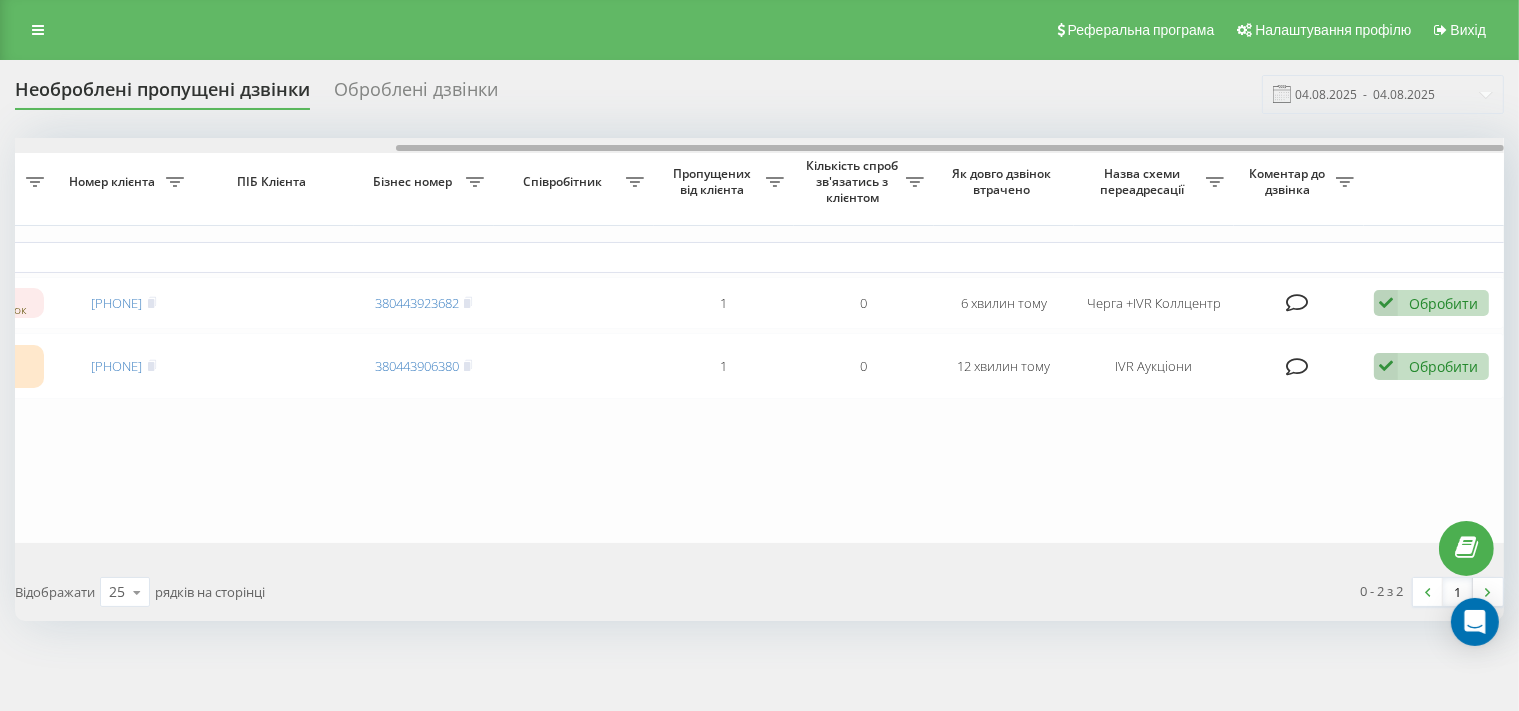 drag, startPoint x: 725, startPoint y: 146, endPoint x: 1247, endPoint y: 154, distance: 522.0613 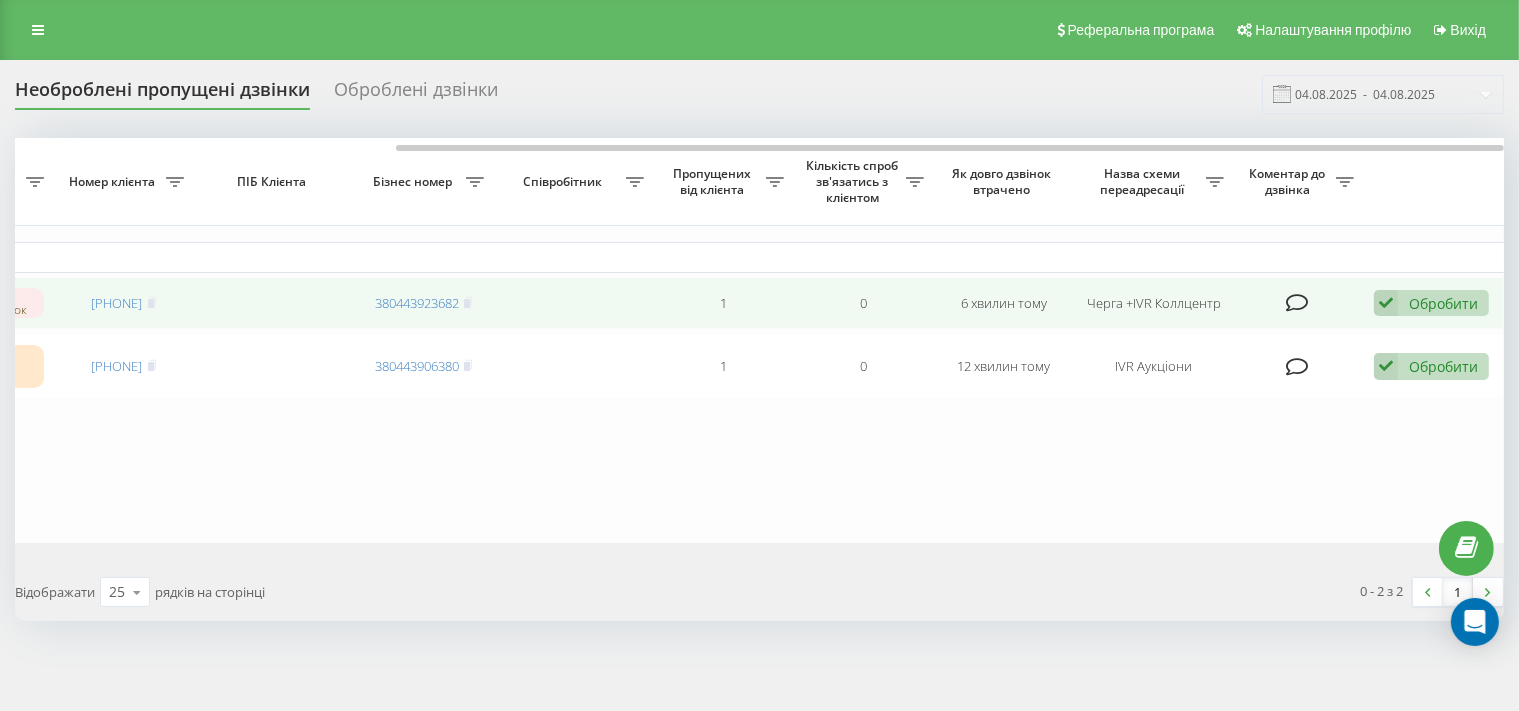 click at bounding box center [1386, 303] 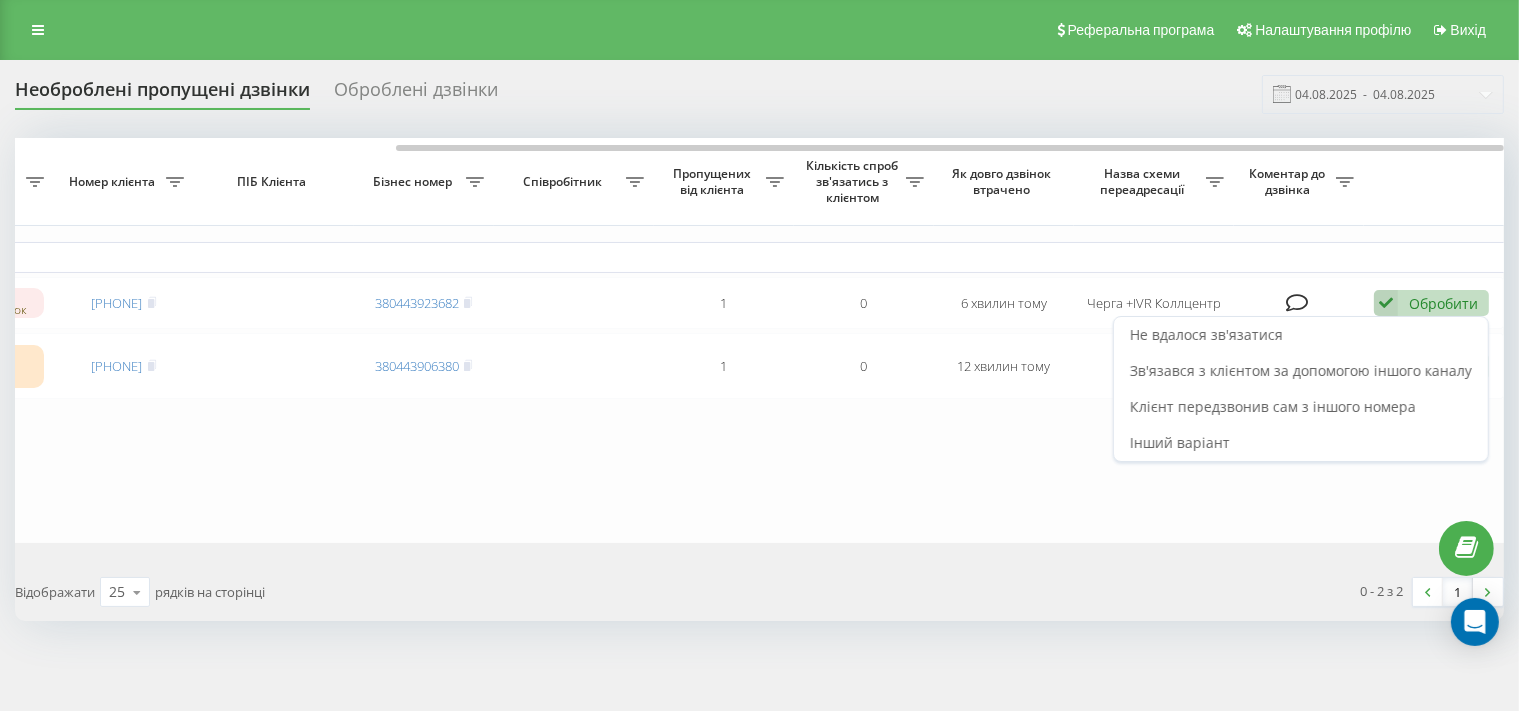 click on "Не вдалося зв'язатися" at bounding box center (1301, 335) 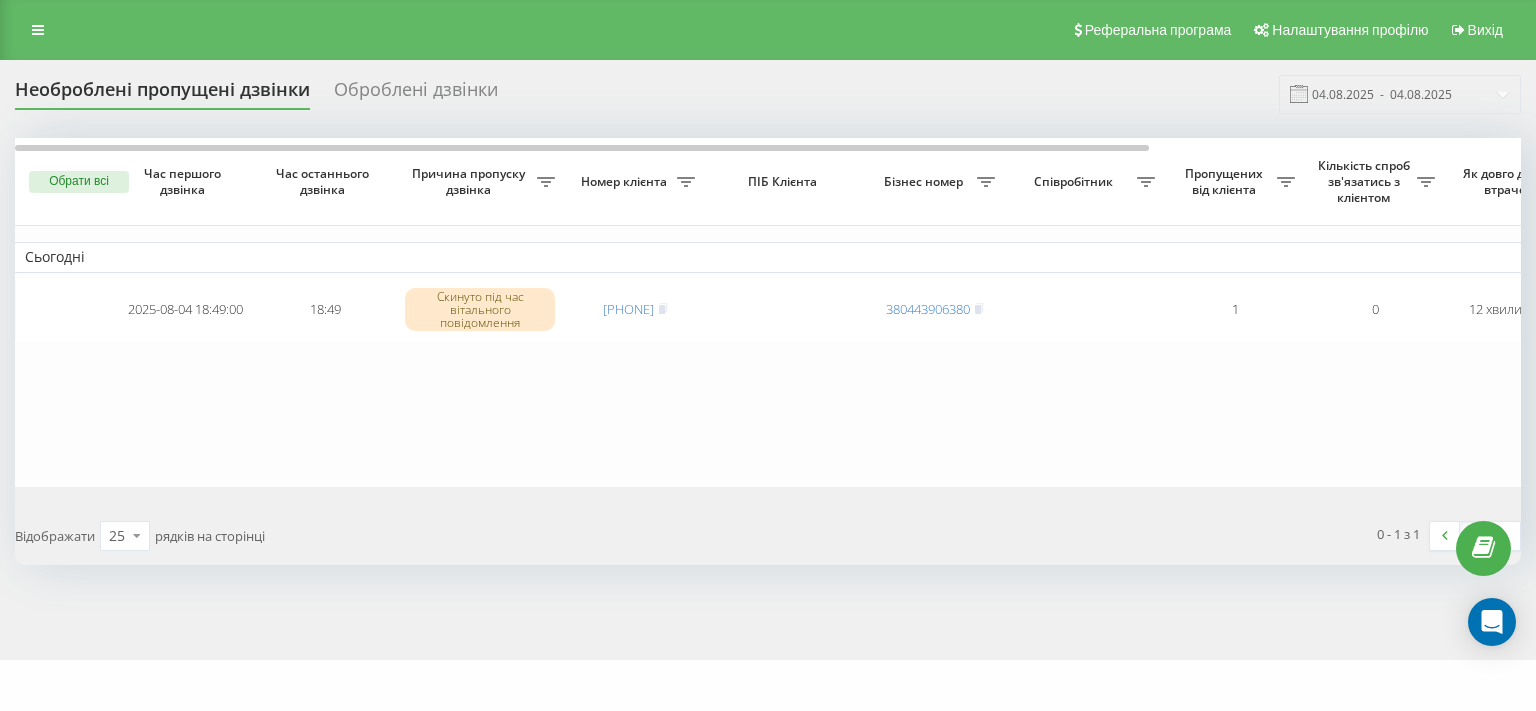 scroll, scrollTop: 0, scrollLeft: 0, axis: both 